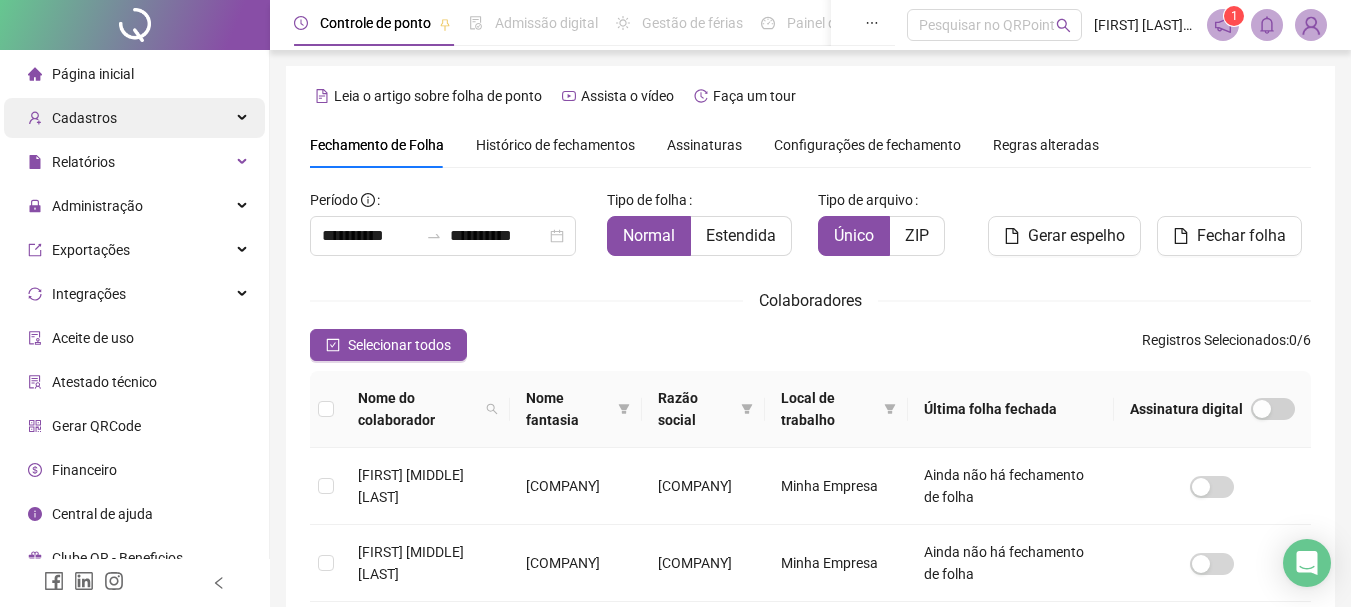 scroll, scrollTop: 106, scrollLeft: 0, axis: vertical 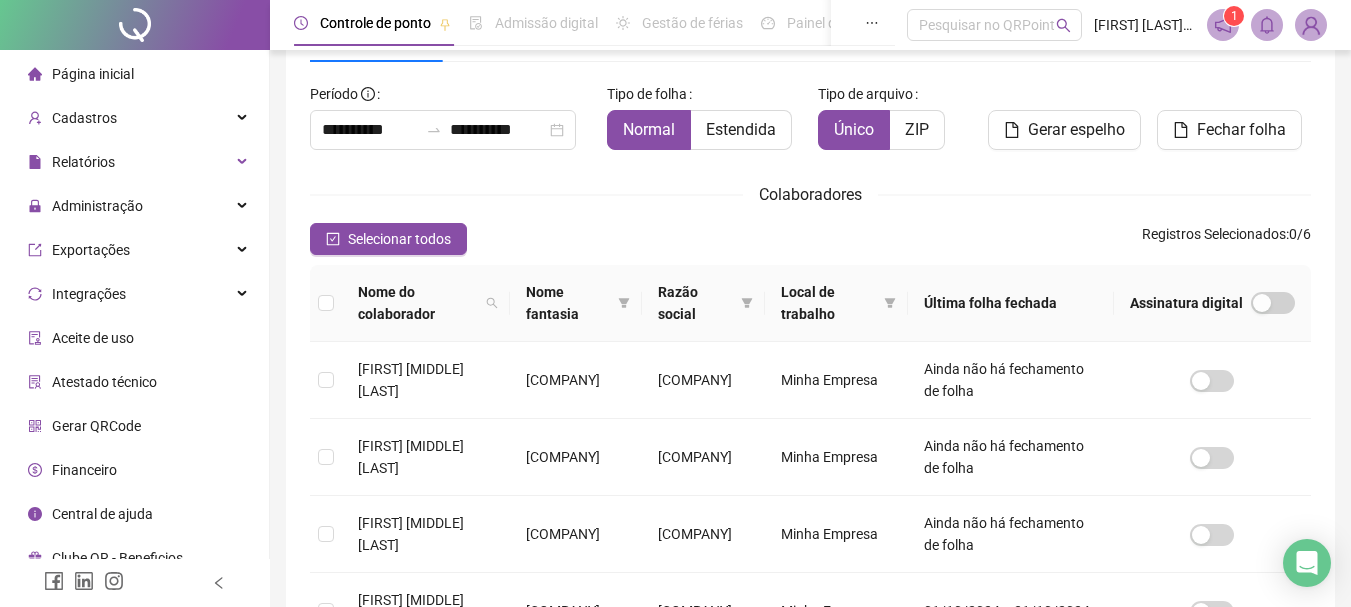 click on "Página inicial" at bounding box center (134, 74) 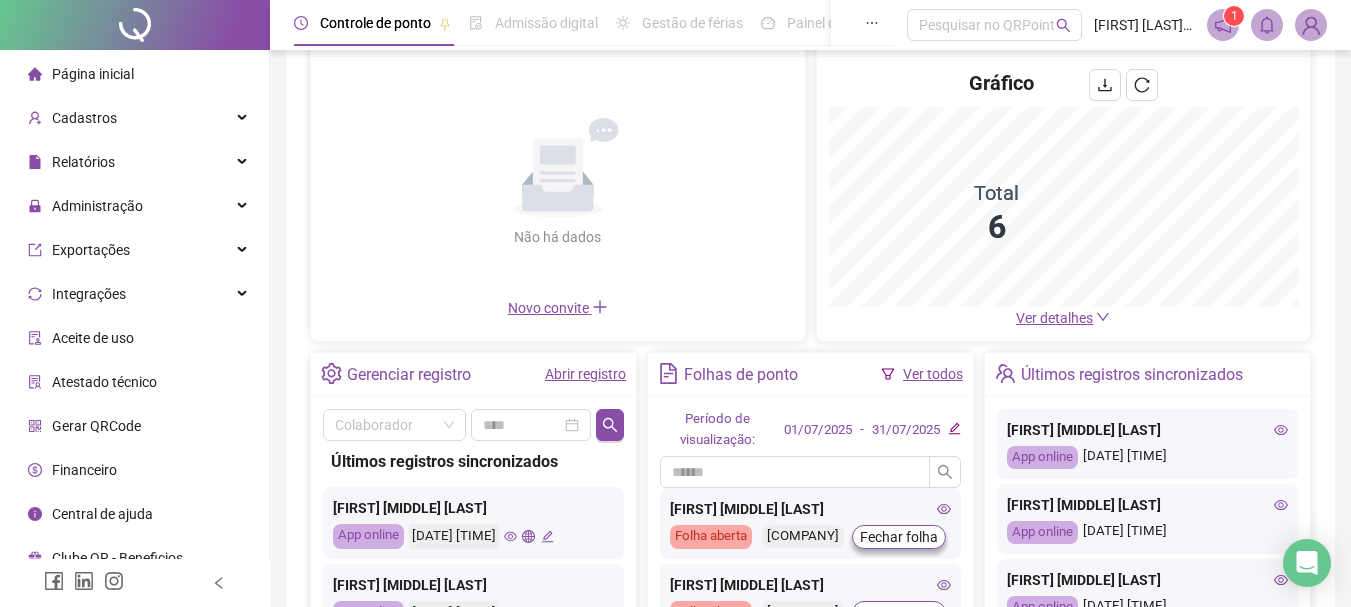 scroll, scrollTop: 200, scrollLeft: 0, axis: vertical 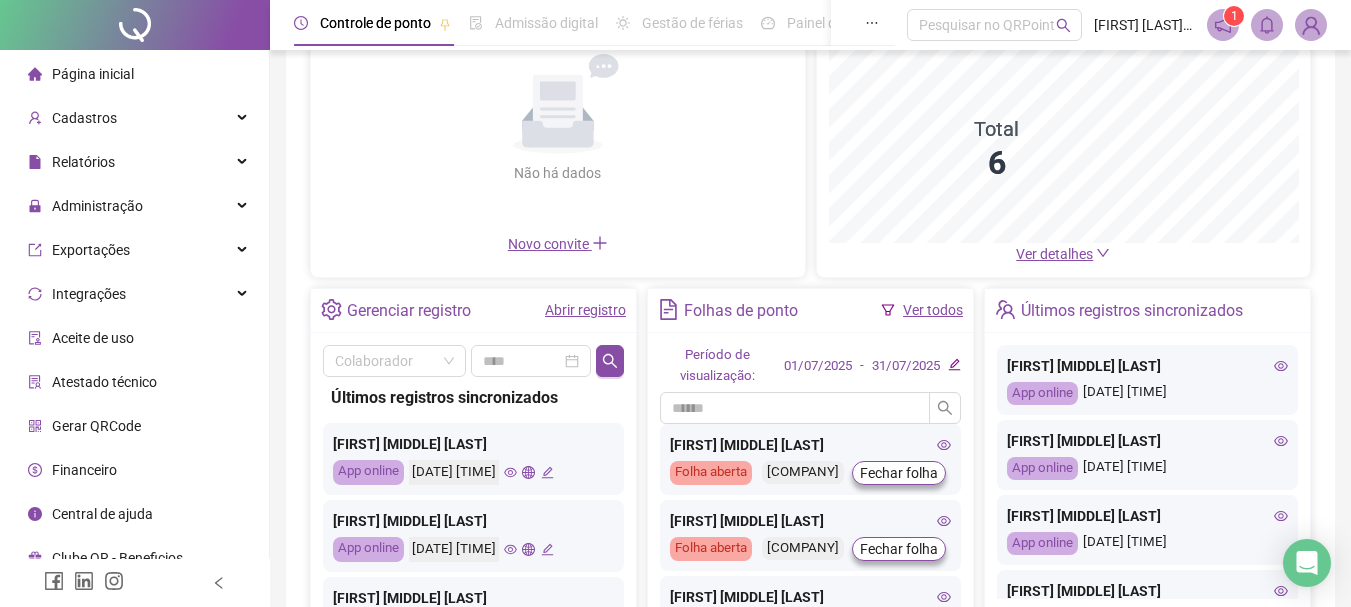 click on "Abrir registro" at bounding box center [585, 310] 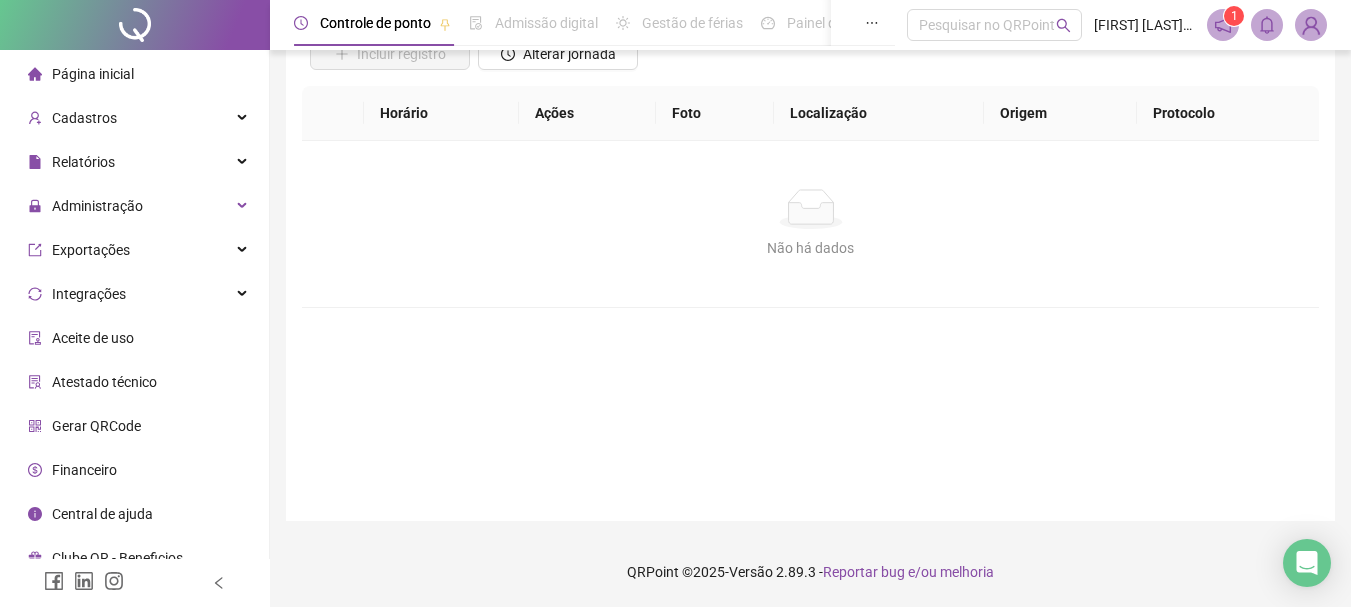 click on "Nome do colaborador Colaborador Data      Buscar registros   Incluir registro   Alterar jornada Horário Ações Foto Localização Origem Protocolo               Não há dados Não há dados Ajustes do dia Observações da folha Desconsiderar intervalo pré-assinalado   Sim Não Abonar dia inteiro Sim Não Abonar Período Salvar alterações" at bounding box center (810, 209) 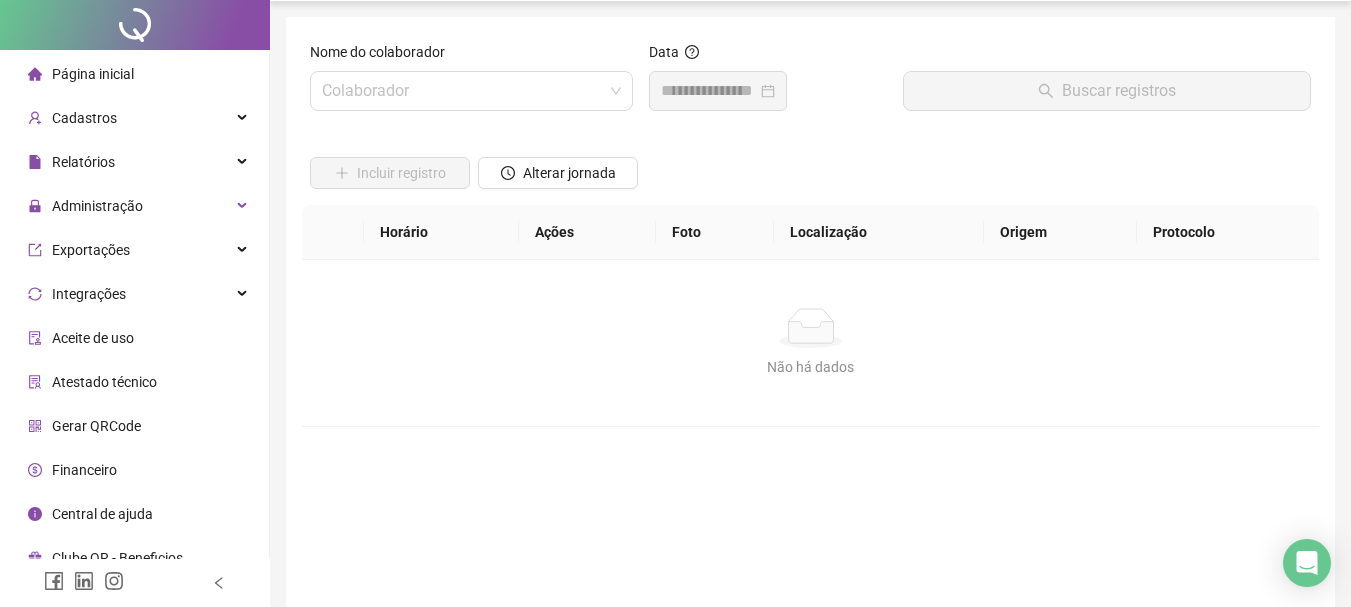 scroll, scrollTop: 0, scrollLeft: 0, axis: both 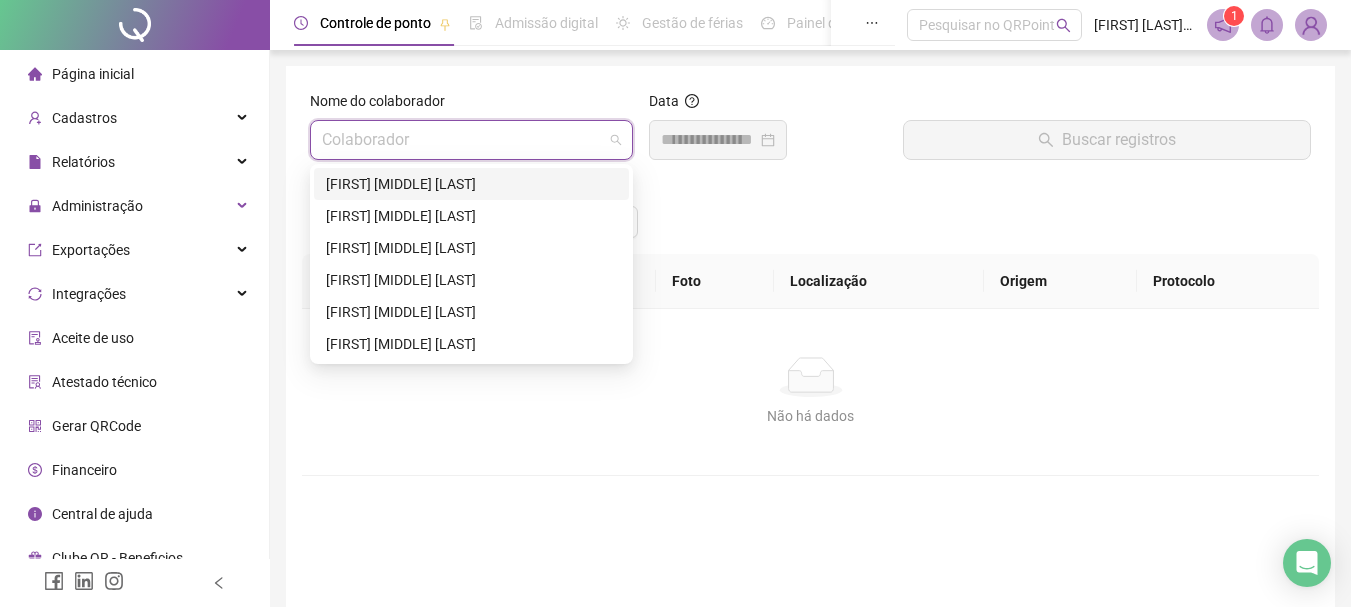 click at bounding box center (462, 140) 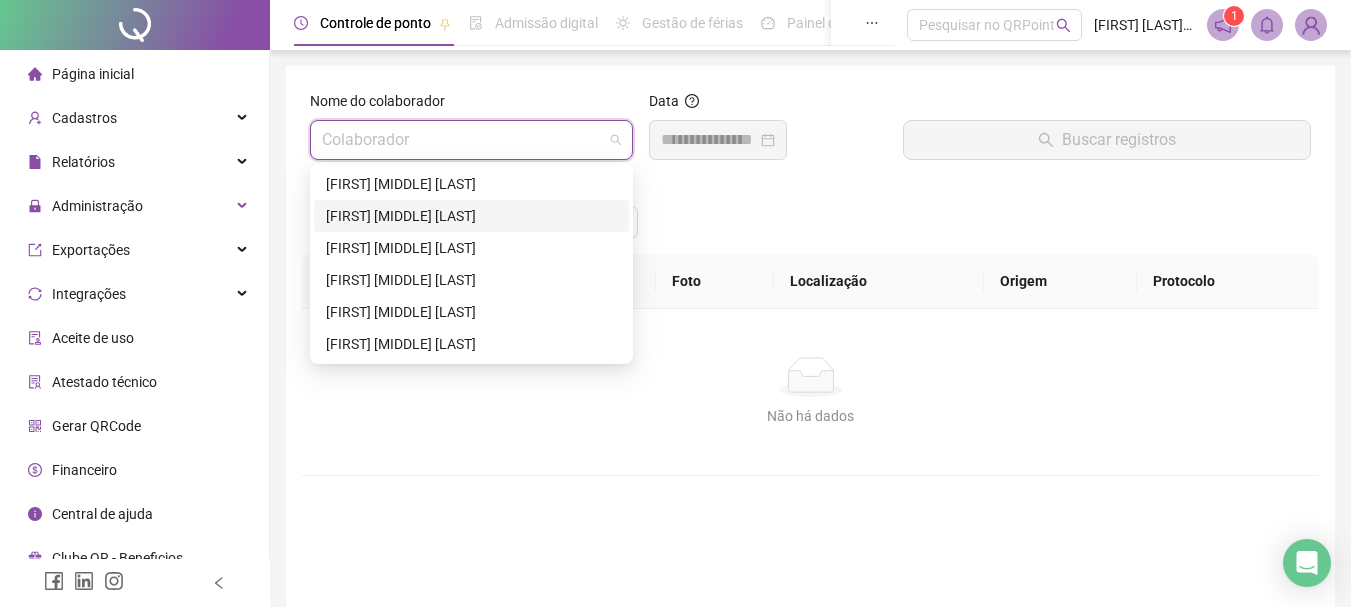 click on "[FIRST] [MIDDLE] [LAST]" at bounding box center [471, 216] 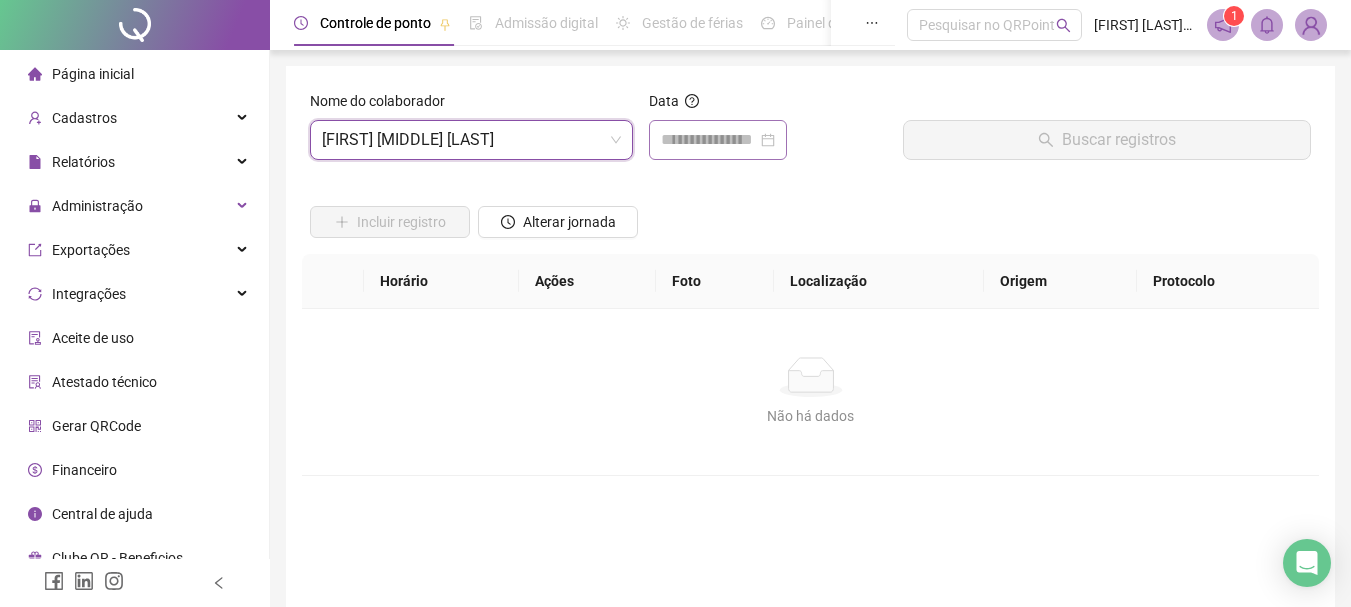 click at bounding box center [718, 140] 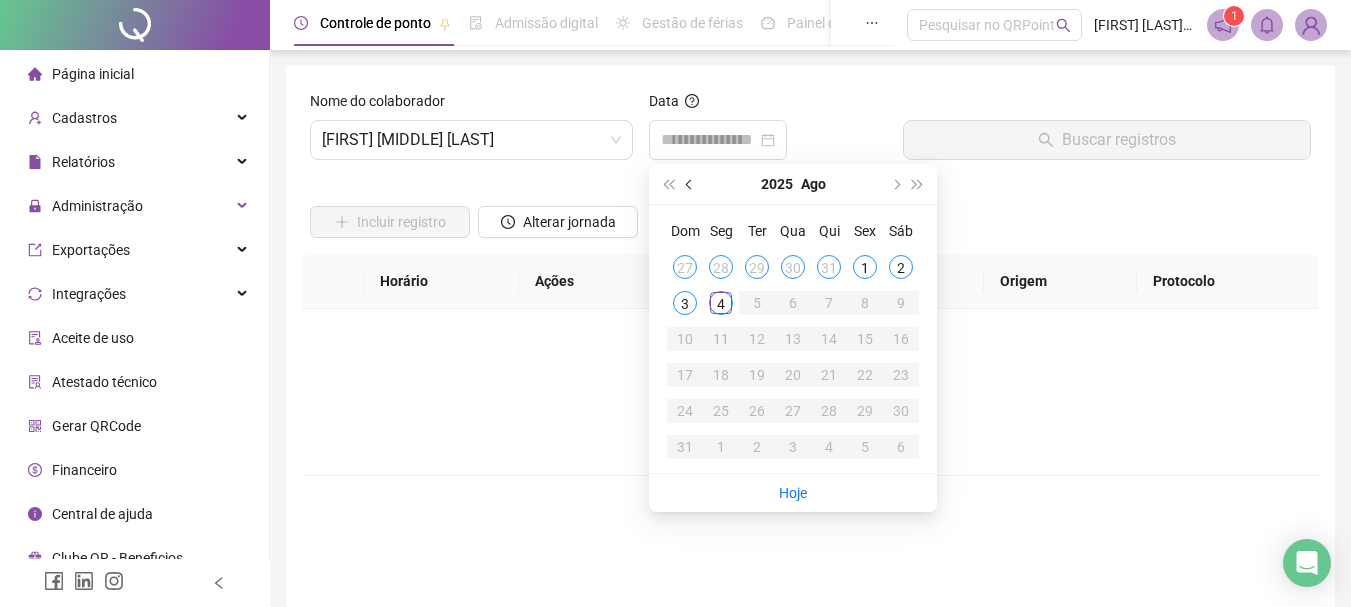 click at bounding box center [691, 184] 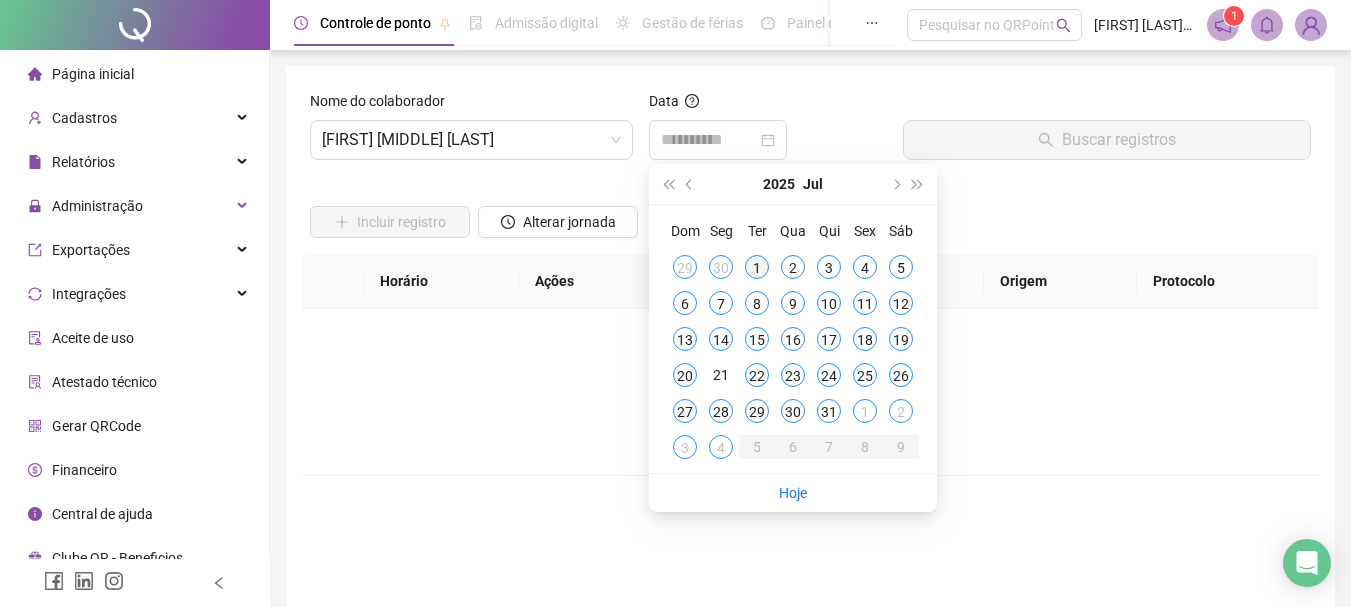 type on "**********" 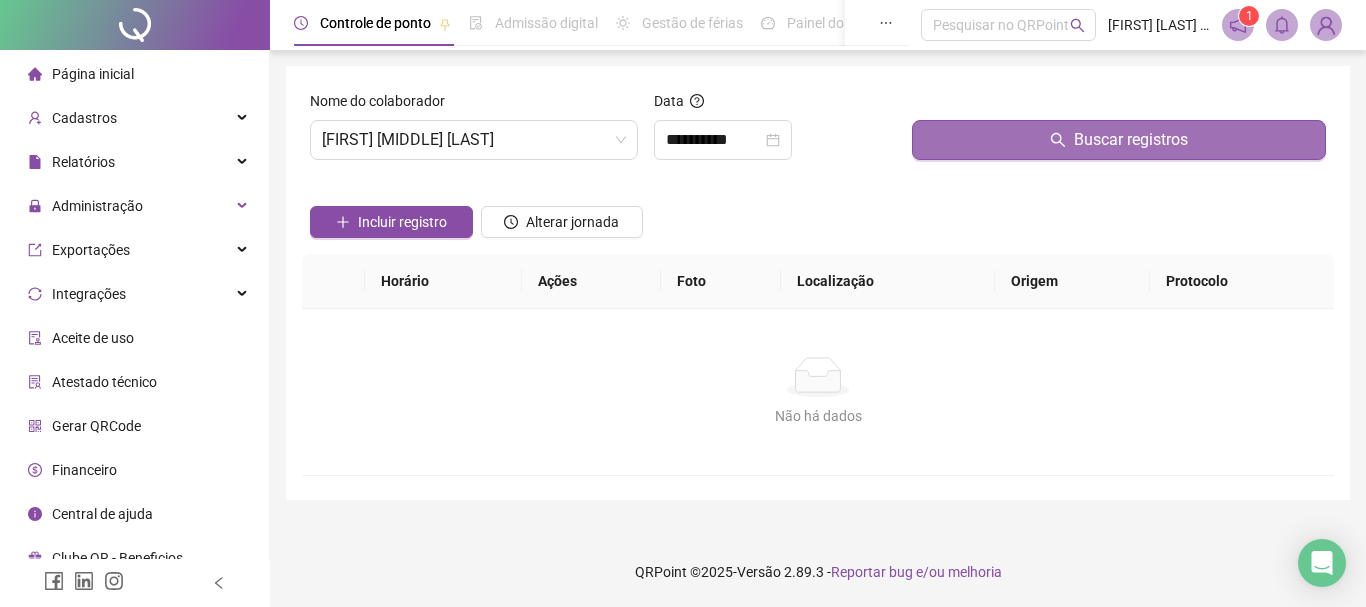 click on "Buscar registros" at bounding box center [1119, 140] 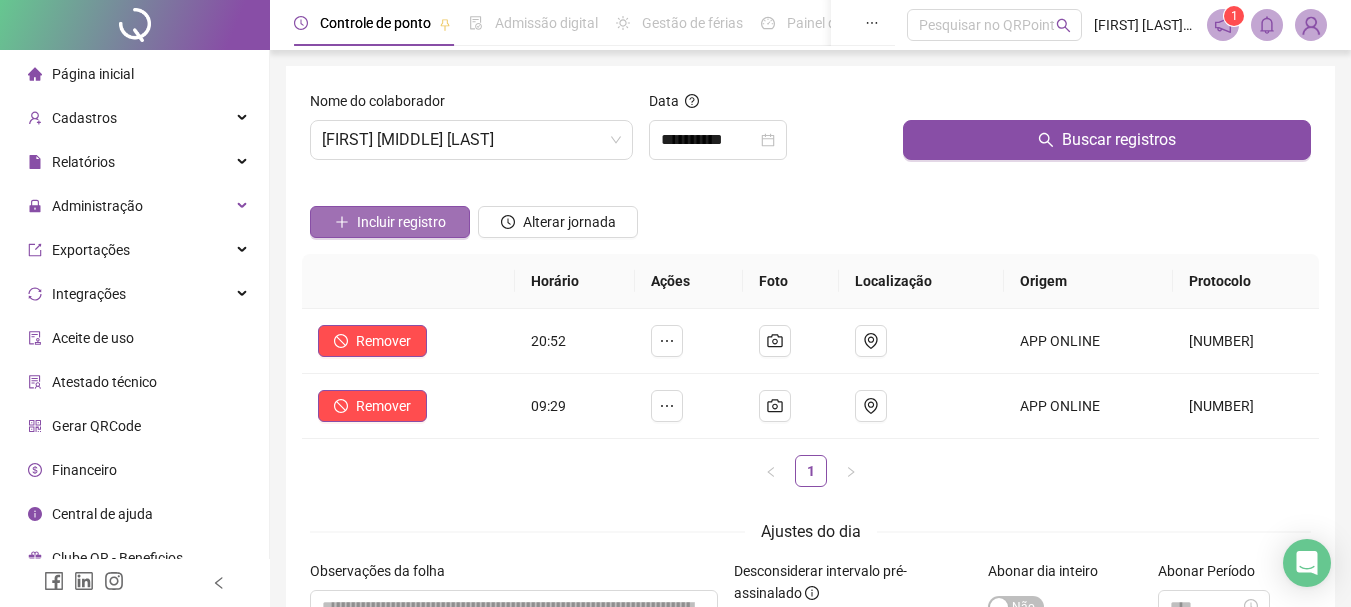click on "Incluir registro" at bounding box center [401, 222] 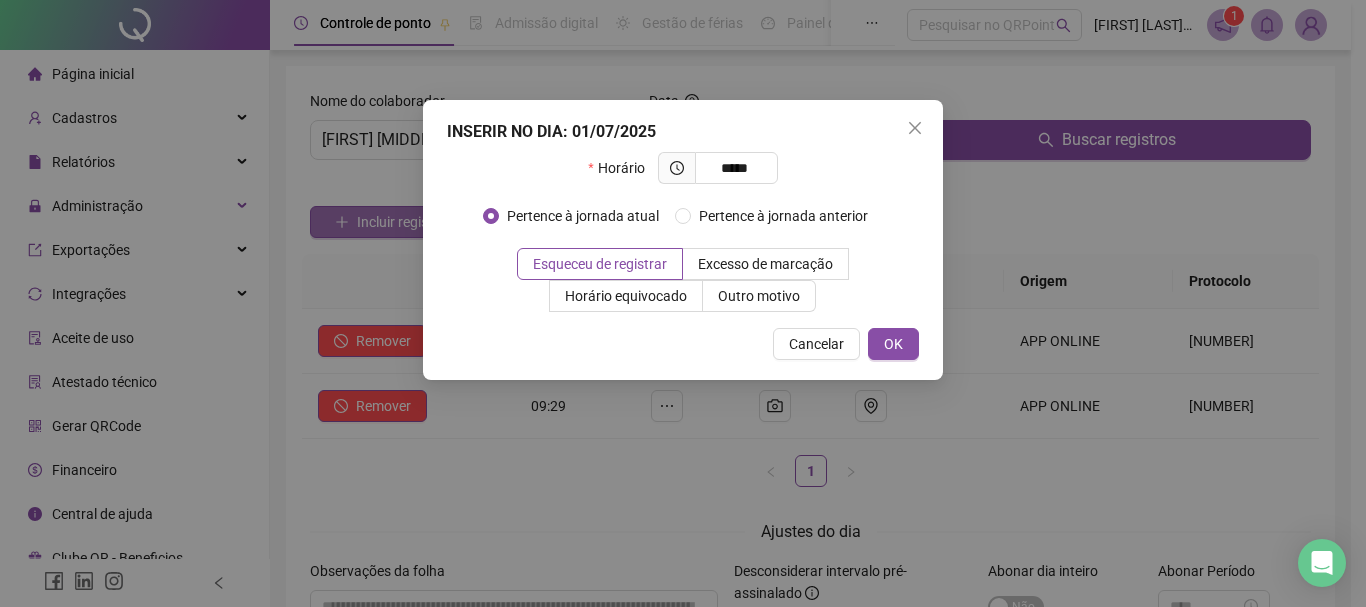 type on "*****" 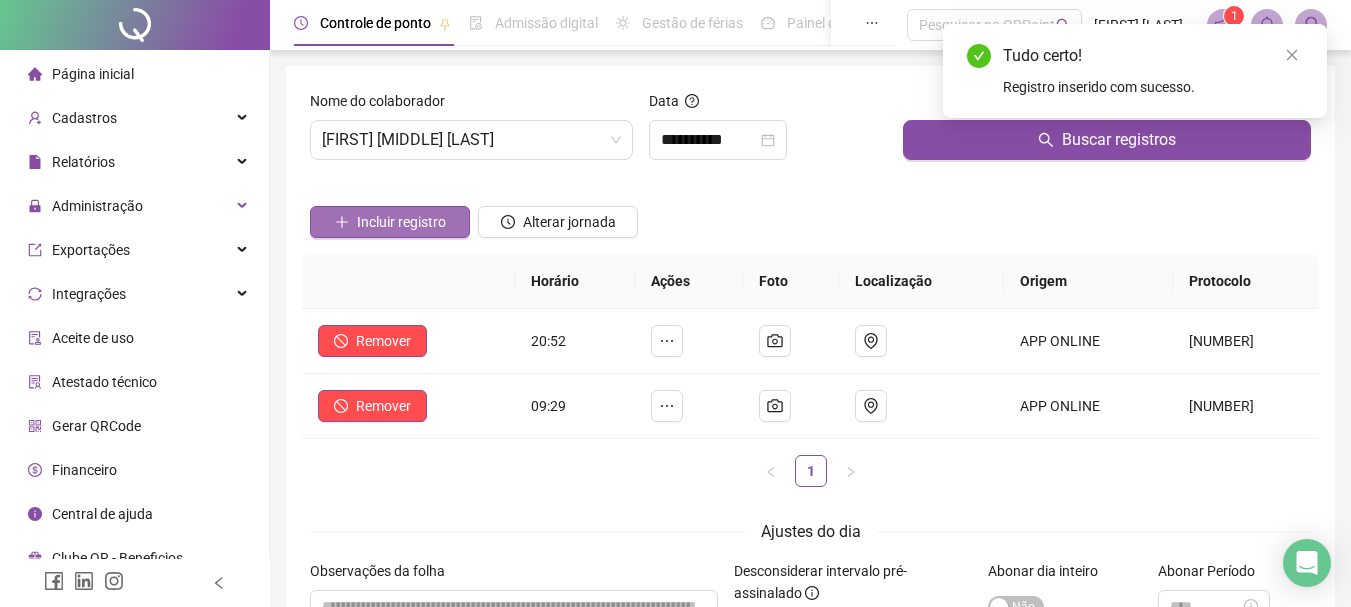 click on "Incluir registro" at bounding box center [401, 222] 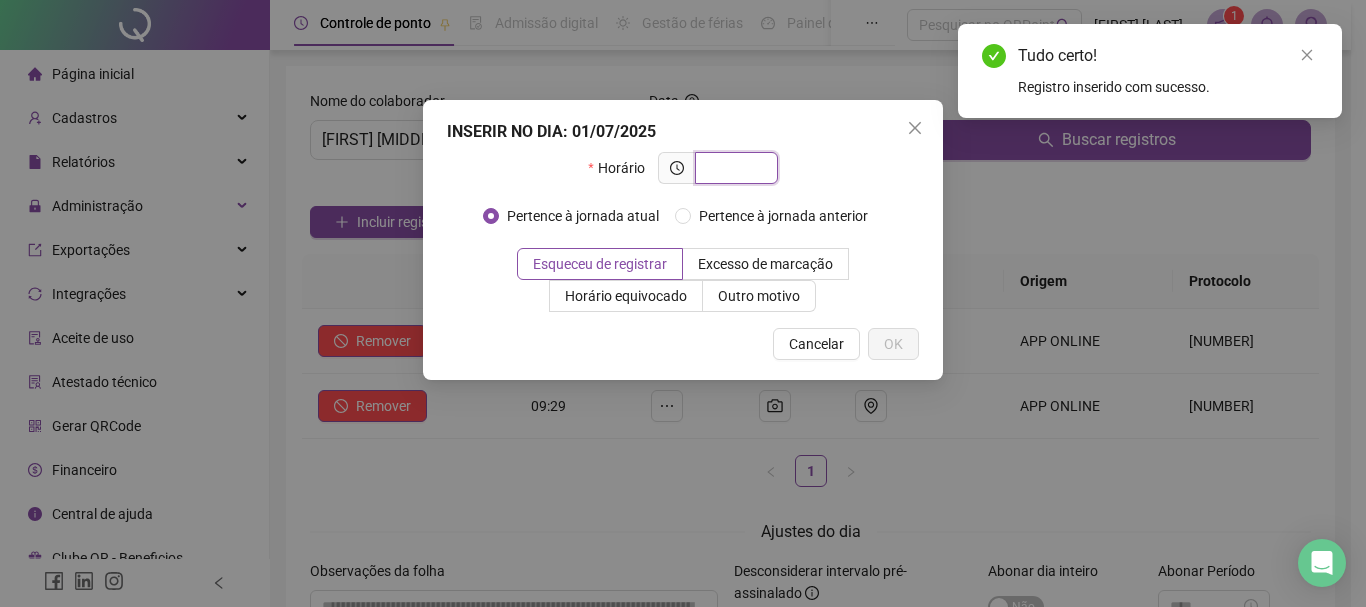 click at bounding box center [734, 168] 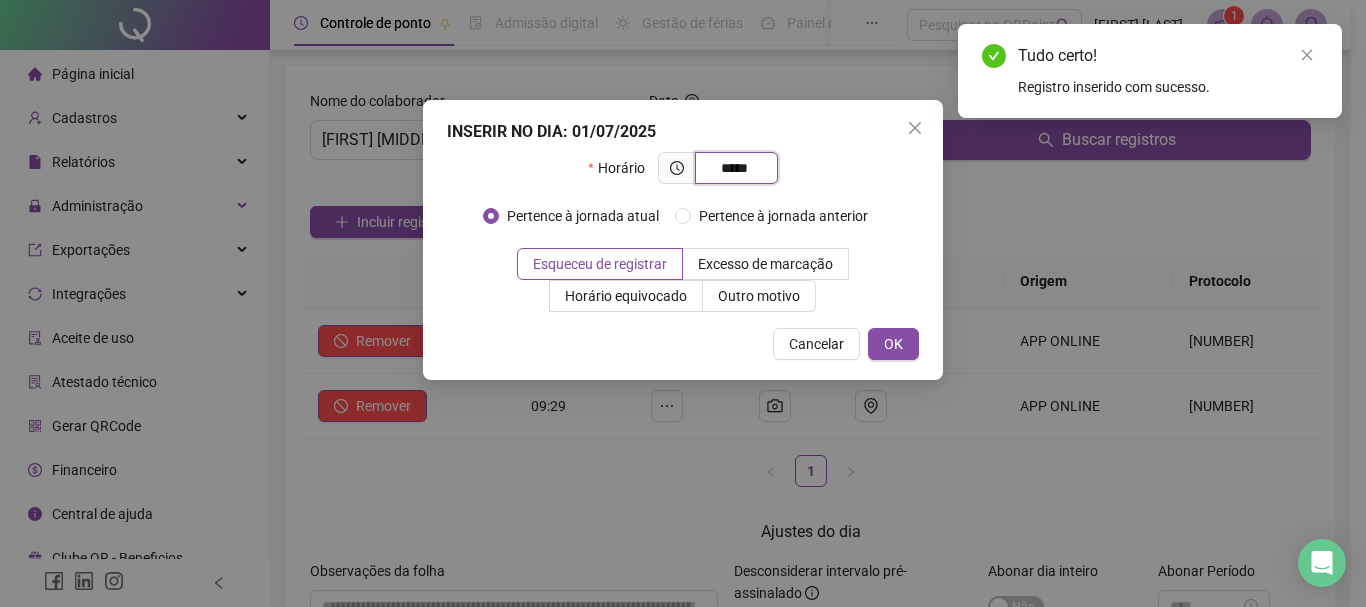 type on "*****" 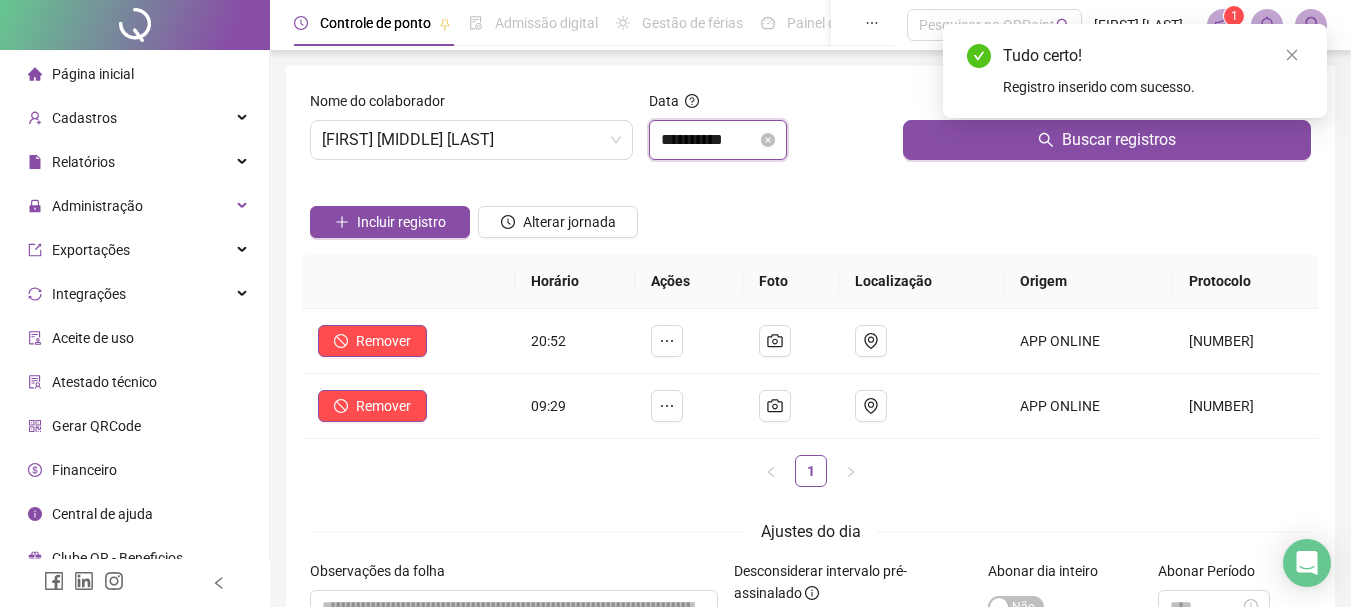 click on "**********" at bounding box center (709, 140) 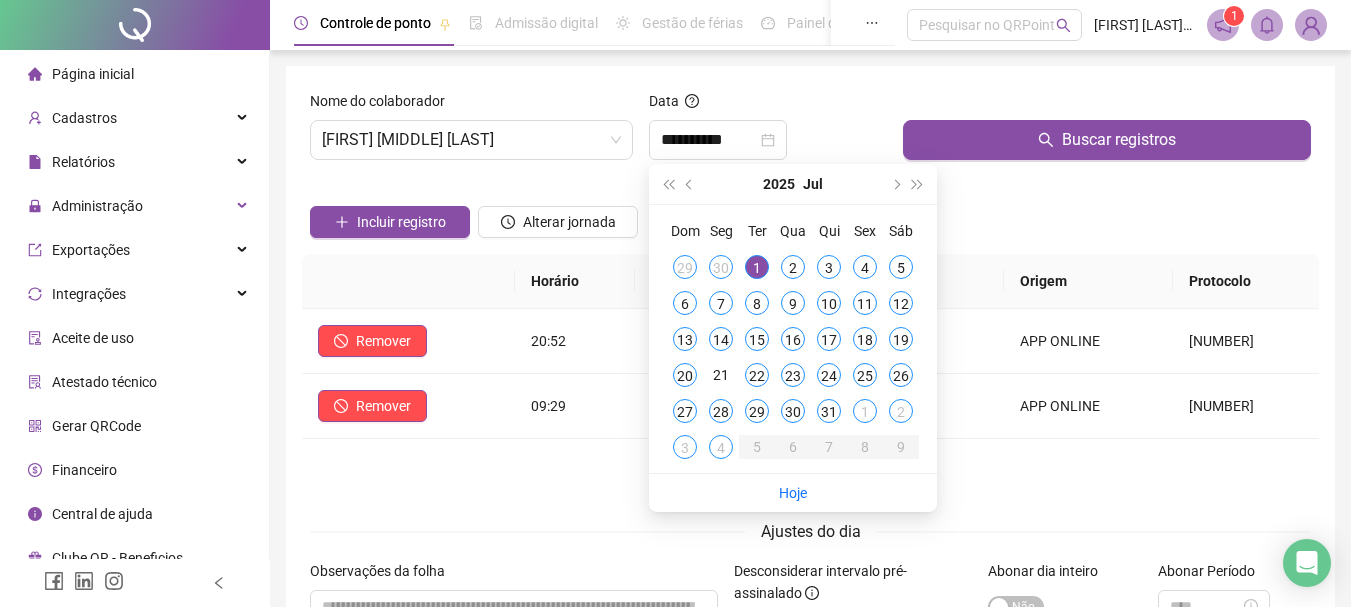 click on "**********" at bounding box center (768, 140) 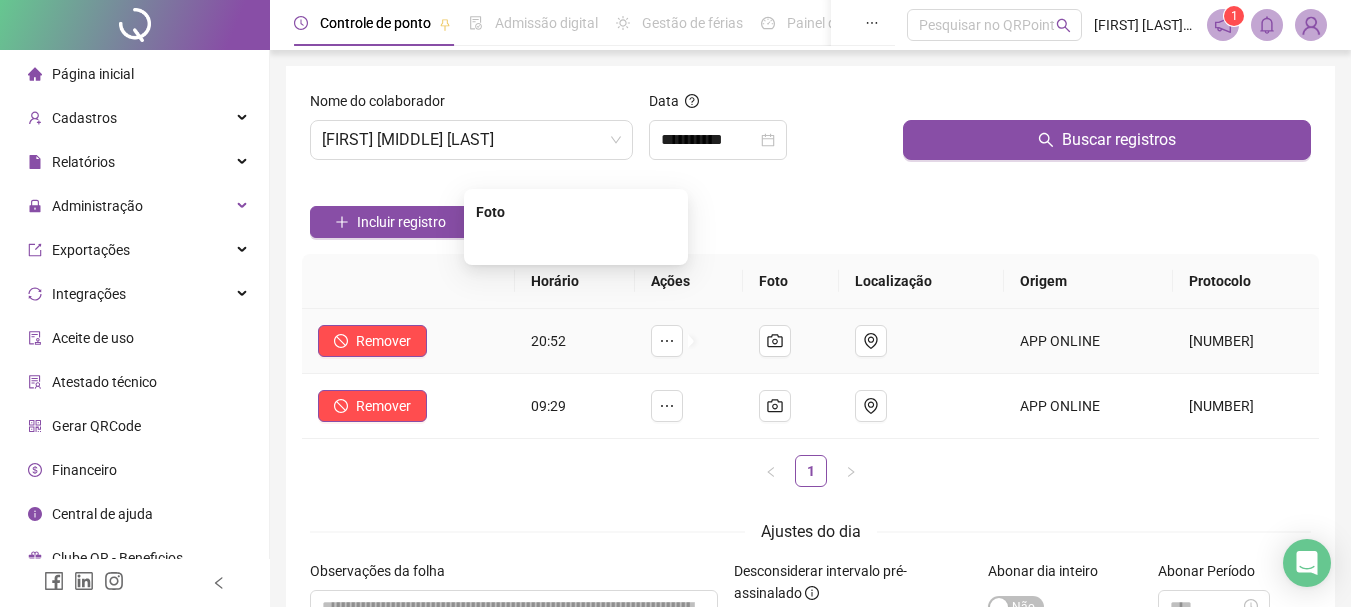 click at bounding box center (576, 243) 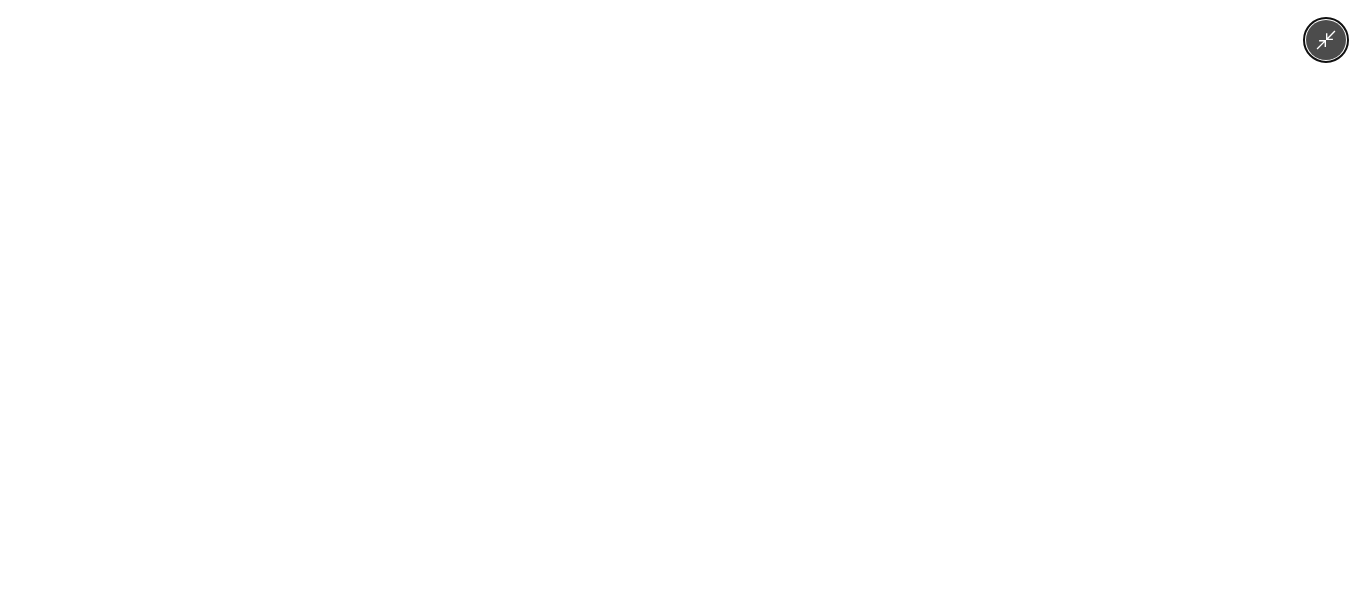 click at bounding box center [682, 303] 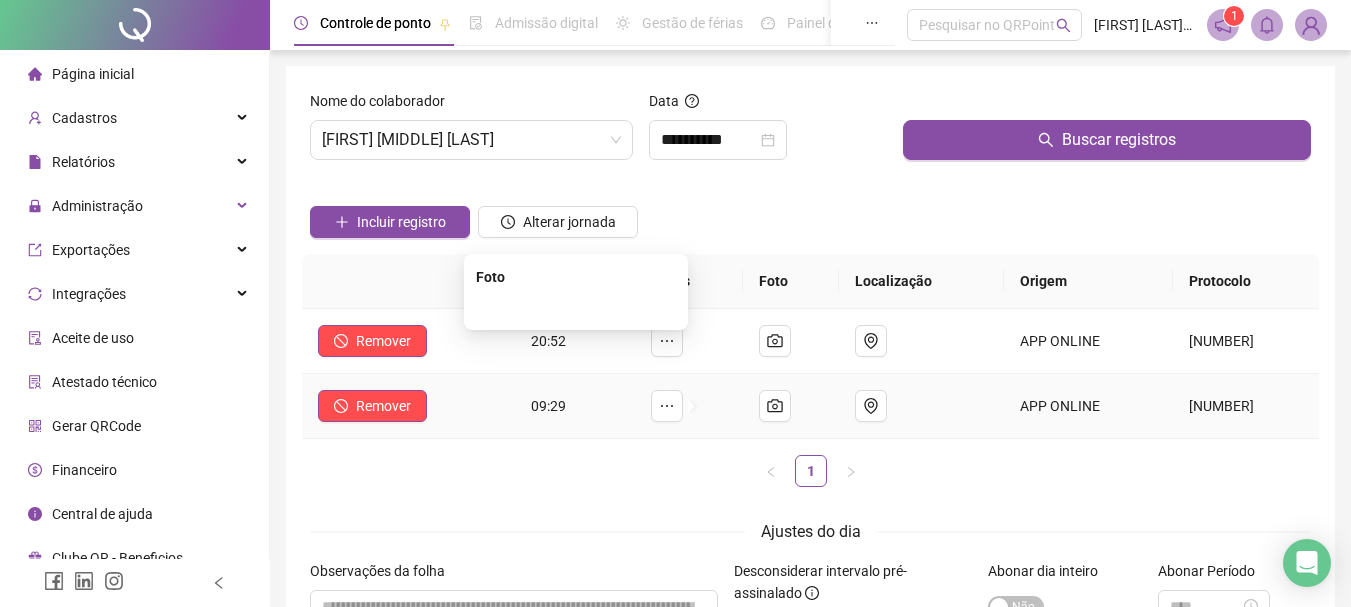 click at bounding box center [576, 308] 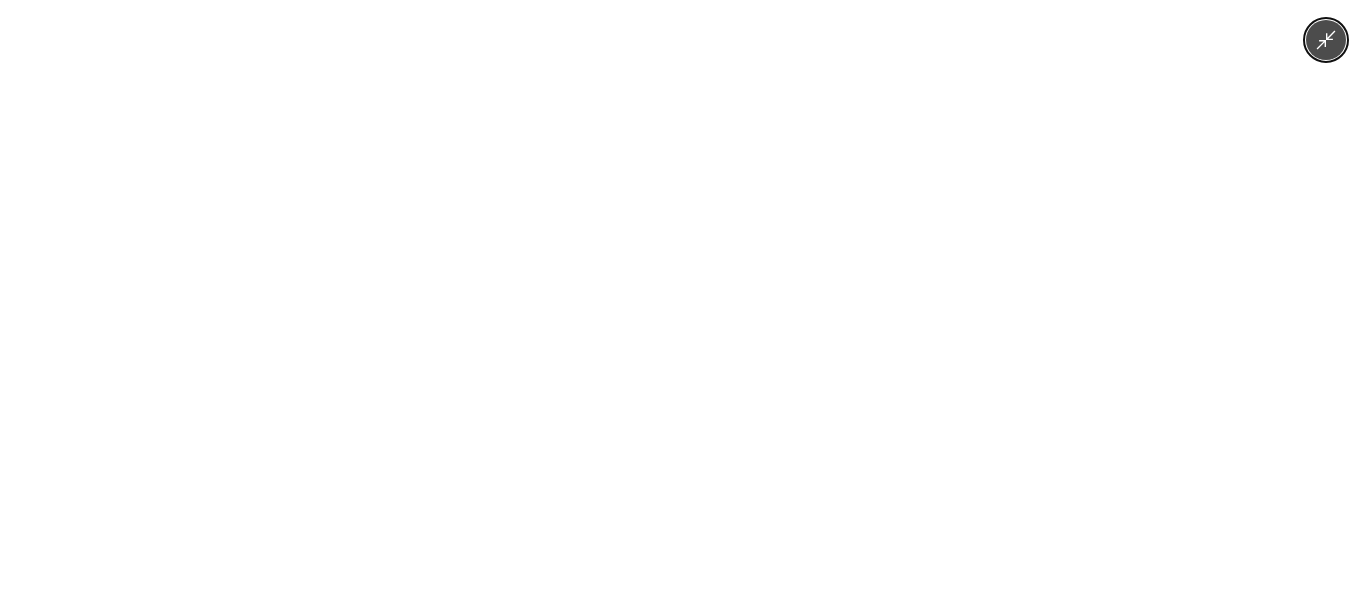 click at bounding box center [683, 303] 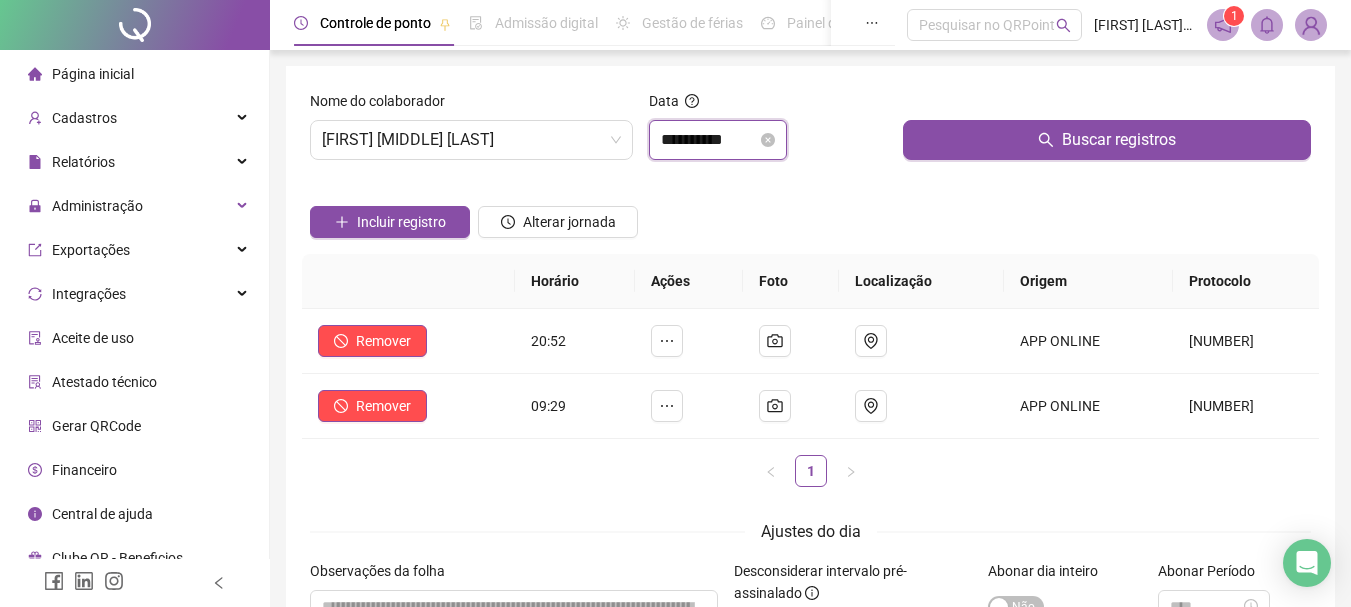 click on "**********" at bounding box center [709, 140] 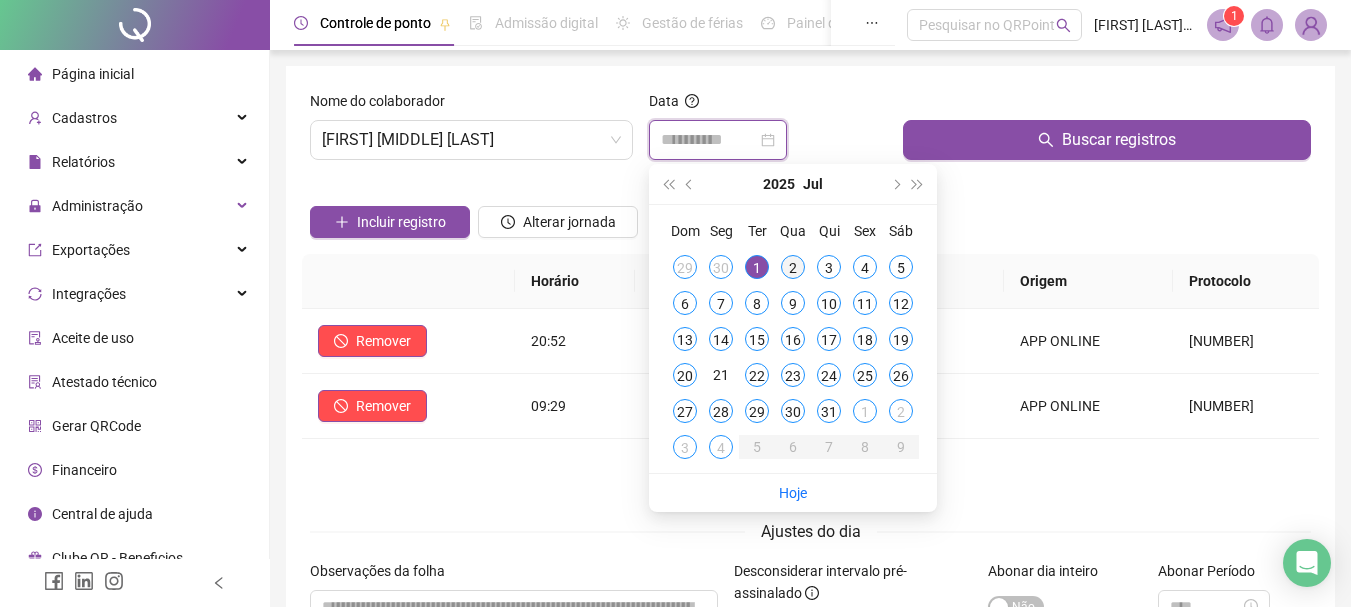 type on "**********" 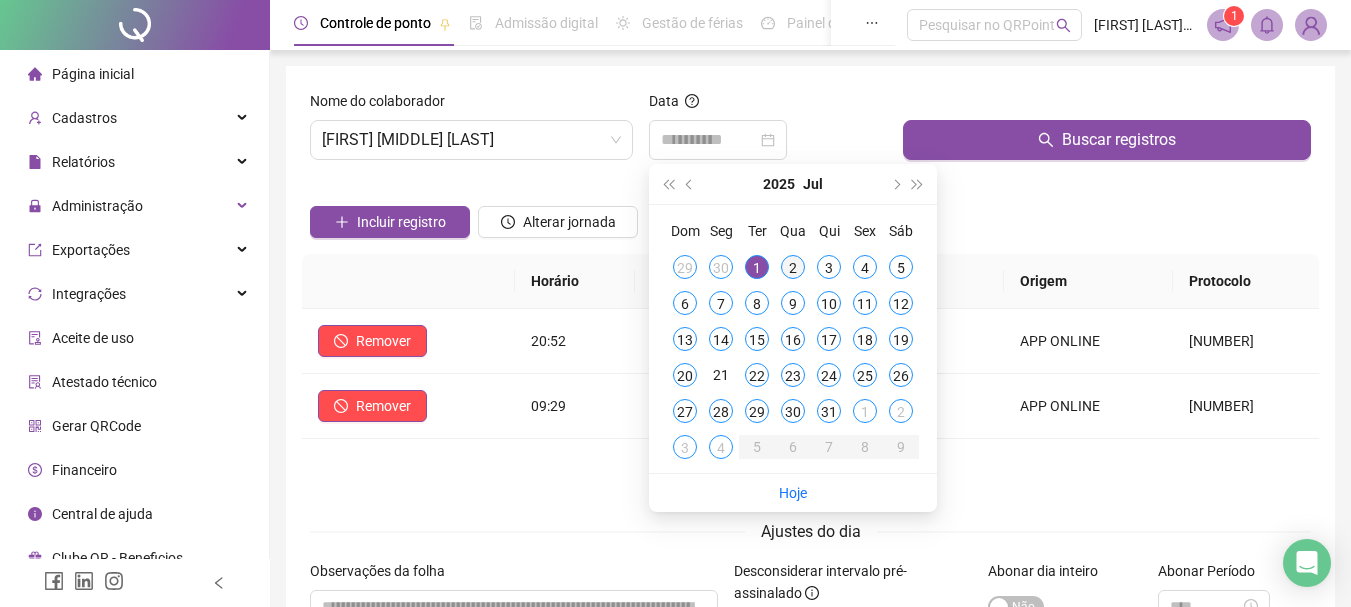 click on "2" at bounding box center (793, 267) 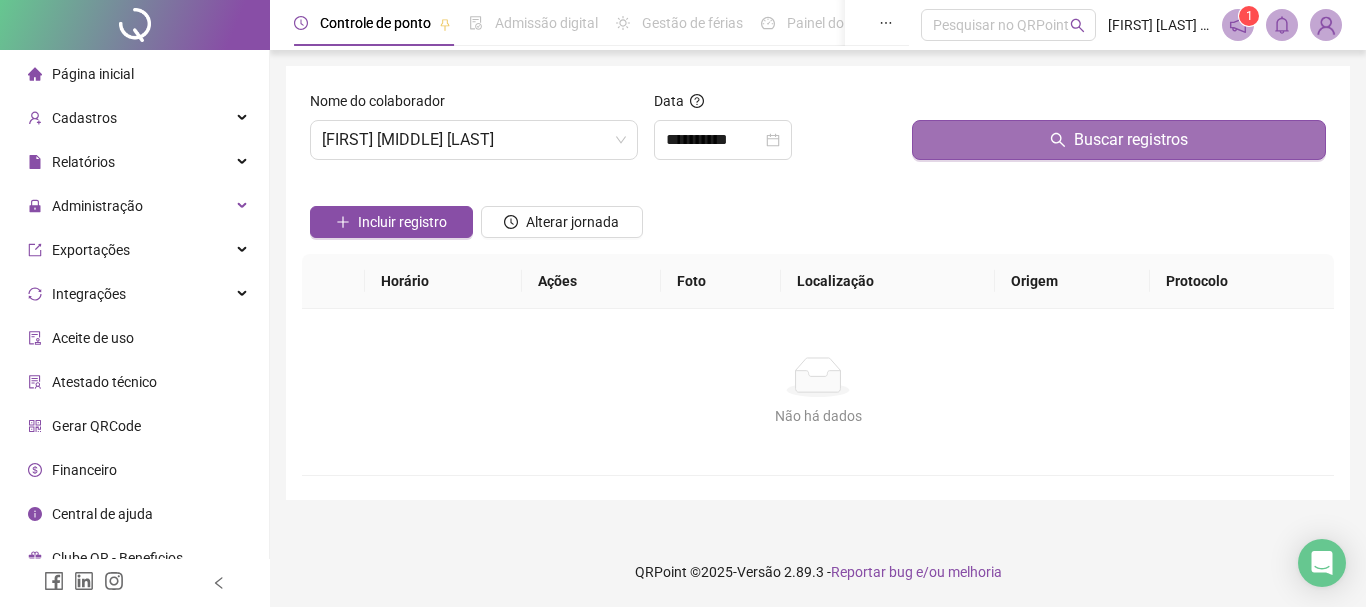 click on "Buscar registros" at bounding box center (1119, 140) 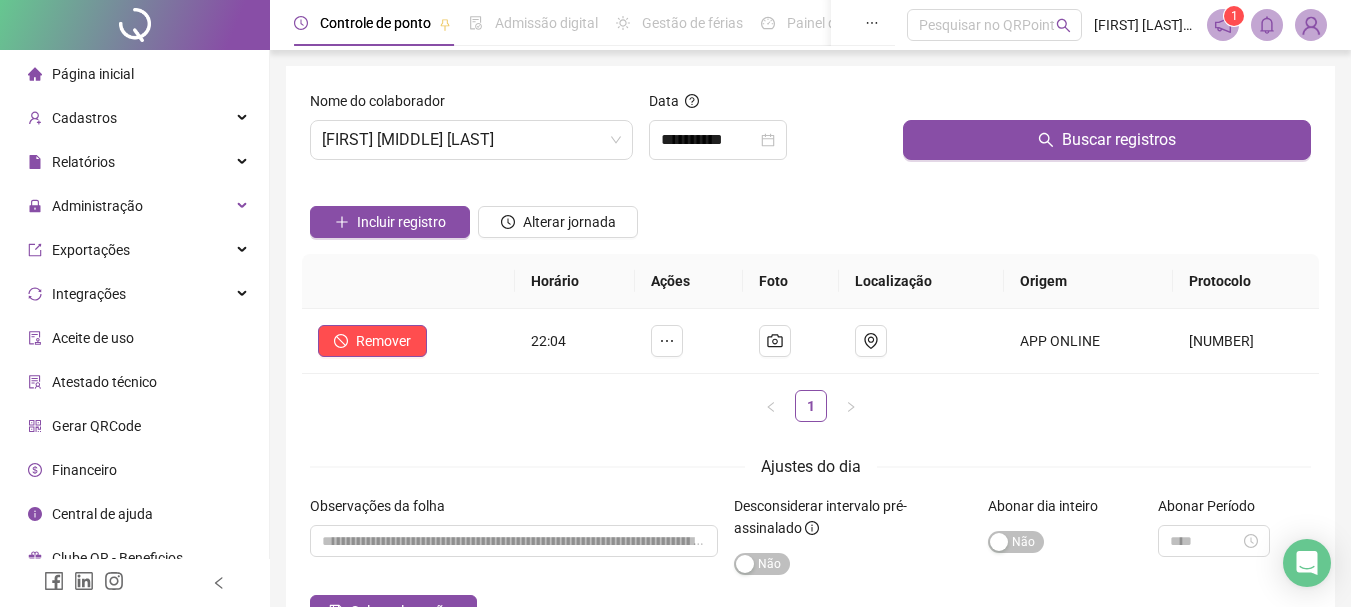 click on "Incluir registro" at bounding box center (390, 215) 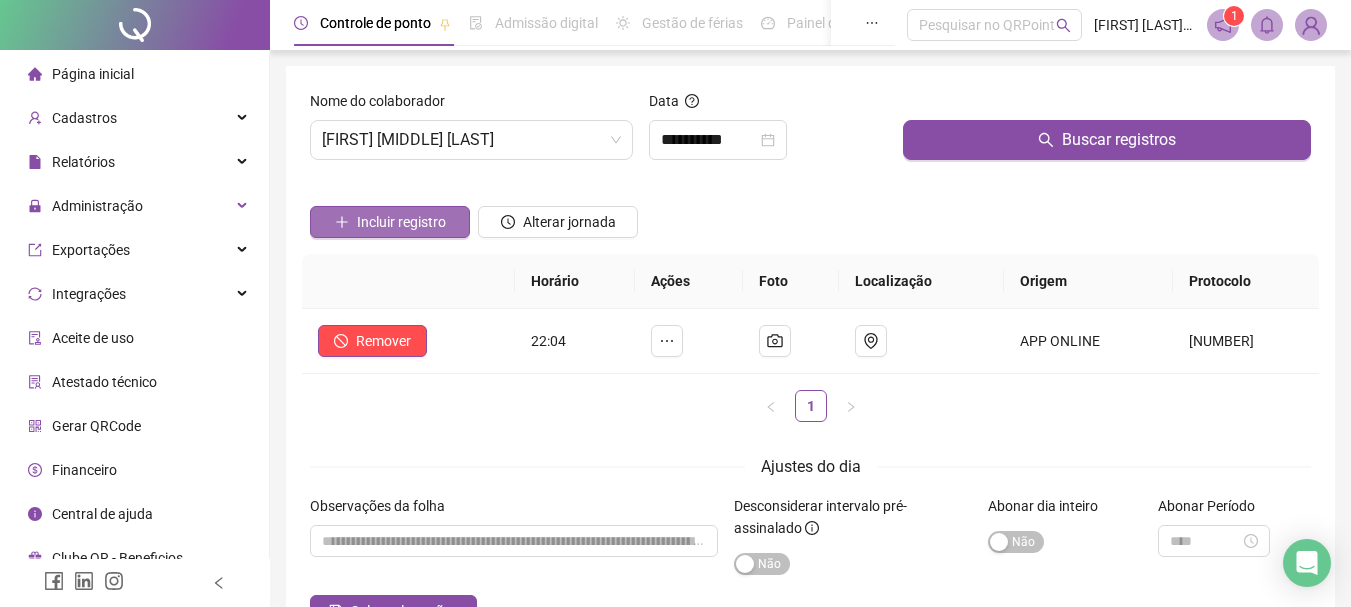click on "Incluir registro" at bounding box center (401, 222) 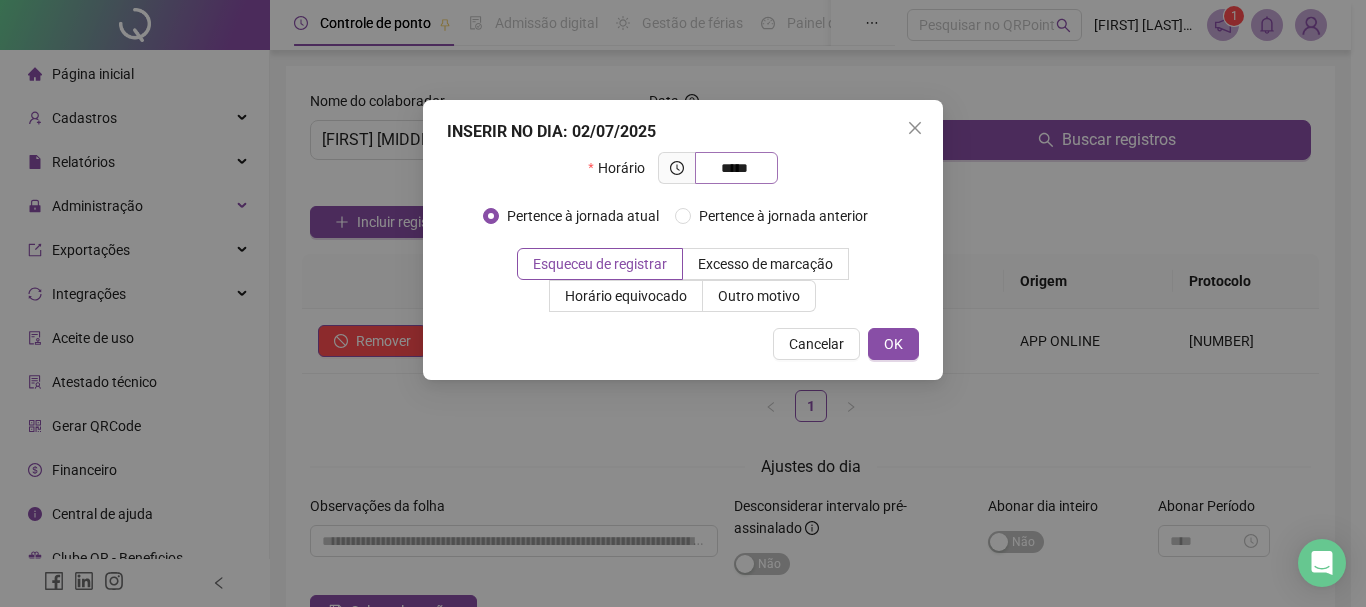 type on "*****" 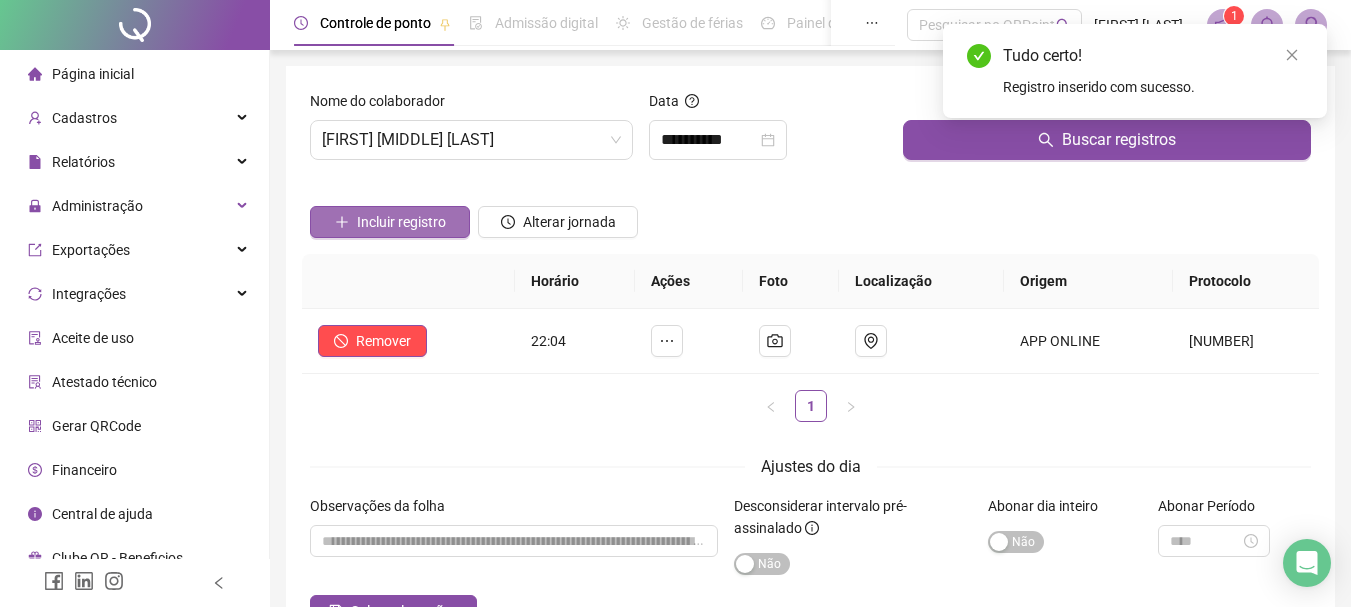 click on "Incluir registro" at bounding box center [401, 222] 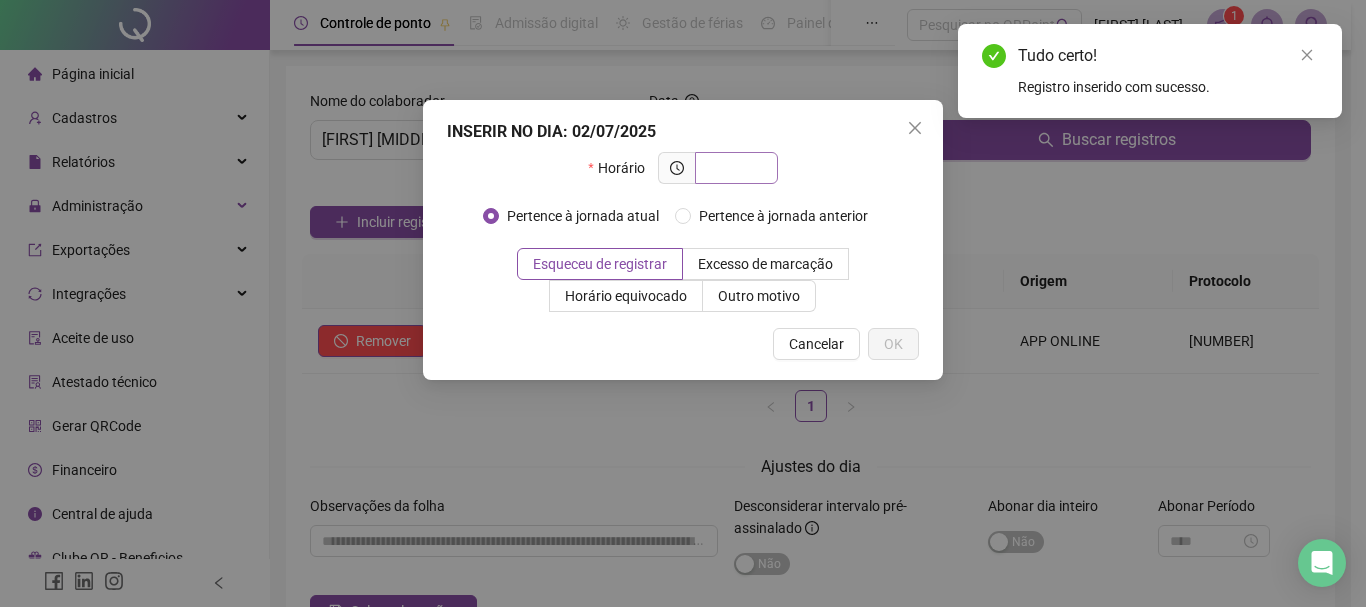 click at bounding box center (734, 168) 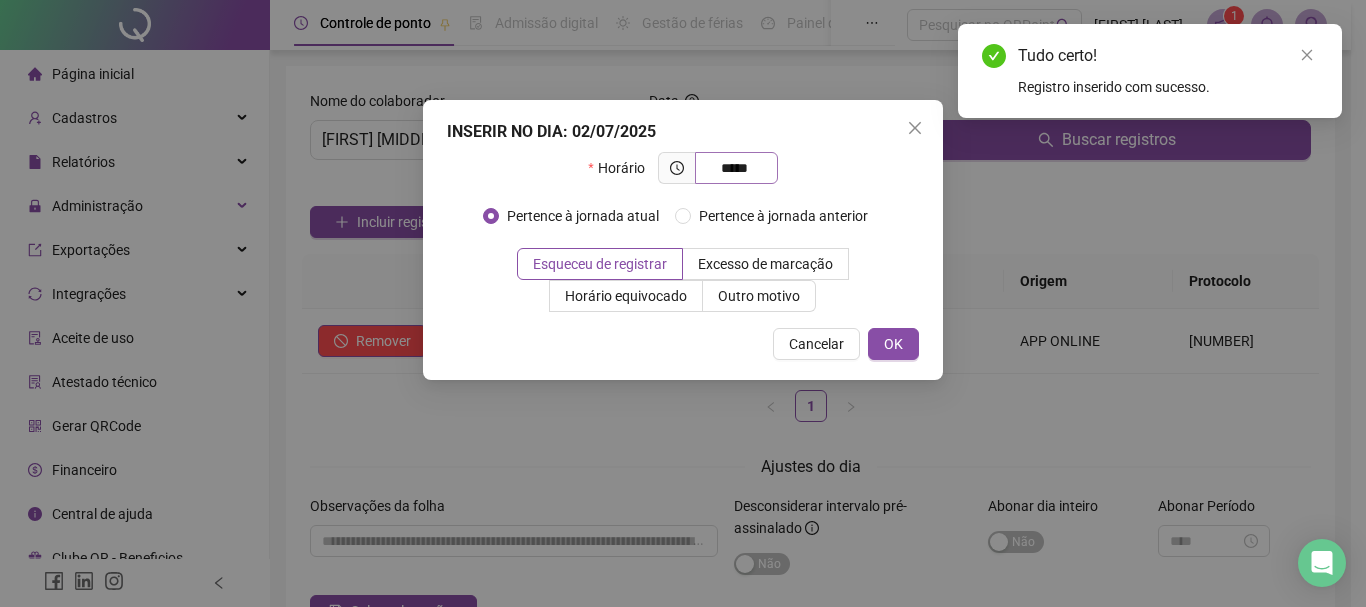type on "*****" 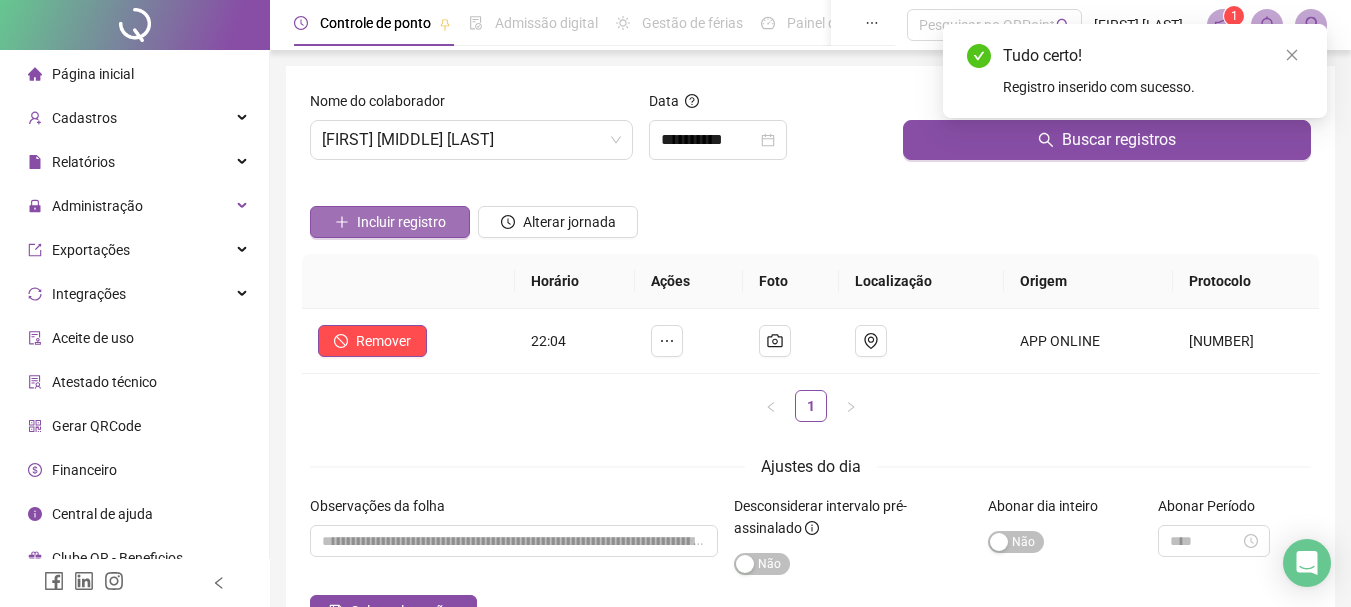 click on "Incluir registro" at bounding box center [401, 222] 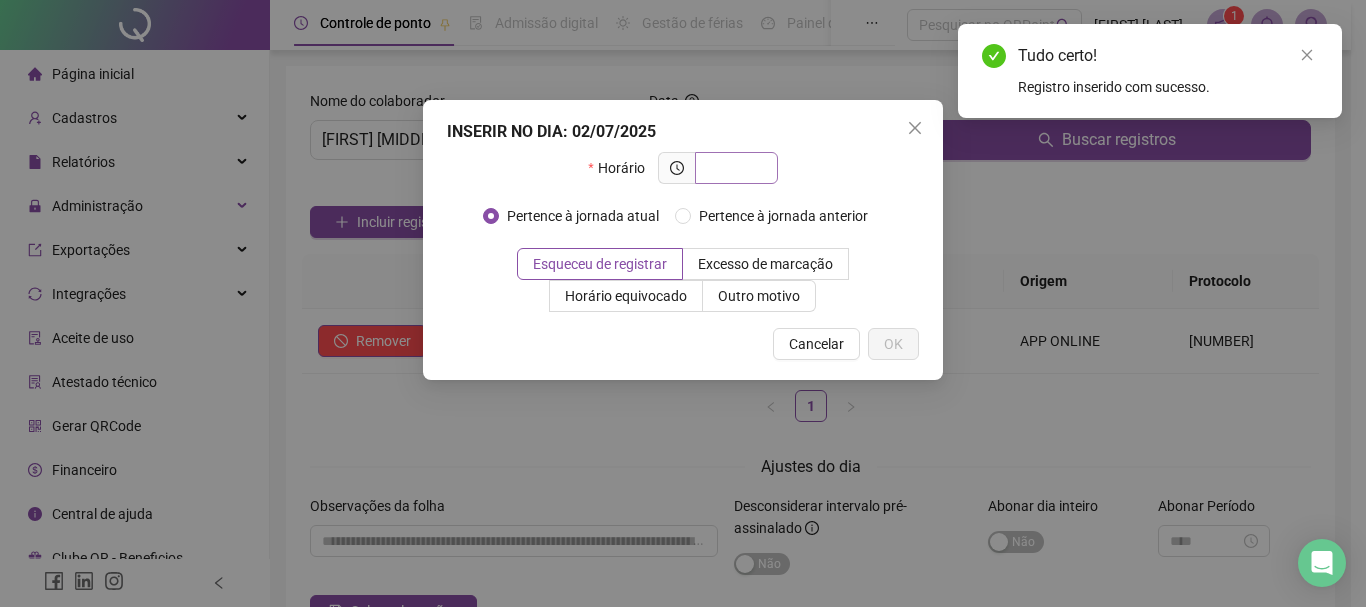 click at bounding box center [734, 168] 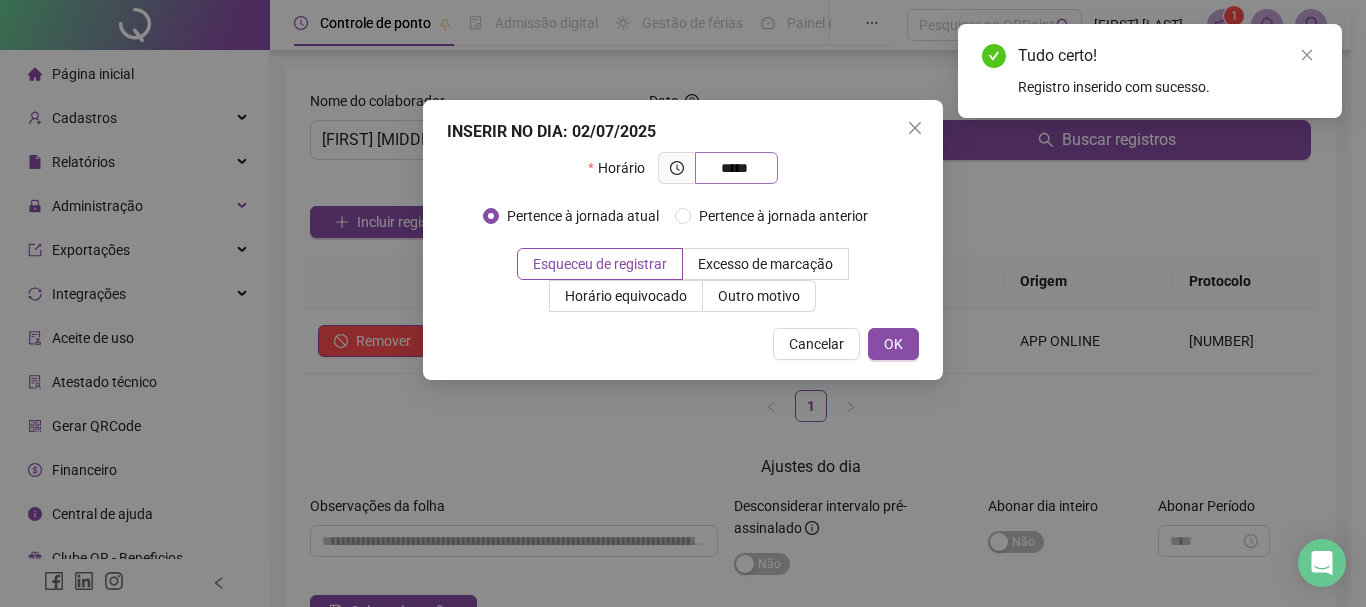 type on "*****" 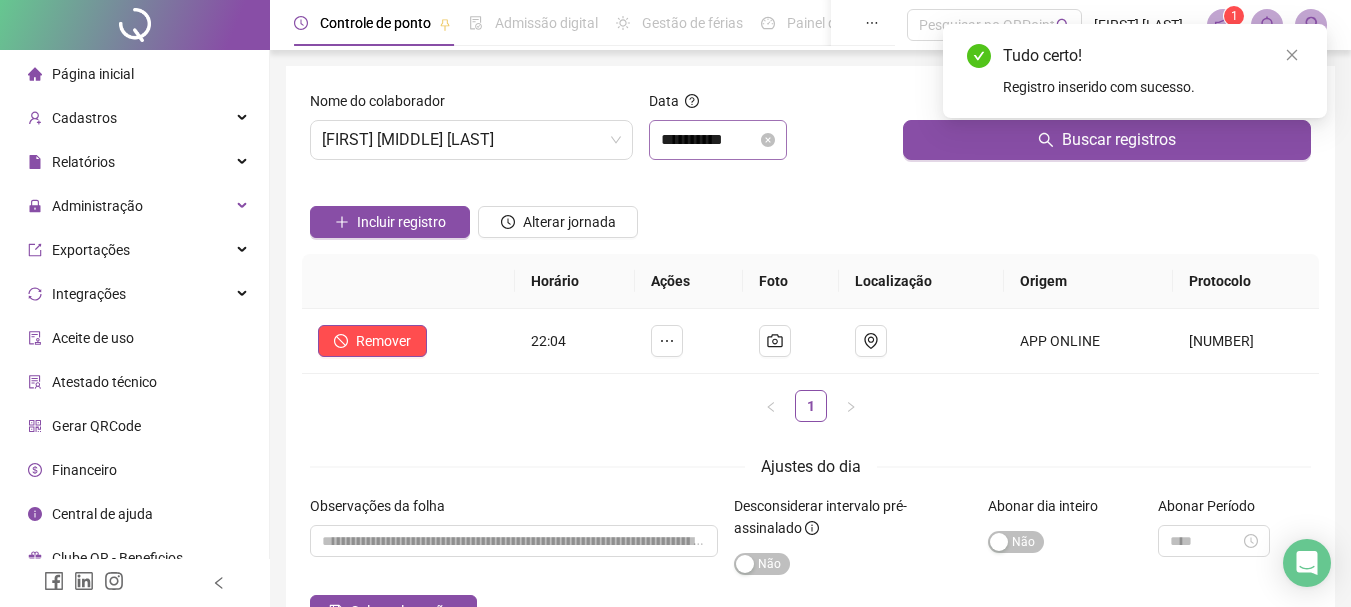 click on "**********" at bounding box center (718, 140) 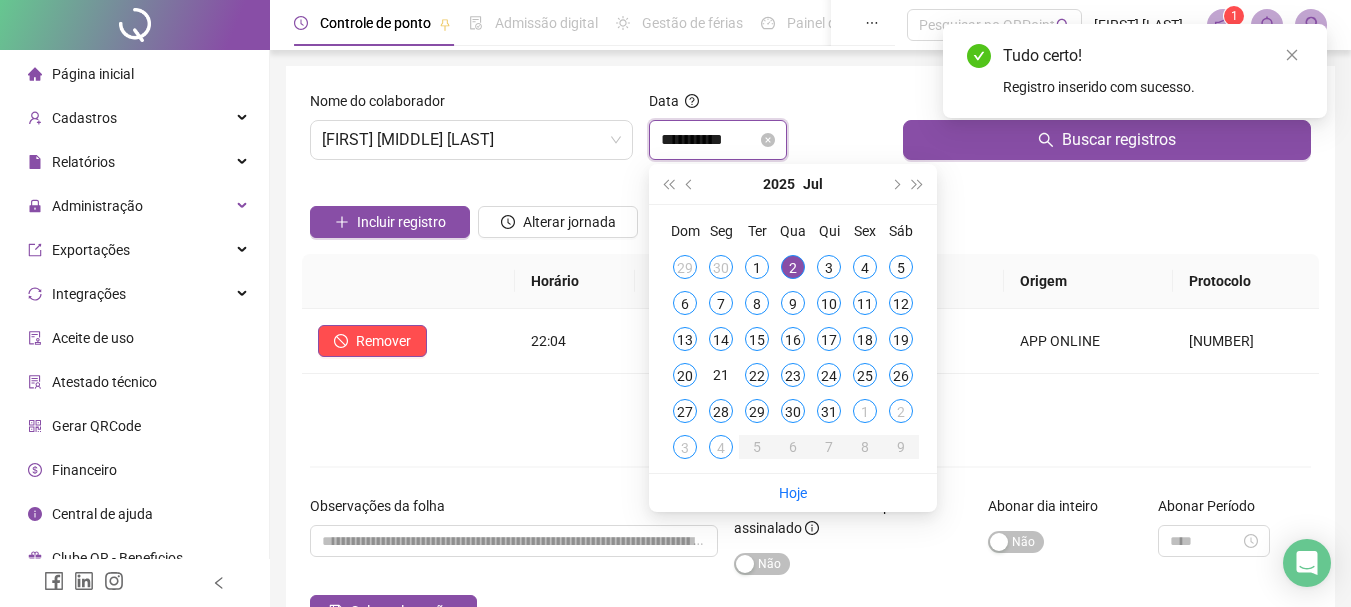 click on "**********" at bounding box center [709, 140] 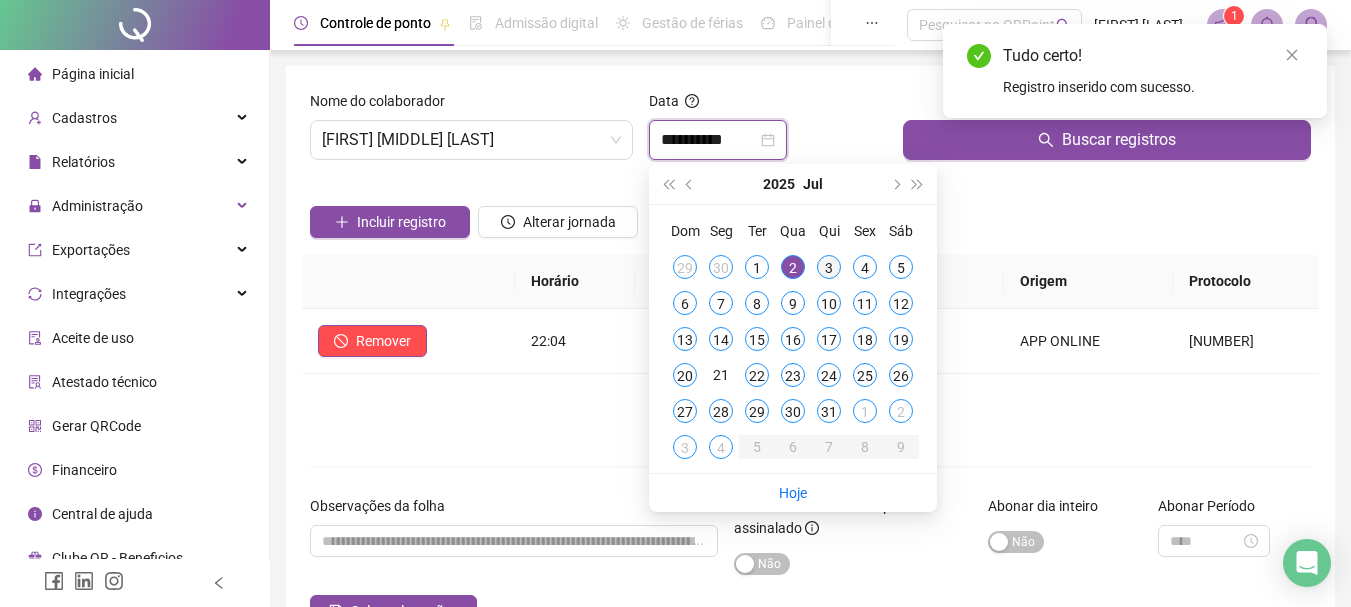 type on "**********" 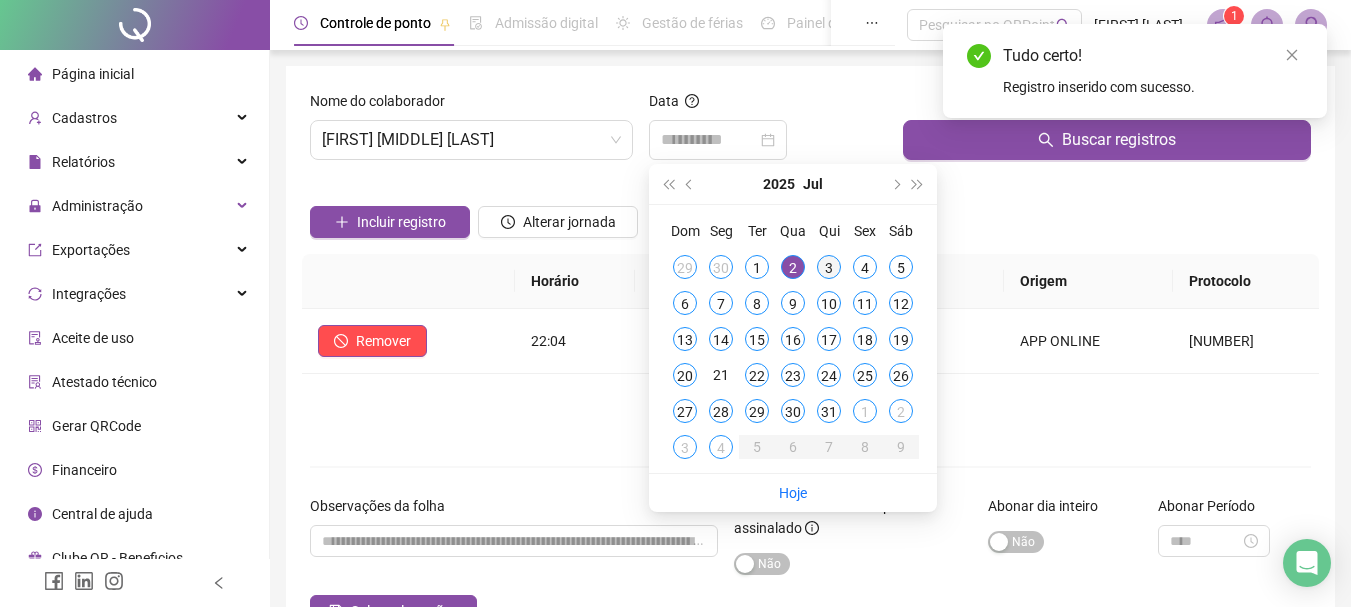 click on "3" at bounding box center (829, 267) 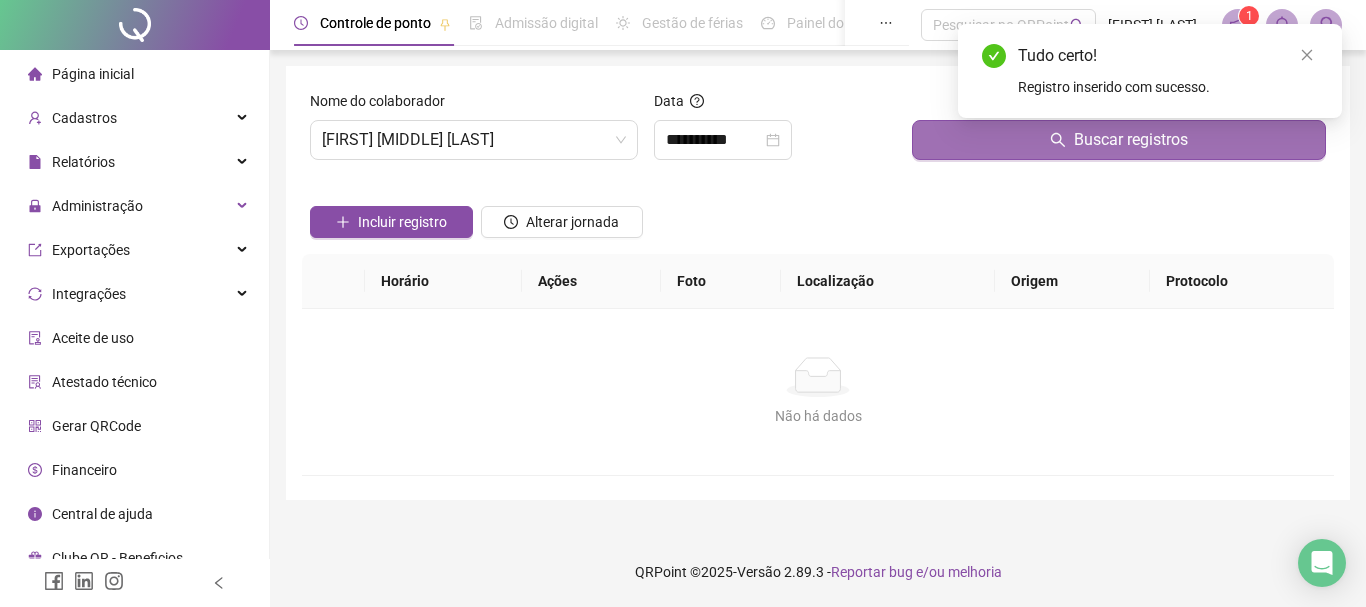 click on "Buscar registros" at bounding box center [1119, 140] 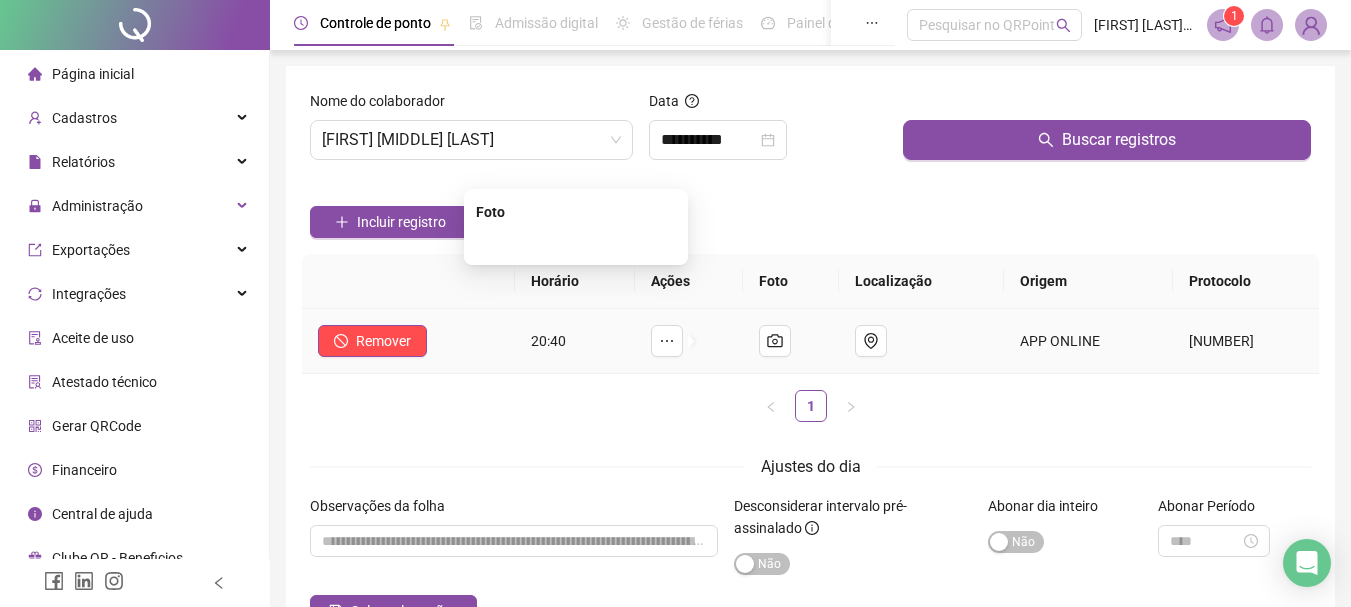 click at bounding box center (576, 243) 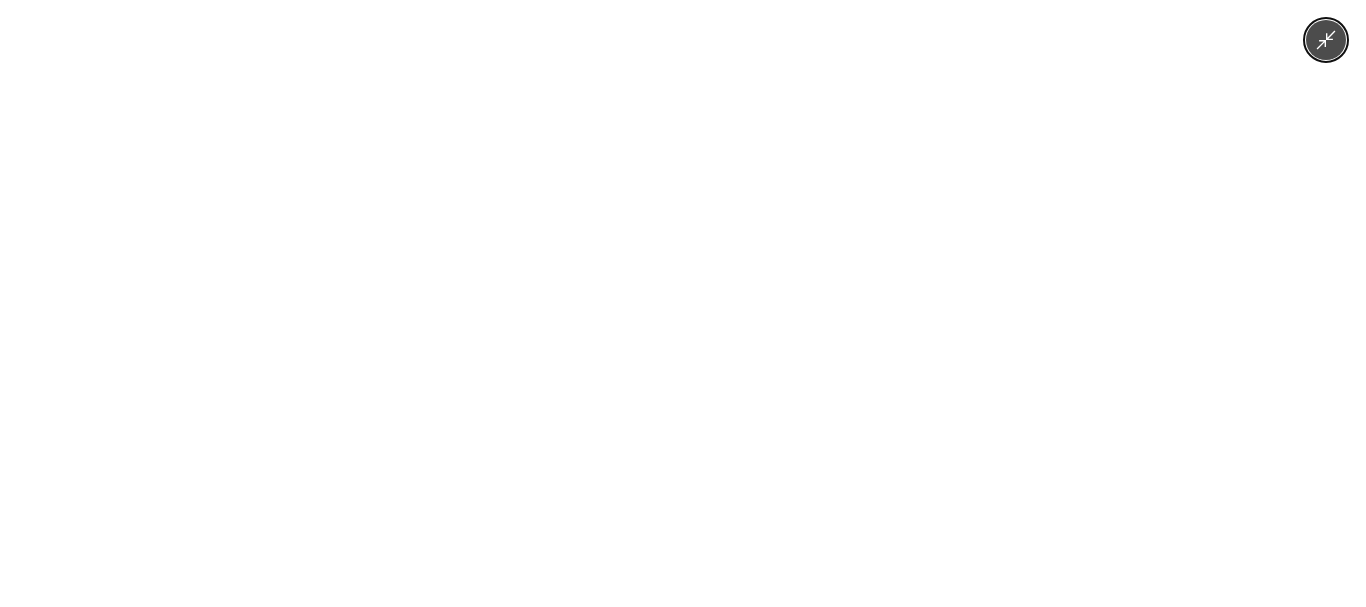 click at bounding box center (682, 303) 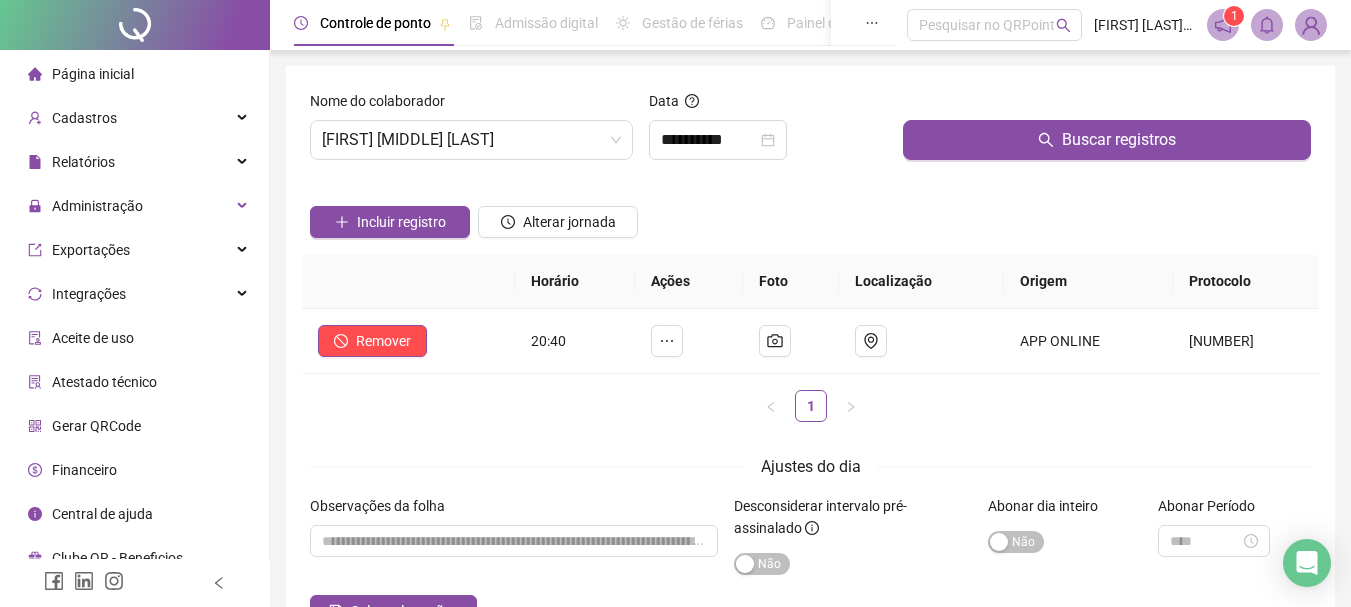 click on "Incluir registro   Alterar jornada" at bounding box center [810, 215] 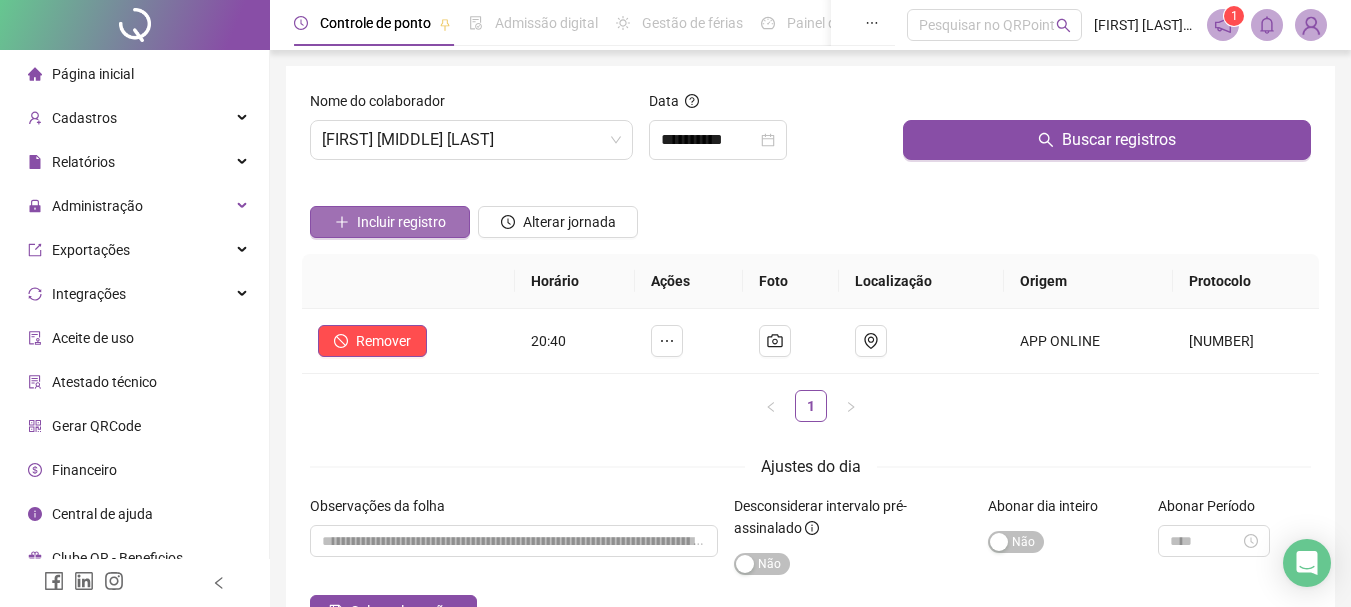 click on "Incluir registro" at bounding box center (401, 222) 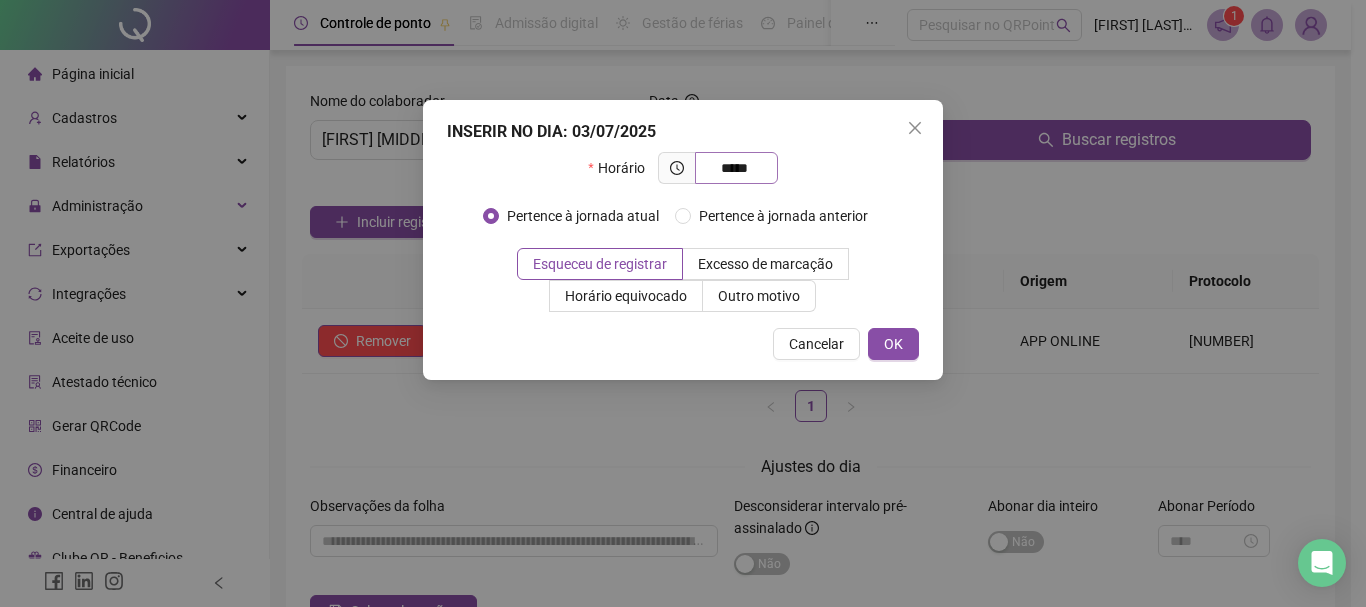 type on "*****" 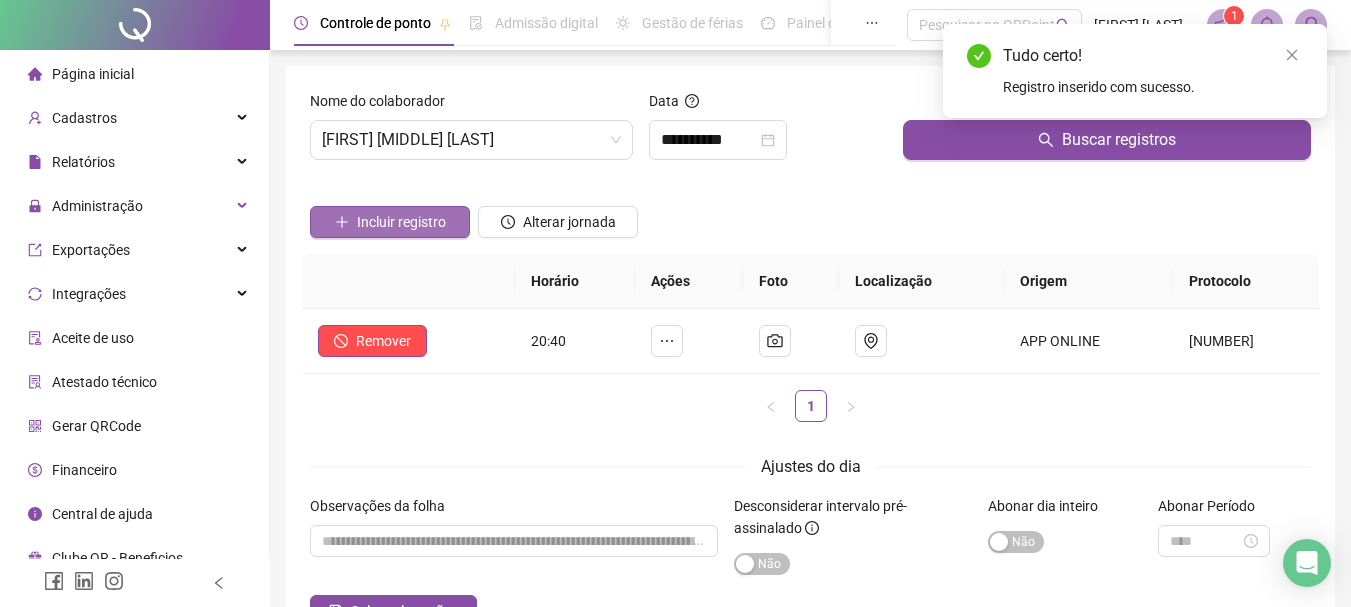 click on "Incluir registro" at bounding box center (401, 222) 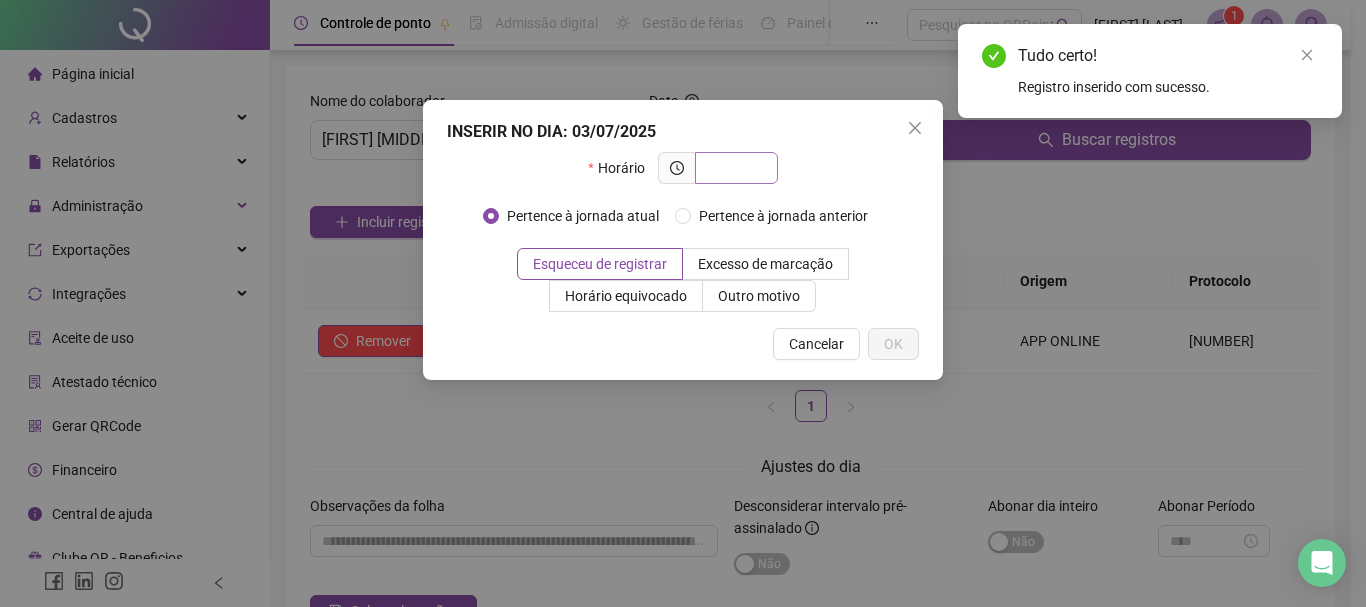 click at bounding box center (734, 168) 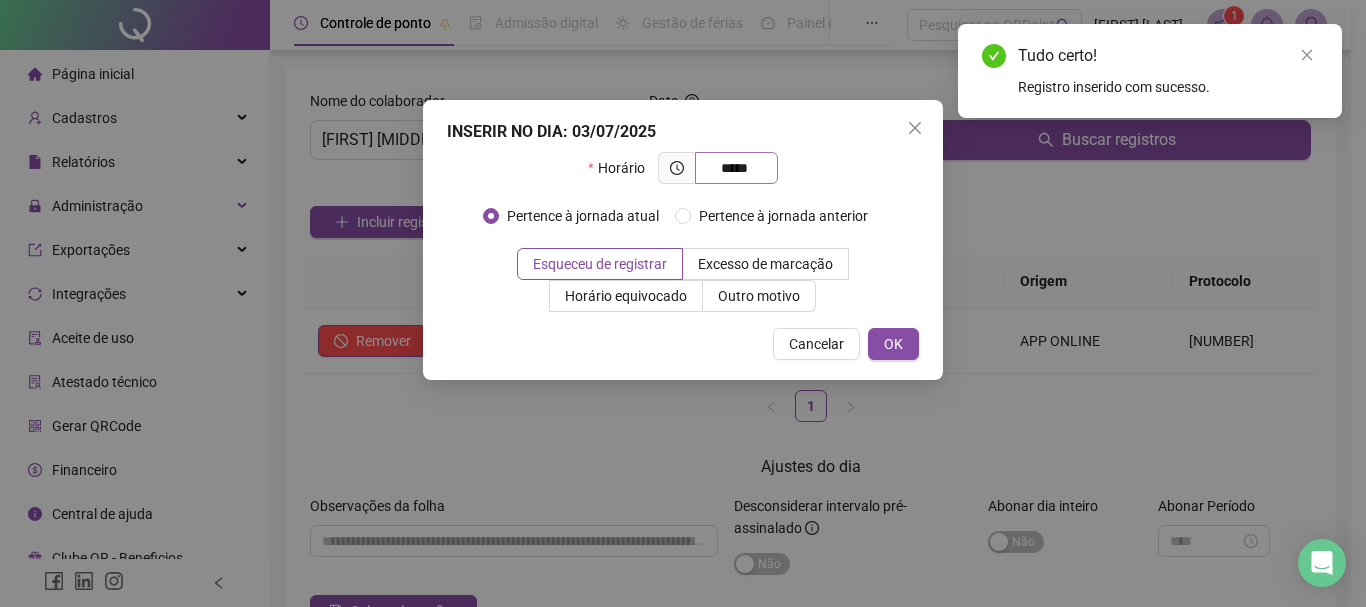 type on "*****" 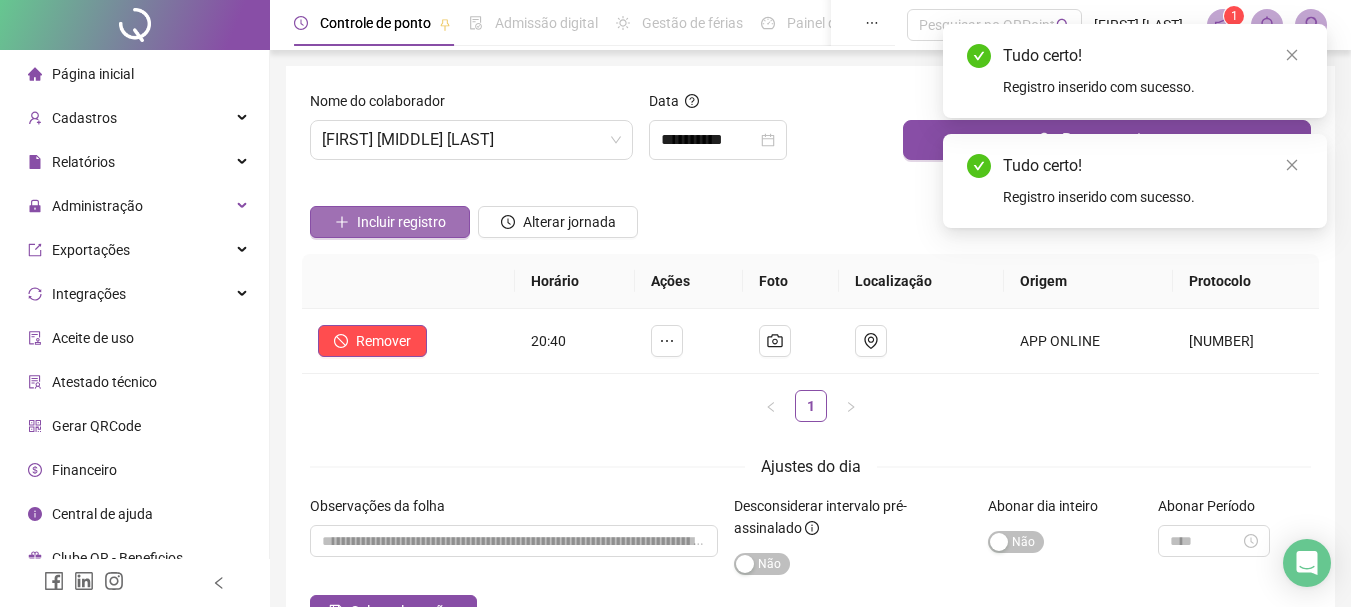 click on "Incluir registro" at bounding box center [401, 222] 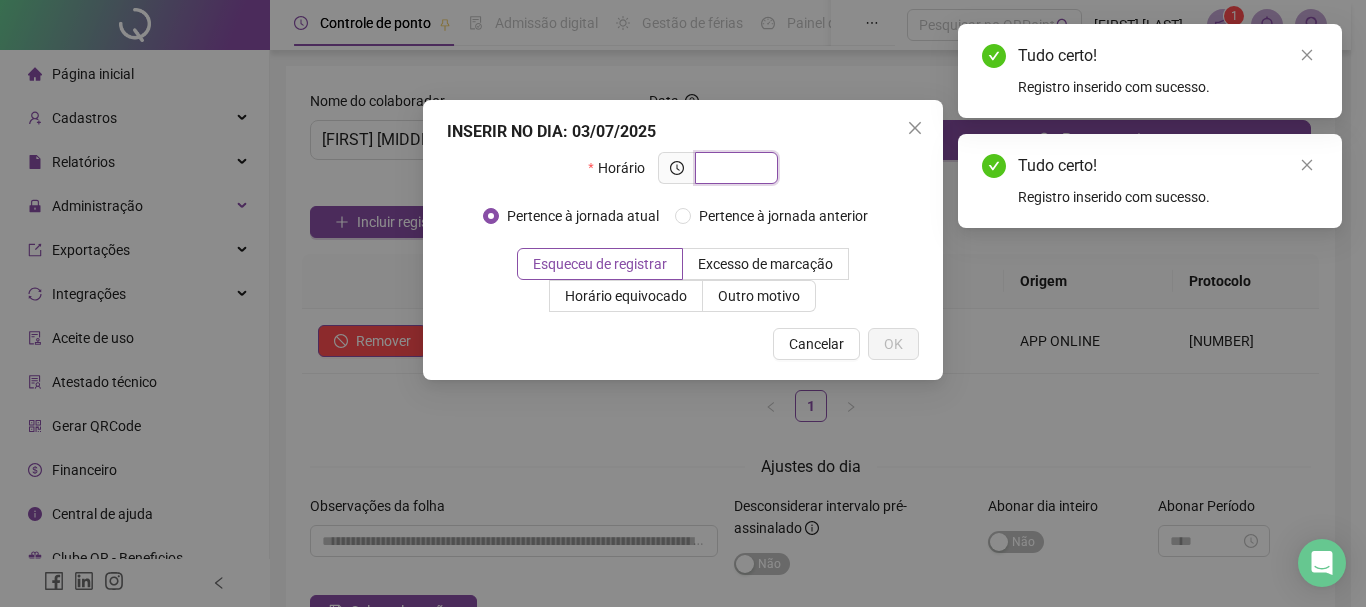 click at bounding box center (734, 168) 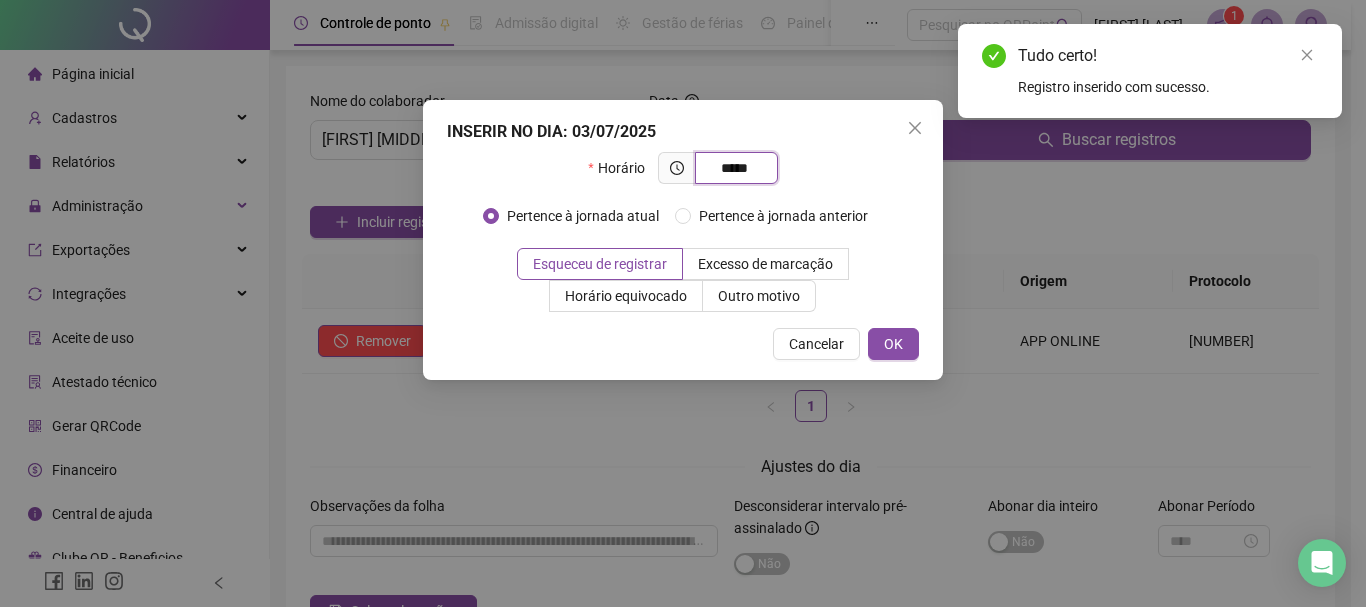 type on "*****" 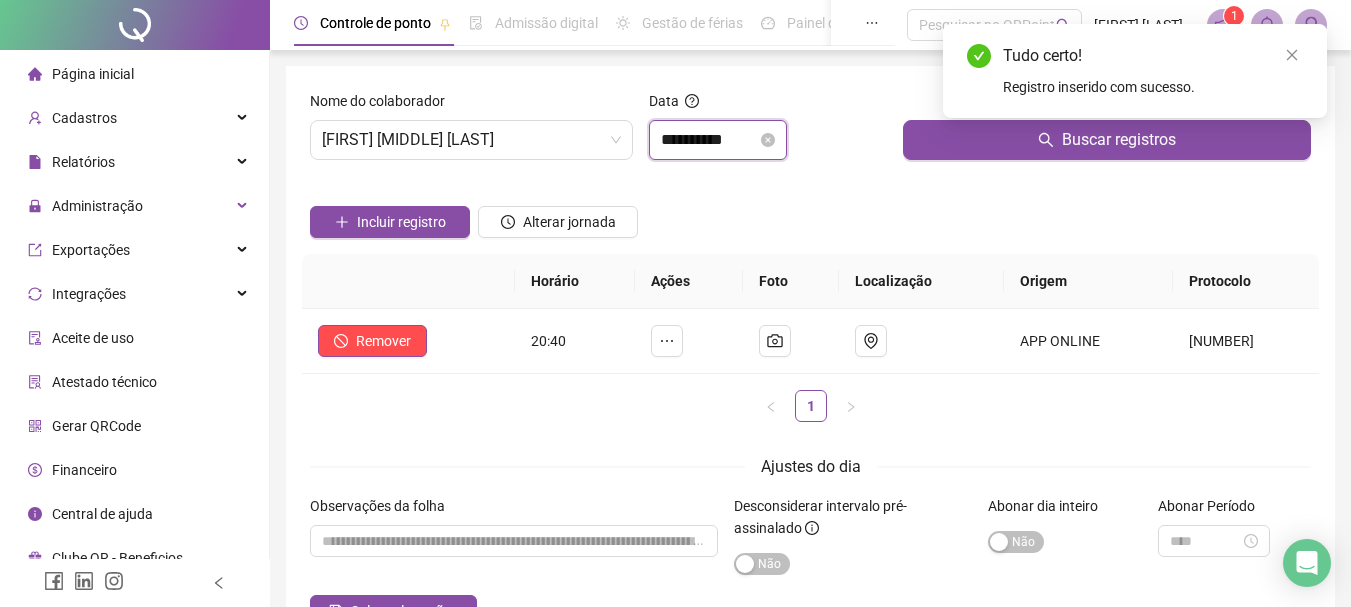 click on "**********" at bounding box center [709, 140] 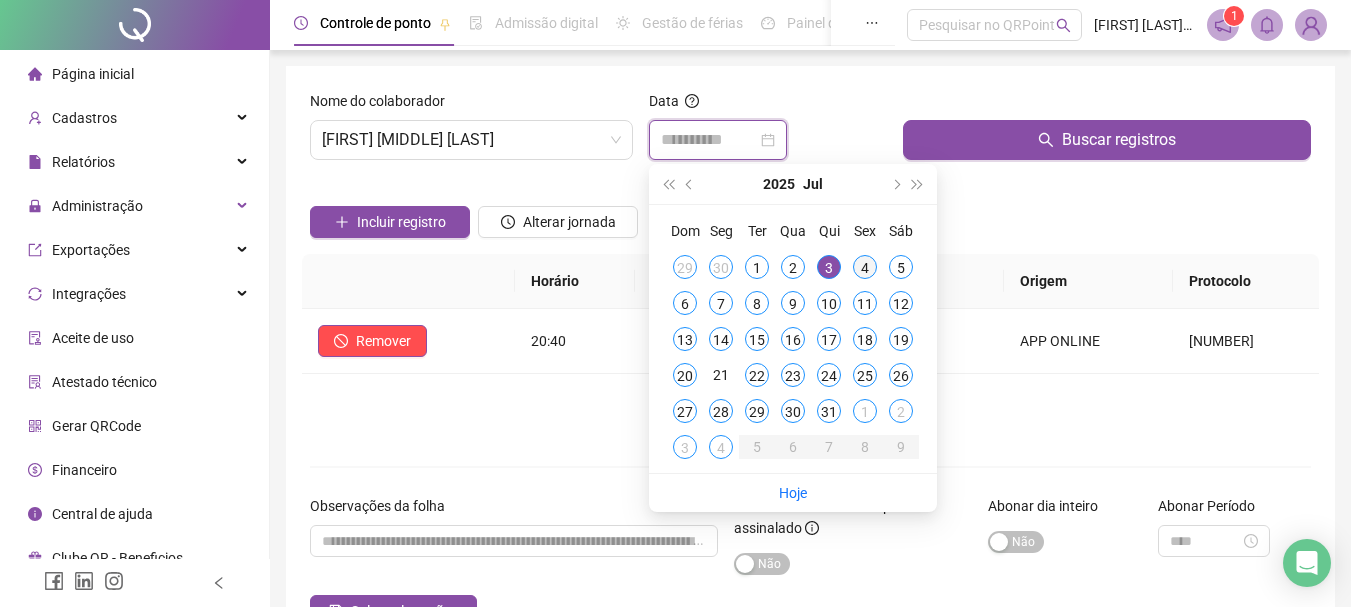 type on "**********" 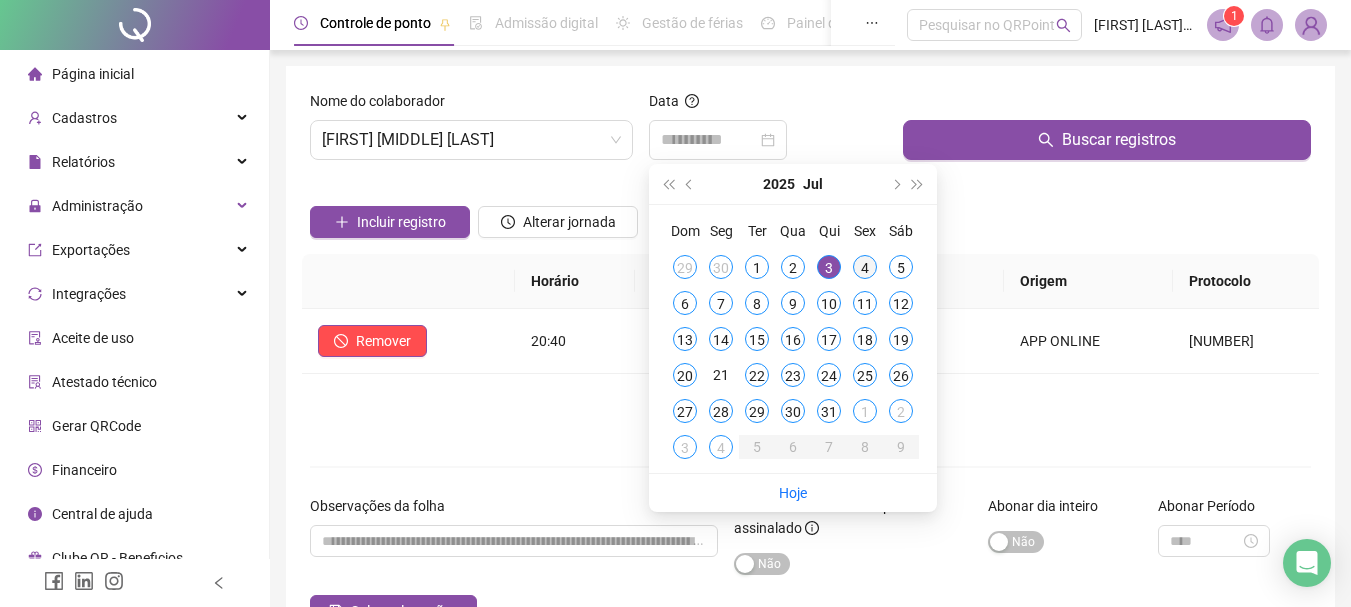 click on "4" at bounding box center (865, 267) 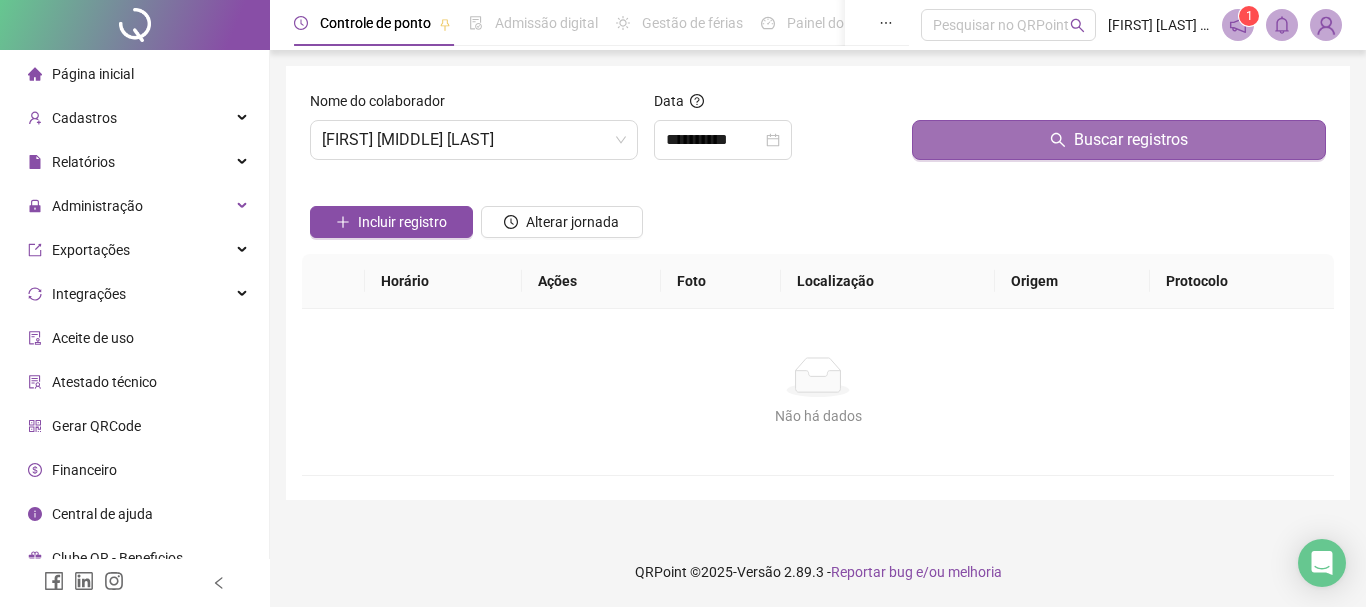 click on "Buscar registros" at bounding box center (1119, 140) 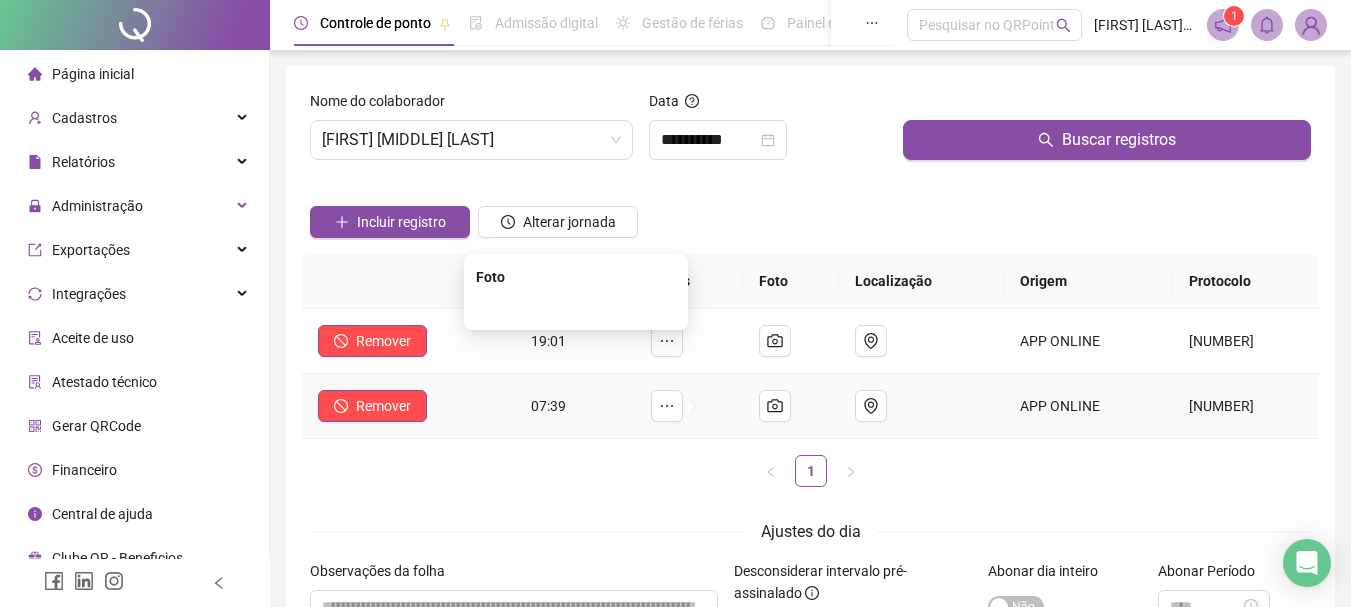 click at bounding box center [576, 308] 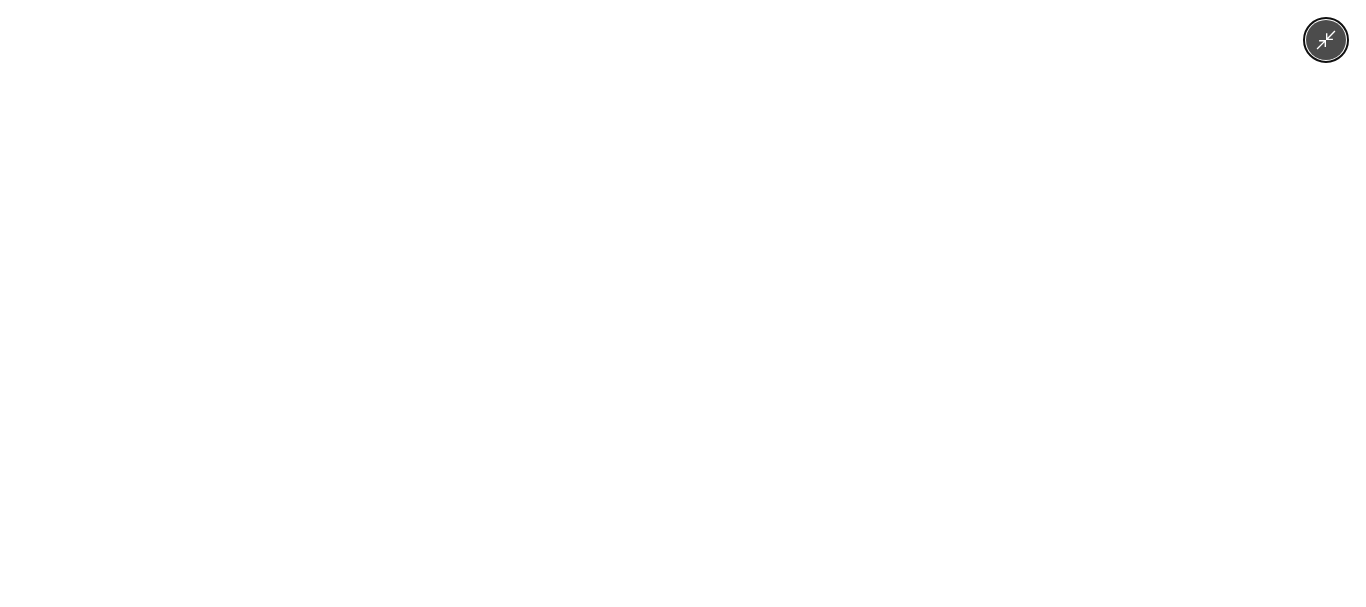click at bounding box center (683, 303) 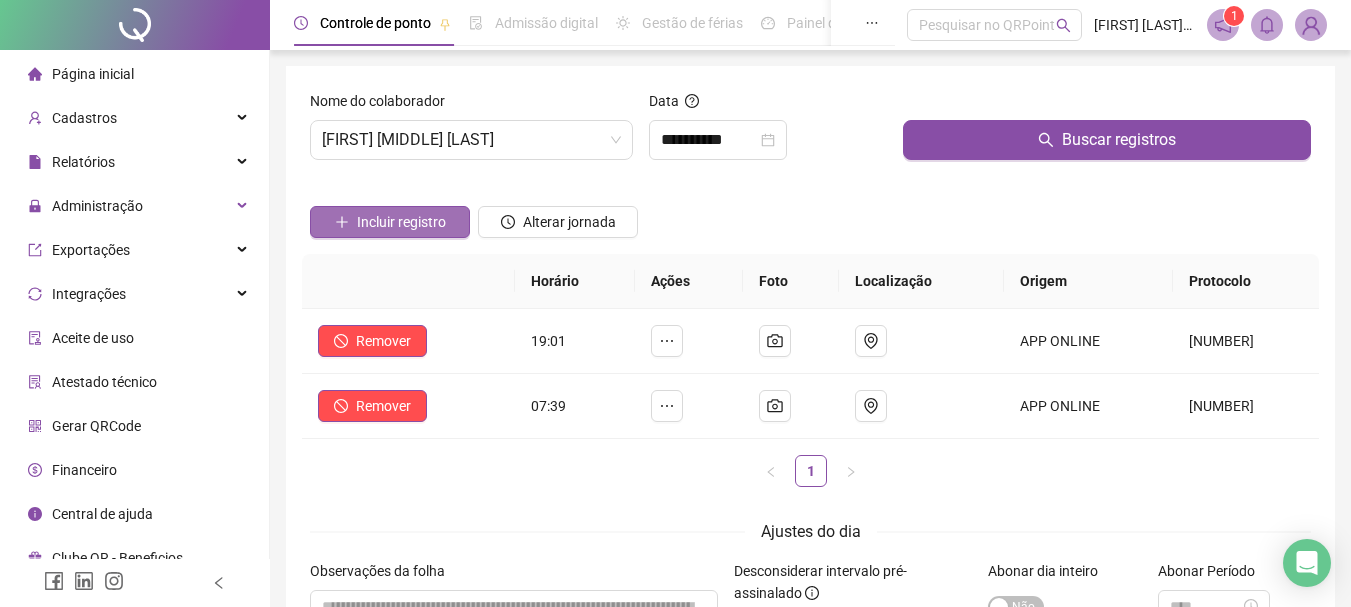 click on "Incluir registro" at bounding box center (401, 222) 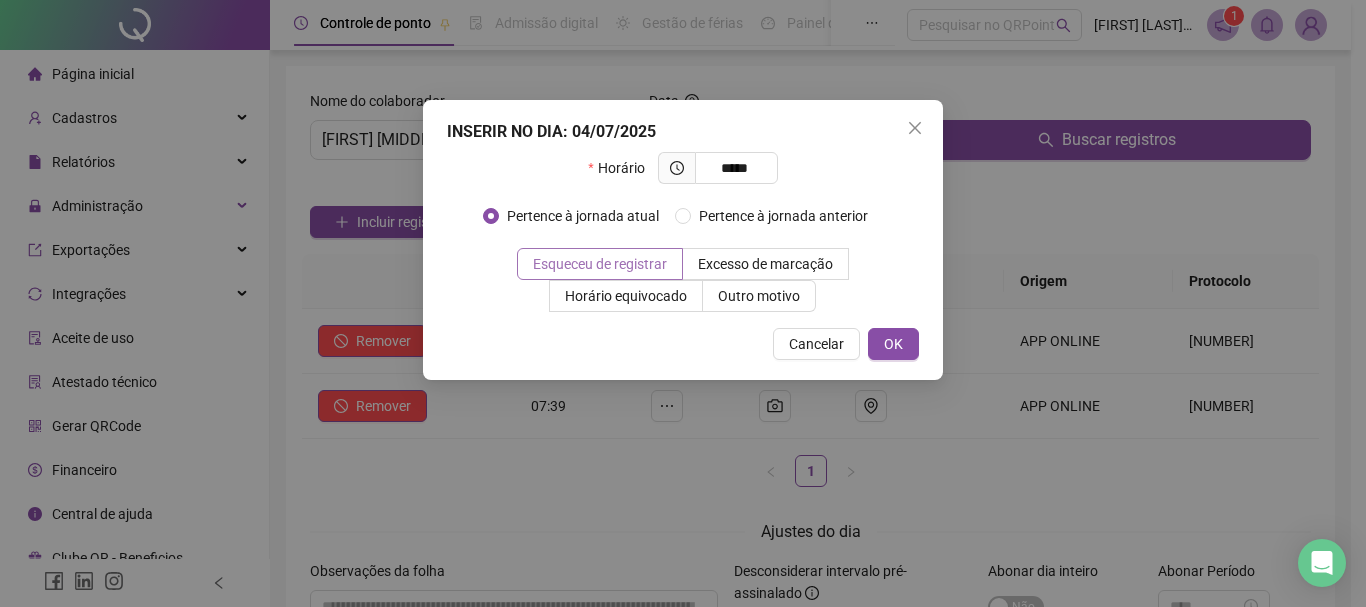 type on "*****" 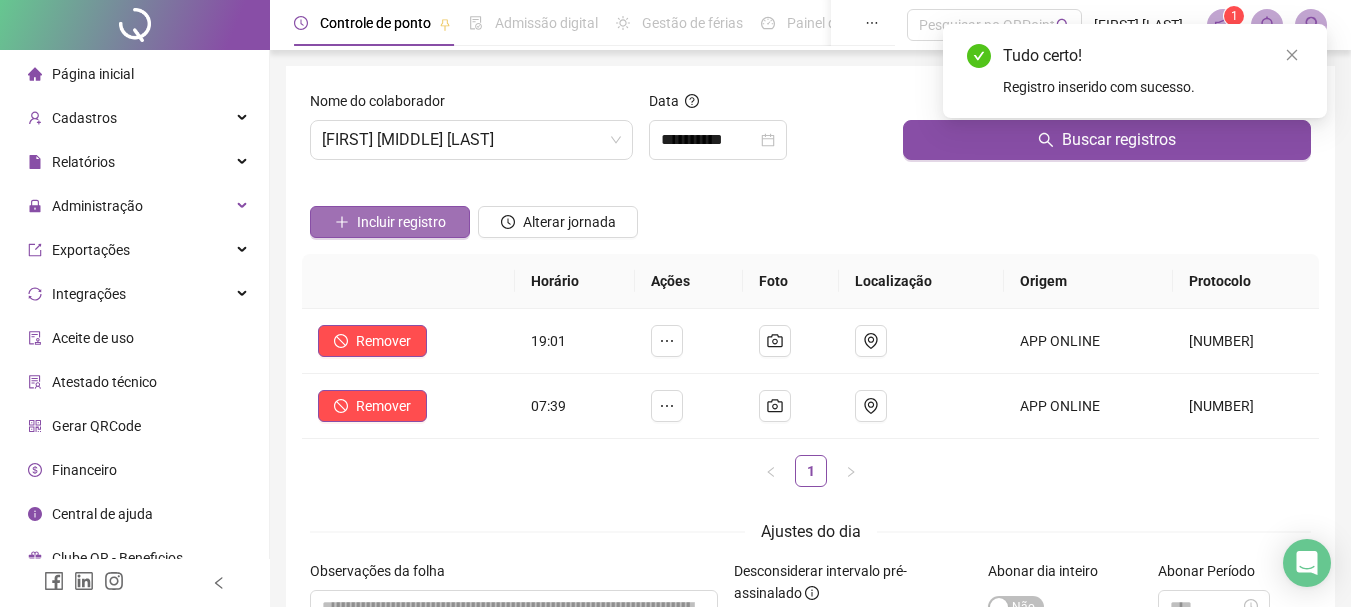 click on "Incluir registro" at bounding box center (401, 222) 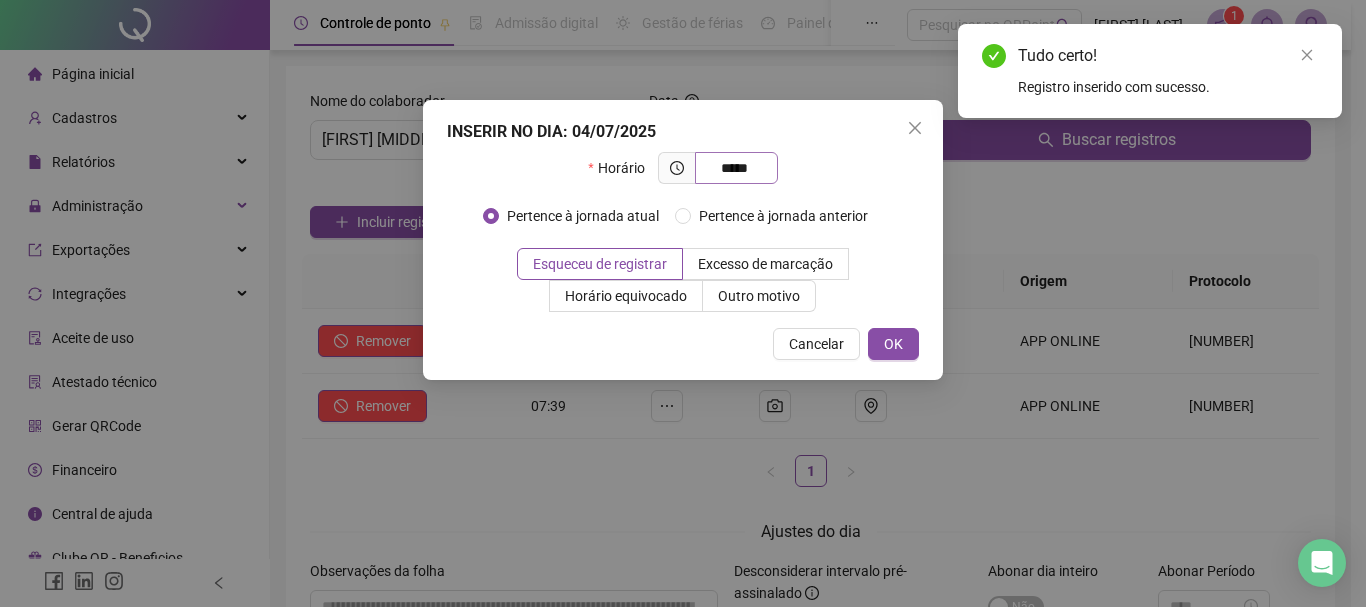 type on "*****" 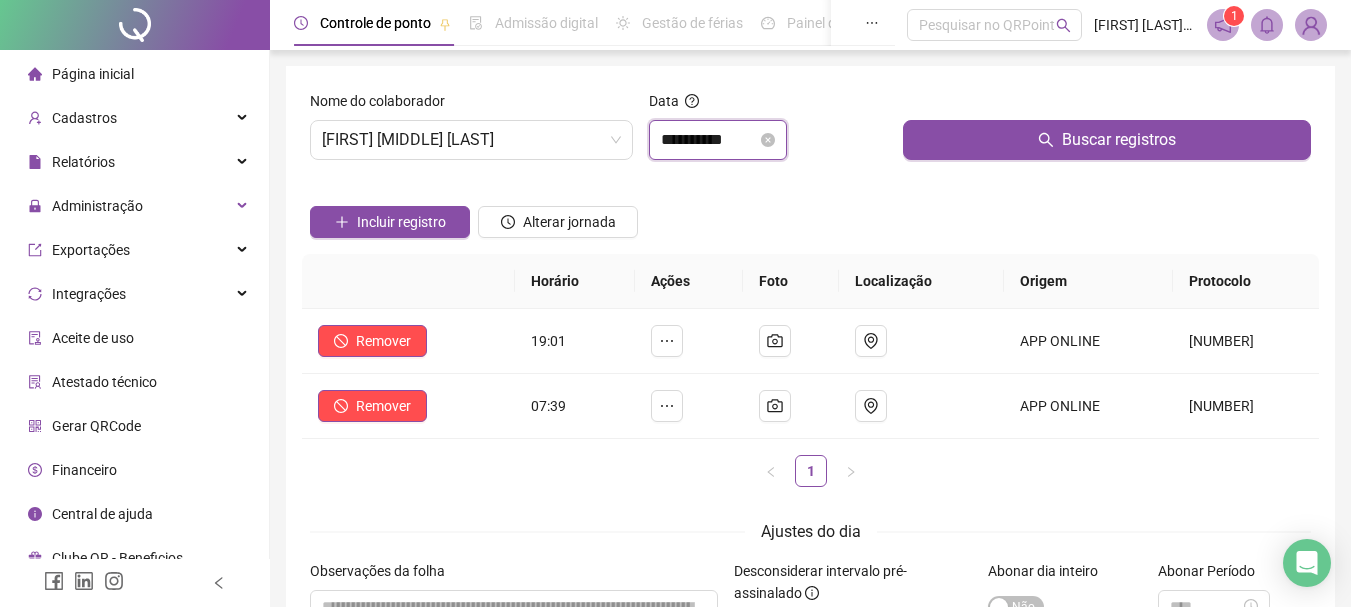click on "**********" at bounding box center (709, 140) 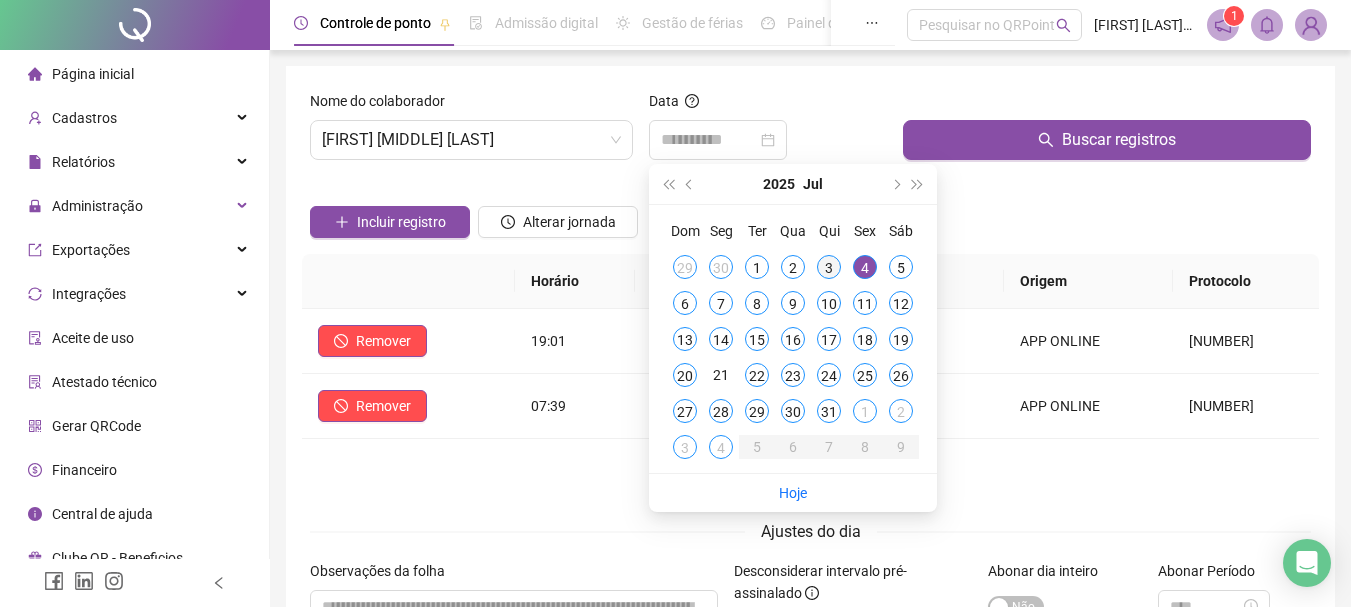 click on "3" at bounding box center (829, 267) 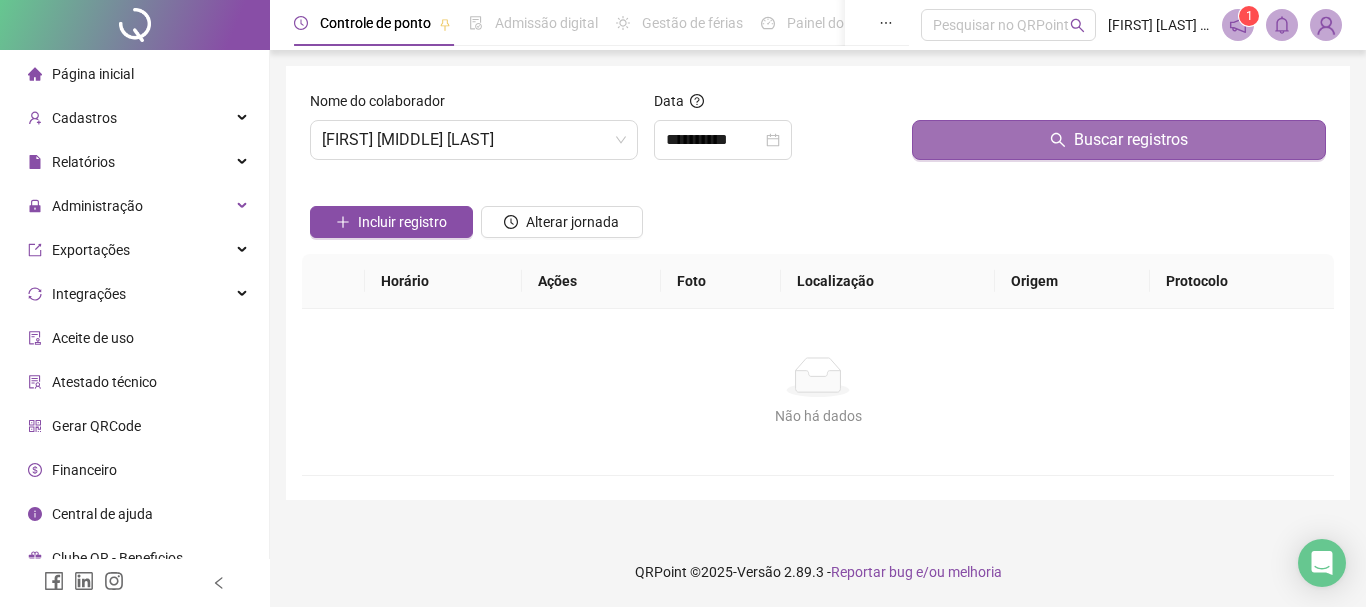click on "Buscar registros" at bounding box center [1119, 140] 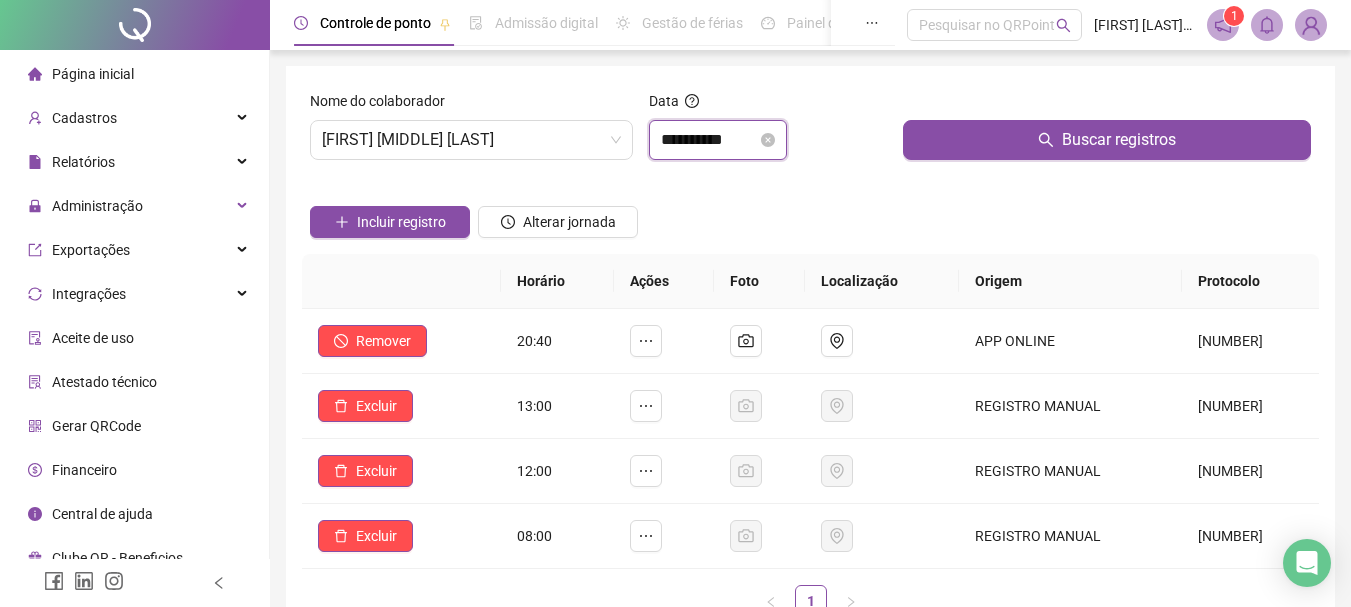 click on "**********" at bounding box center [709, 140] 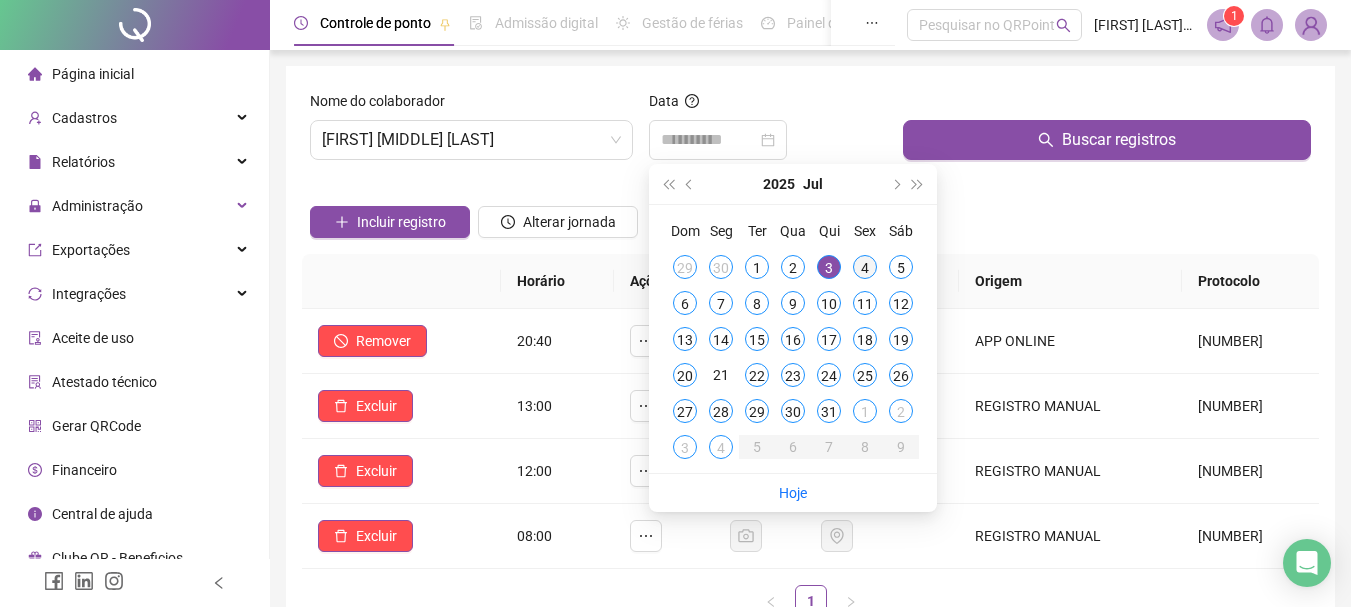 click on "4" at bounding box center [865, 267] 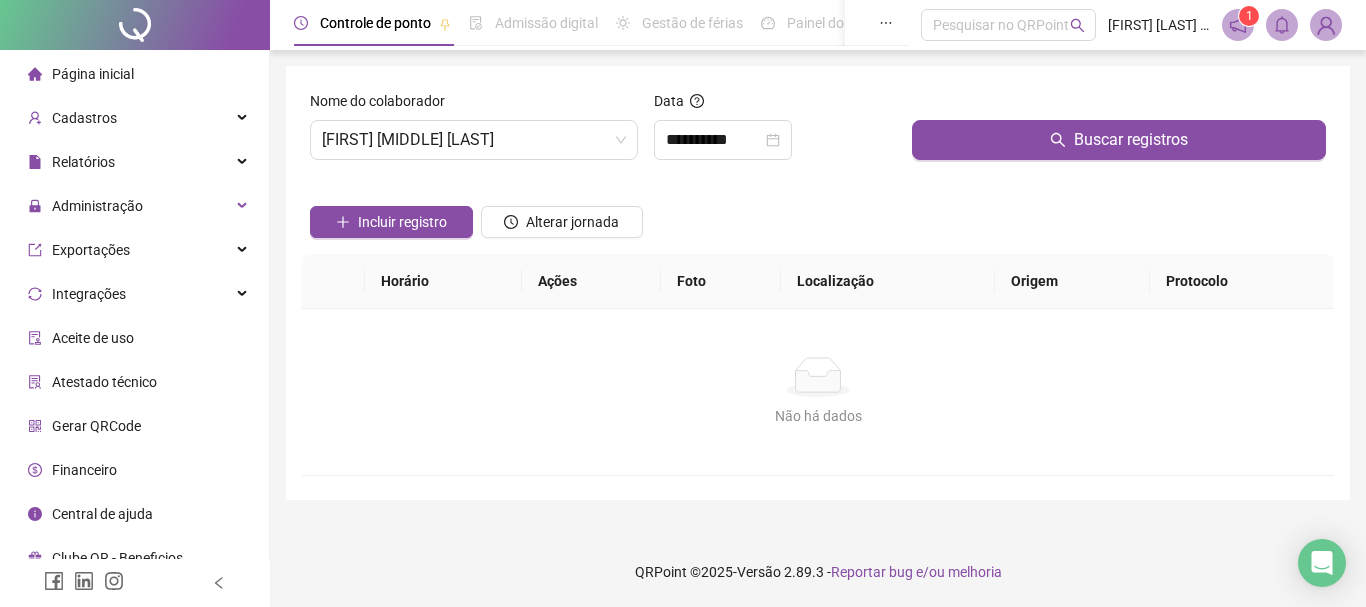 click on "Buscar registros" at bounding box center (1119, 133) 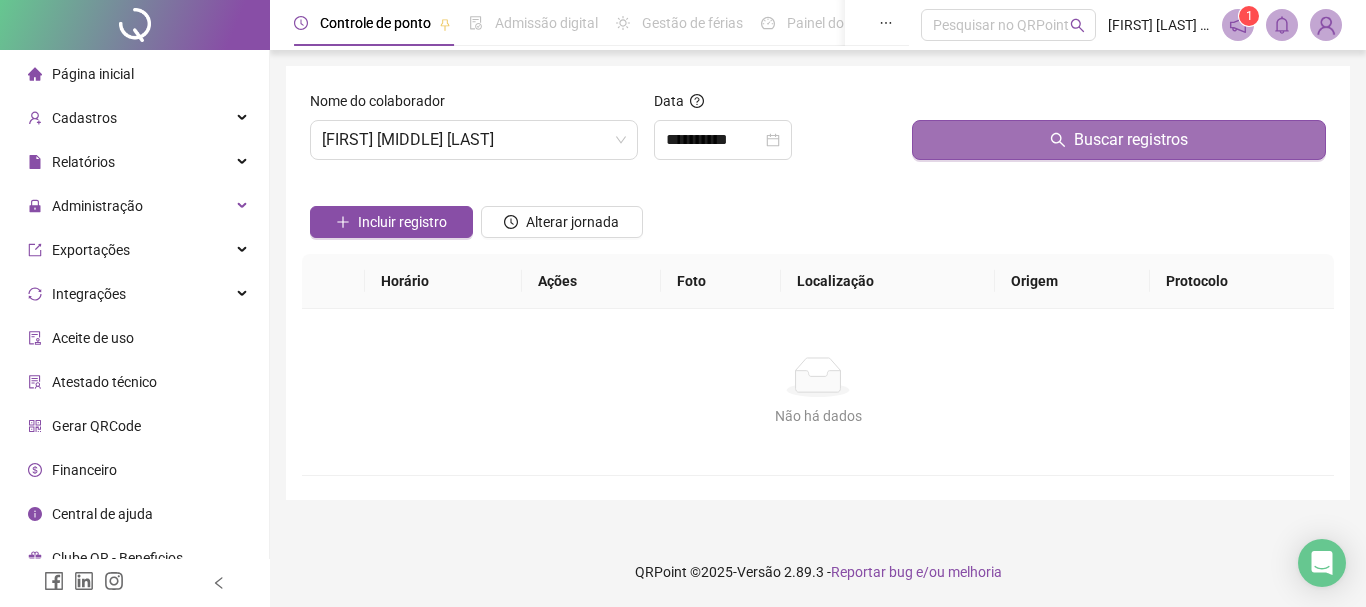 click on "Buscar registros" at bounding box center (1119, 140) 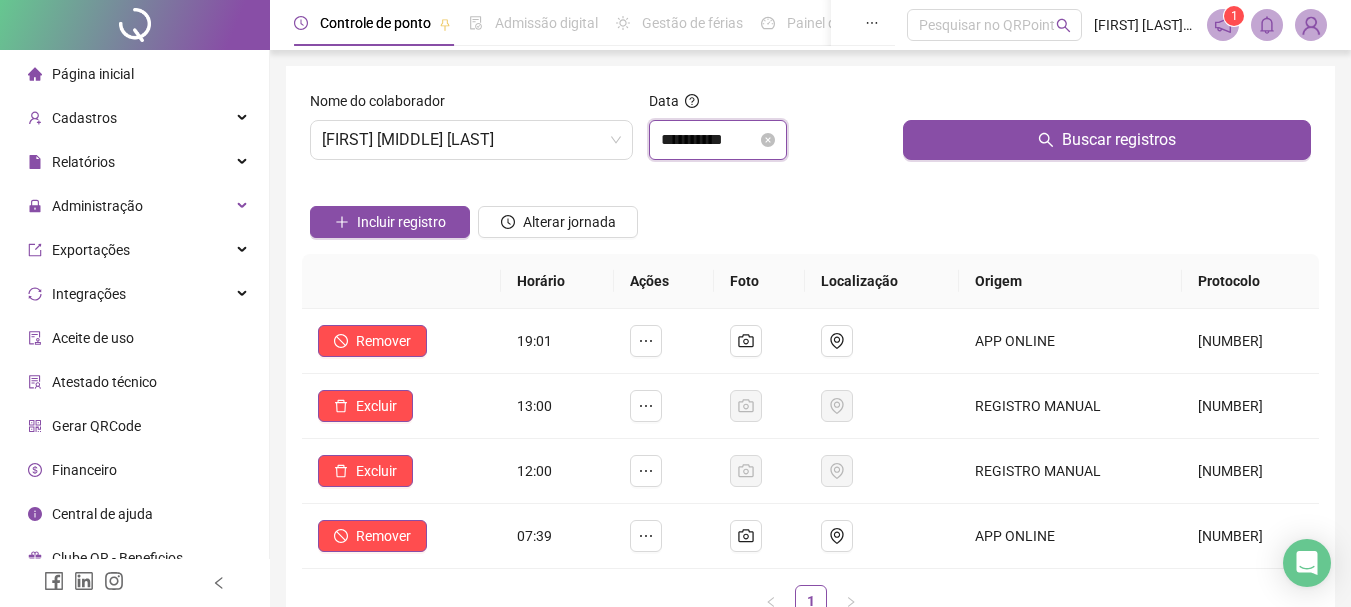 click on "**********" at bounding box center [709, 140] 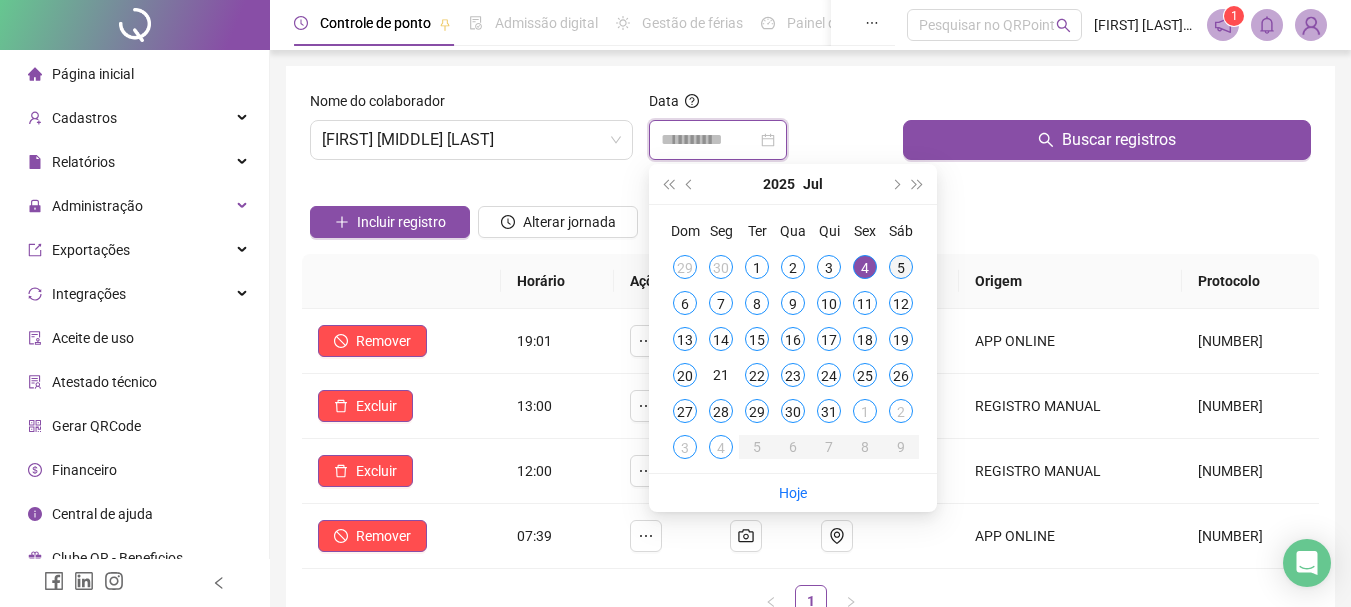 type on "**********" 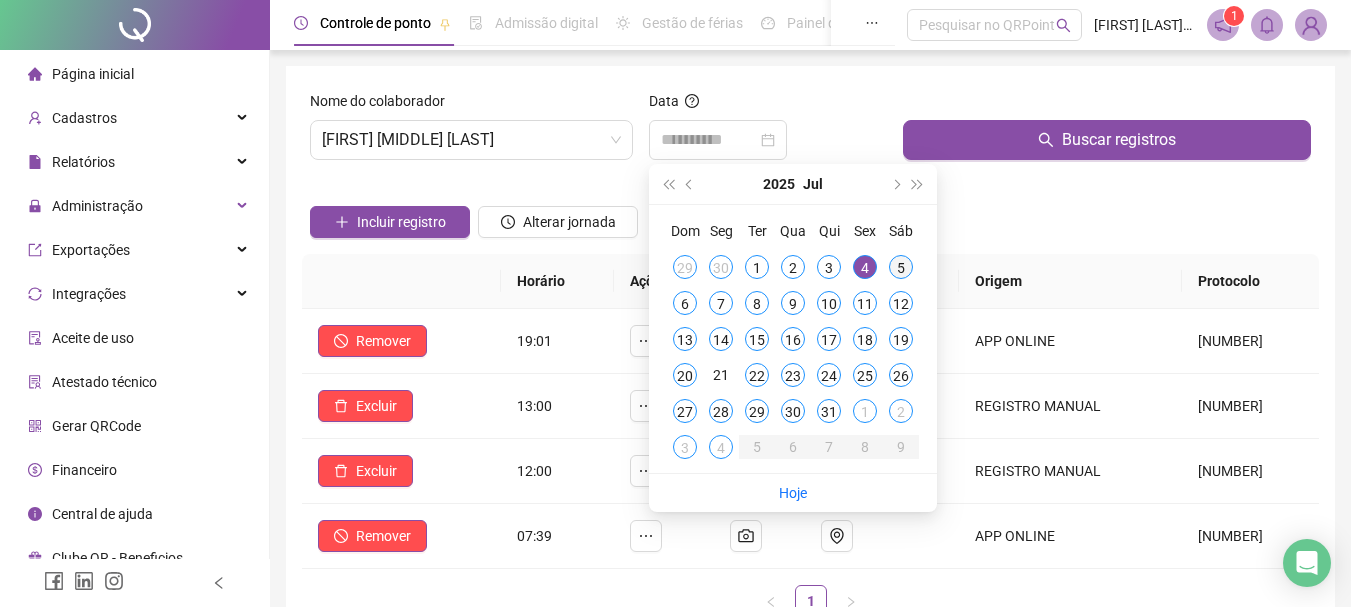 click on "5" at bounding box center (901, 267) 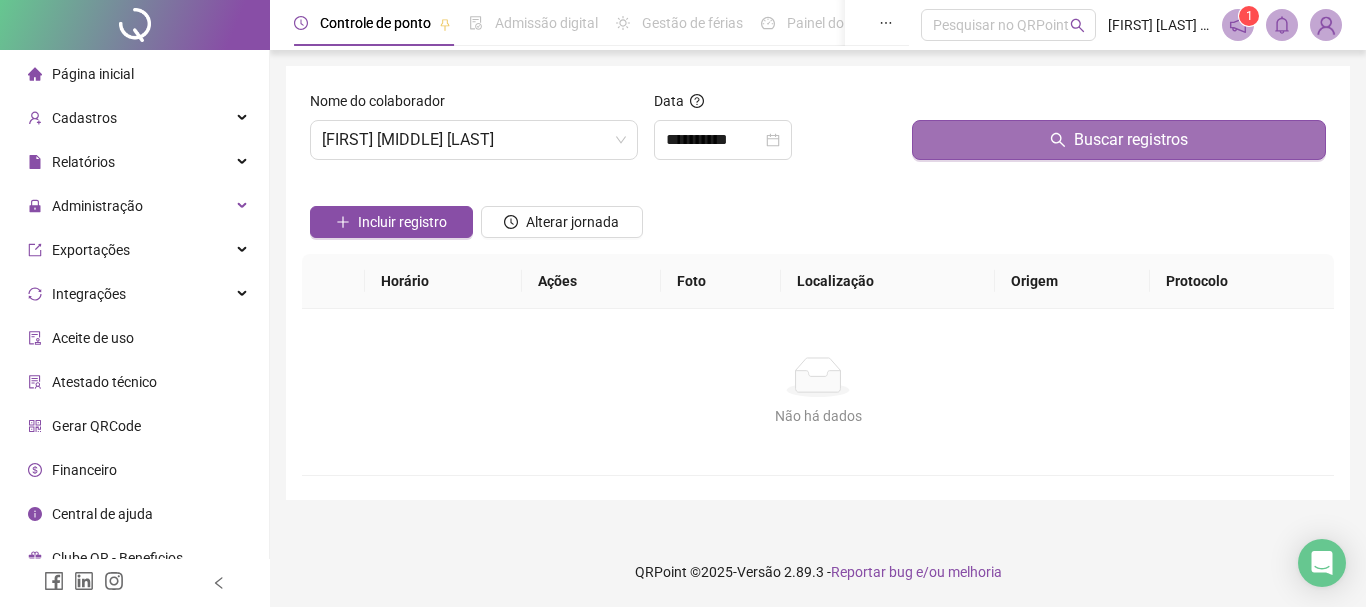 click on "Buscar registros" at bounding box center (1119, 140) 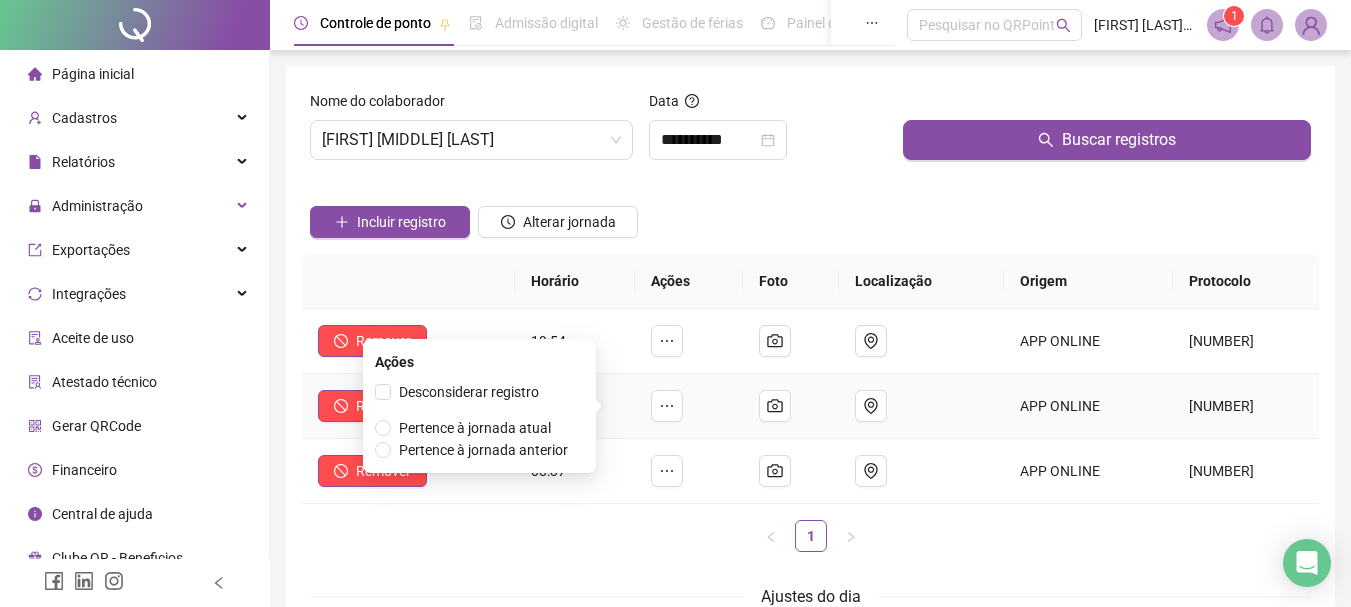 click on "Desconsiderar registro" at bounding box center (469, 392) 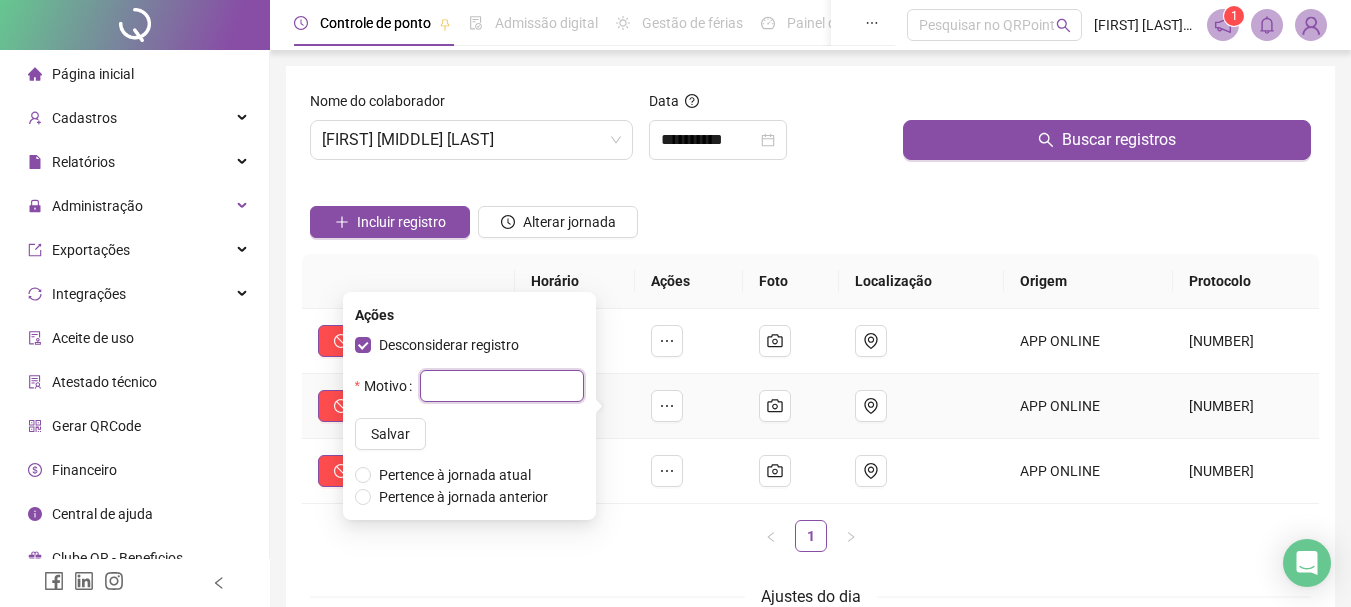 click at bounding box center (502, 386) 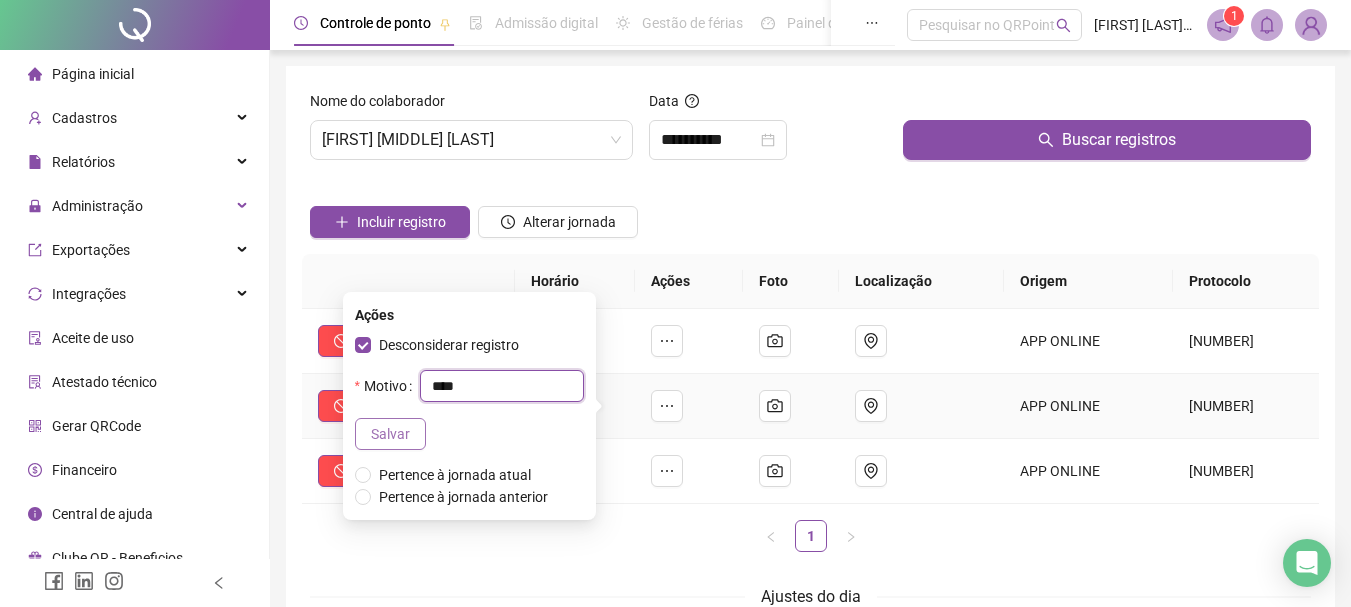 type on "****" 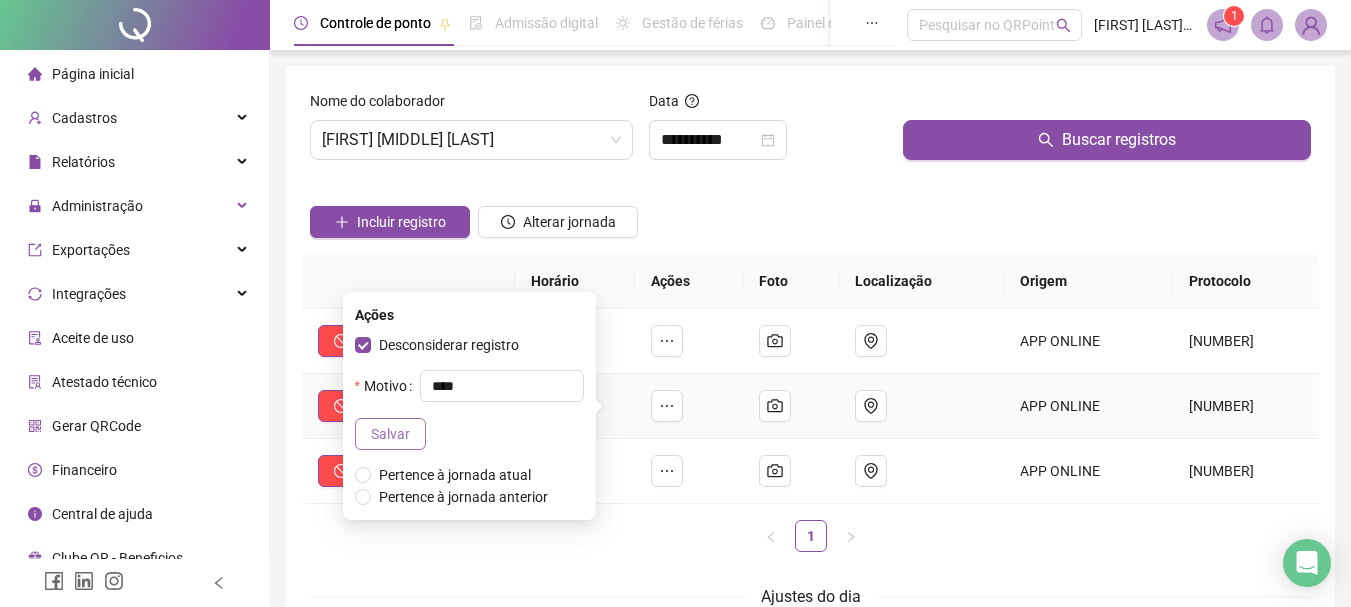 click on "Salvar" at bounding box center [390, 434] 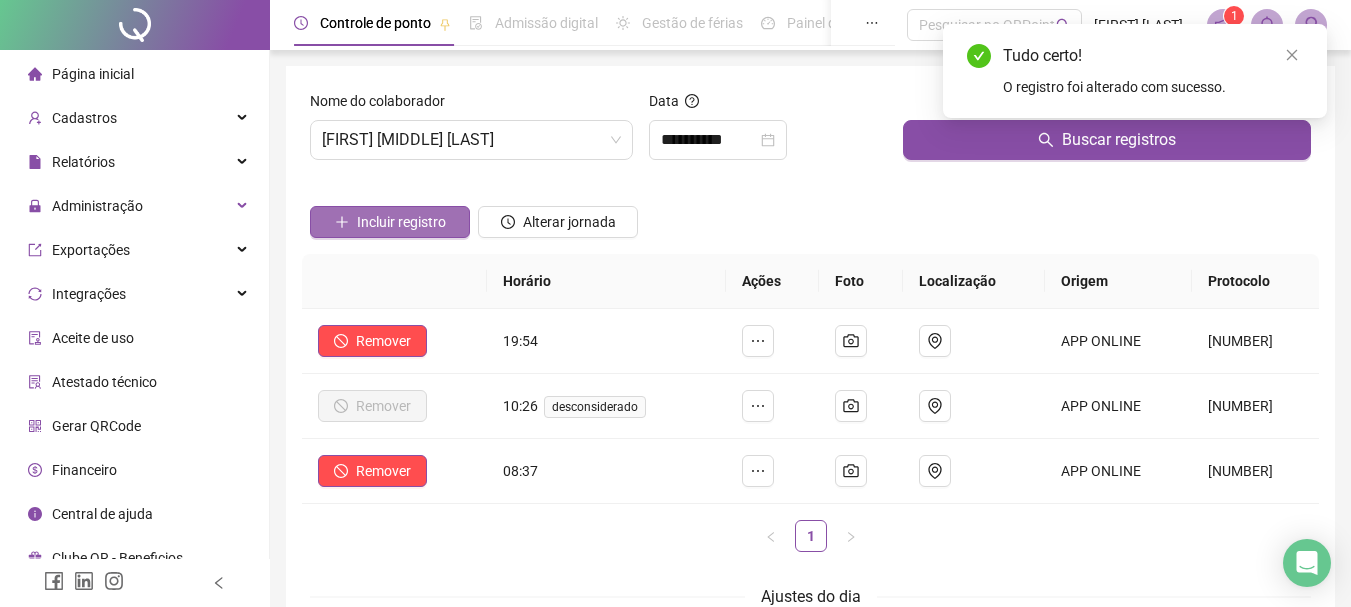 click on "Incluir registro" at bounding box center [390, 222] 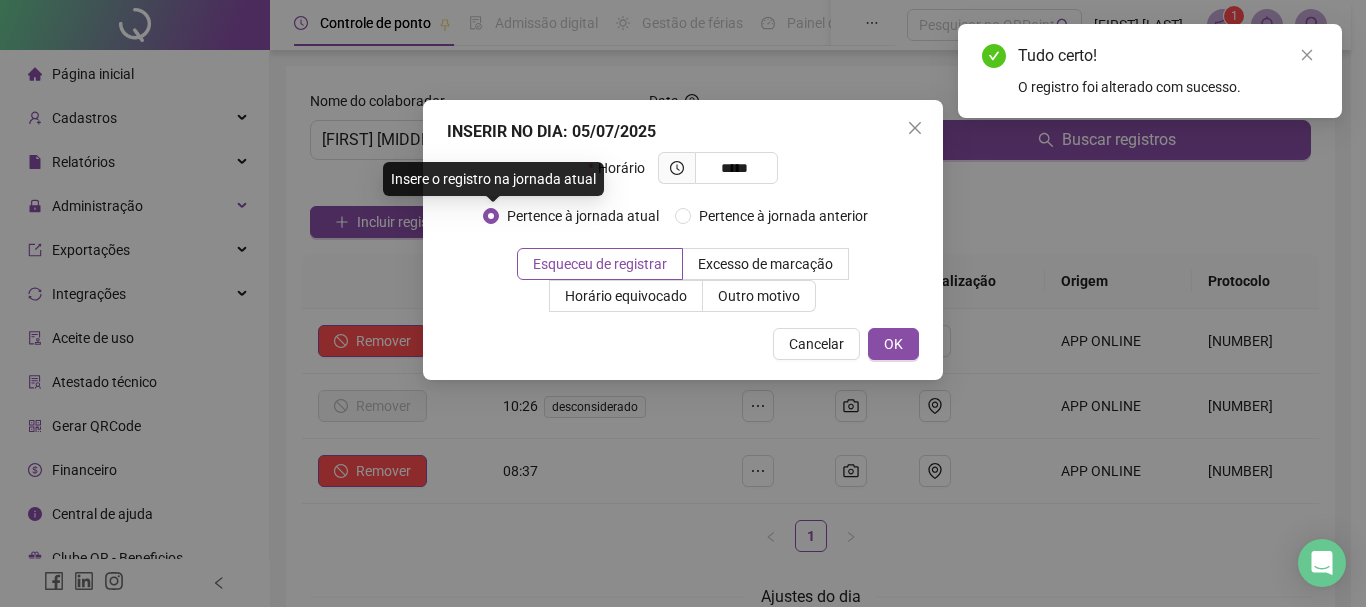 type on "*****" 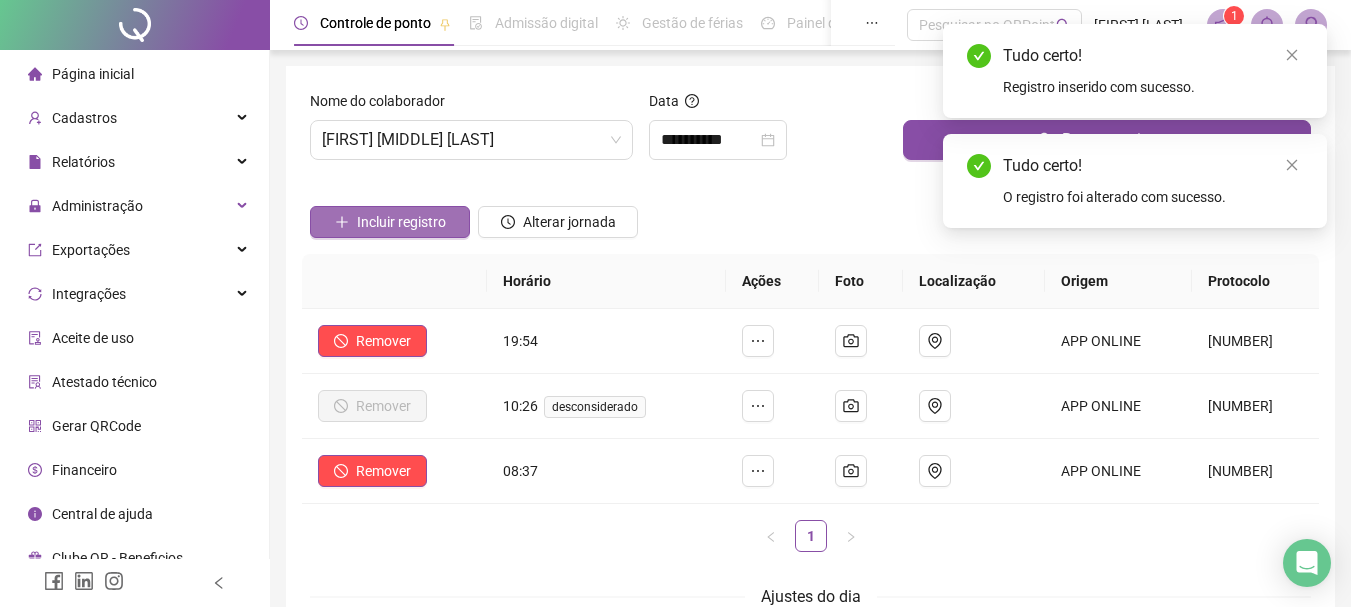 click on "Incluir registro" at bounding box center (401, 222) 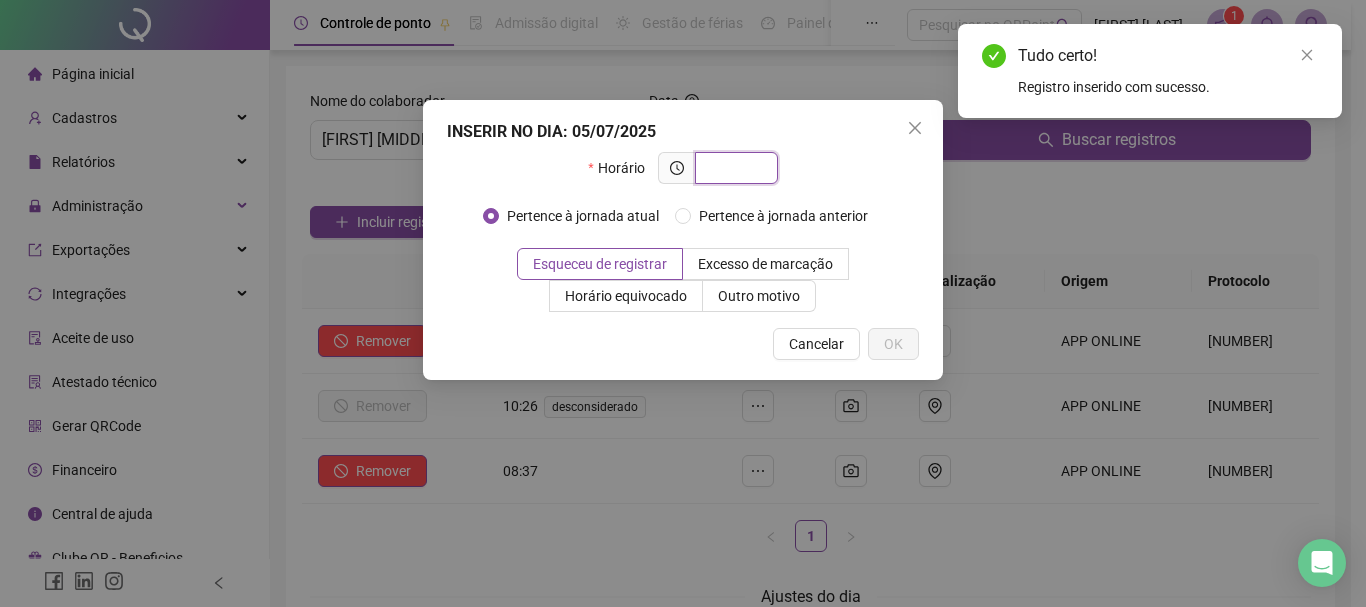 click at bounding box center (734, 168) 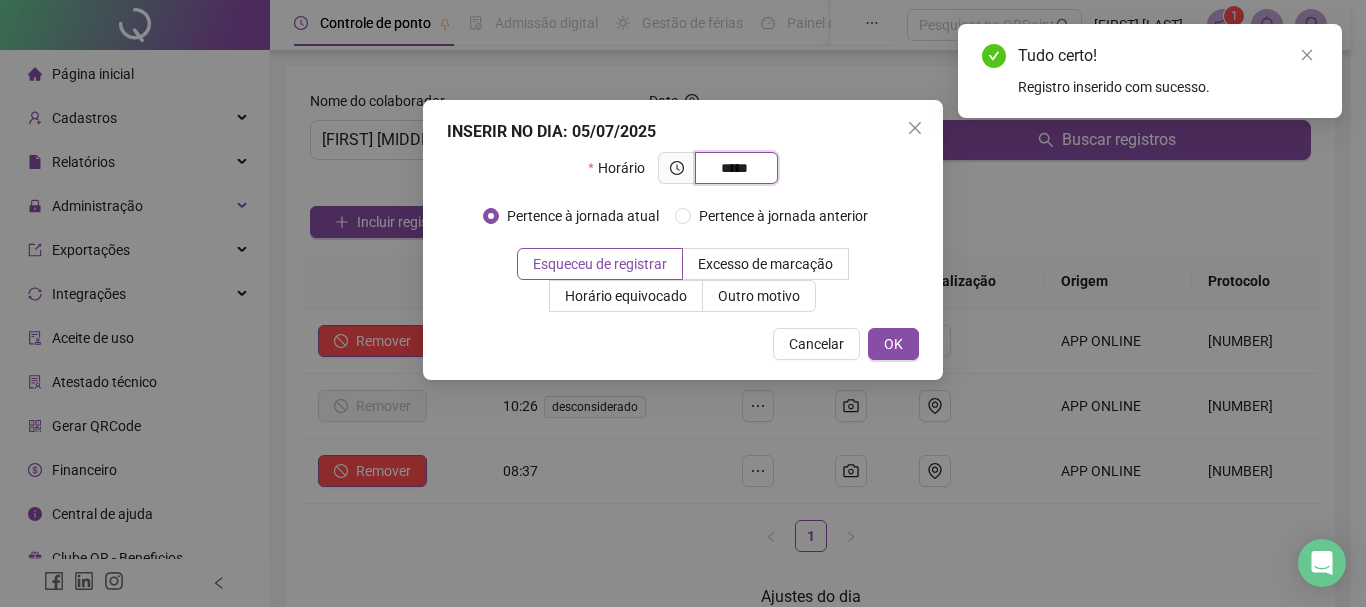 type on "*****" 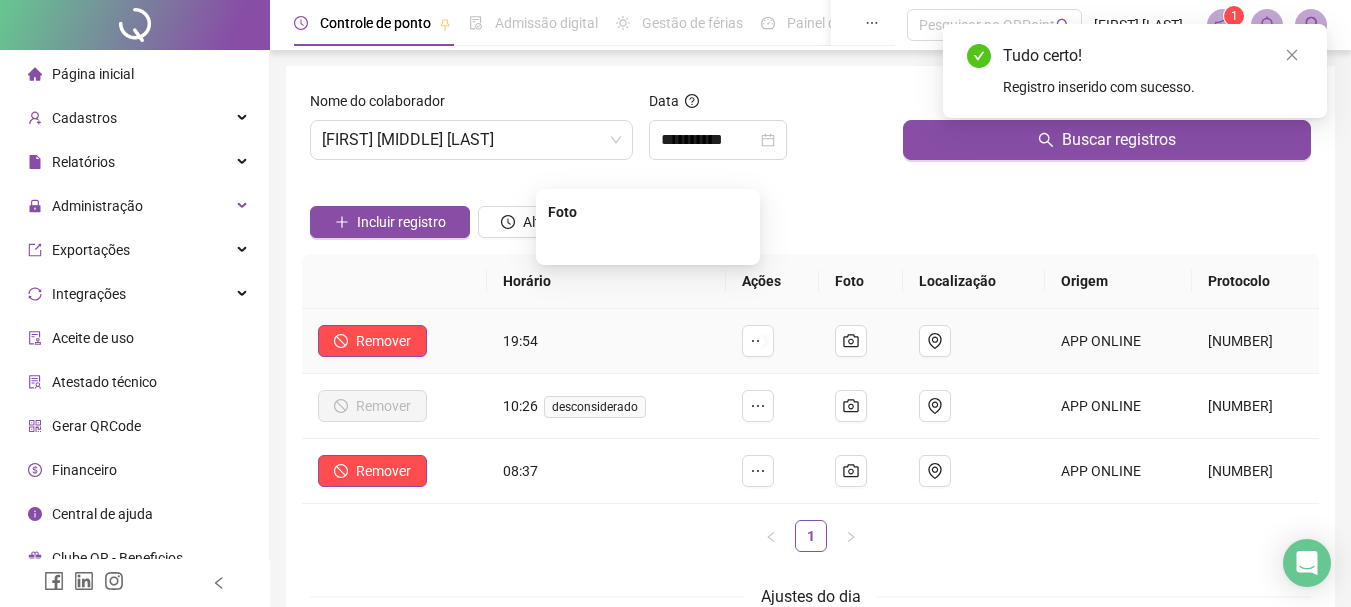 click at bounding box center [648, 243] 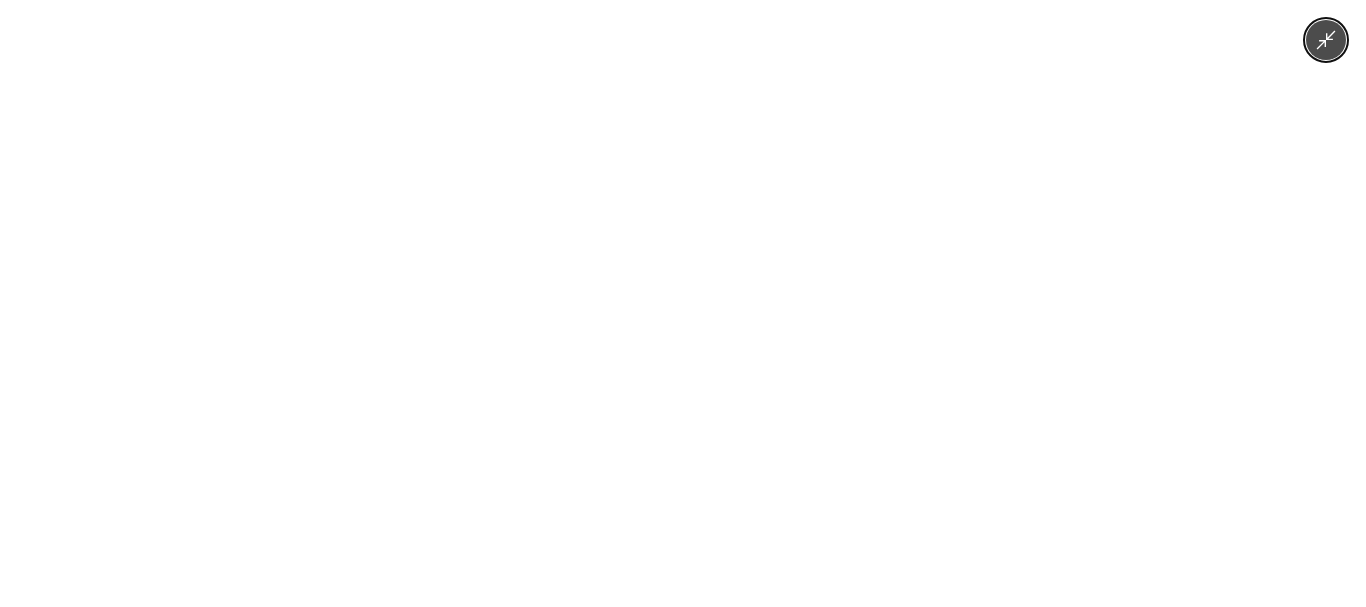 click at bounding box center (683, 303) 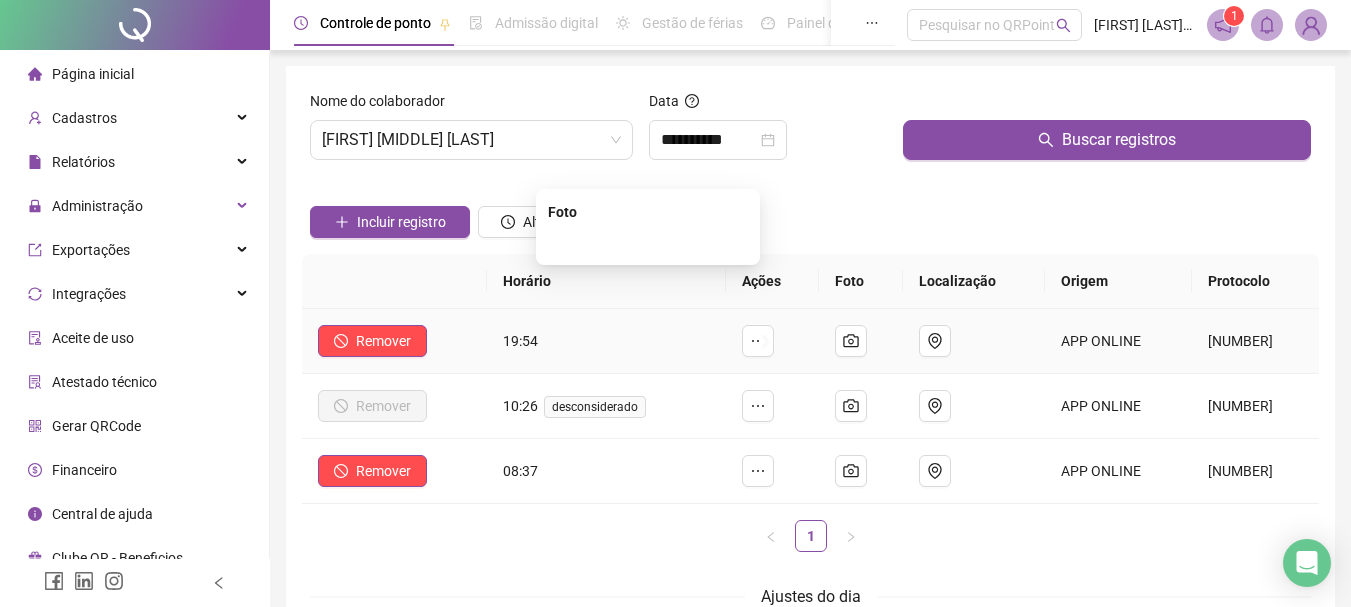 click at bounding box center [648, 243] 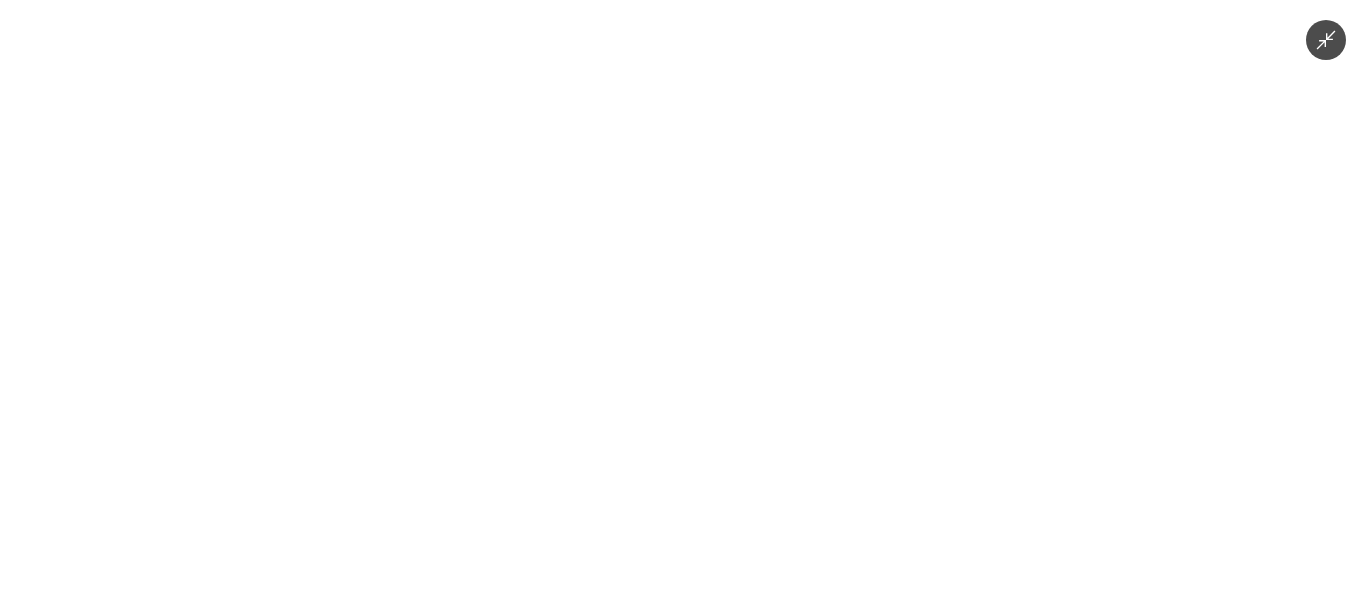 type 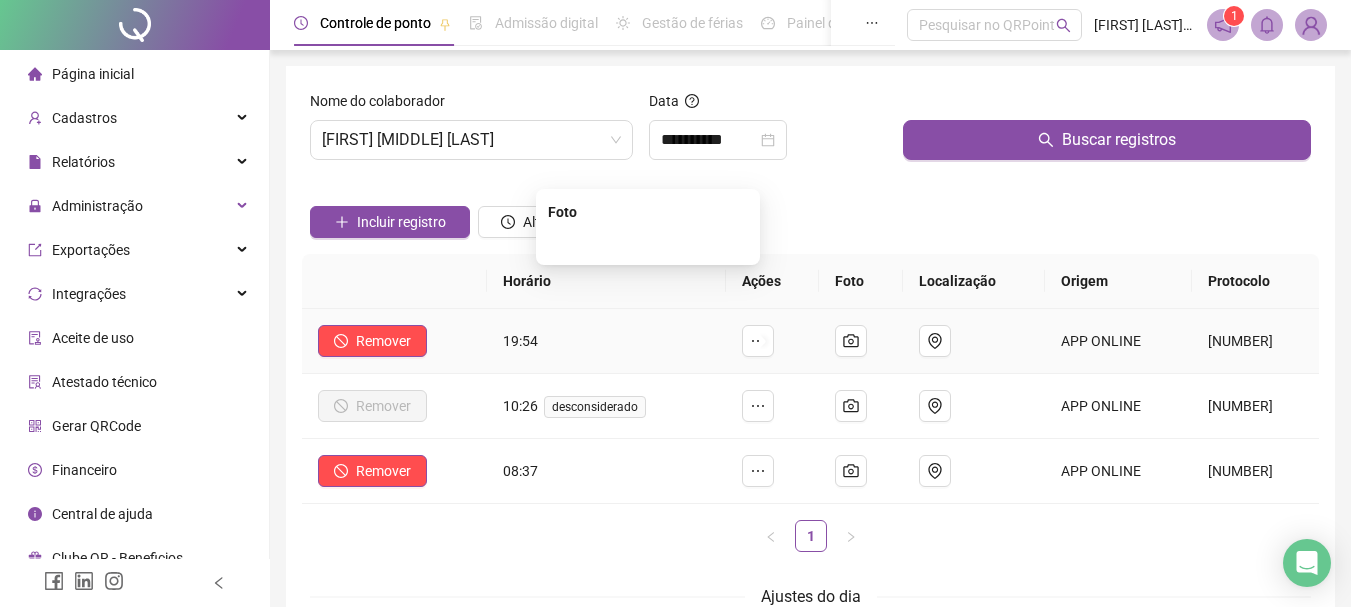 click at bounding box center (648, 243) 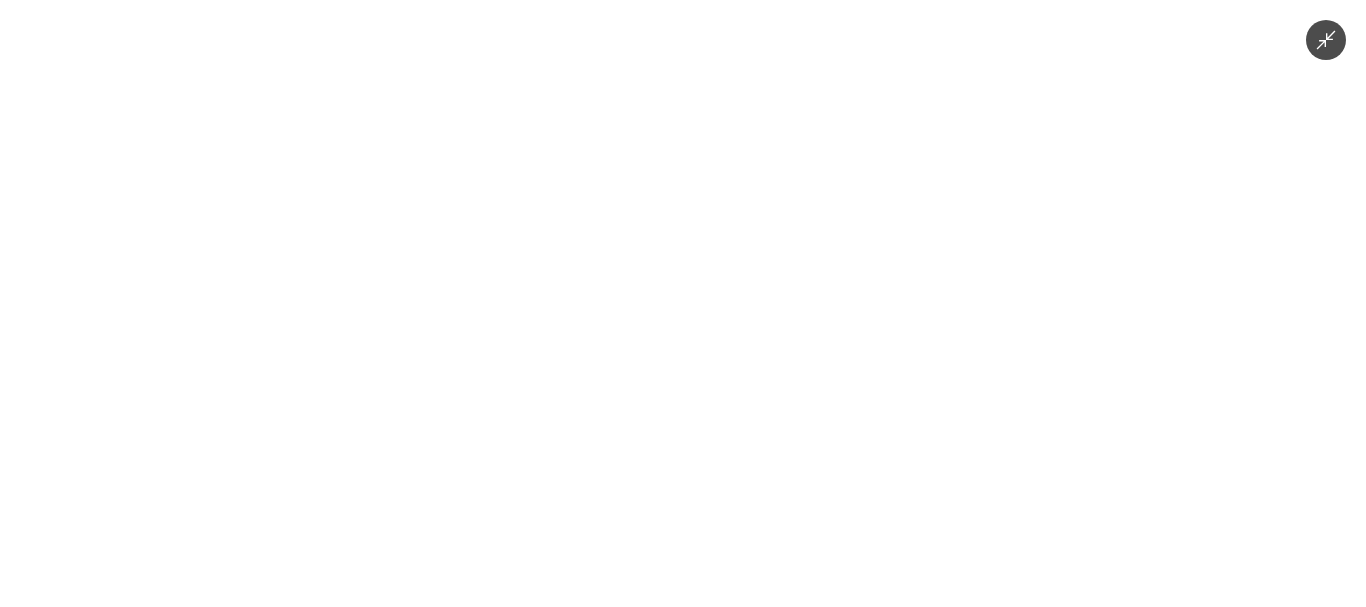 click at bounding box center (683, 303) 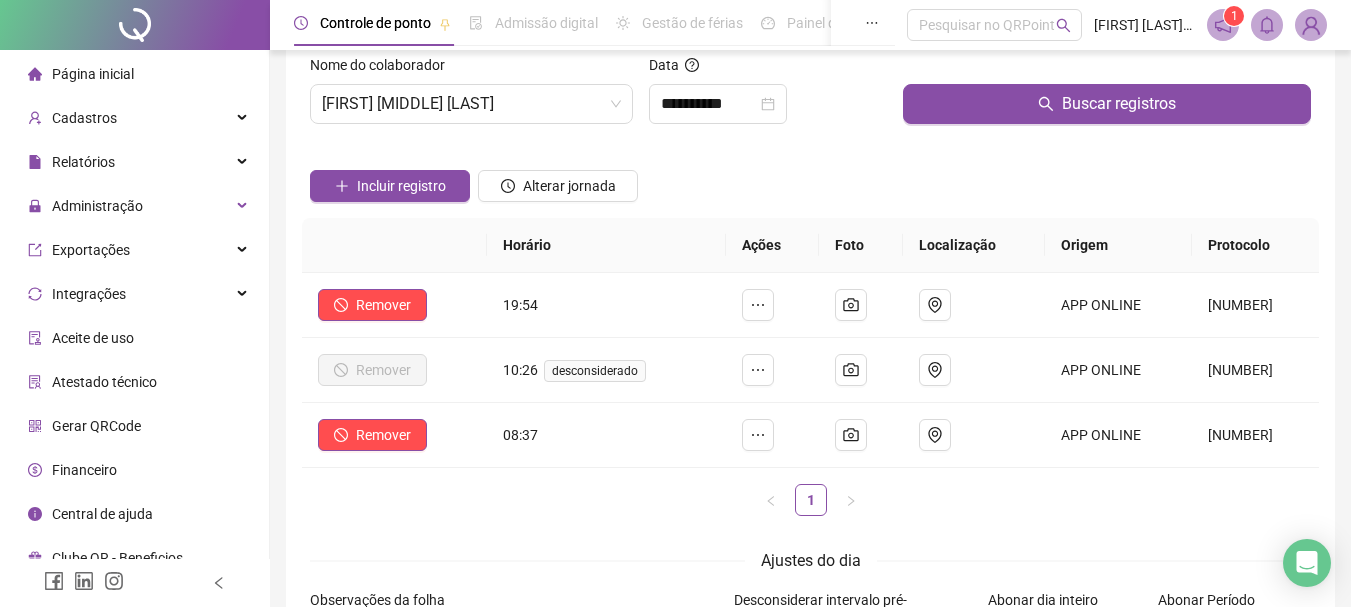 scroll, scrollTop: 0, scrollLeft: 0, axis: both 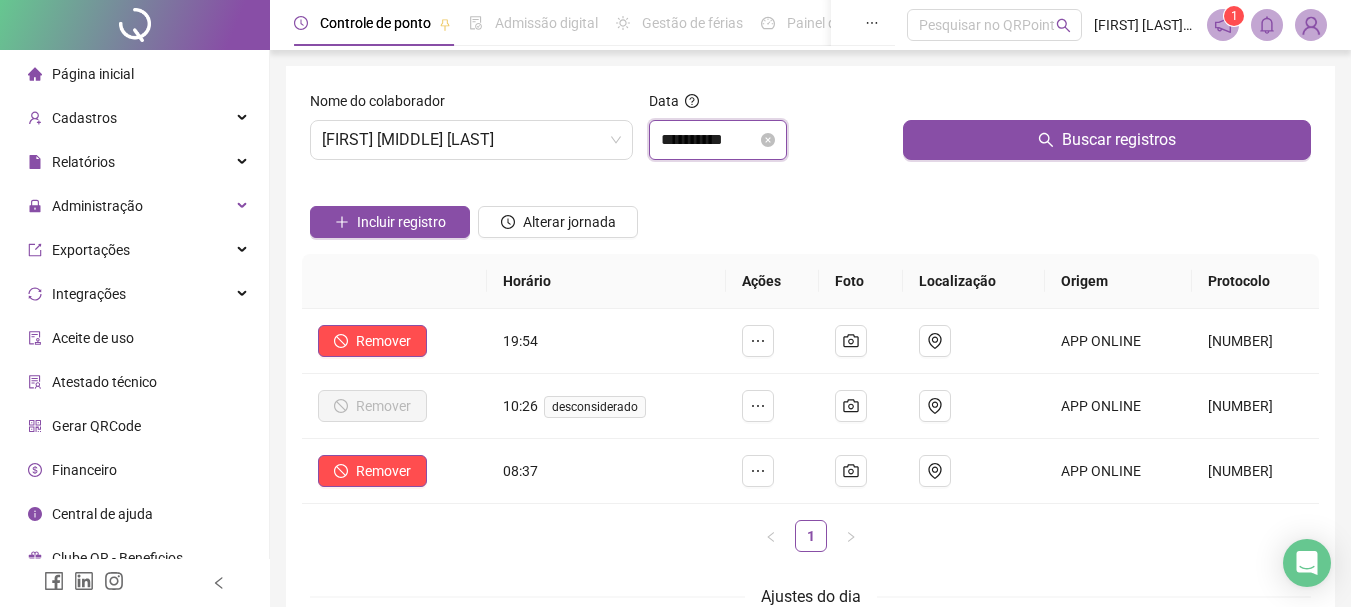 click on "**********" at bounding box center [709, 140] 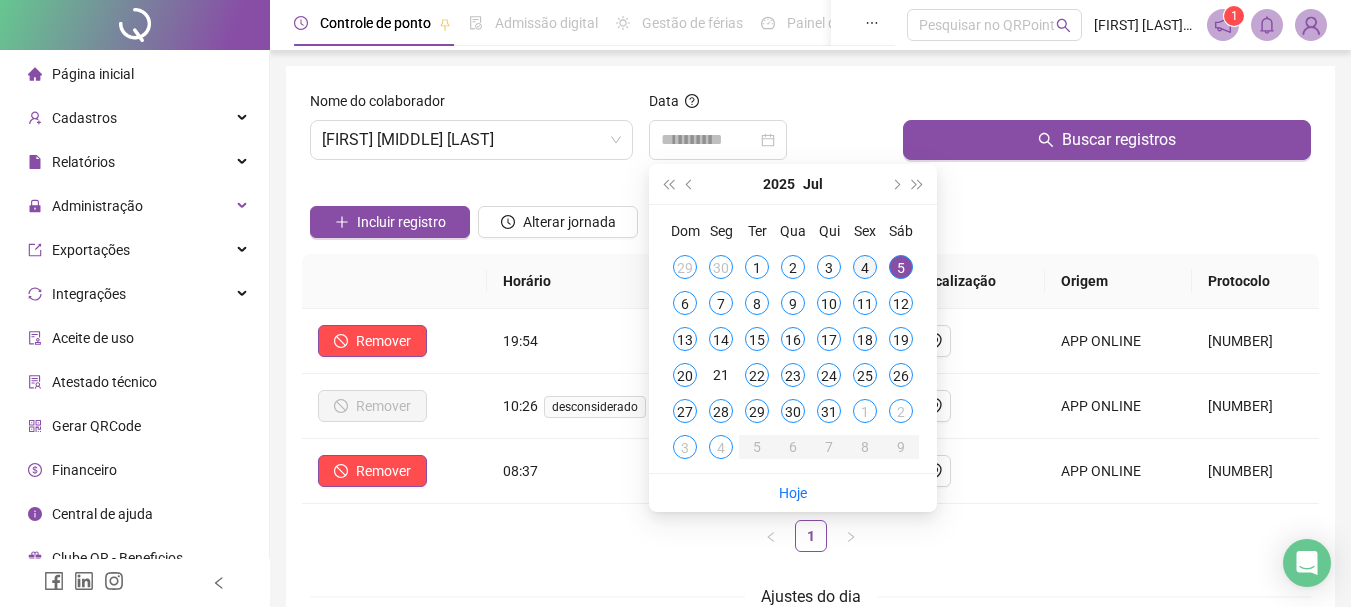 click on "4" at bounding box center [865, 267] 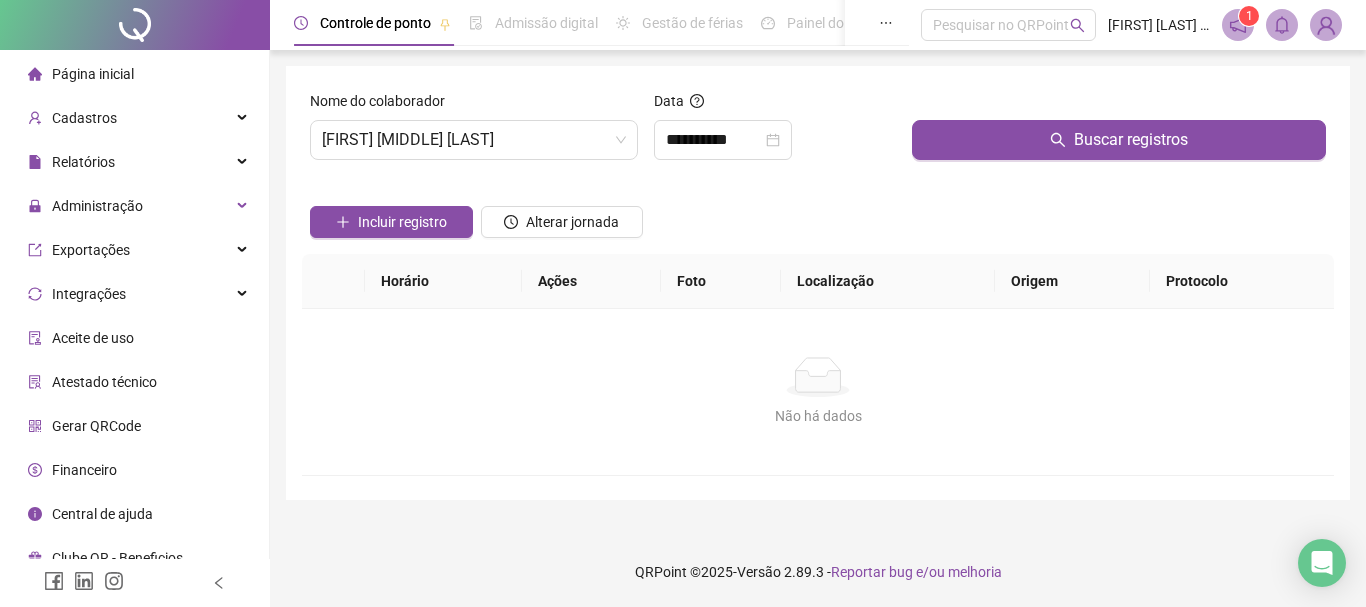 click at bounding box center [1119, 105] 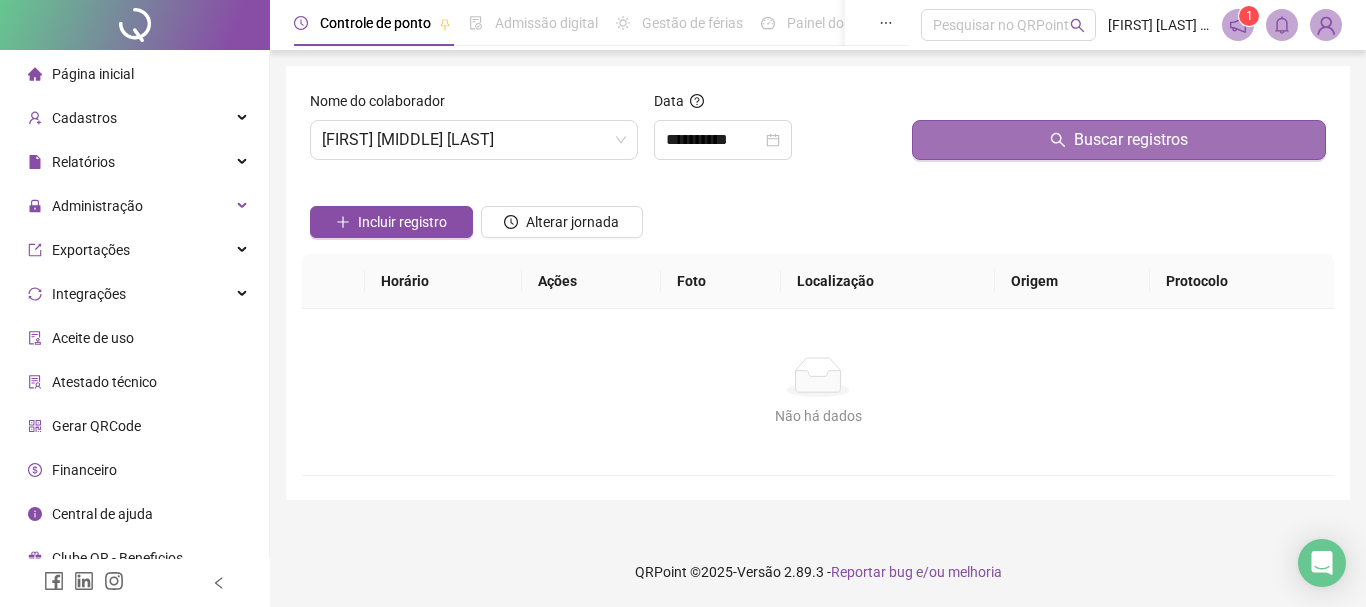 click on "Buscar registros" at bounding box center [1119, 140] 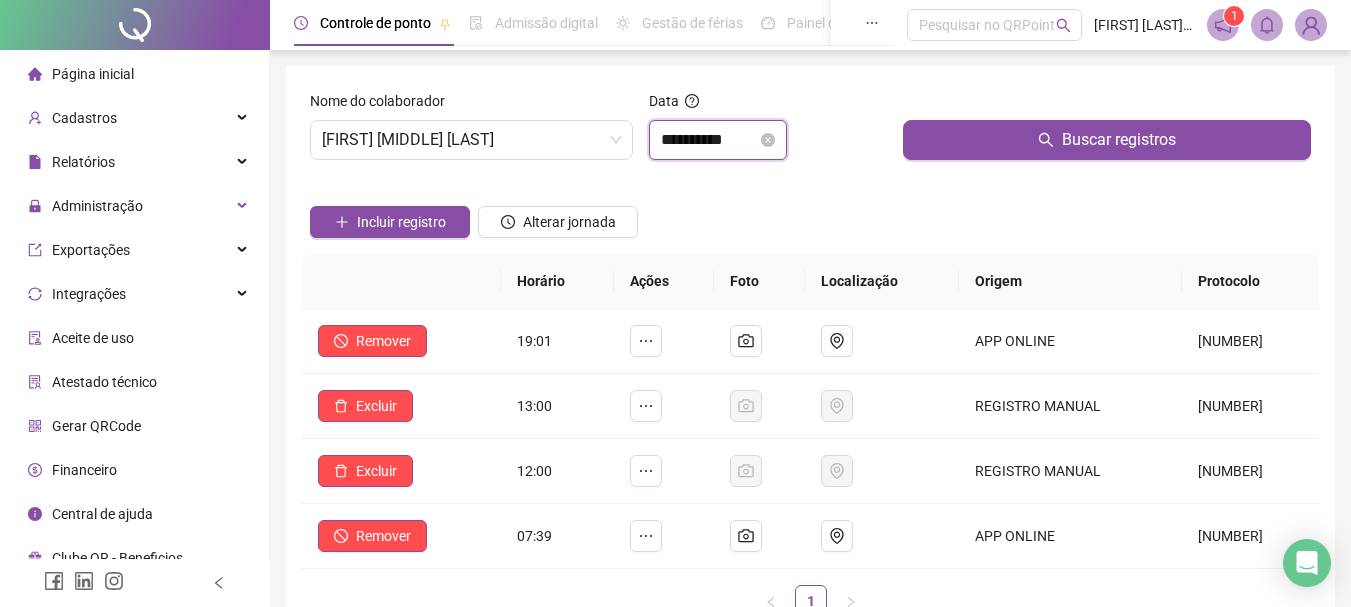 click on "**********" at bounding box center (709, 140) 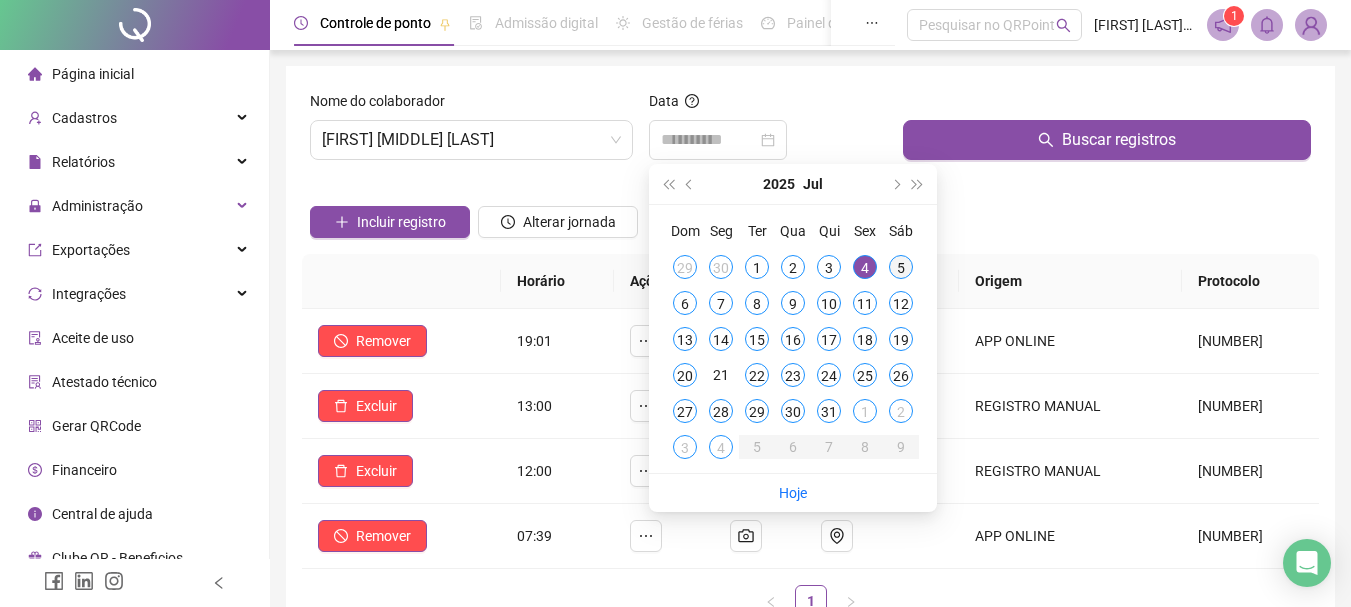 click on "5" at bounding box center (901, 267) 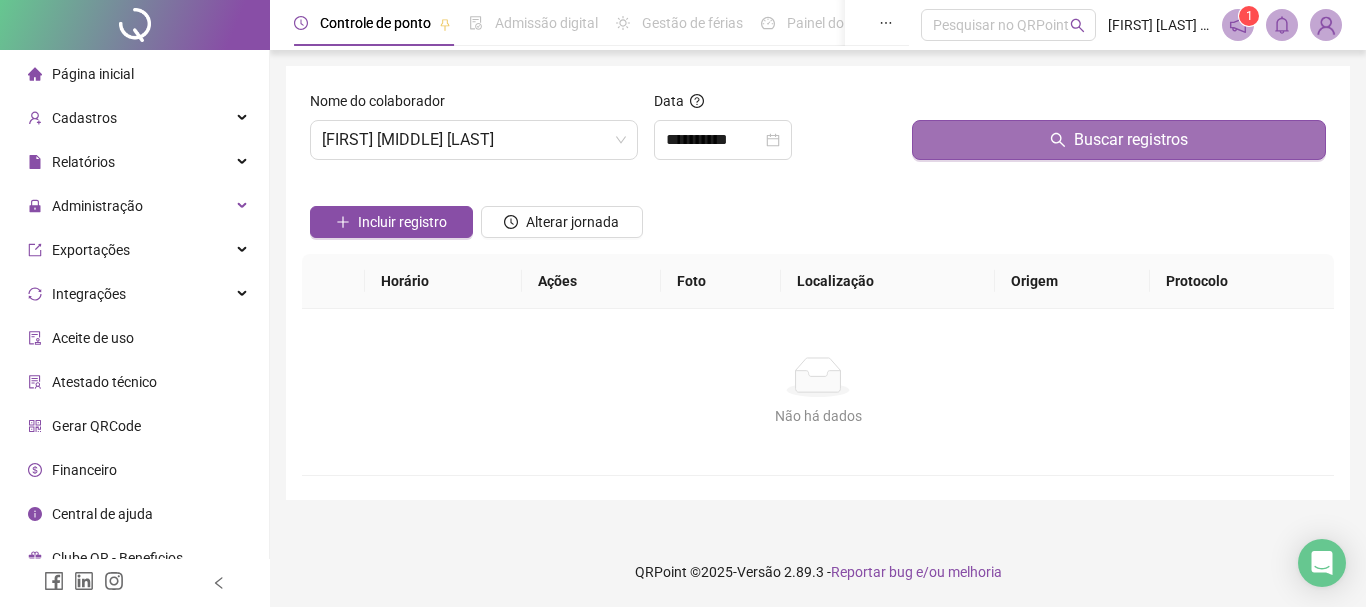 click on "Buscar registros" at bounding box center [1119, 140] 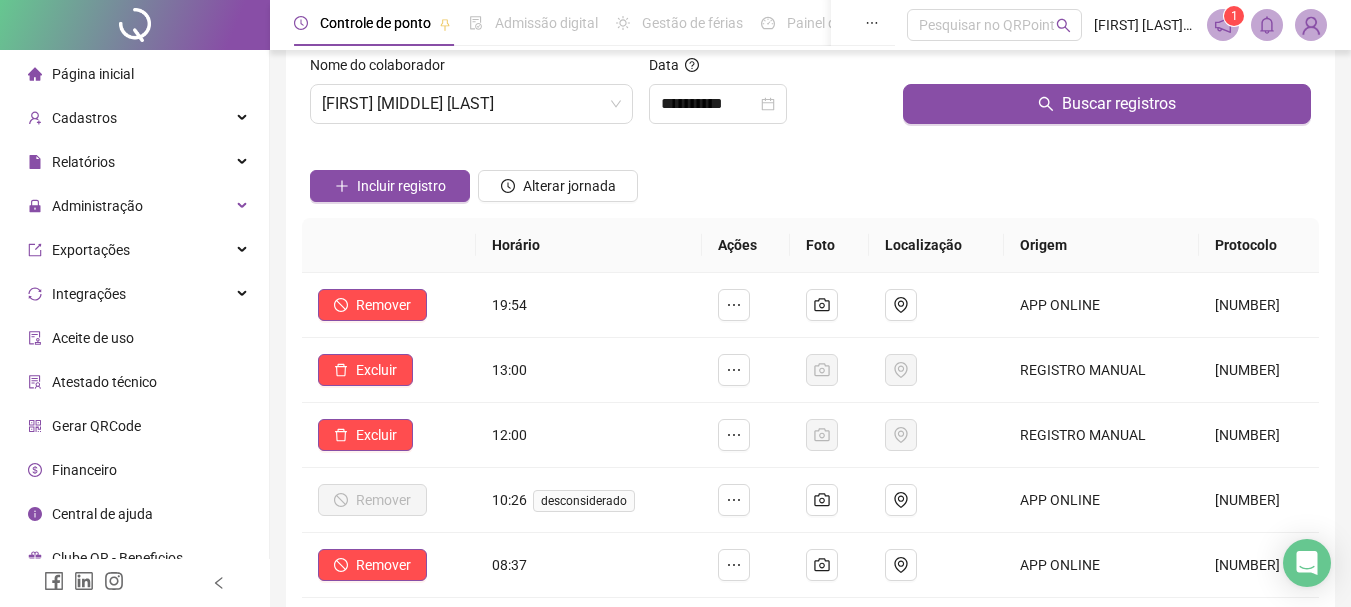 scroll, scrollTop: 0, scrollLeft: 0, axis: both 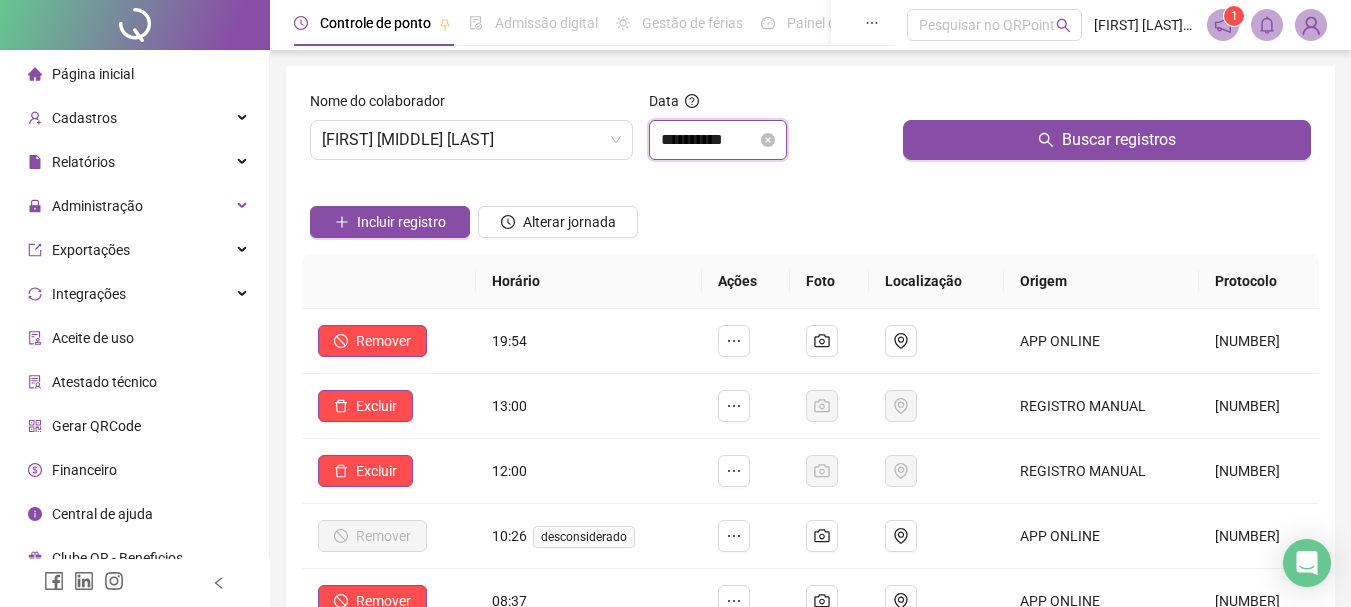 click on "**********" at bounding box center [709, 140] 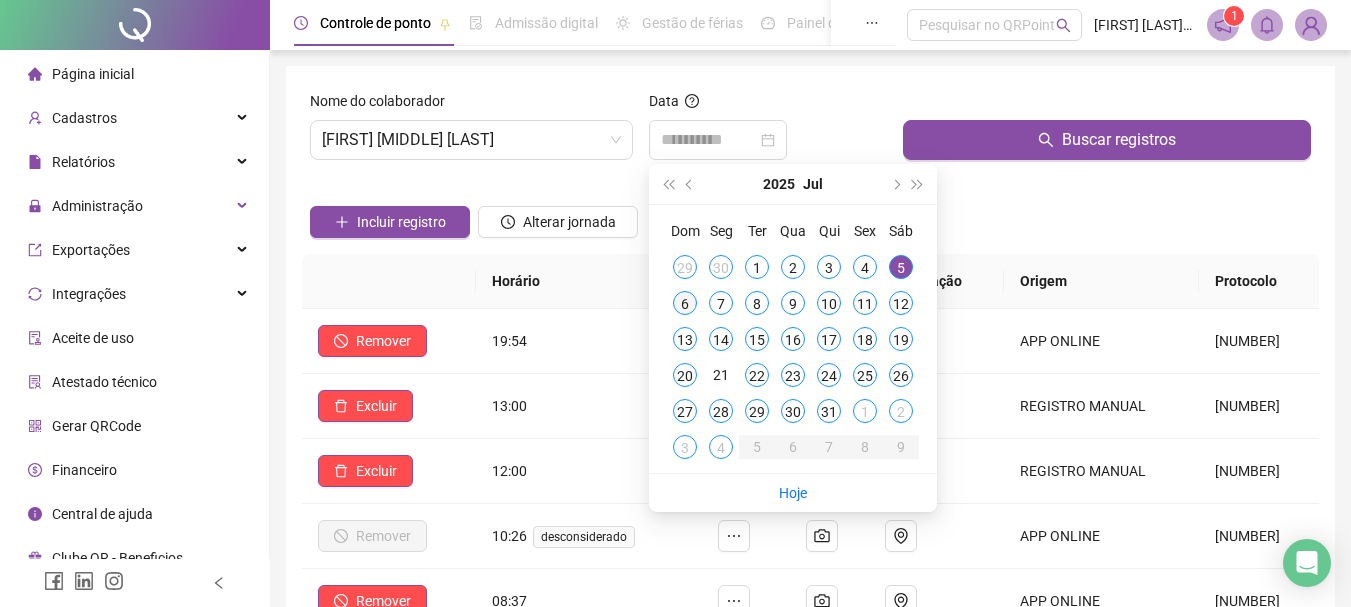 click on "6" at bounding box center (685, 303) 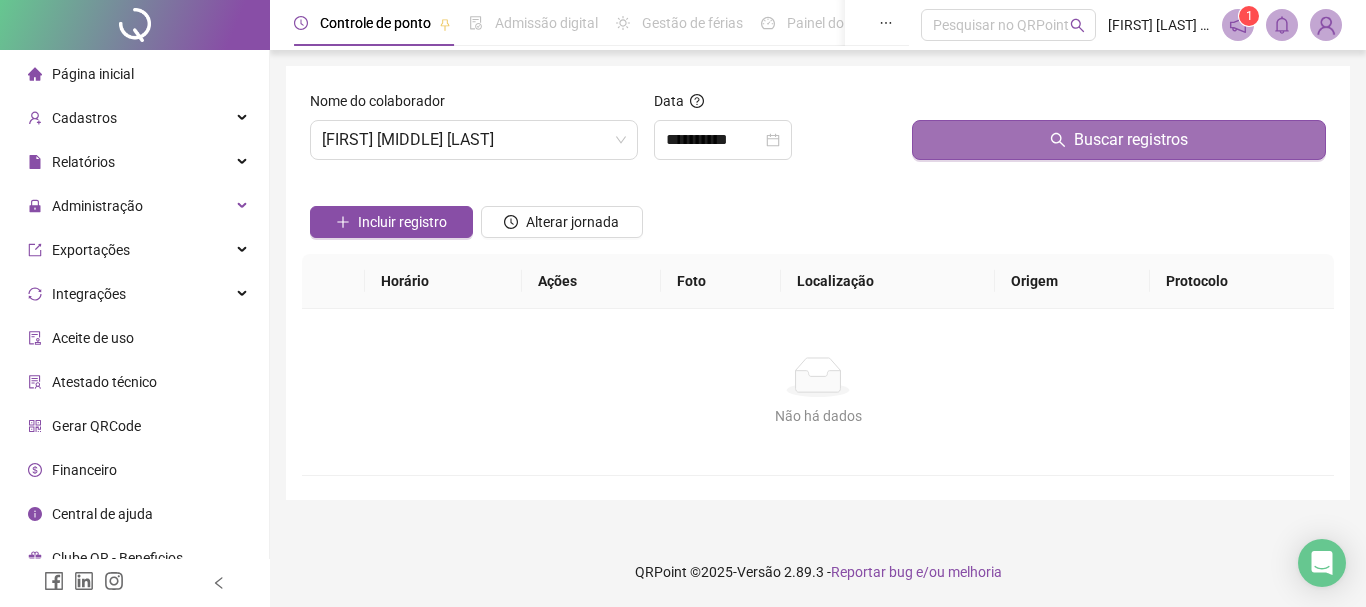 click on "Buscar registros" at bounding box center [1119, 140] 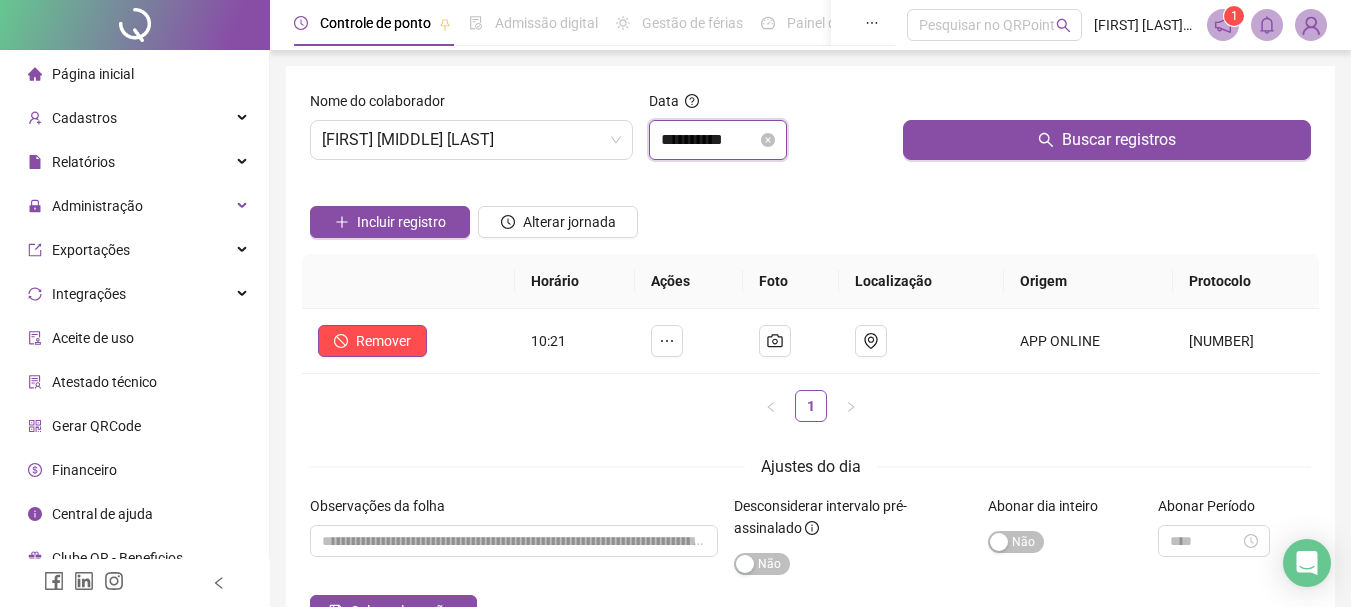 click on "**********" at bounding box center [709, 140] 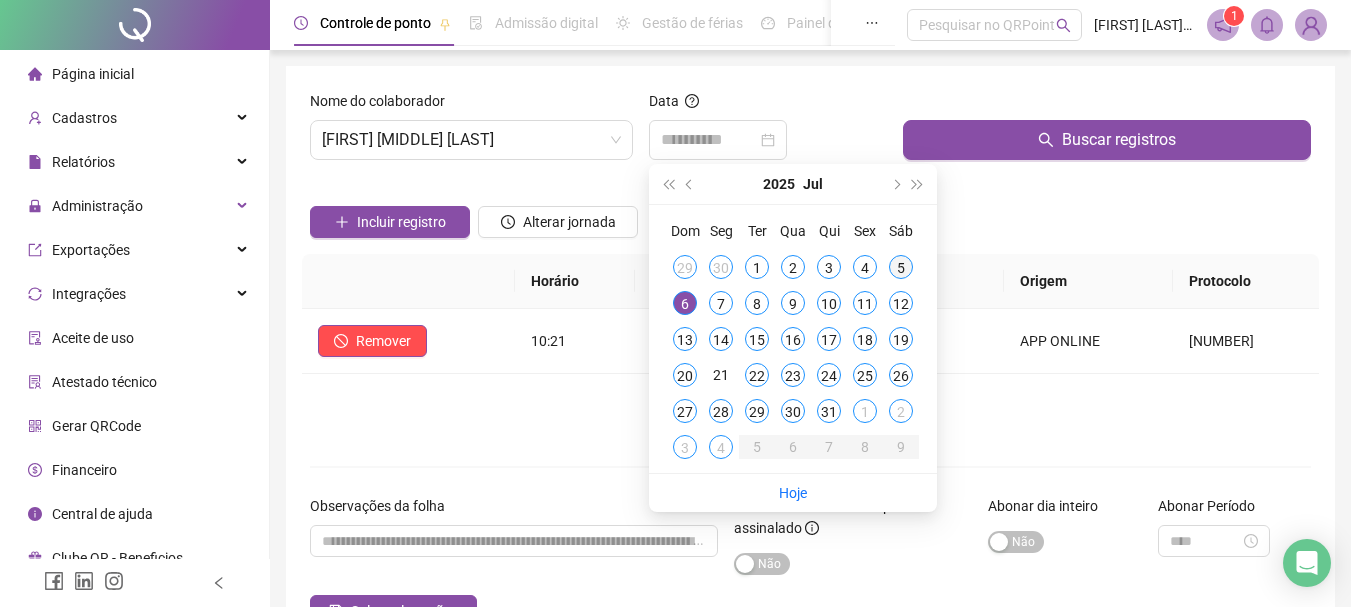 click on "5" at bounding box center [901, 267] 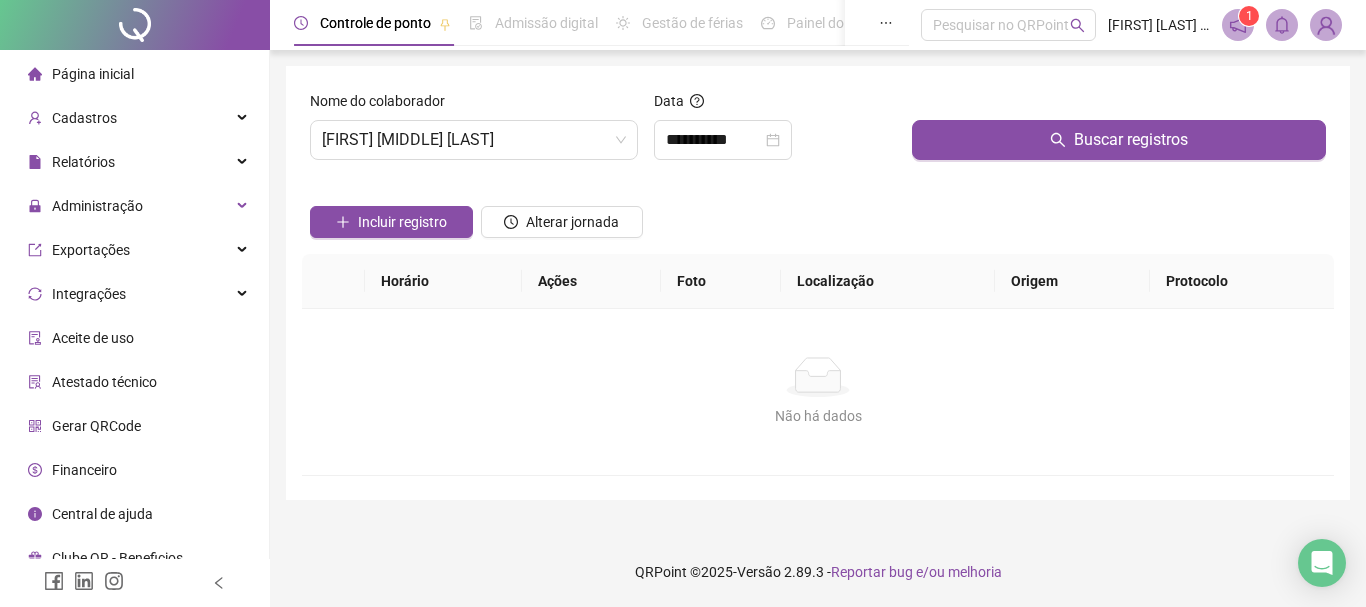 click at bounding box center (1119, 105) 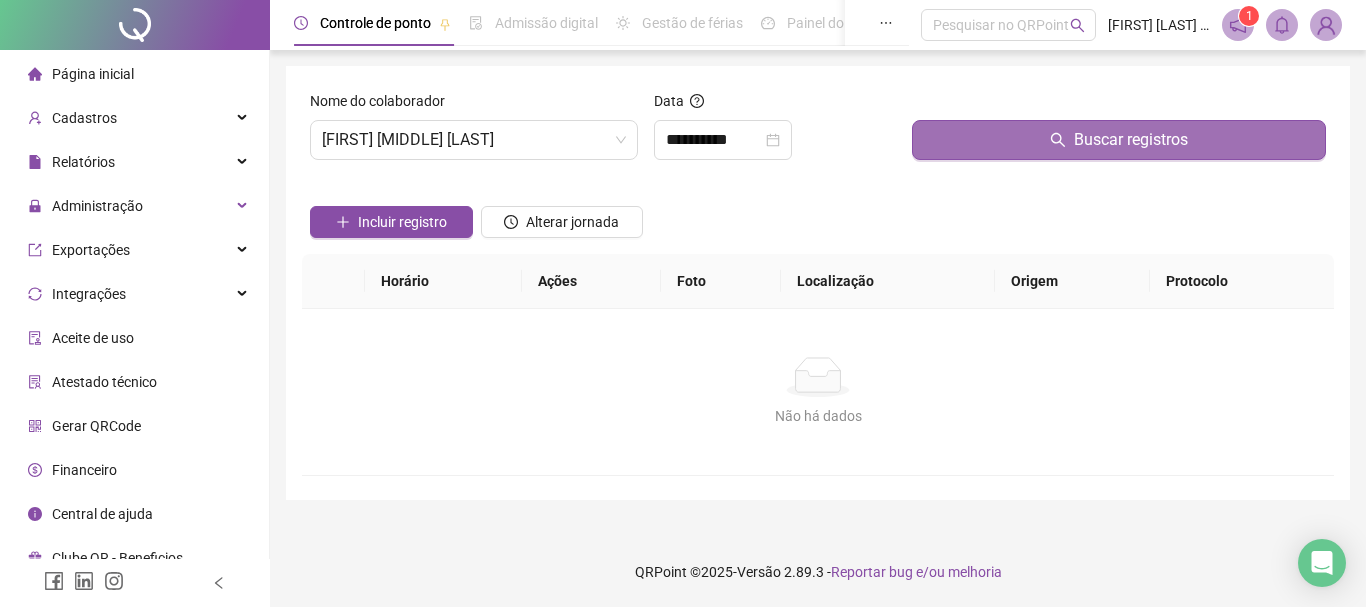 click on "Buscar registros" at bounding box center (1119, 140) 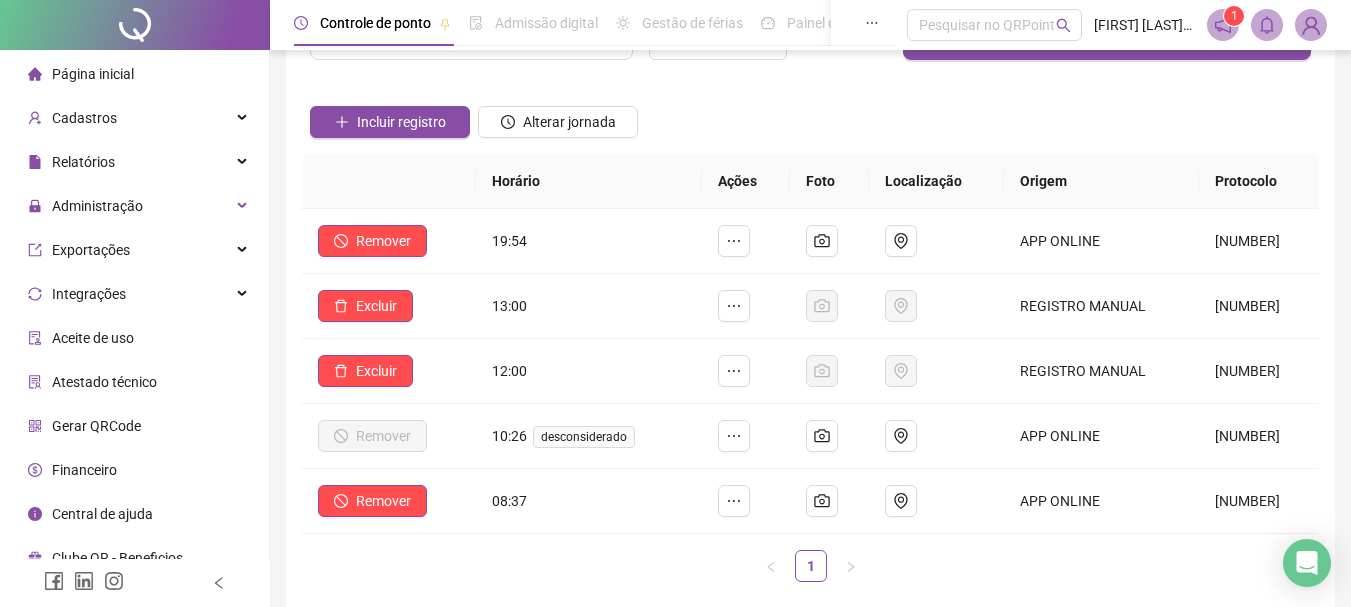 scroll, scrollTop: 0, scrollLeft: 0, axis: both 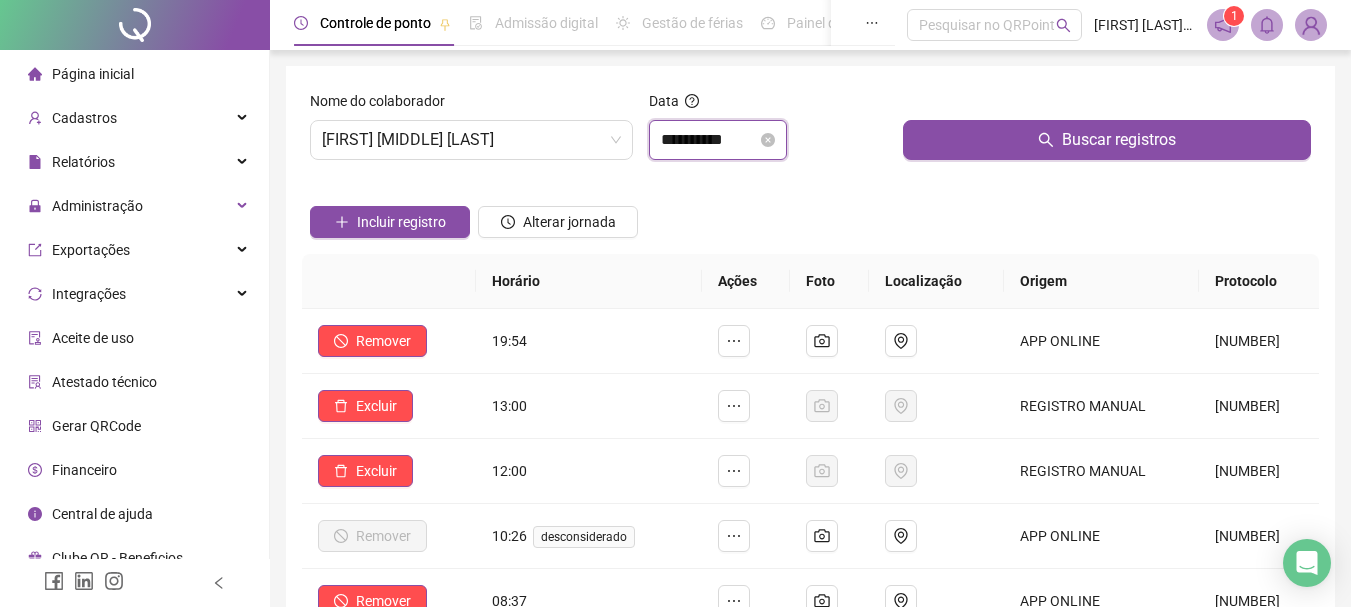 click on "**********" at bounding box center (709, 140) 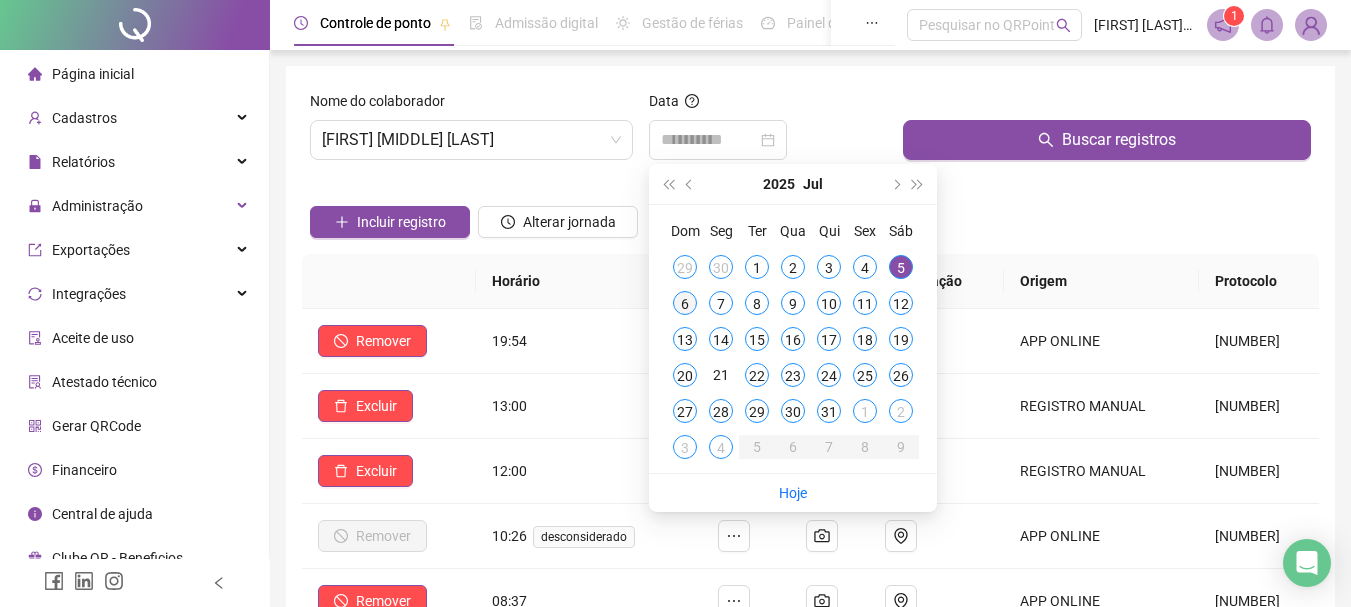 click on "6" at bounding box center (685, 303) 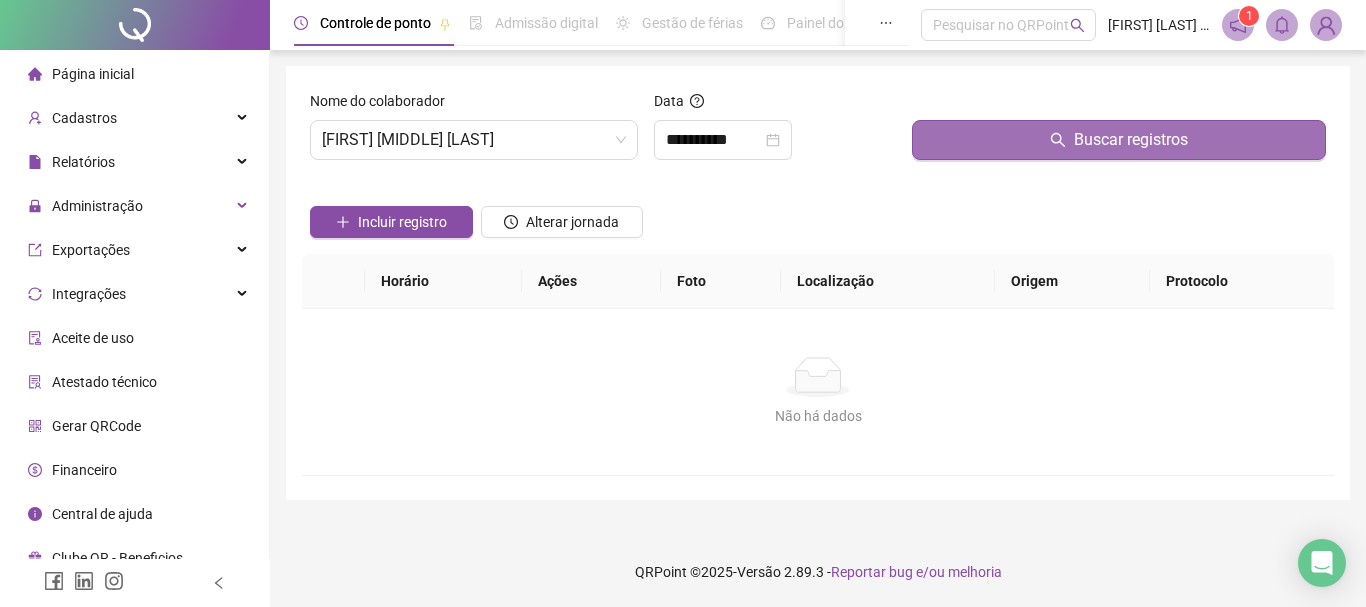 click on "Buscar registros" at bounding box center [1119, 140] 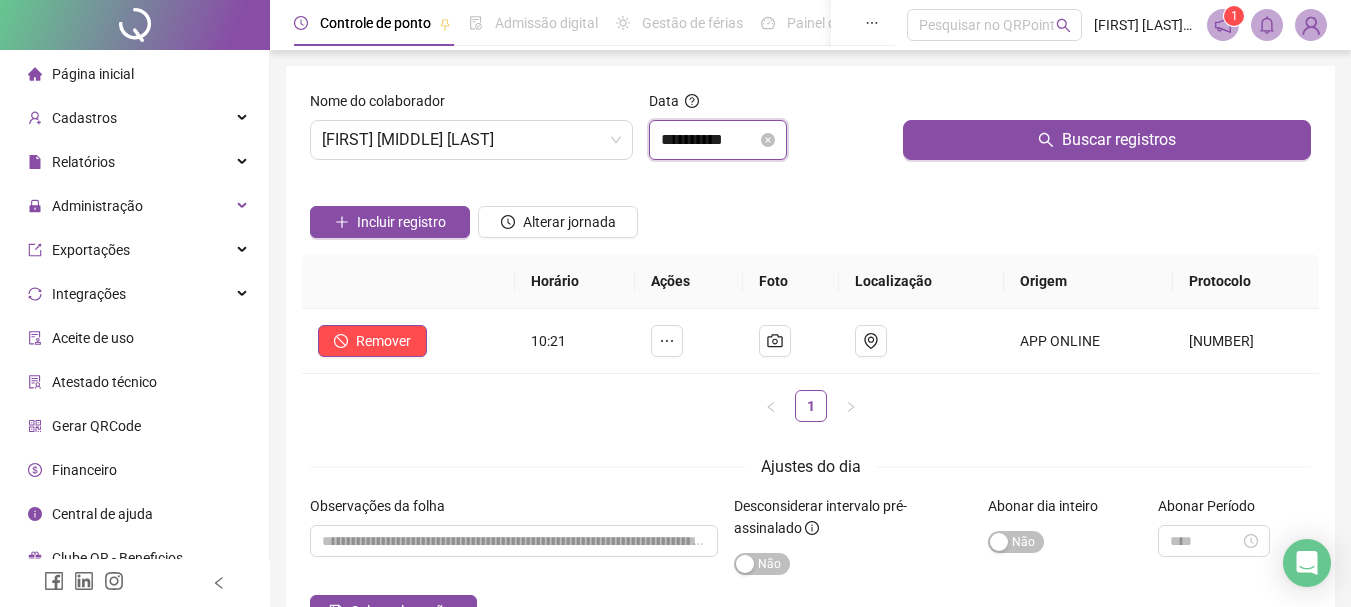 click on "**********" at bounding box center (709, 140) 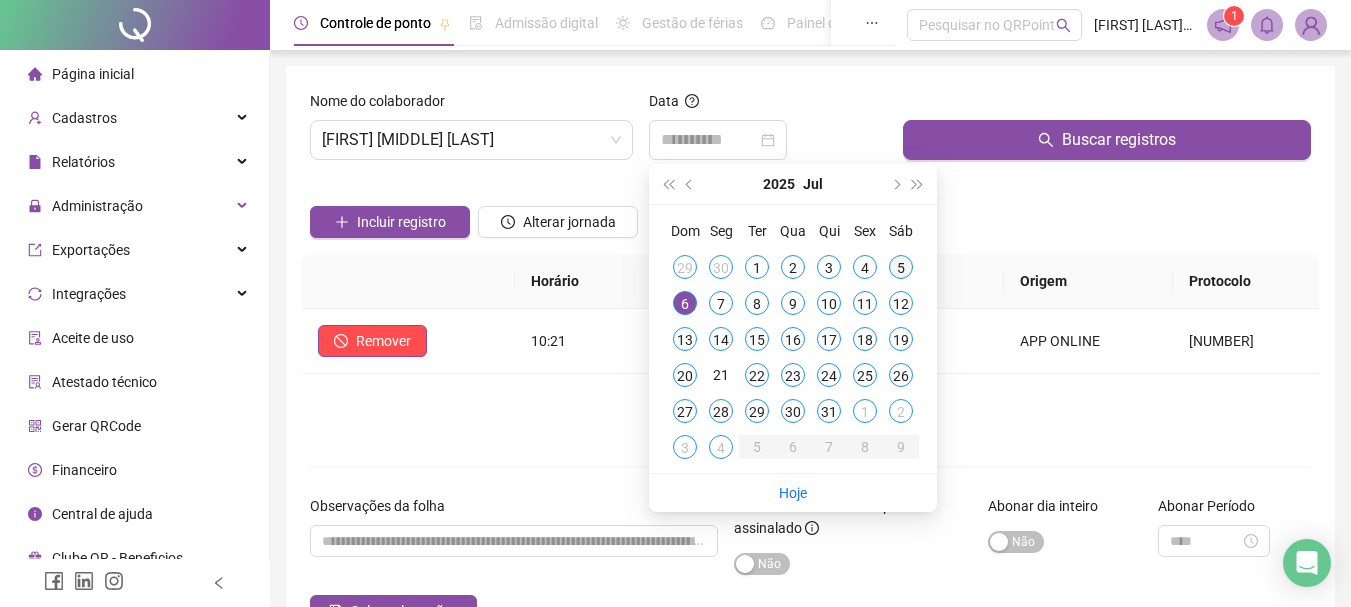 click on "5" at bounding box center (901, 267) 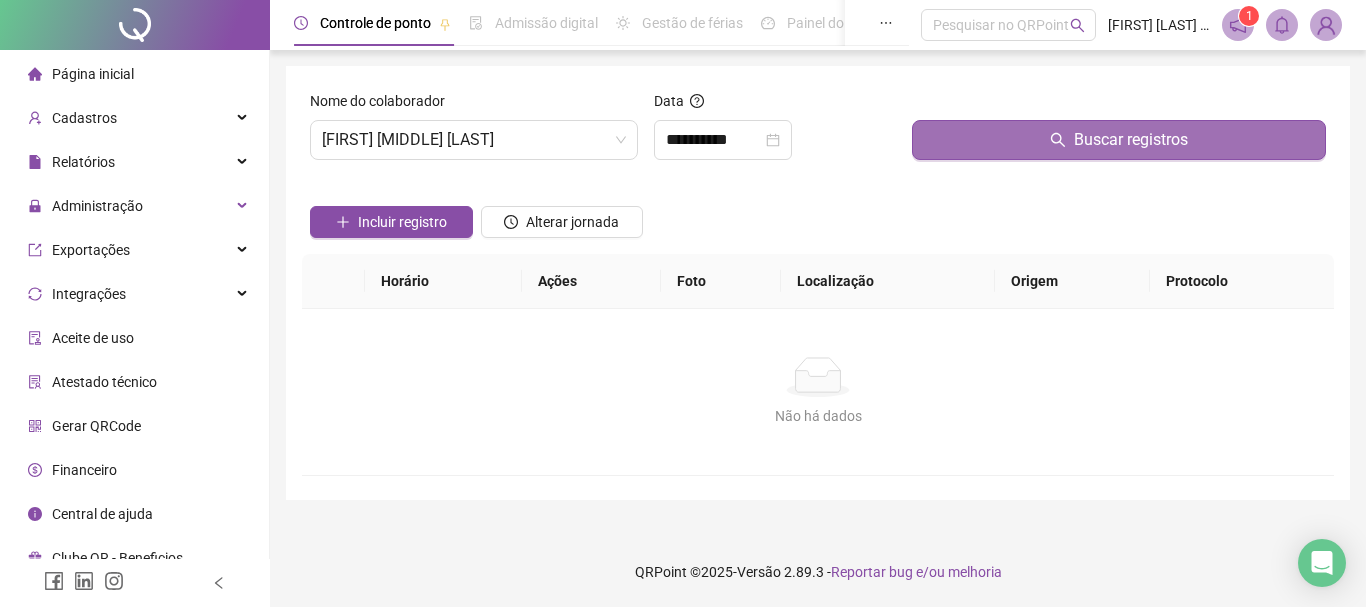 click on "Buscar registros" at bounding box center [1119, 140] 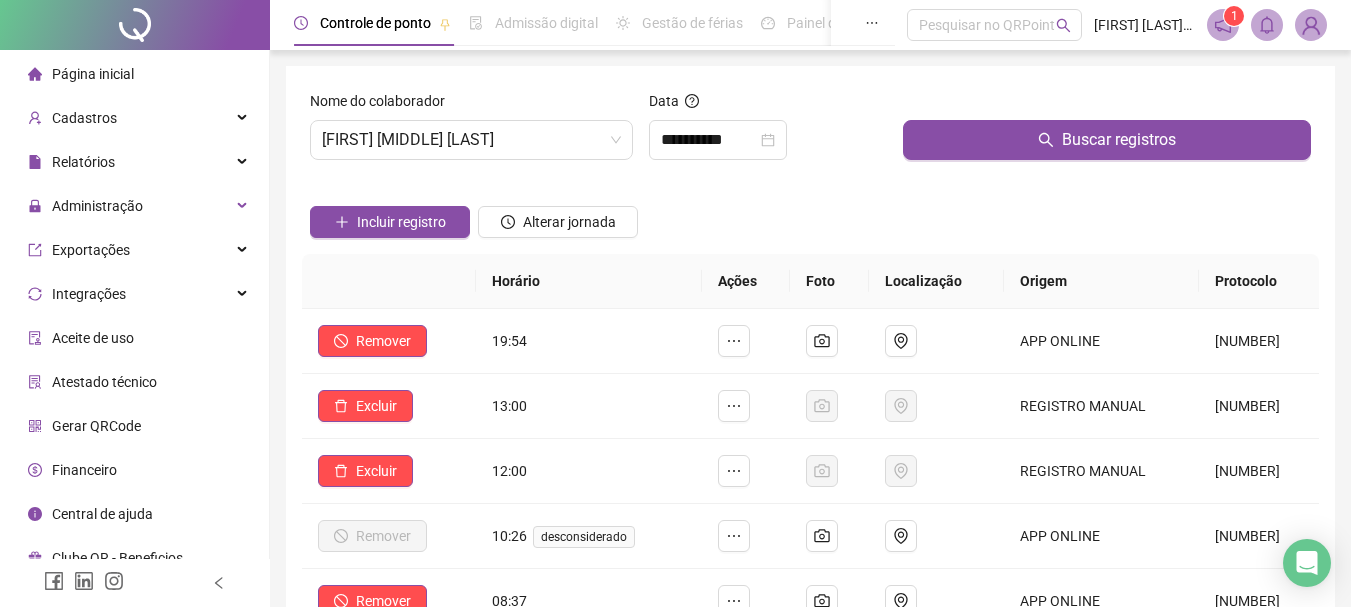click on "Incluir registro   Alterar jornada" at bounding box center [810, 215] 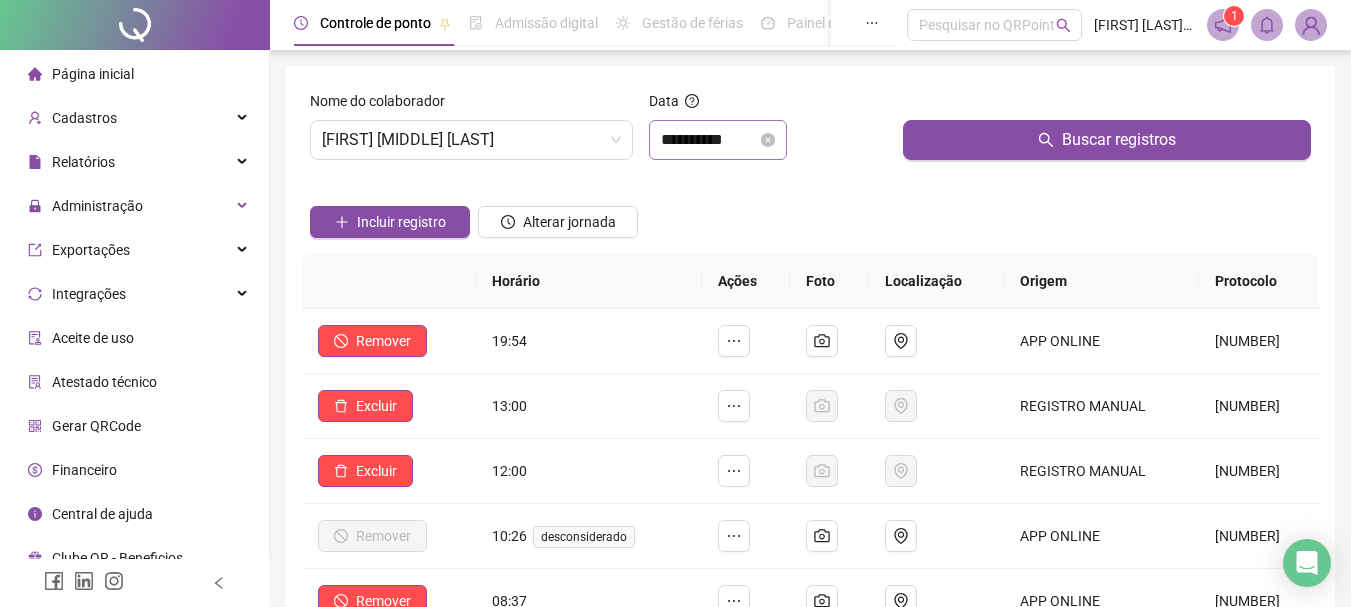 click on "**********" at bounding box center [718, 140] 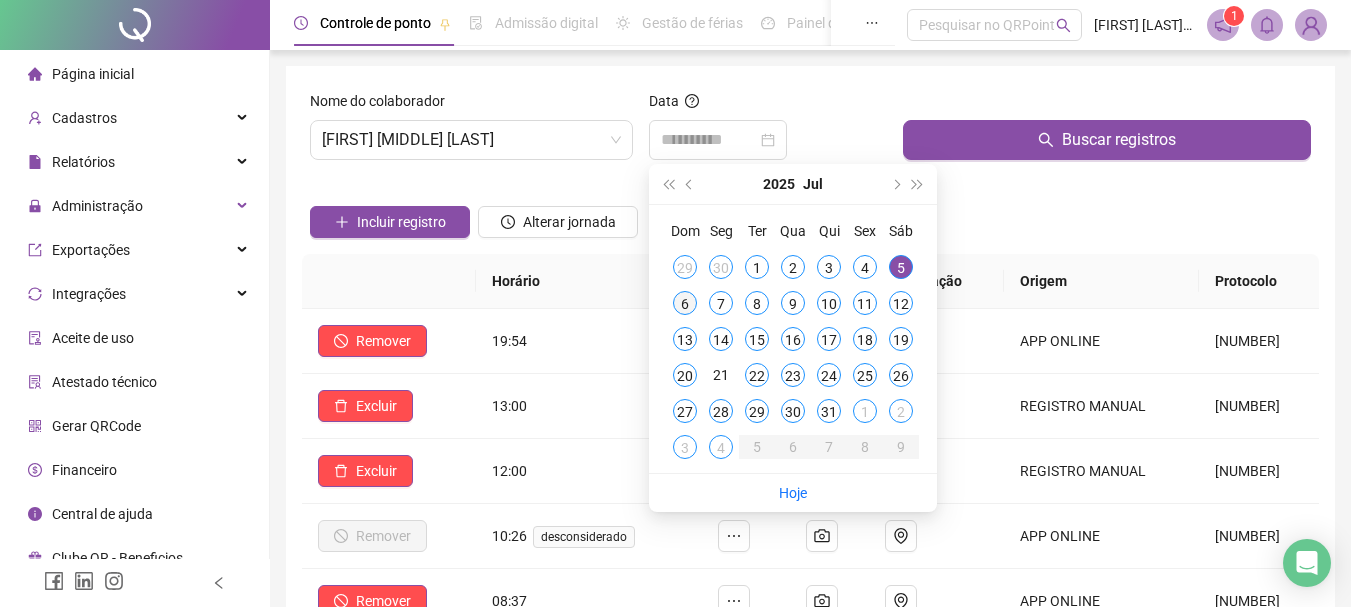 click on "6" at bounding box center [685, 303] 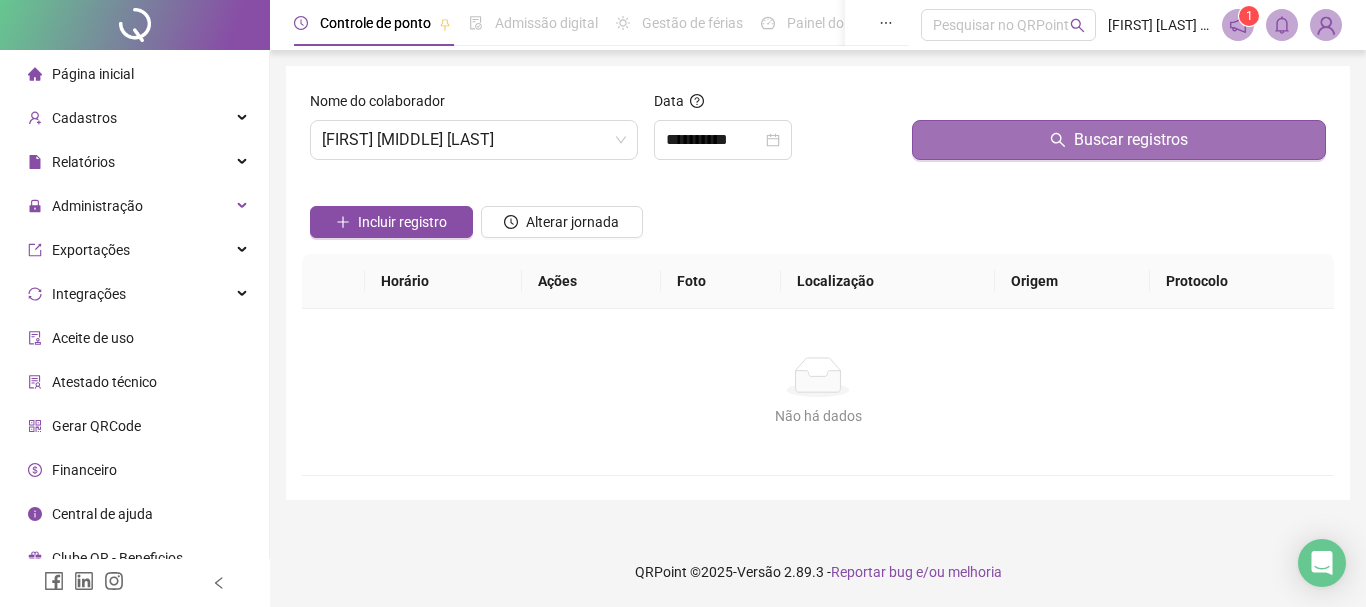click on "Buscar registros" at bounding box center (1119, 140) 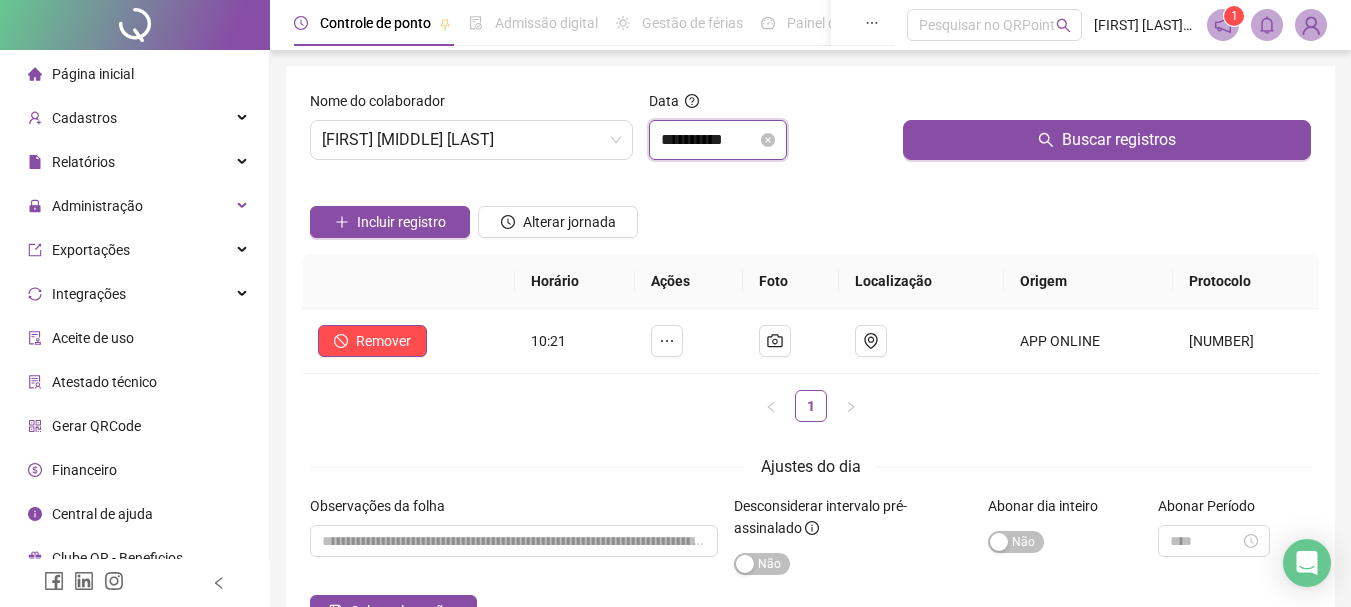 click on "**********" at bounding box center (709, 140) 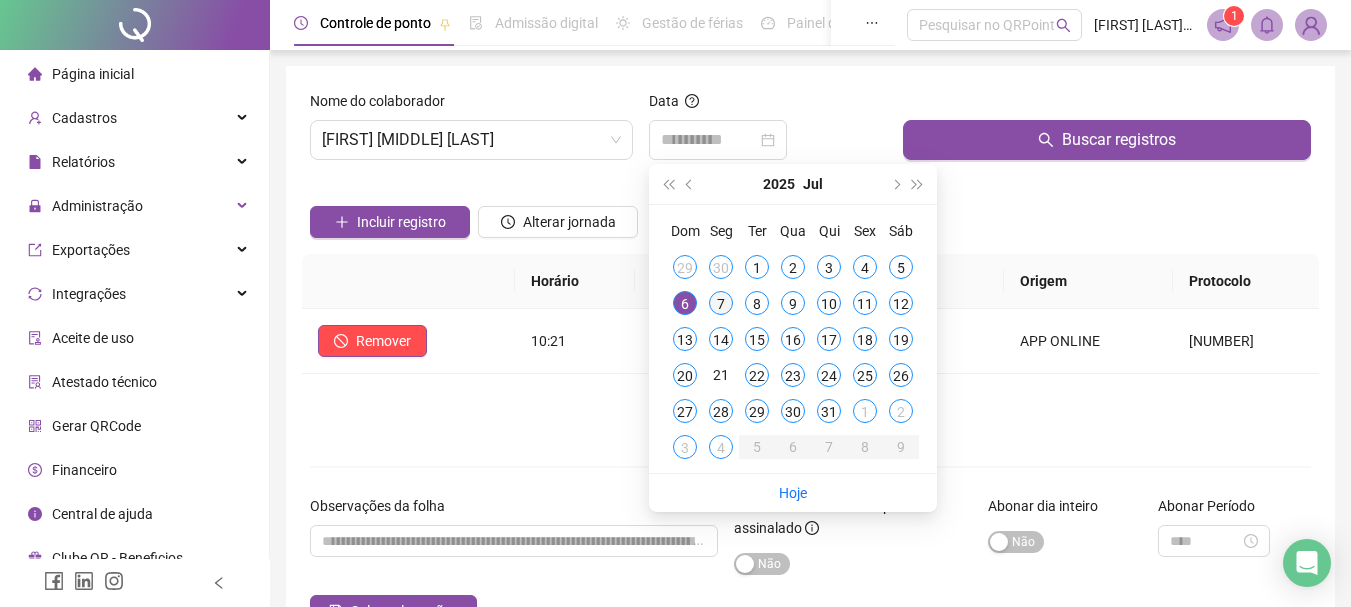 click on "7" at bounding box center [721, 303] 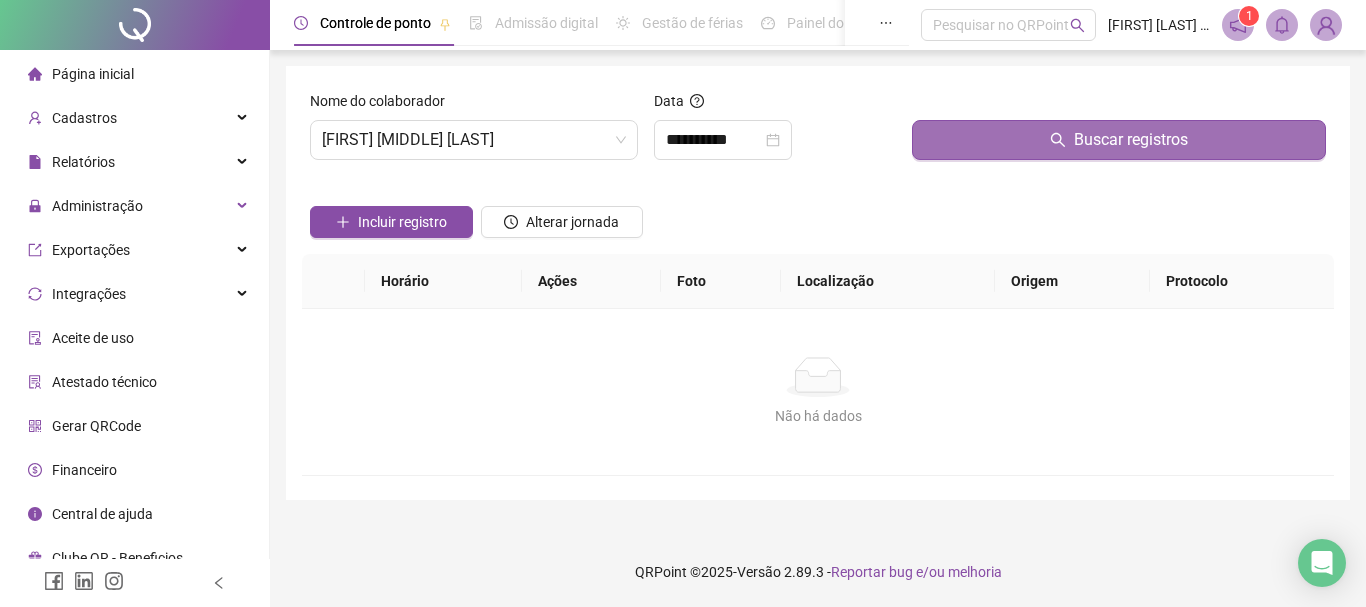 click on "Buscar registros" at bounding box center (1119, 140) 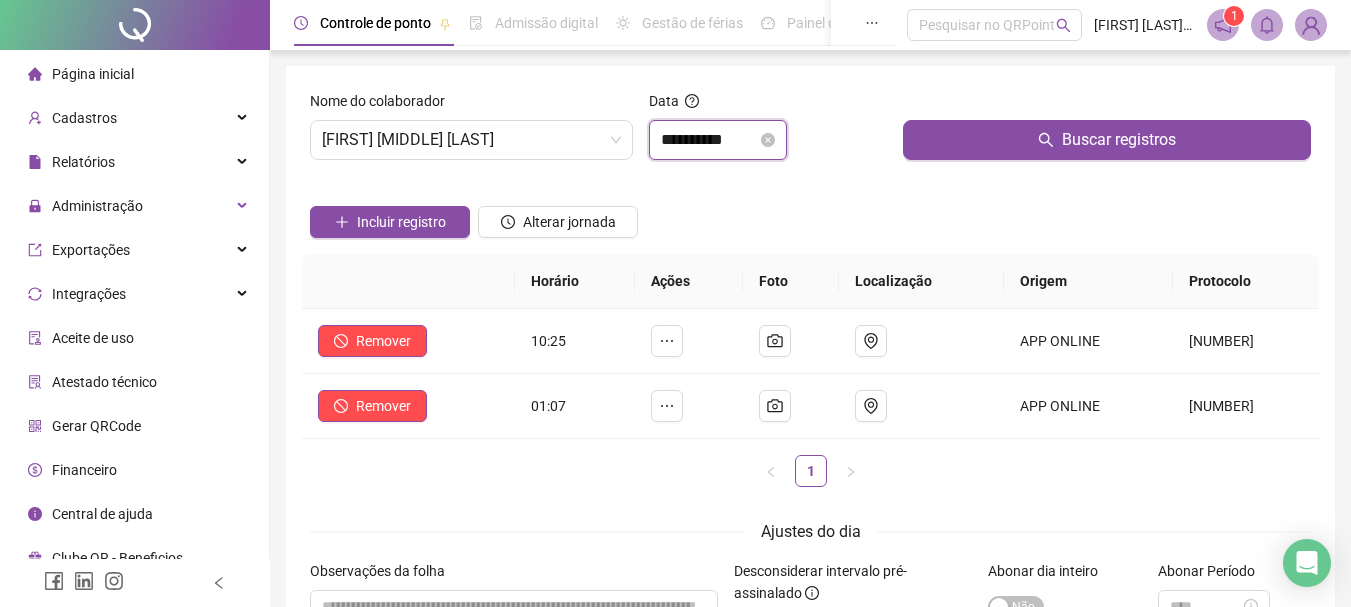 click on "**********" at bounding box center (709, 140) 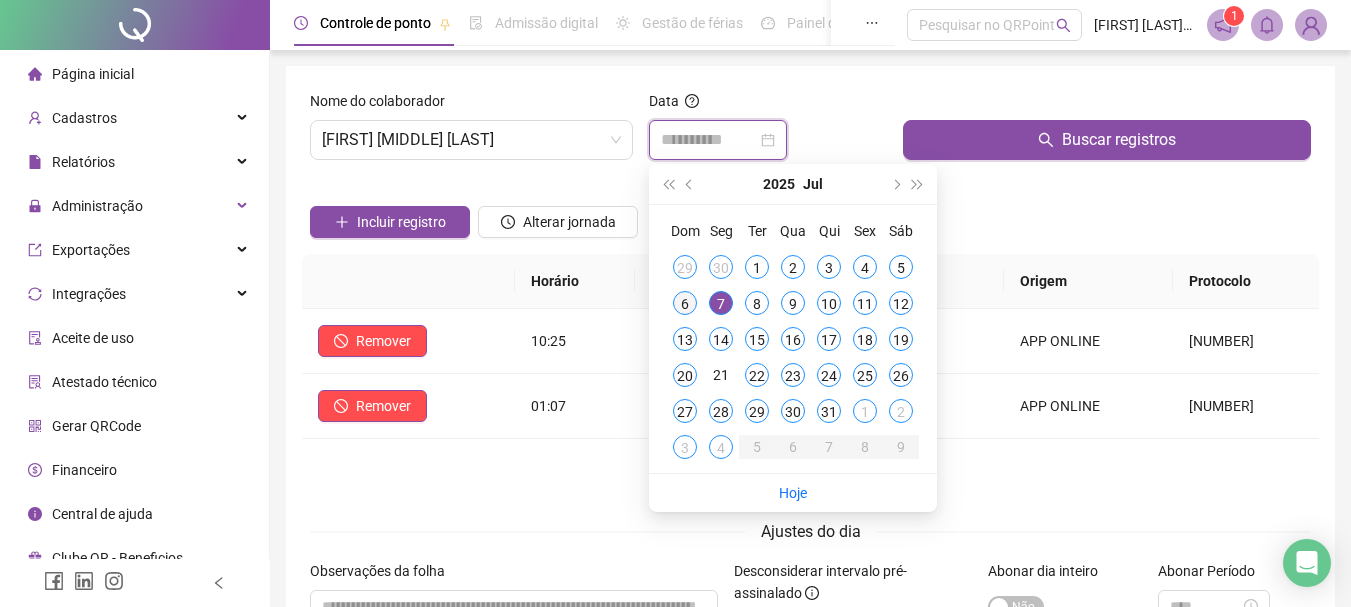 type on "**********" 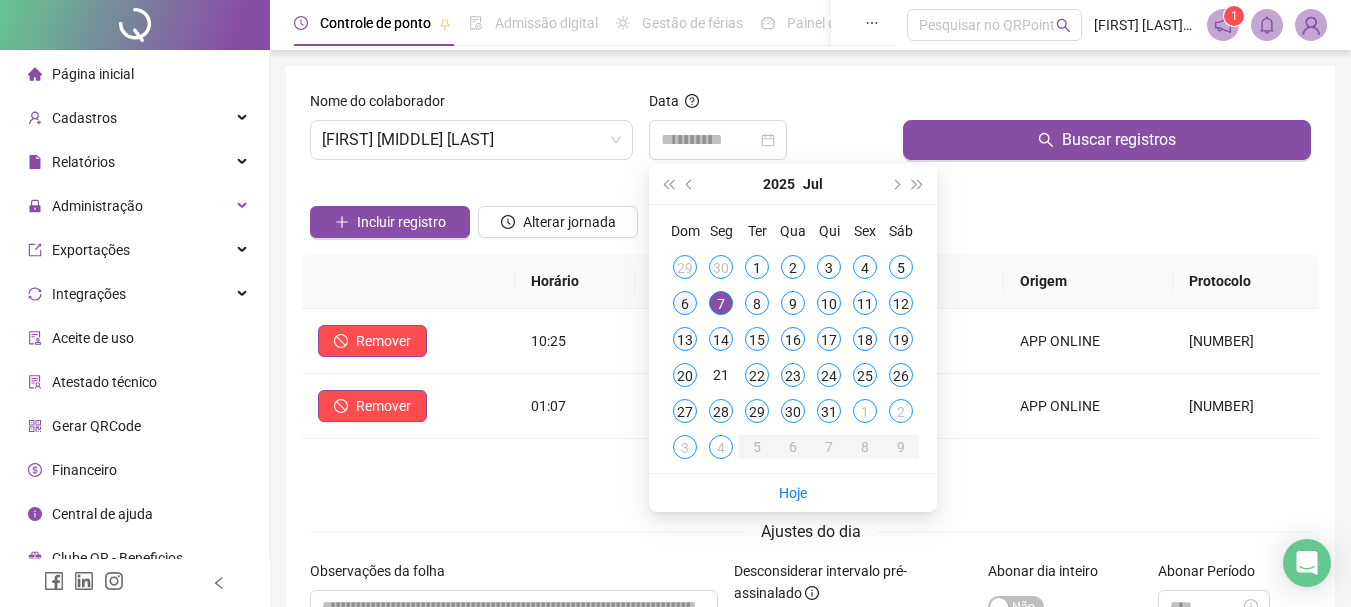 click on "6" at bounding box center [685, 303] 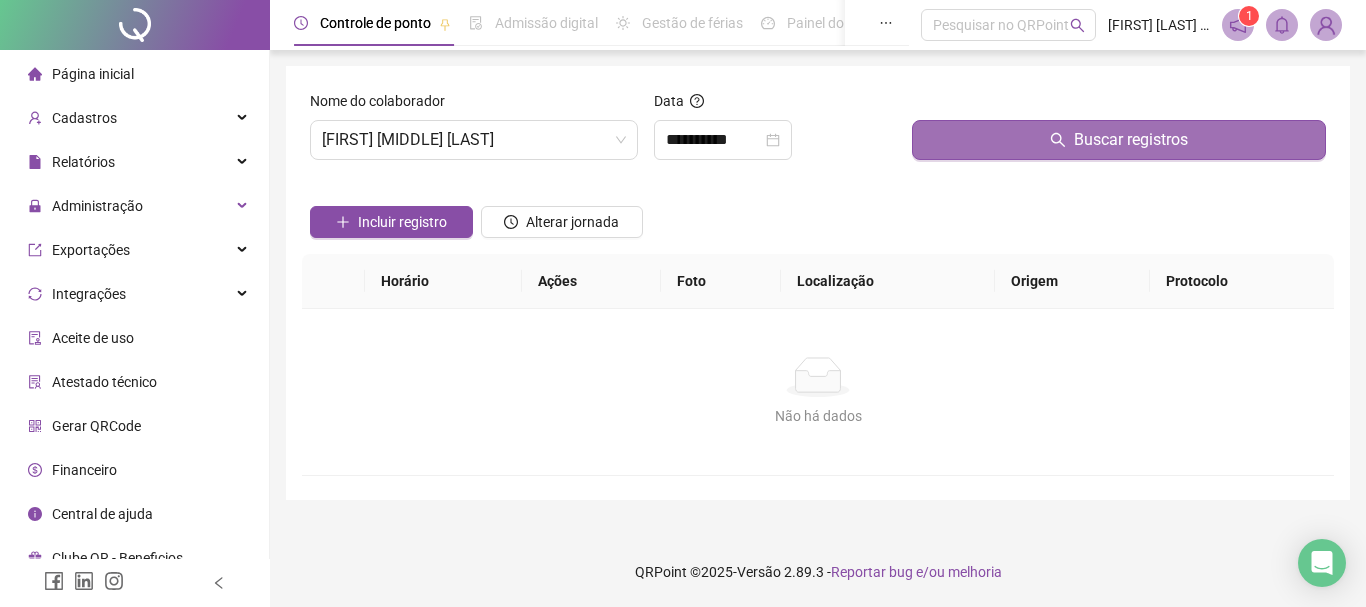 click on "Buscar registros" at bounding box center [1119, 140] 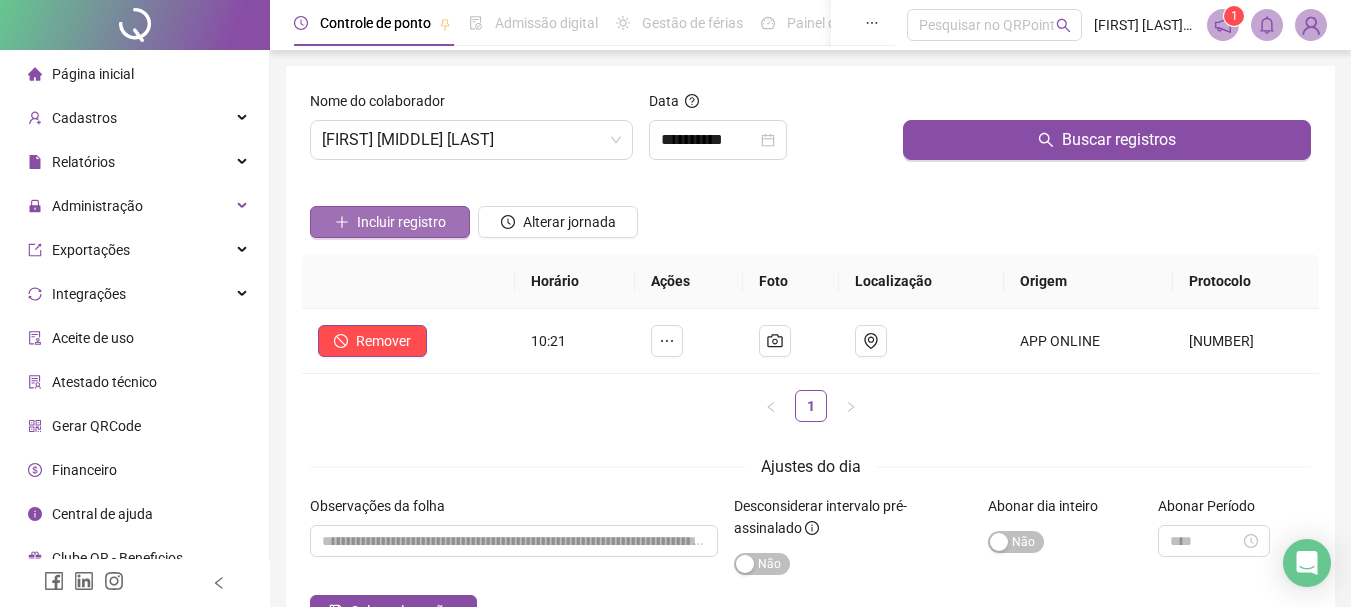 click on "Incluir registro" at bounding box center [401, 222] 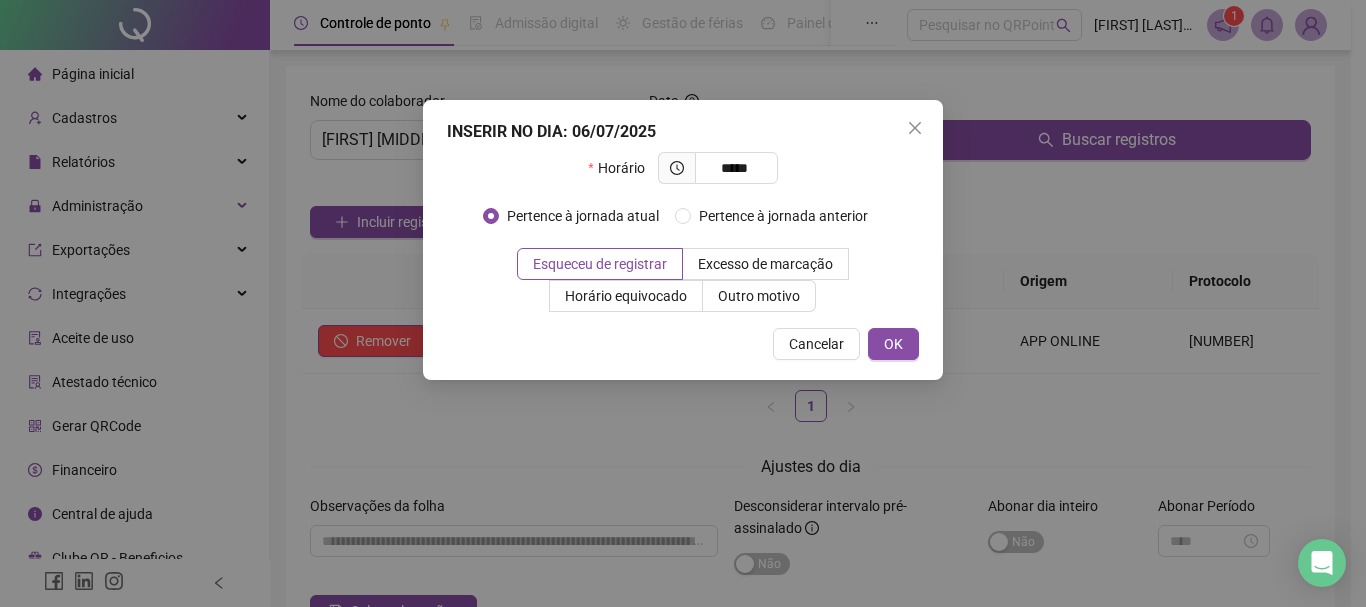 type on "*****" 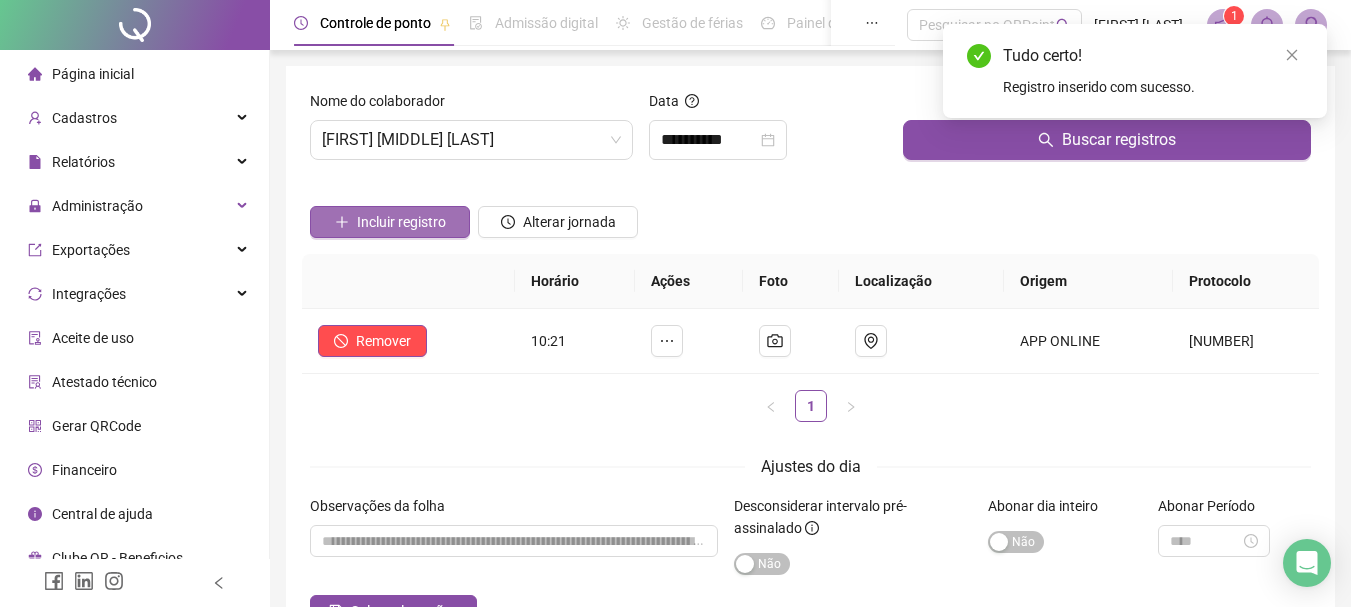 click on "Incluir registro" at bounding box center (401, 222) 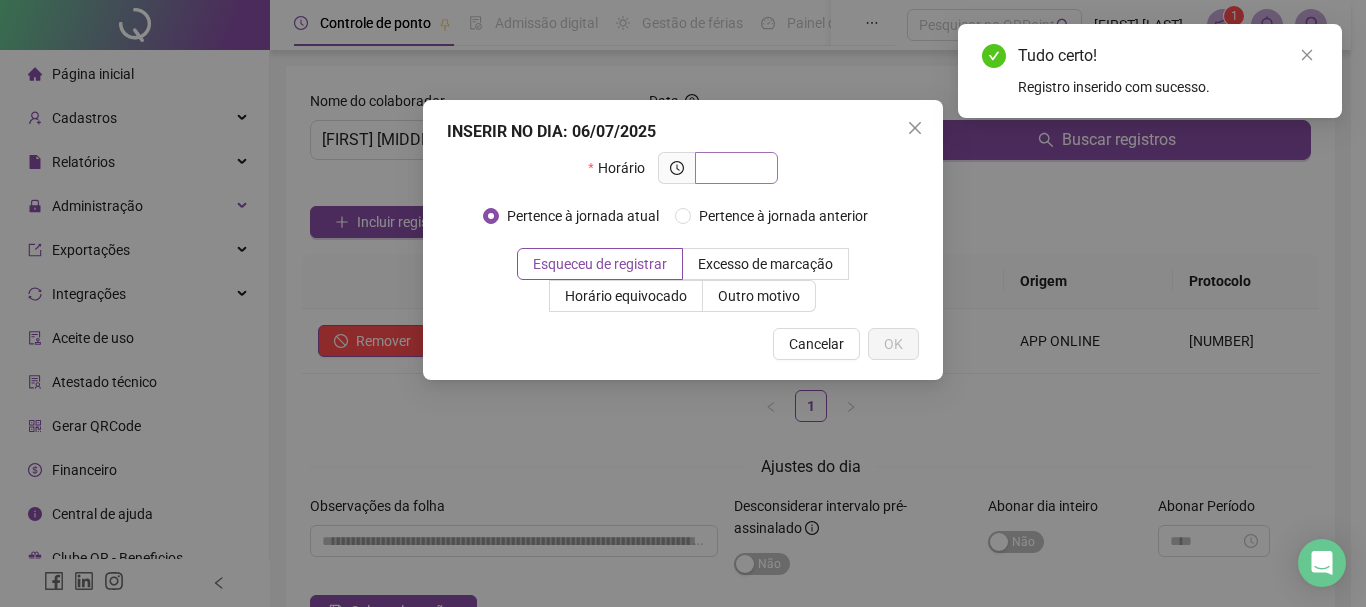 click at bounding box center (734, 168) 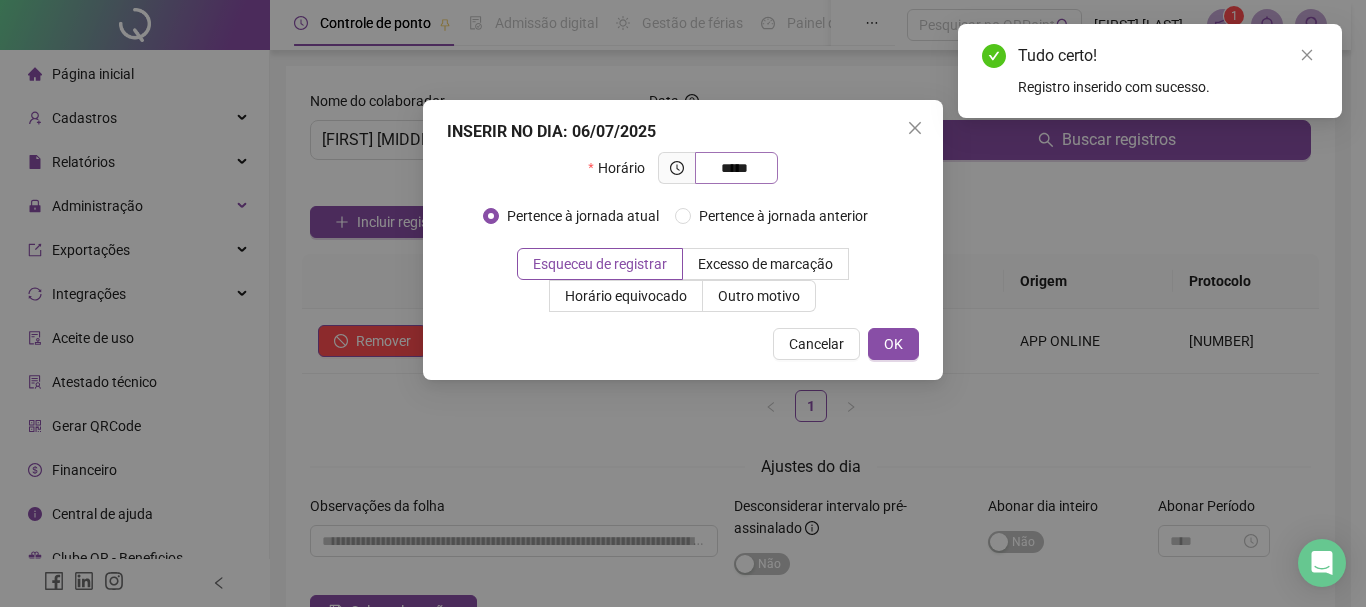 type on "*****" 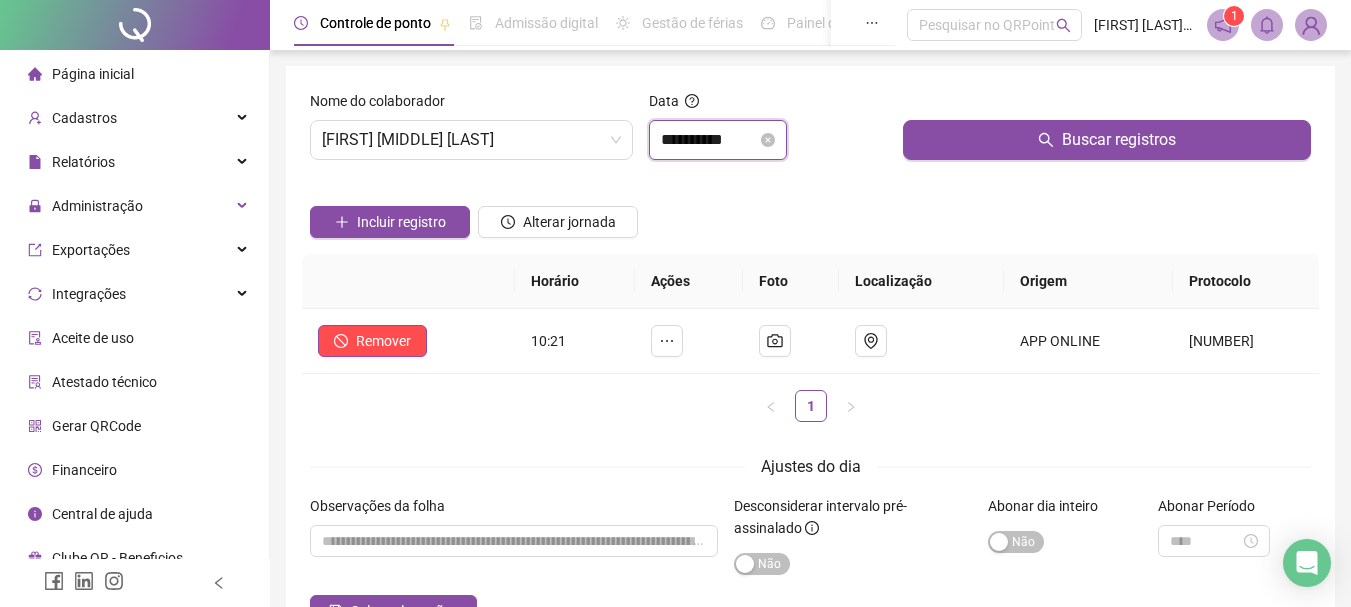 click on "**********" at bounding box center [709, 140] 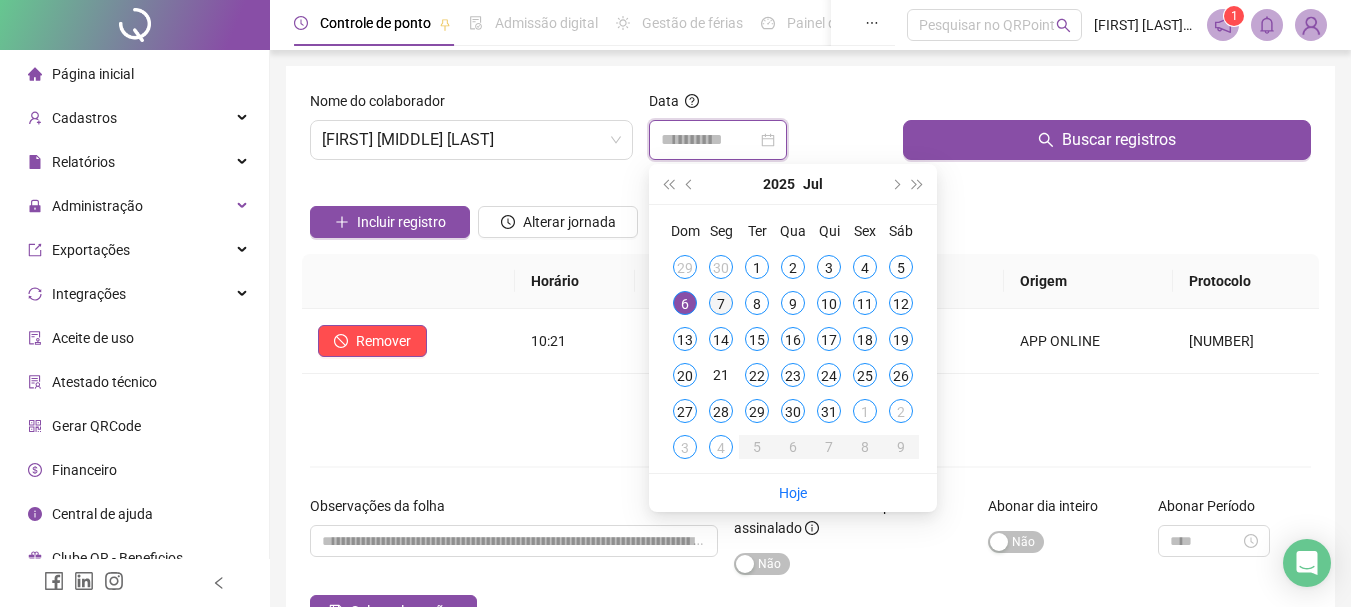 type on "**********" 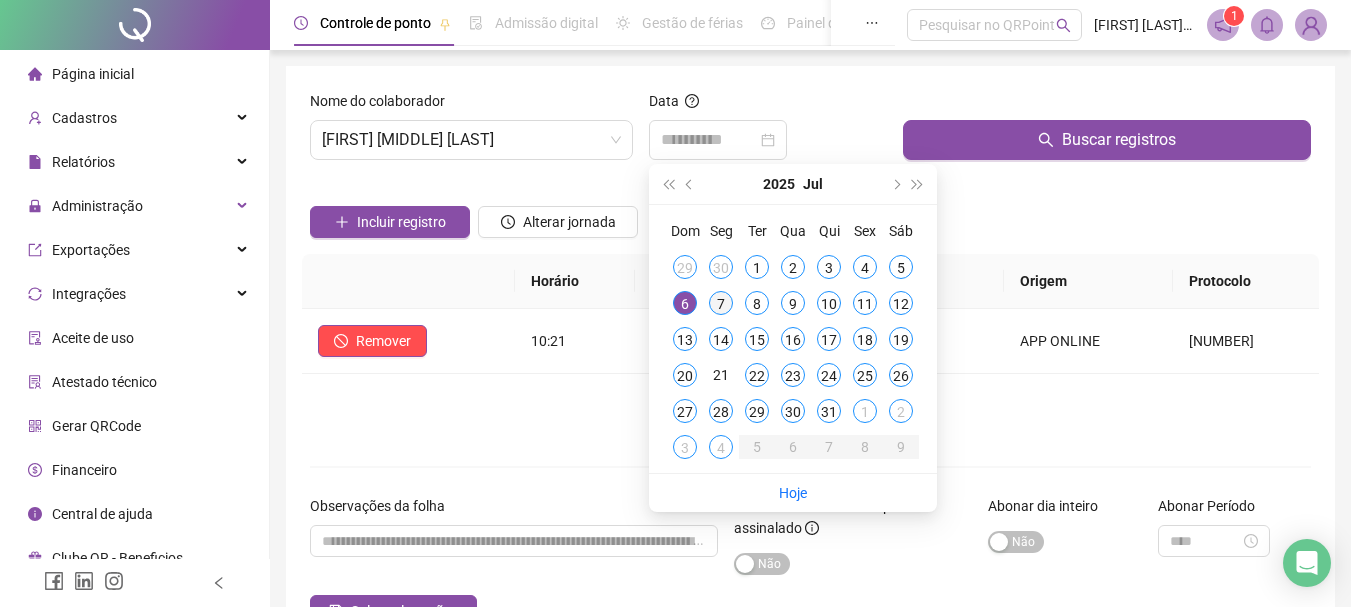 click on "7" at bounding box center [721, 303] 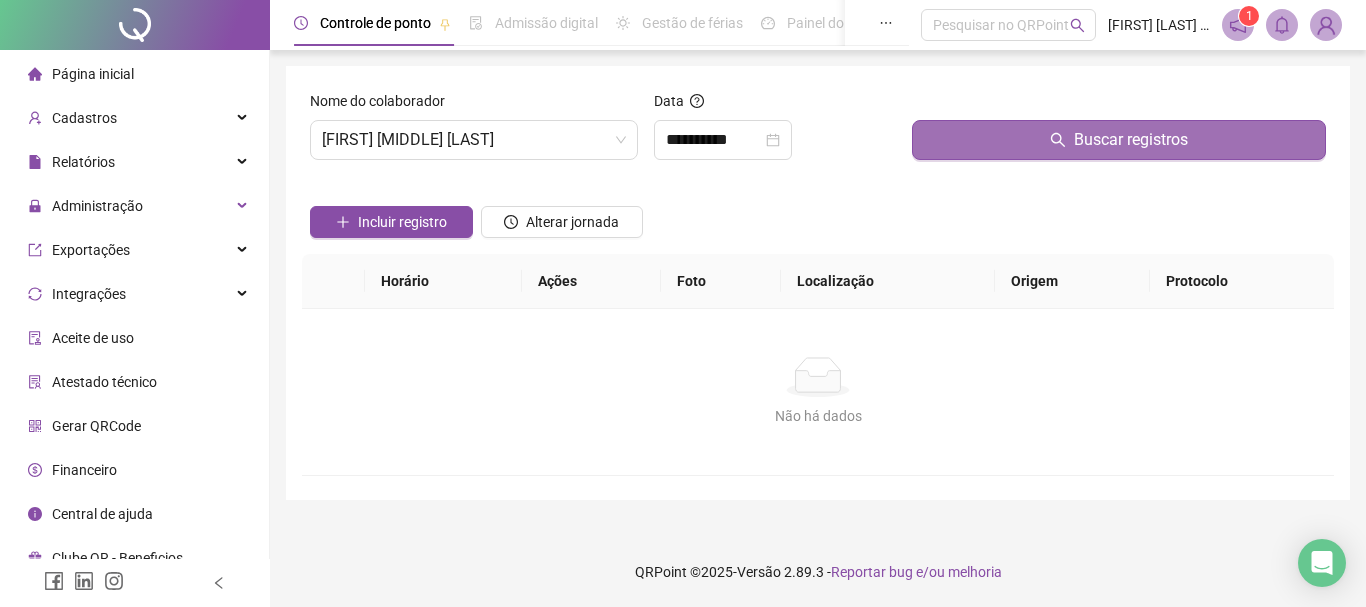 click on "Buscar registros" at bounding box center (1119, 140) 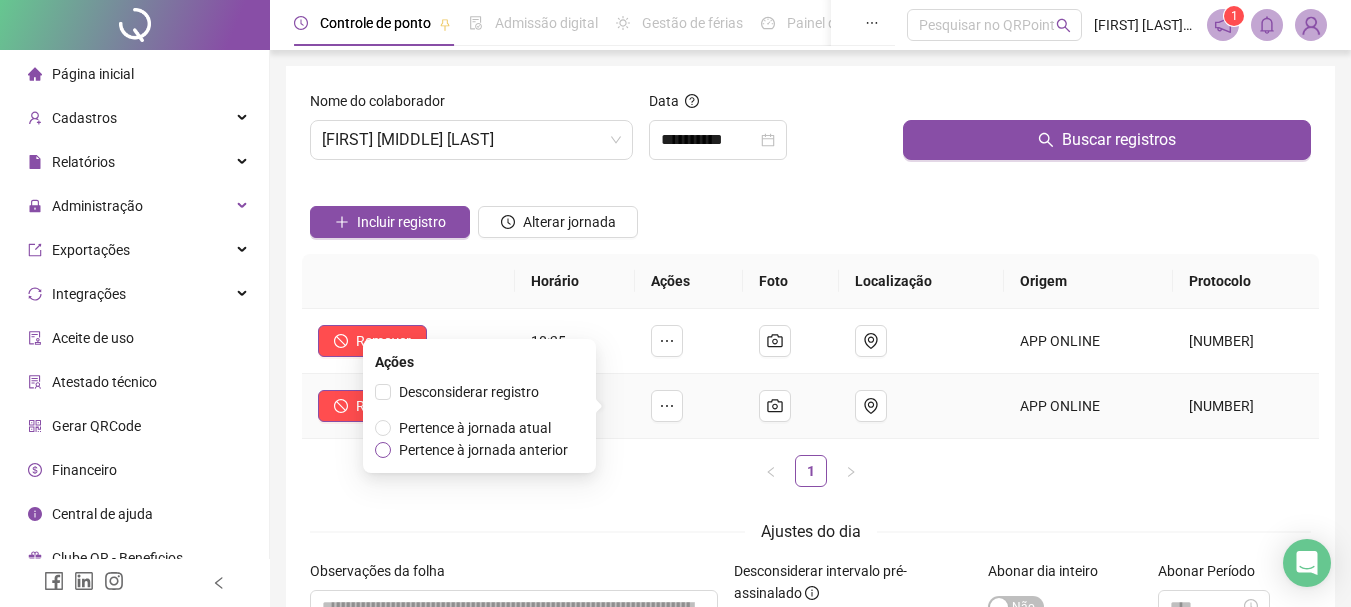 click on "Pertence à jornada anterior" at bounding box center [483, 450] 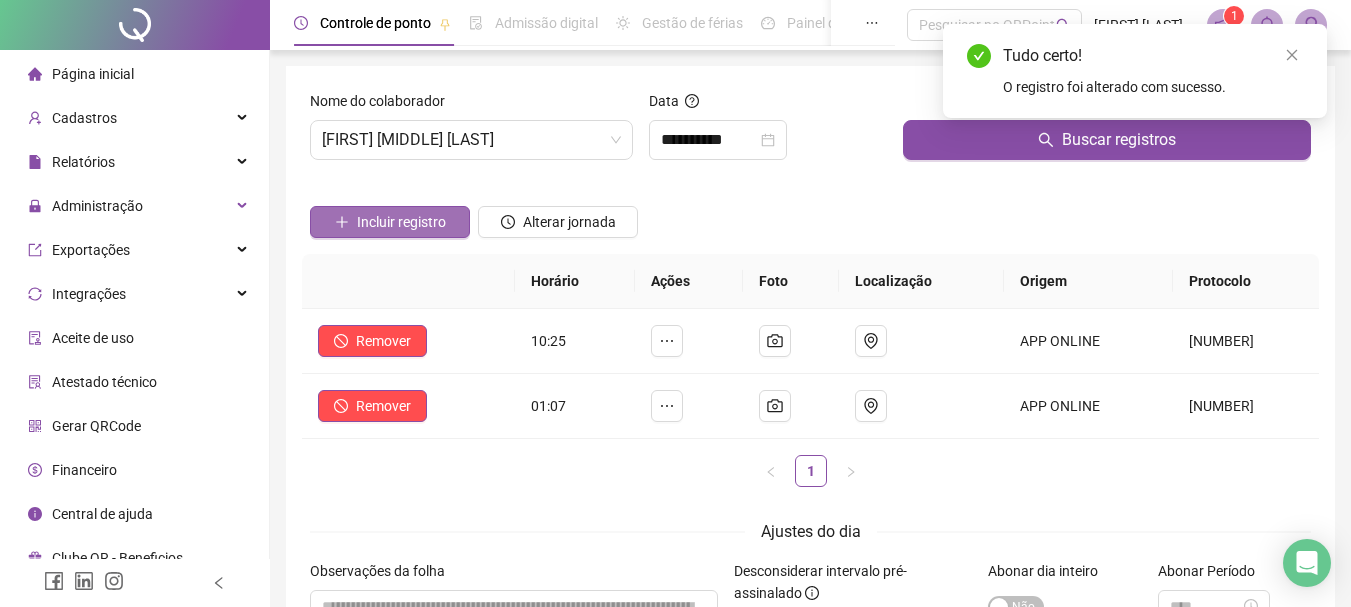 click on "Incluir registro" at bounding box center [390, 222] 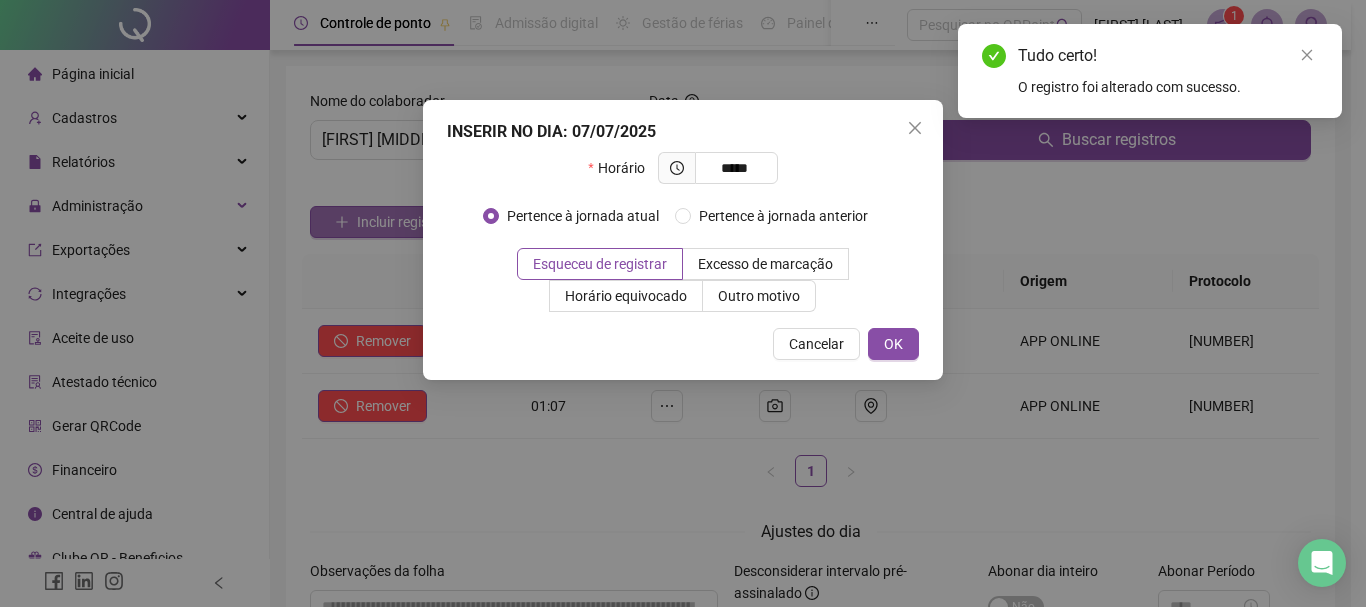 type on "*****" 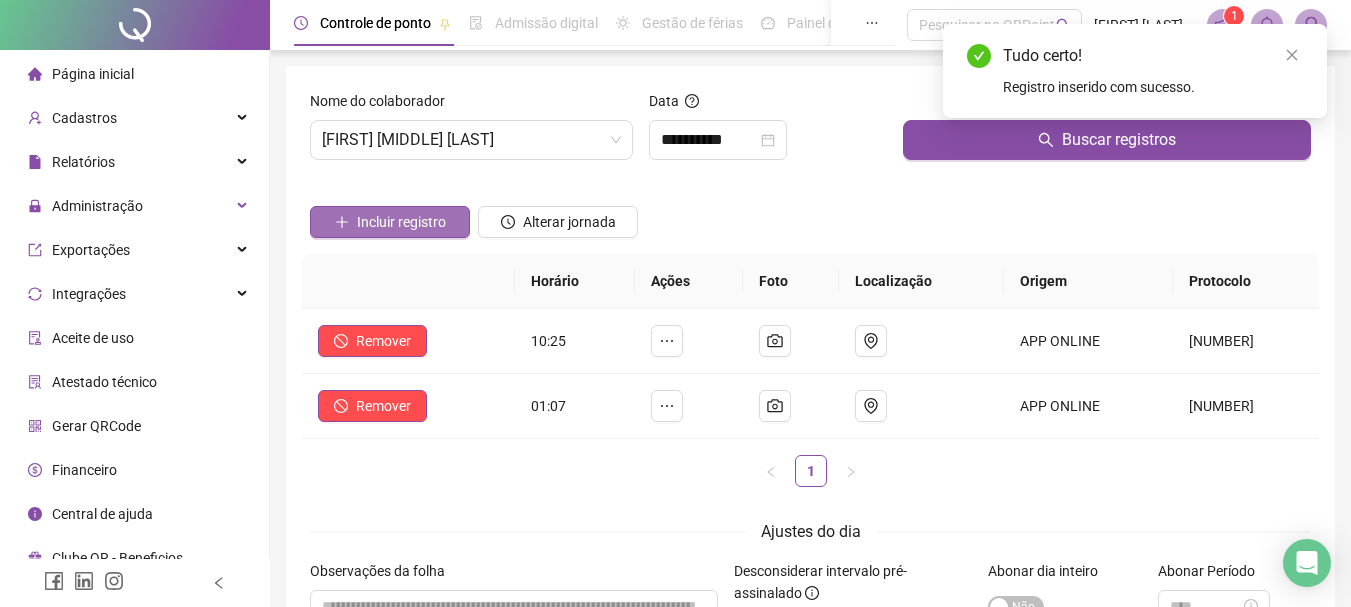 click on "Incluir registro" at bounding box center (390, 222) 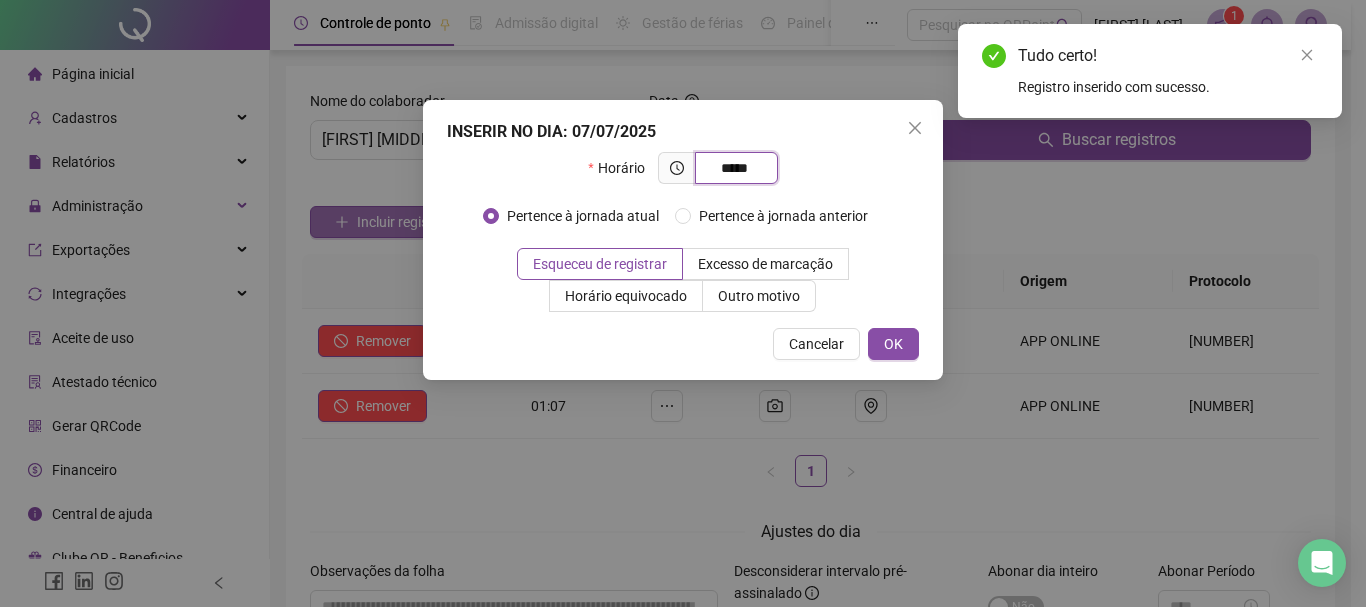 type on "*****" 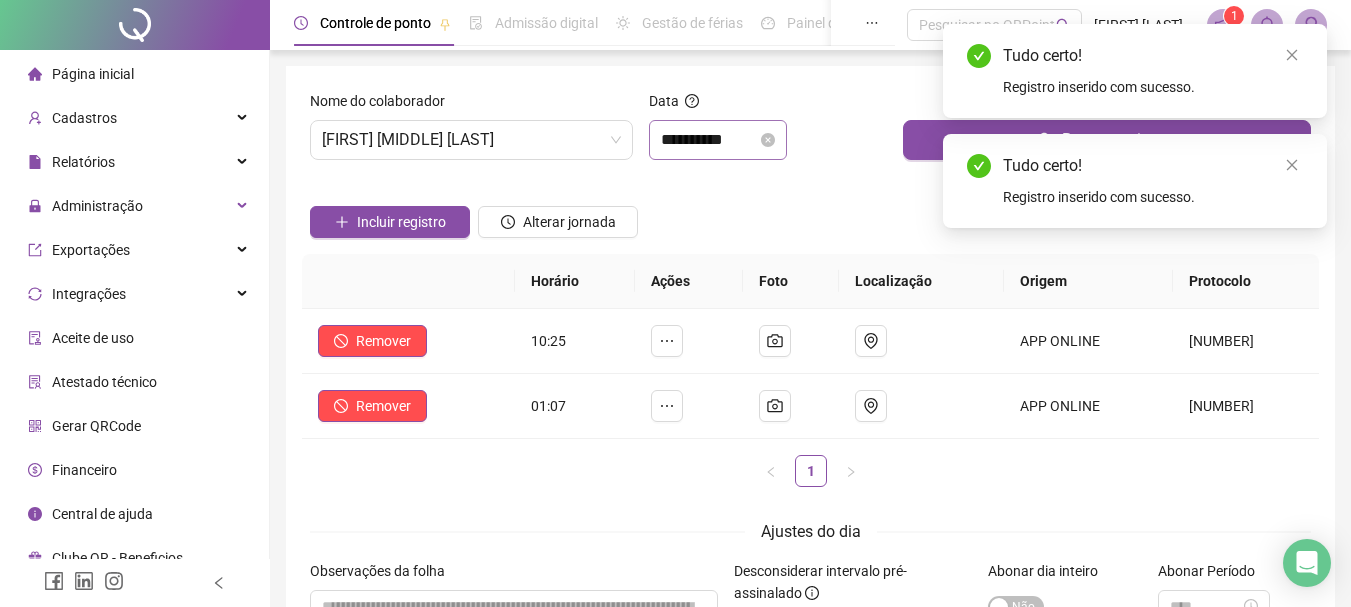 click on "**********" at bounding box center (718, 140) 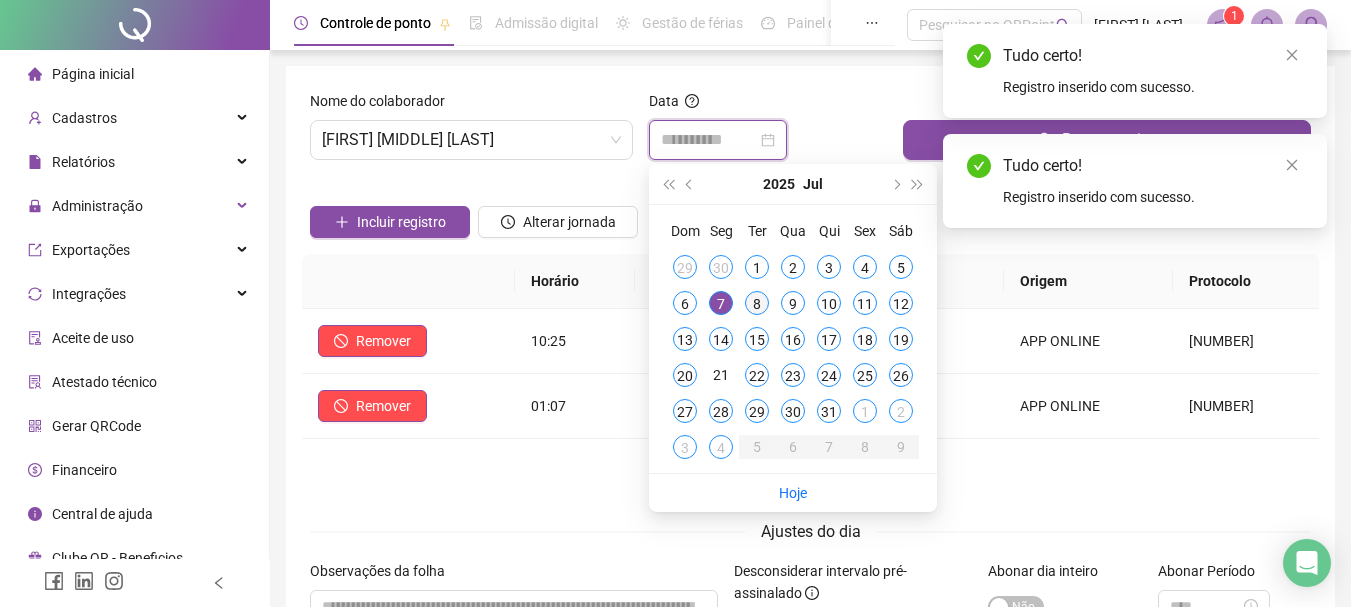 type on "**********" 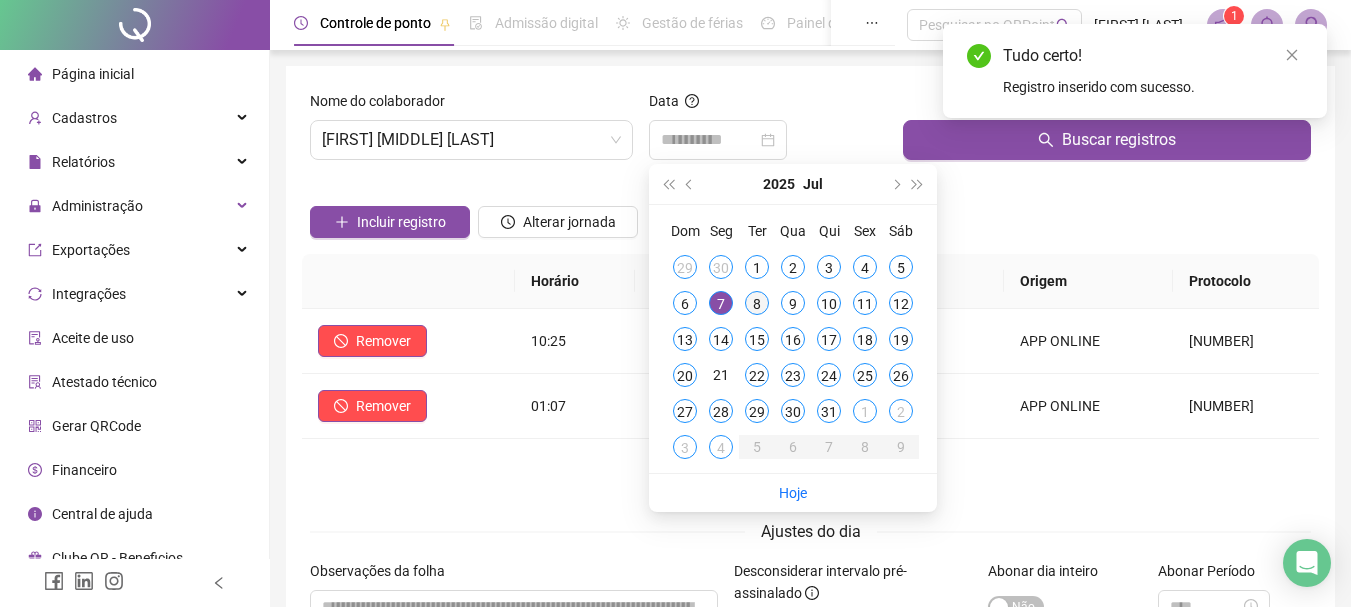 click on "8" at bounding box center (757, 303) 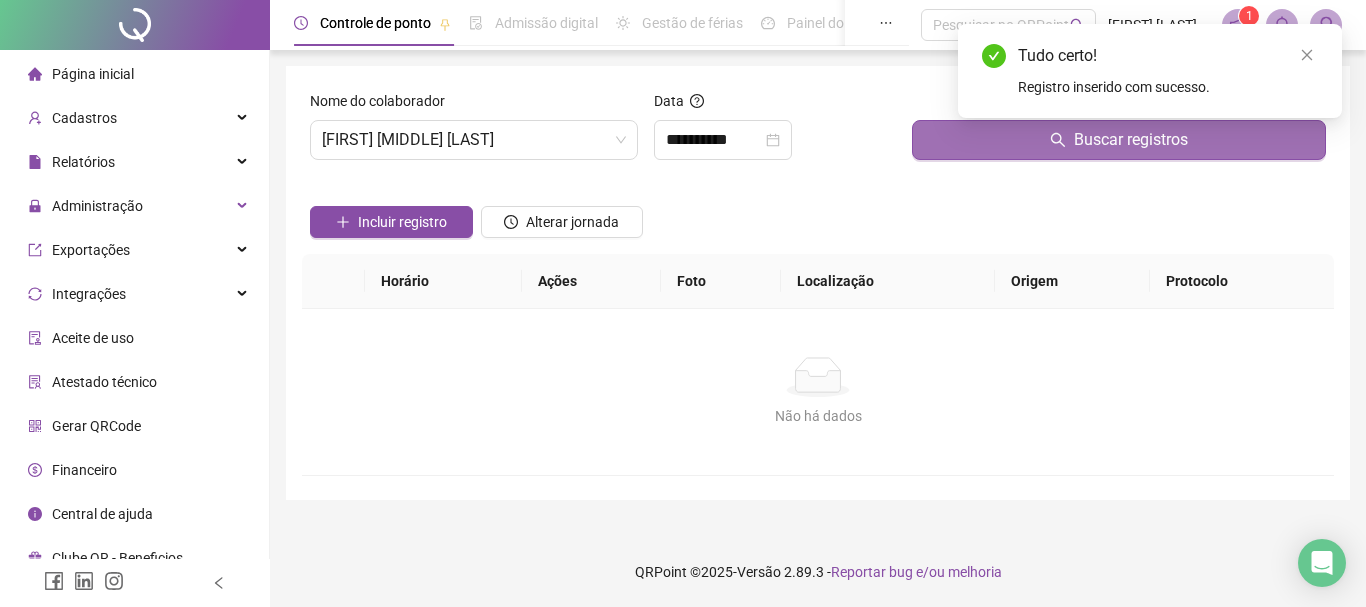 click on "Buscar registros" at bounding box center (1119, 140) 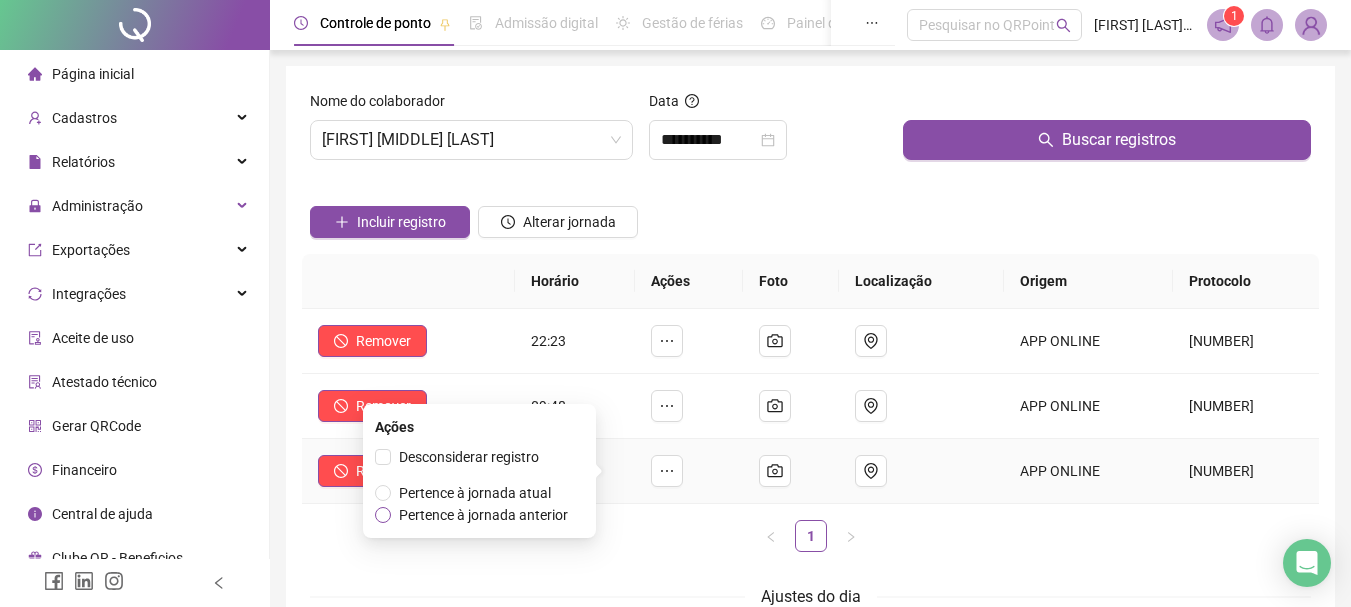 click on "Pertence à jornada anterior" at bounding box center [483, 515] 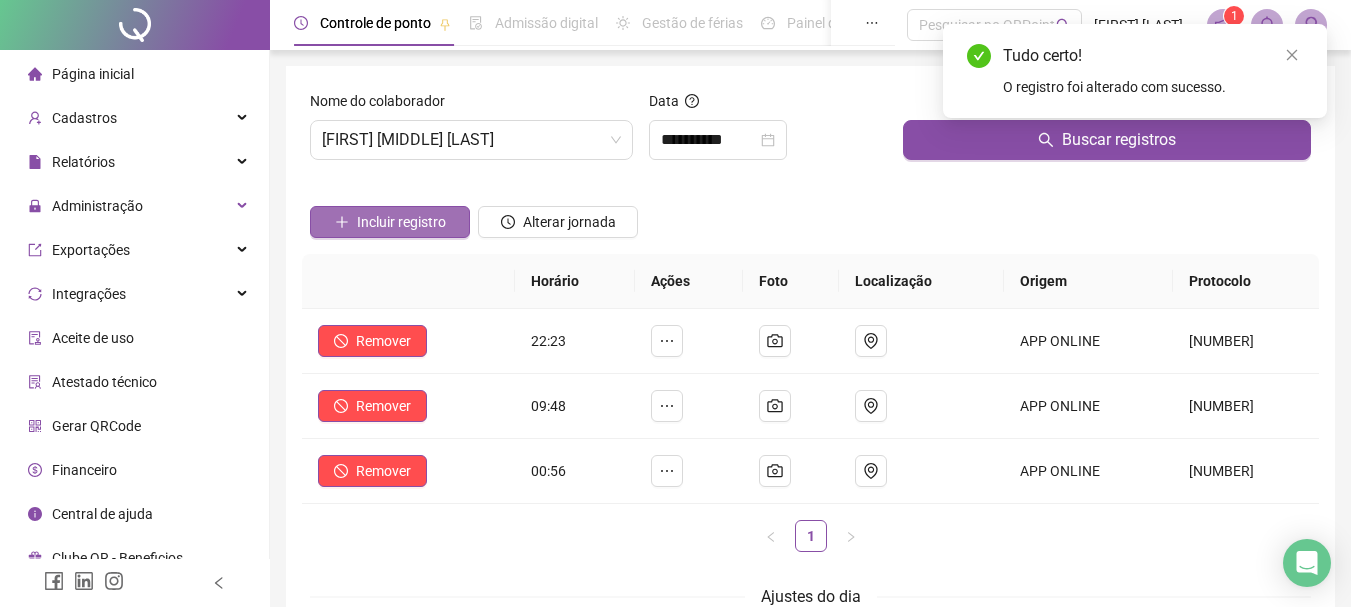 click on "Incluir registro" at bounding box center (401, 222) 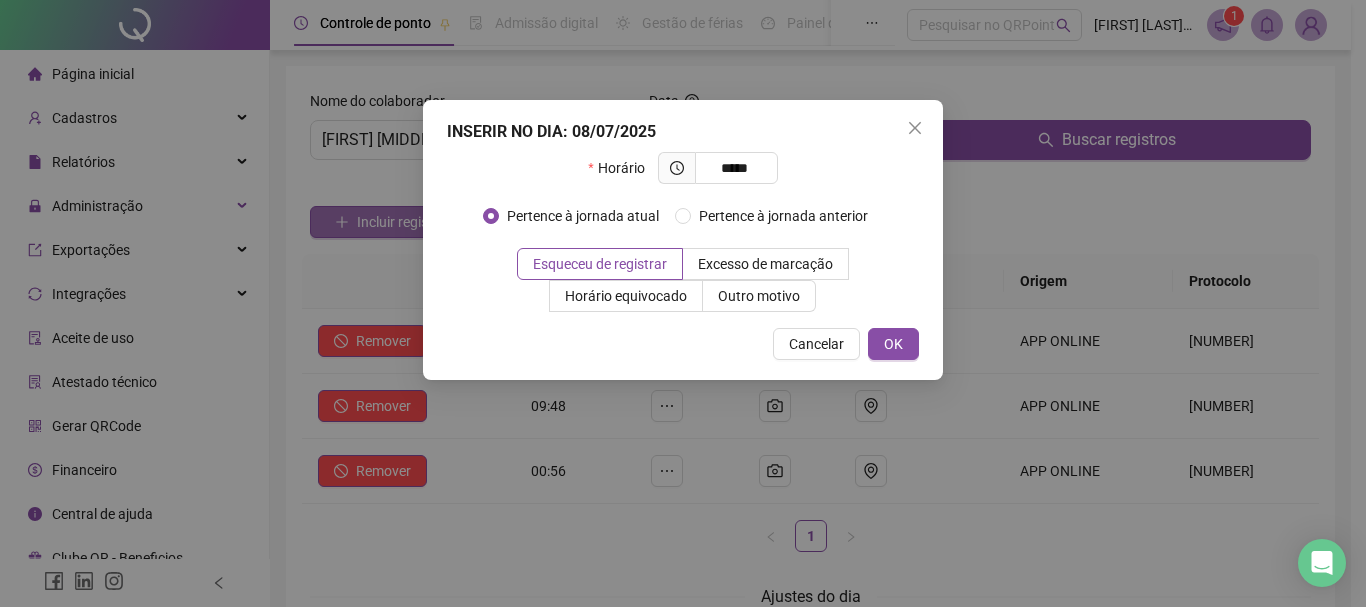 type on "*****" 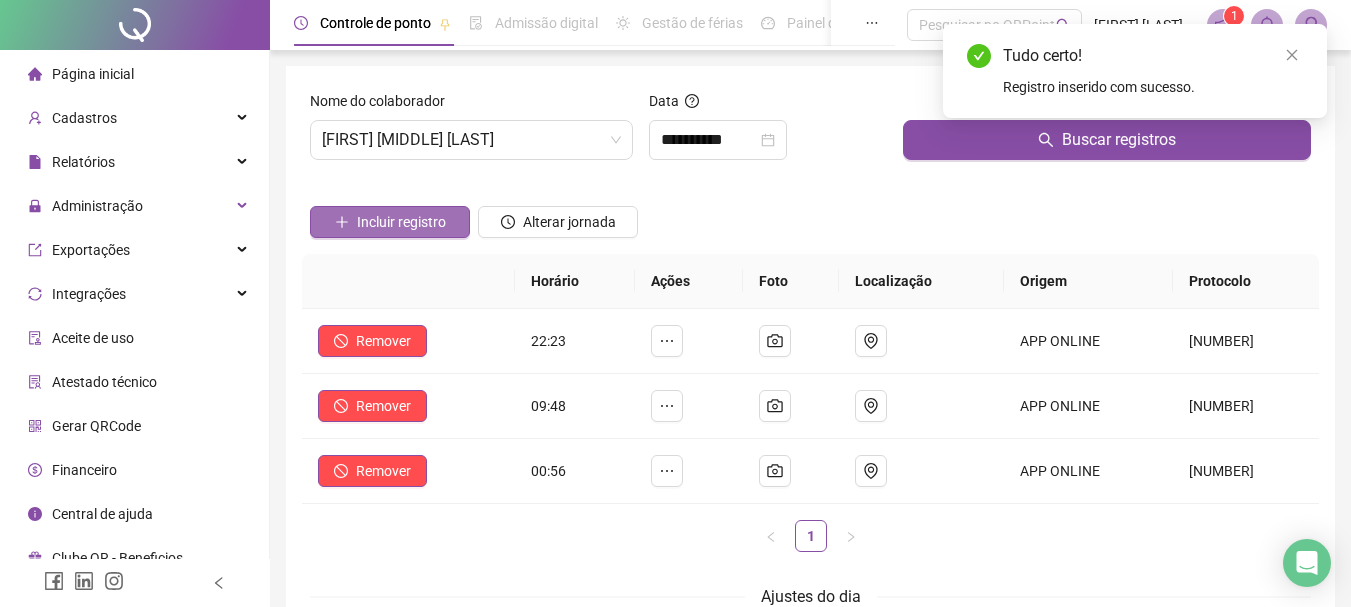 click on "Incluir registro" at bounding box center [401, 222] 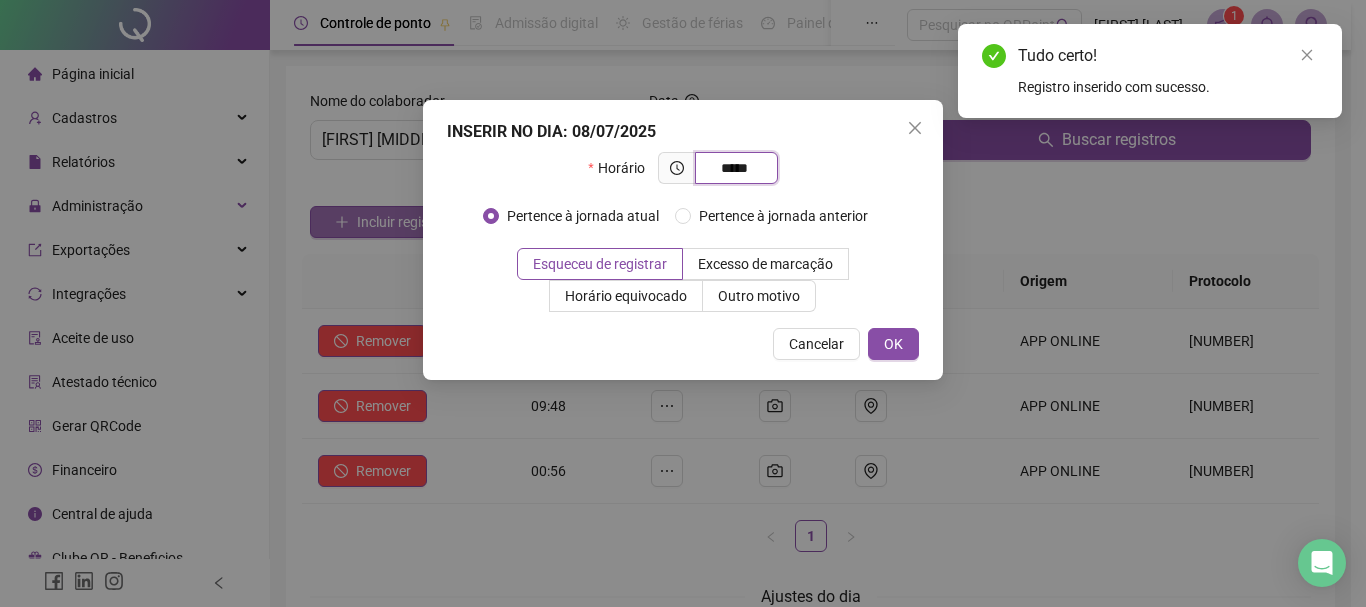 type on "*****" 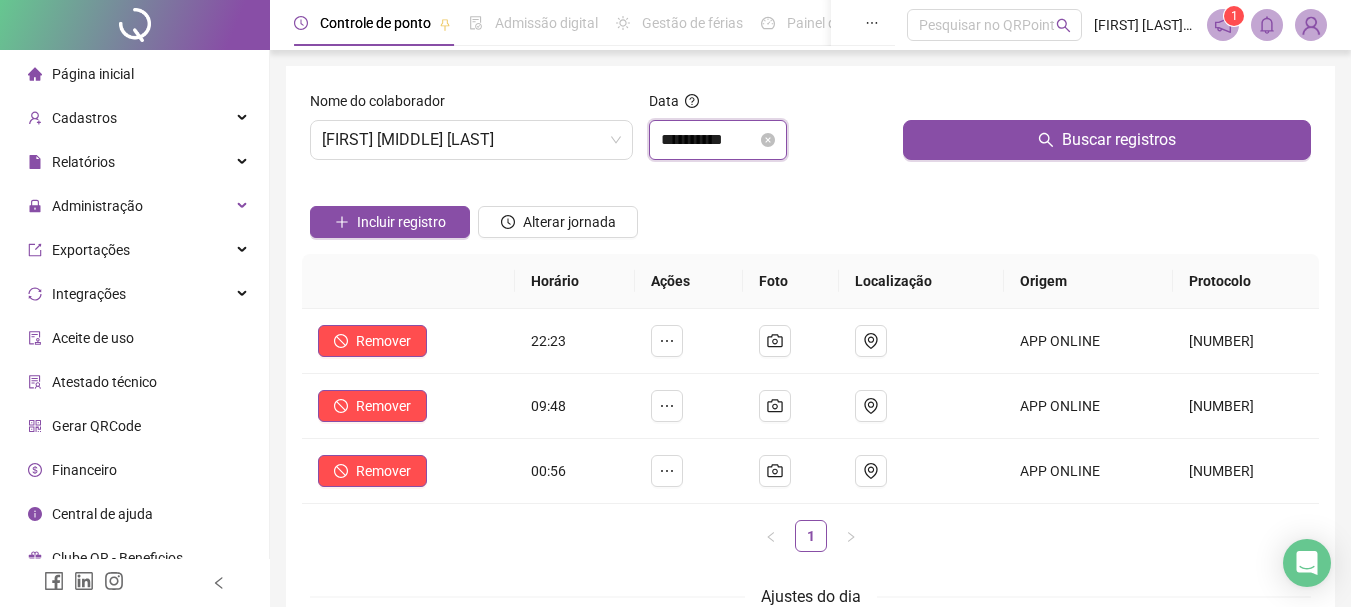 click on "**********" at bounding box center (709, 140) 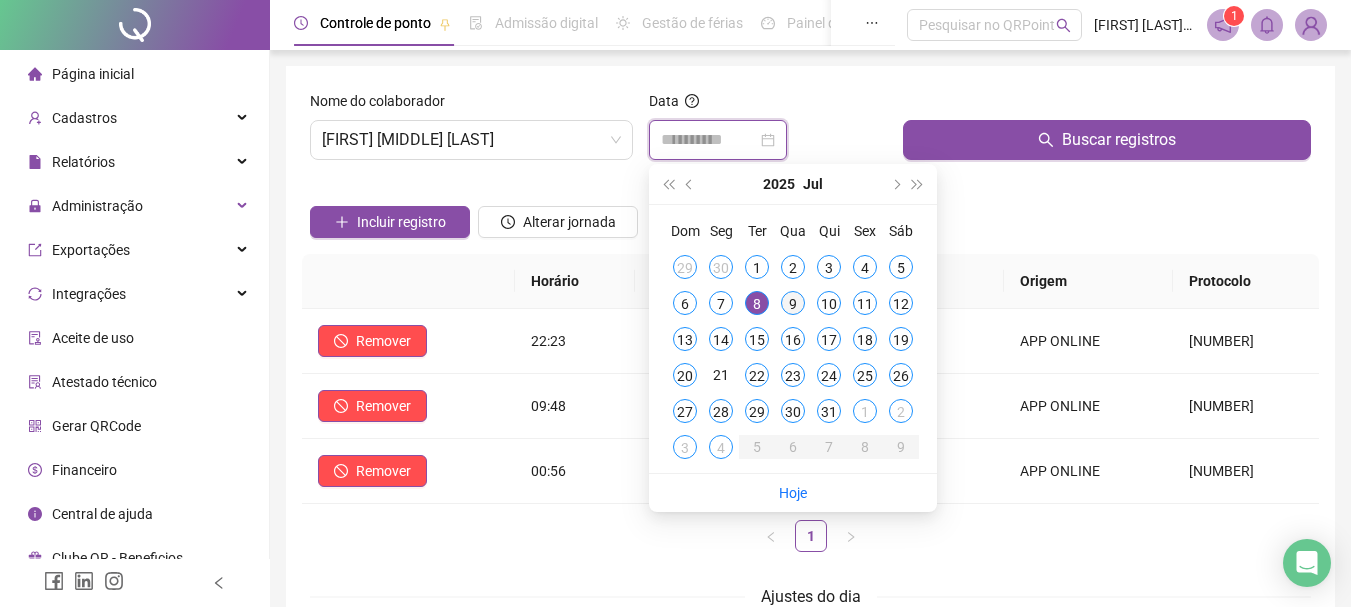 type on "**********" 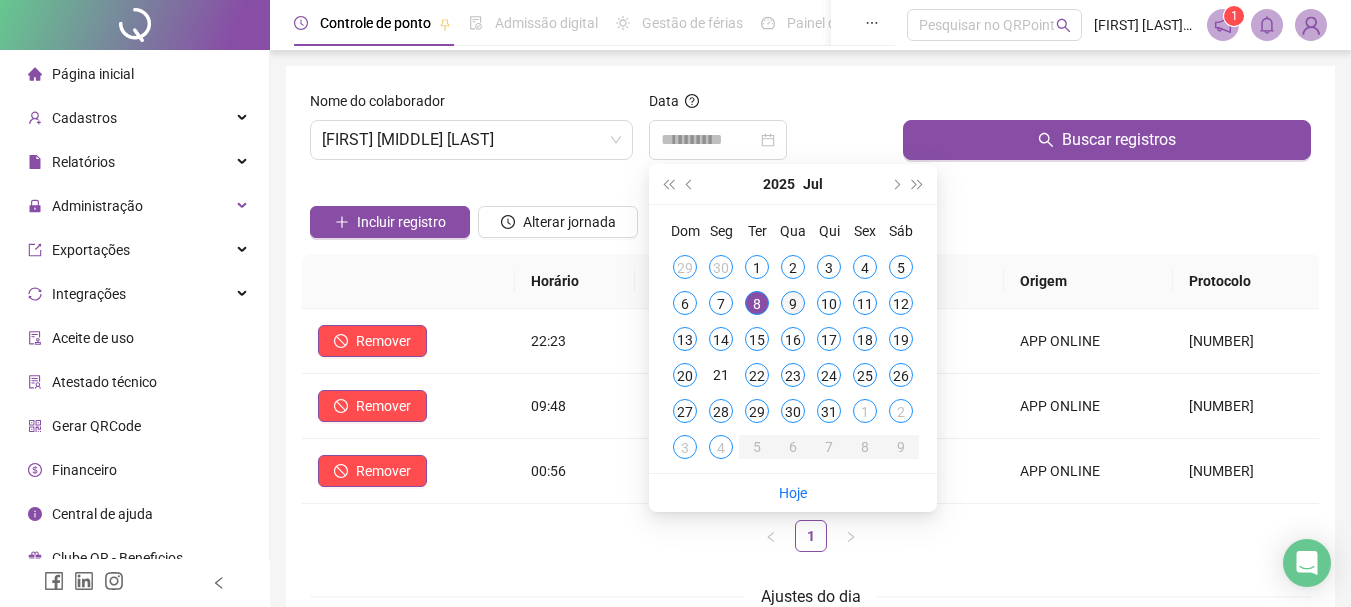 click on "9" at bounding box center [793, 303] 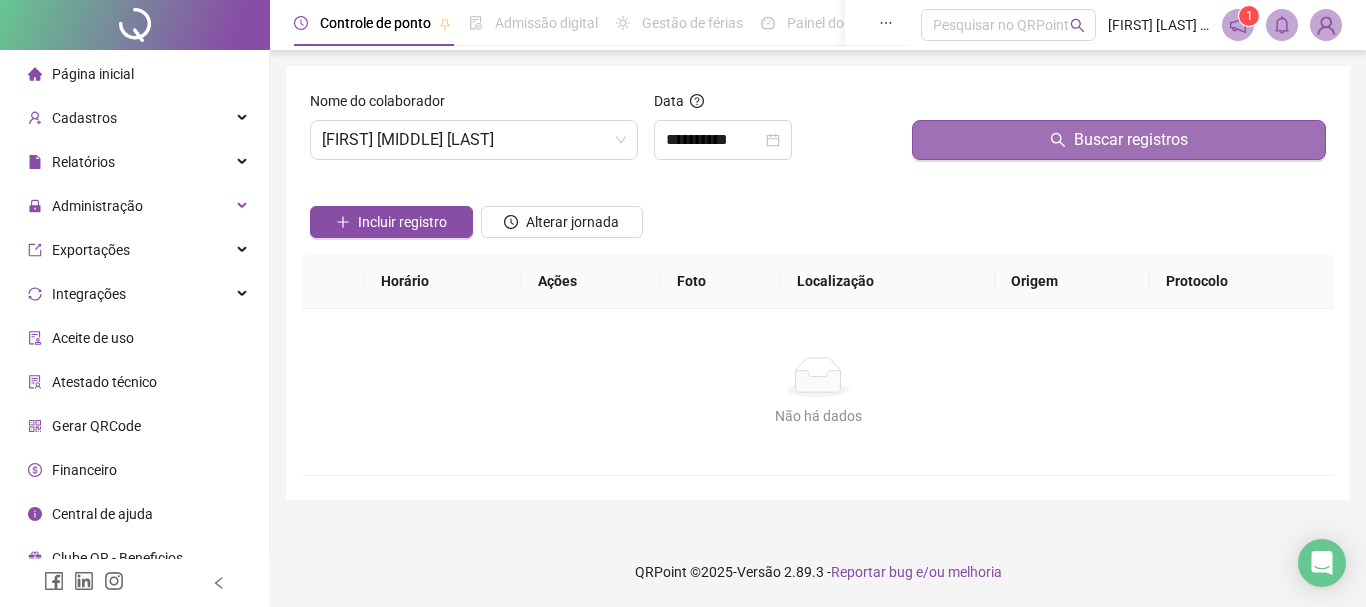click on "Buscar registros" at bounding box center (1119, 140) 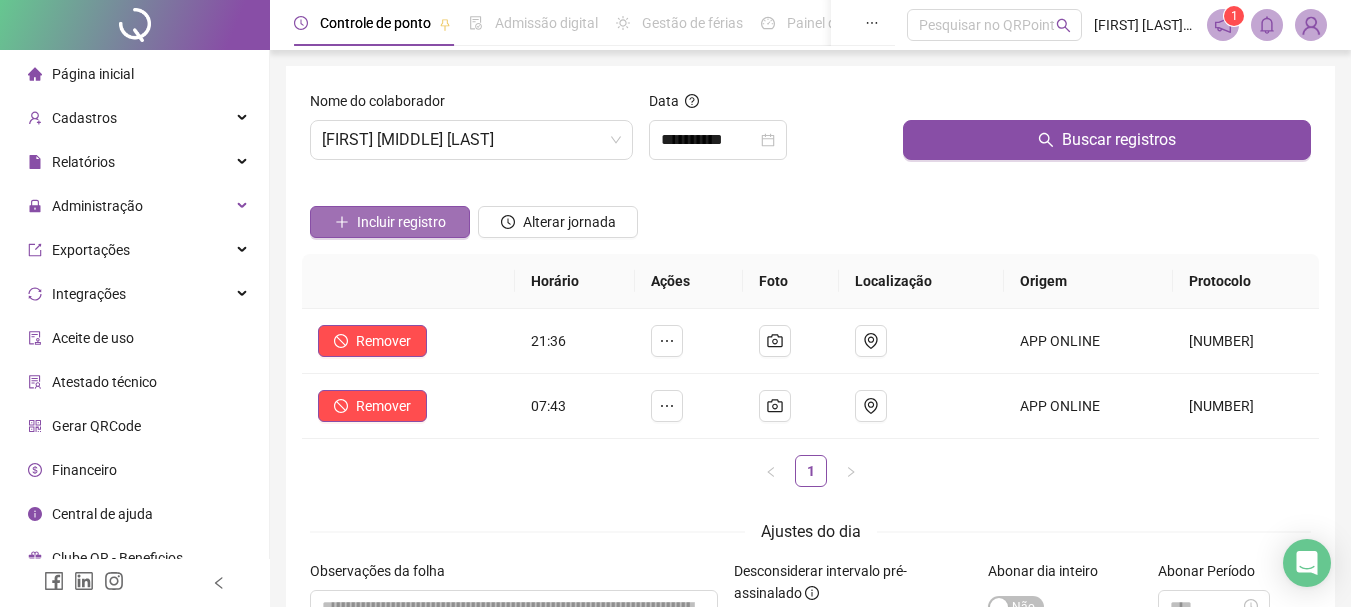 click on "Incluir registro" at bounding box center (401, 222) 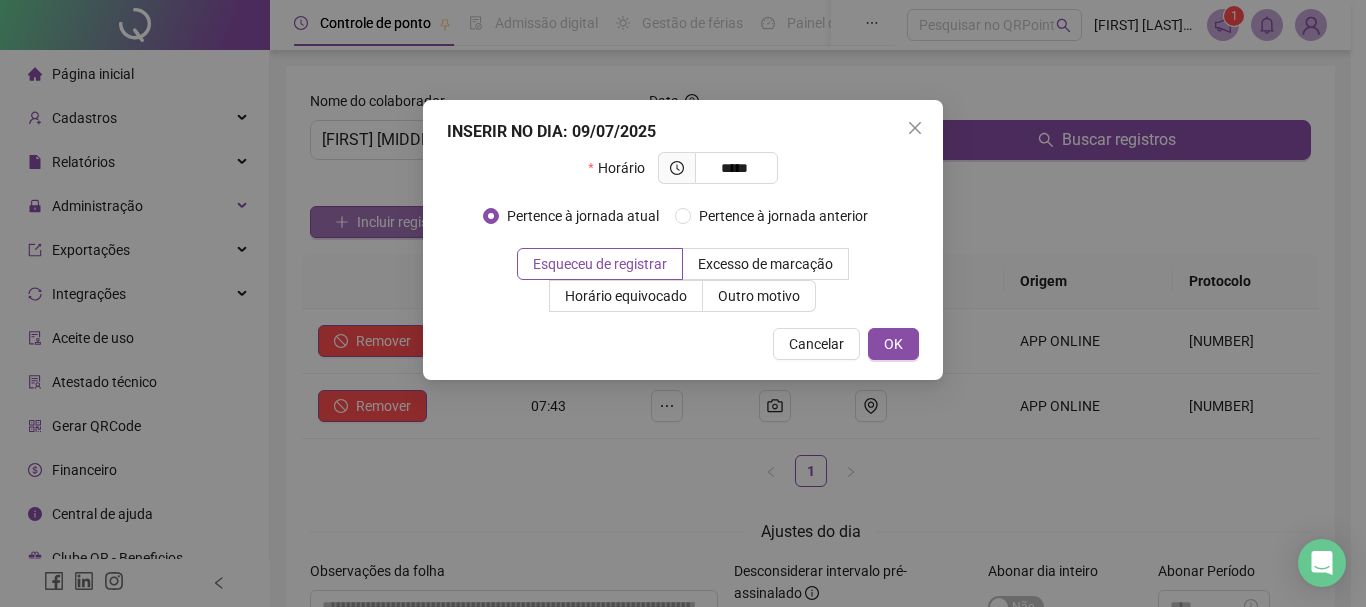 type on "*****" 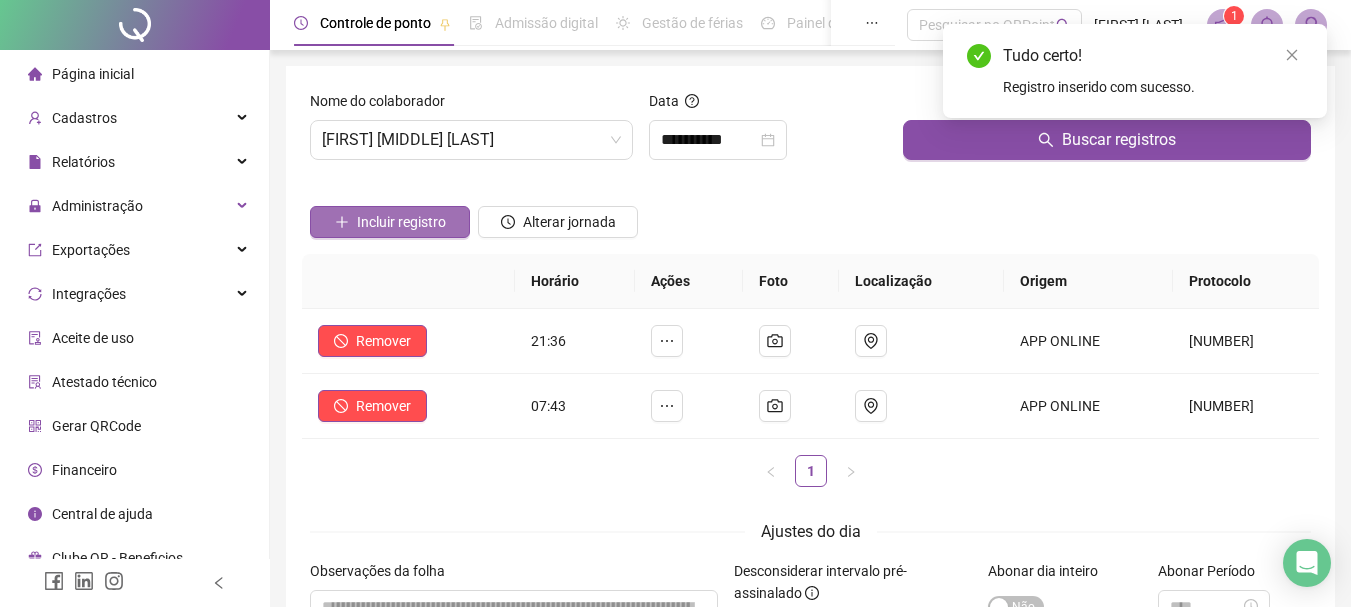 click on "Incluir registro" at bounding box center [401, 222] 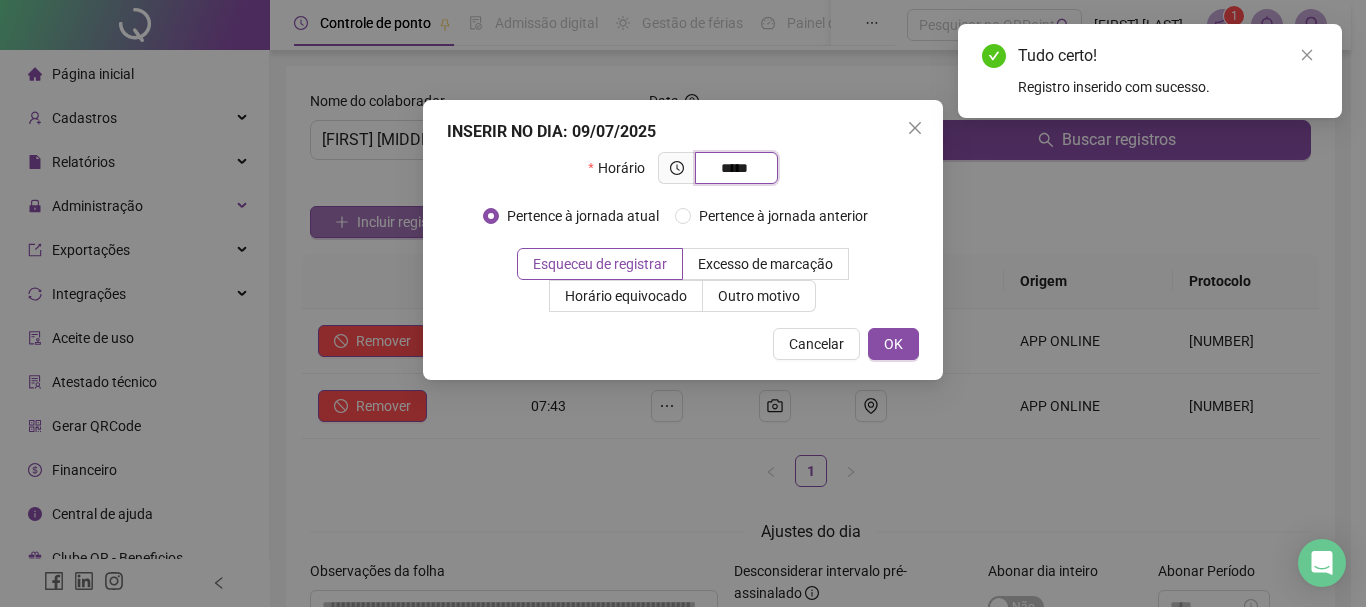 type on "*****" 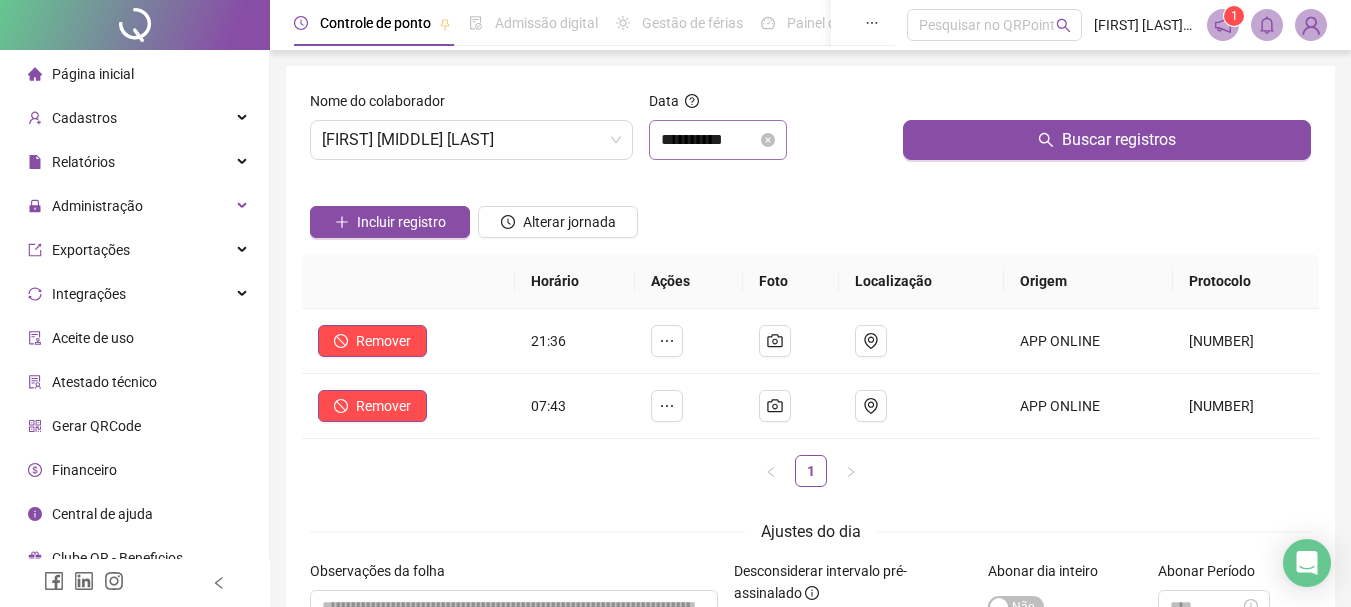click on "**********" at bounding box center [718, 140] 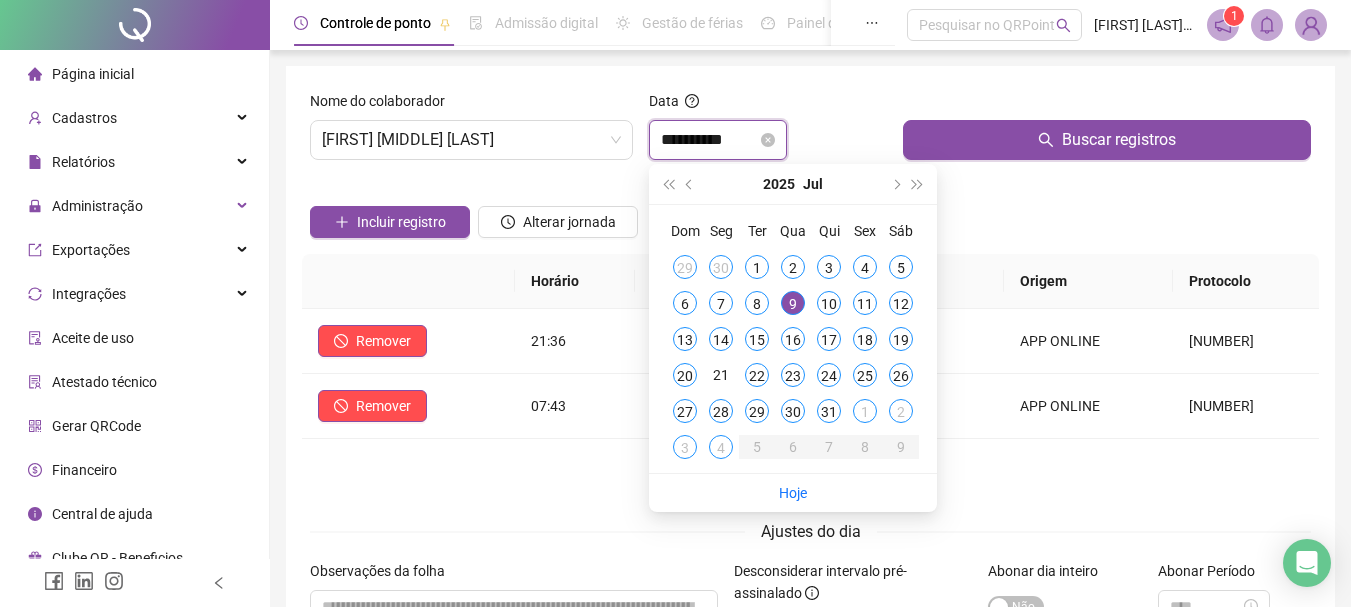 click on "**********" at bounding box center (709, 140) 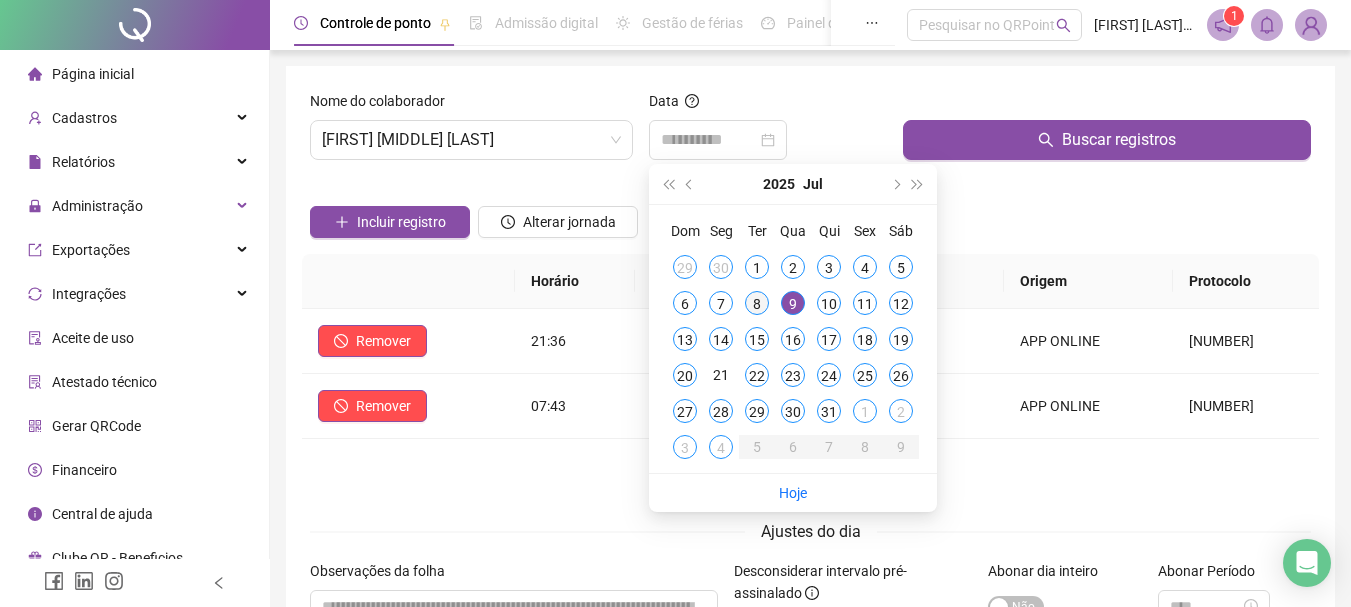click on "8" at bounding box center [757, 303] 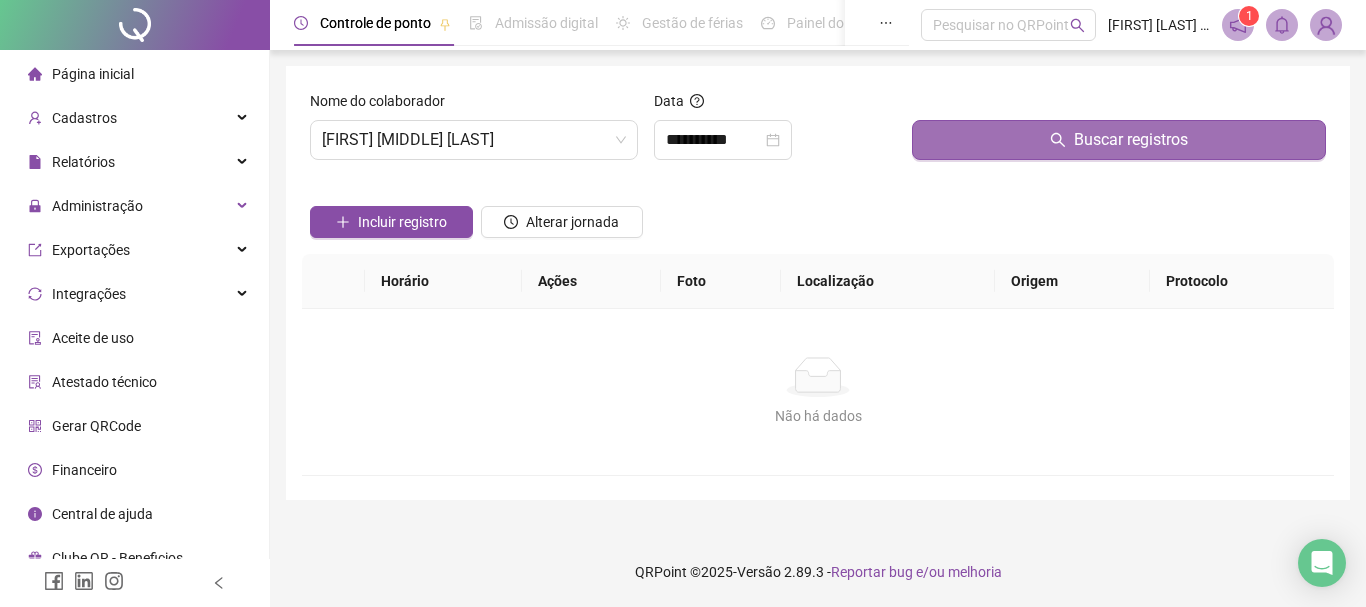 click on "Buscar registros" at bounding box center (1119, 140) 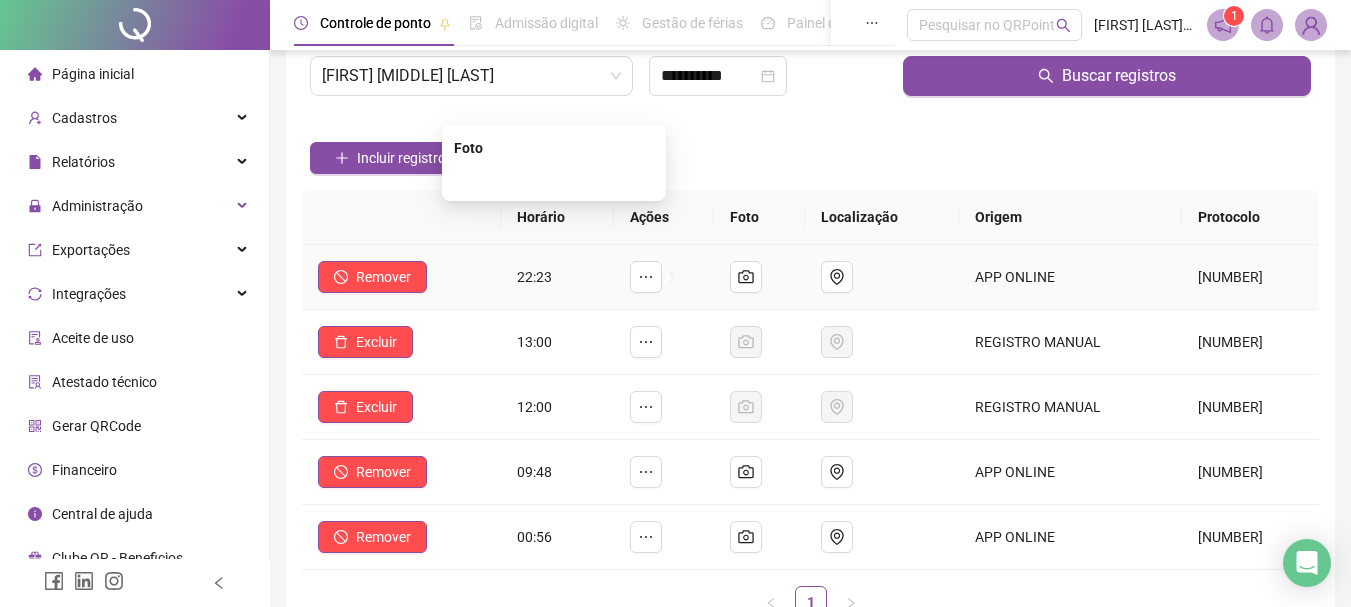 scroll, scrollTop: 0, scrollLeft: 0, axis: both 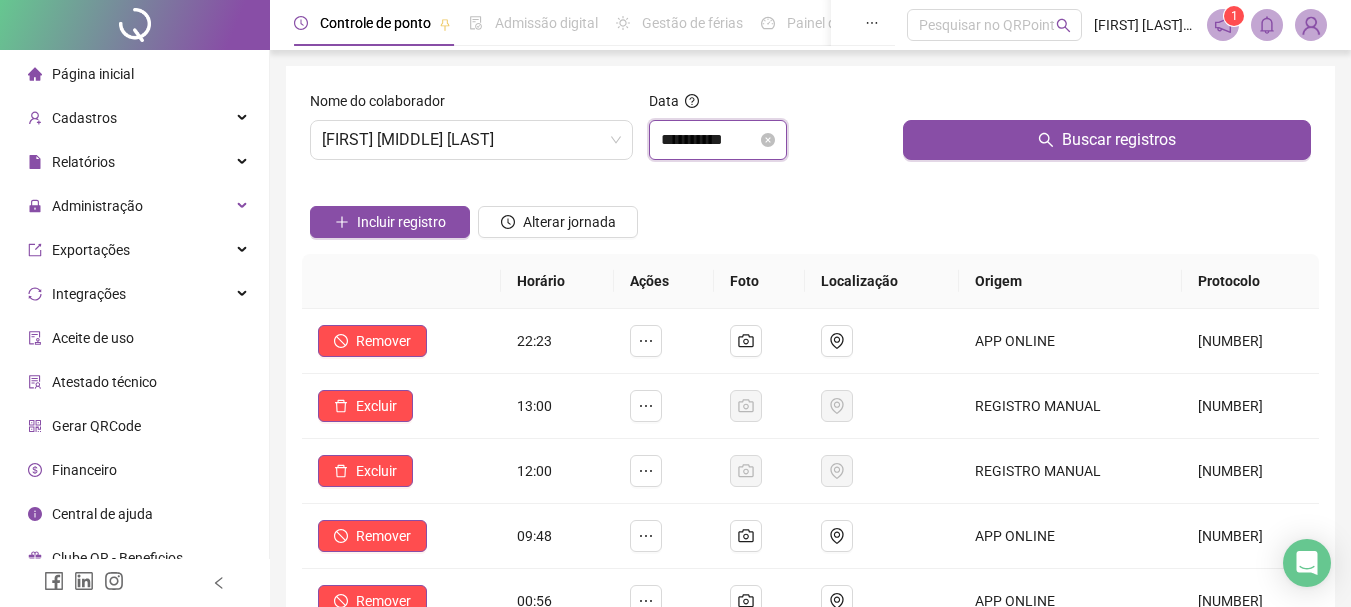 click on "**********" at bounding box center [709, 140] 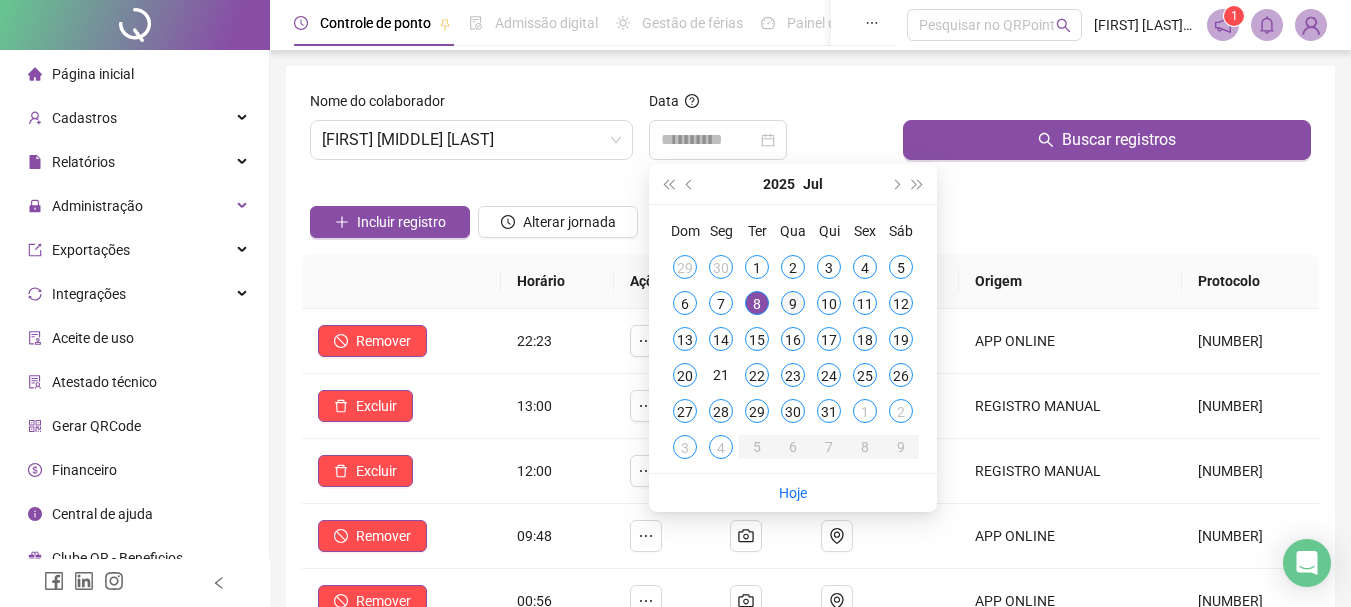 click on "9" at bounding box center (793, 303) 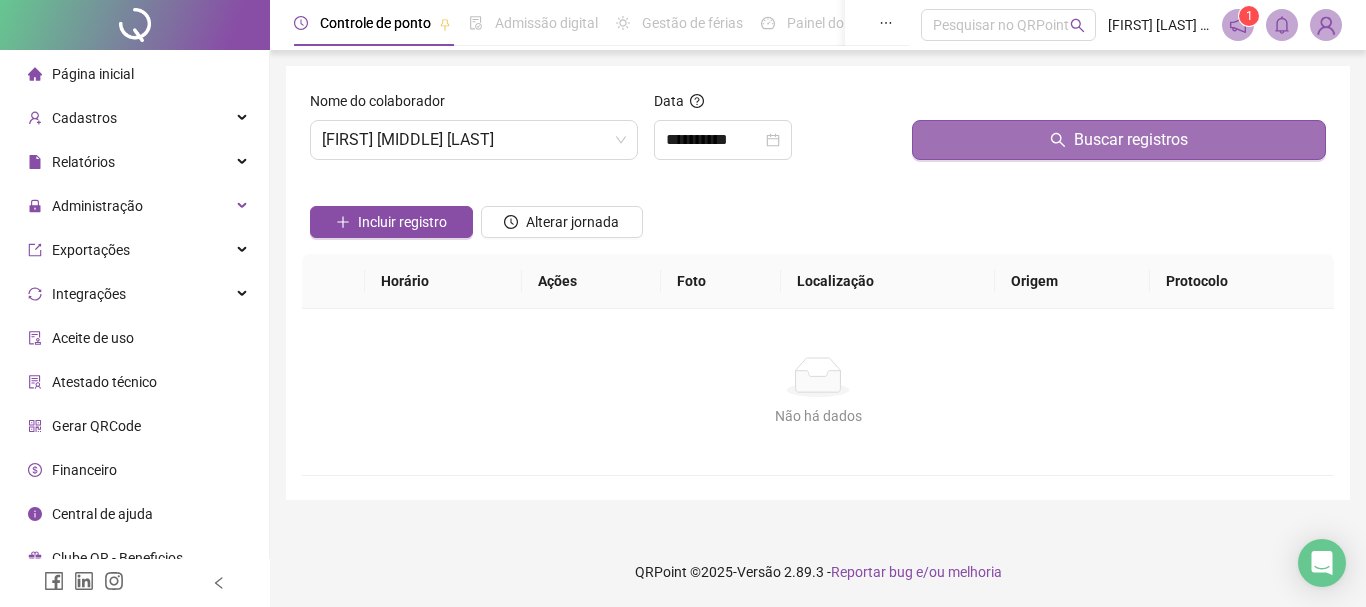 click on "Buscar registros" at bounding box center (1119, 140) 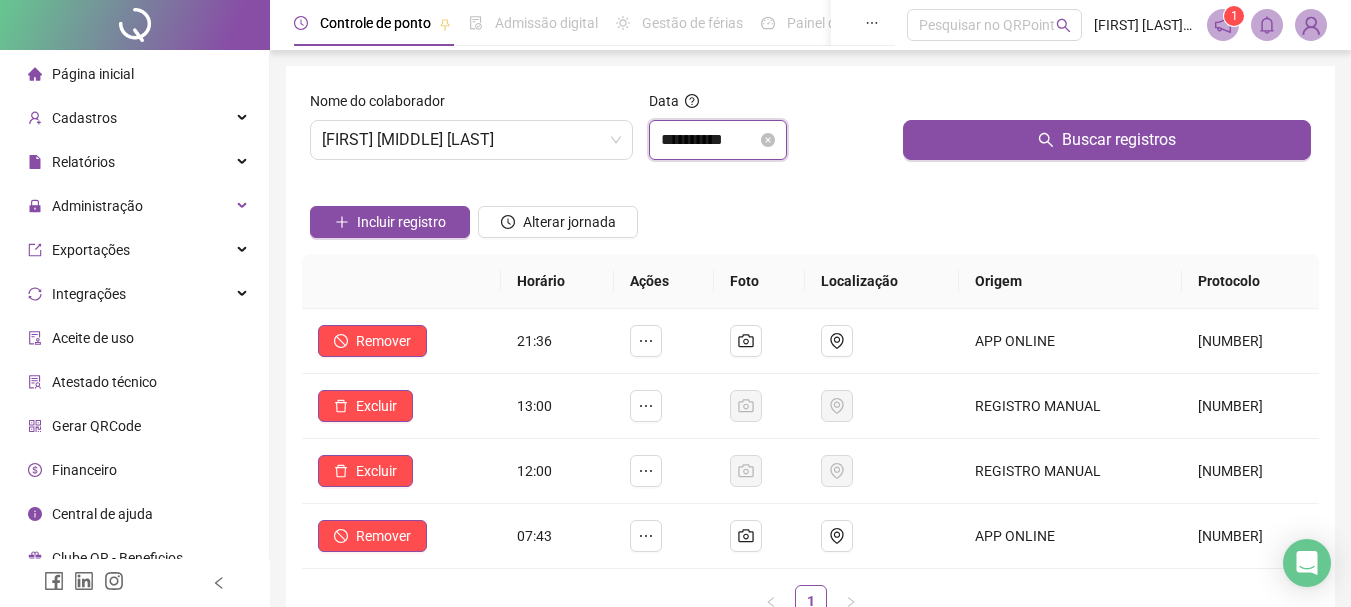 click on "**********" at bounding box center (709, 140) 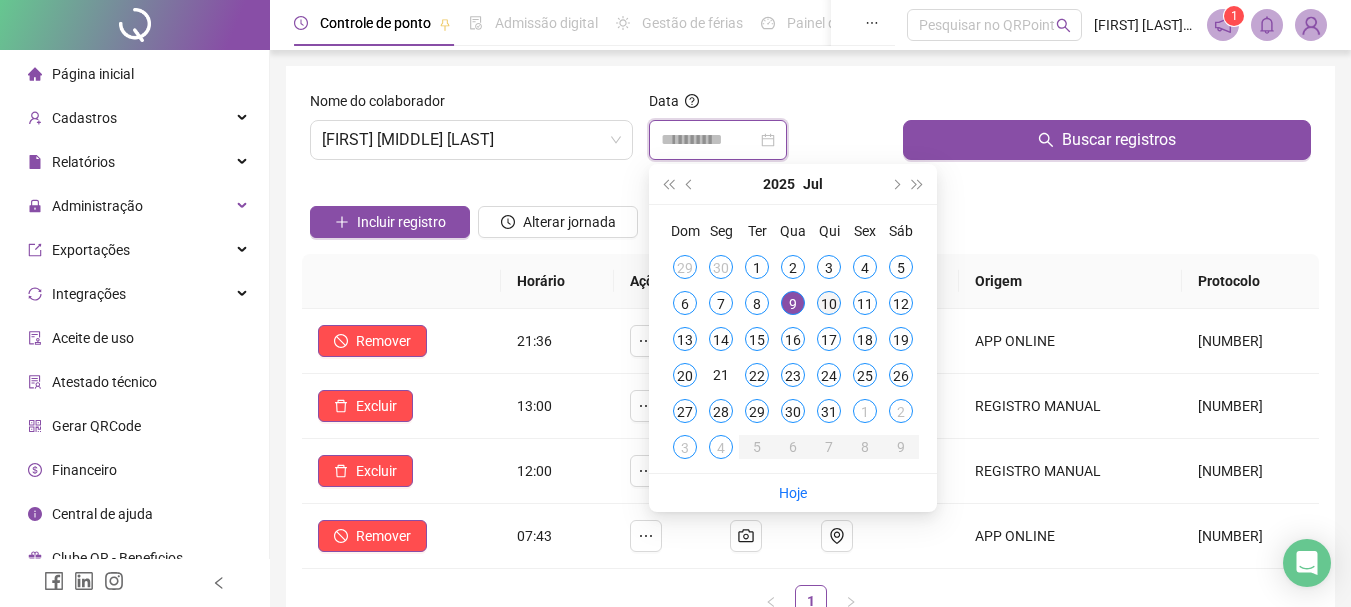 type on "**********" 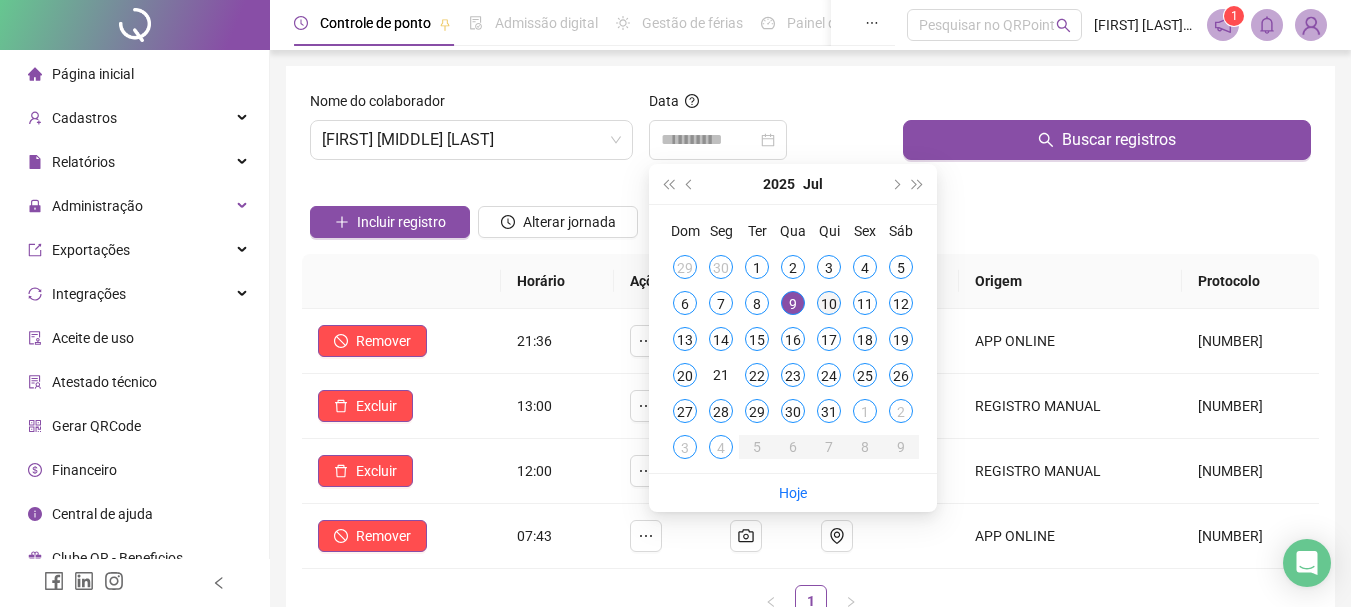 click on "10" at bounding box center [829, 303] 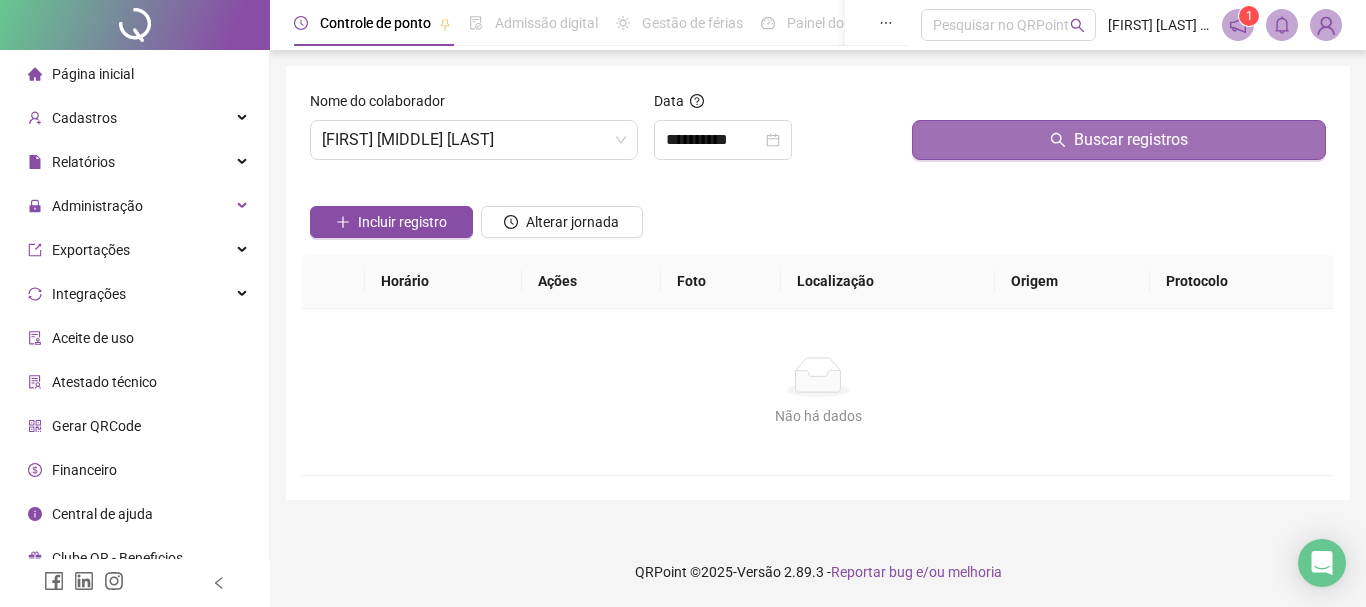 click on "Buscar registros" at bounding box center [1119, 140] 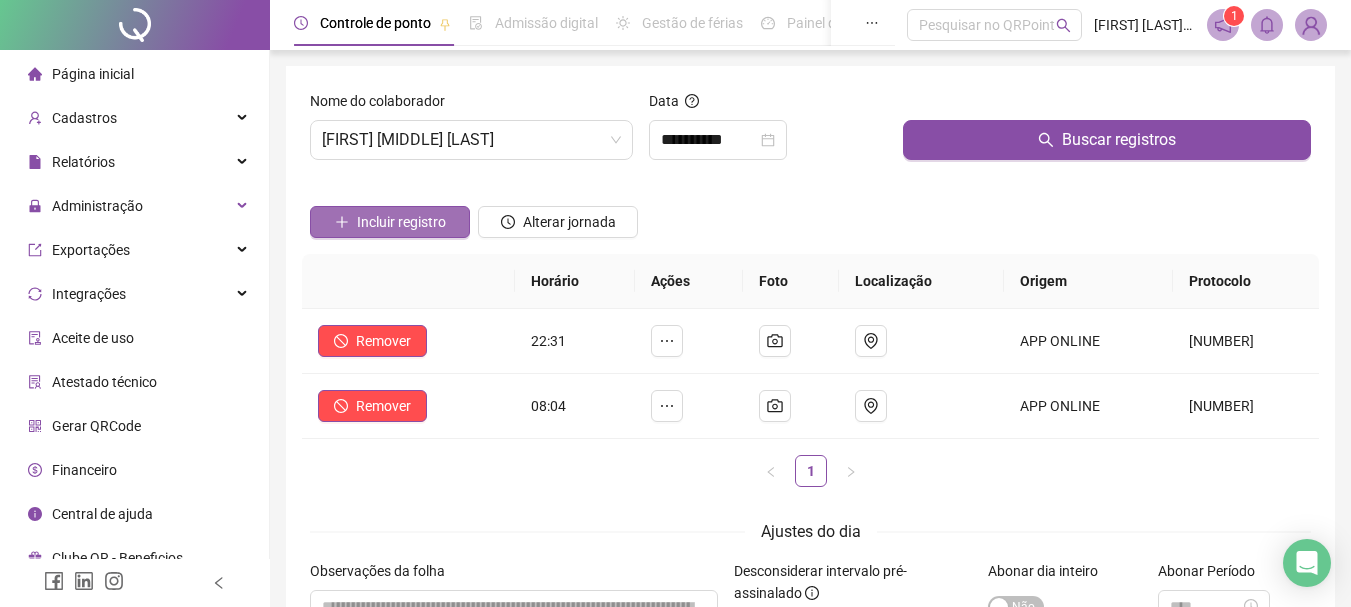 click on "Incluir registro" at bounding box center (401, 222) 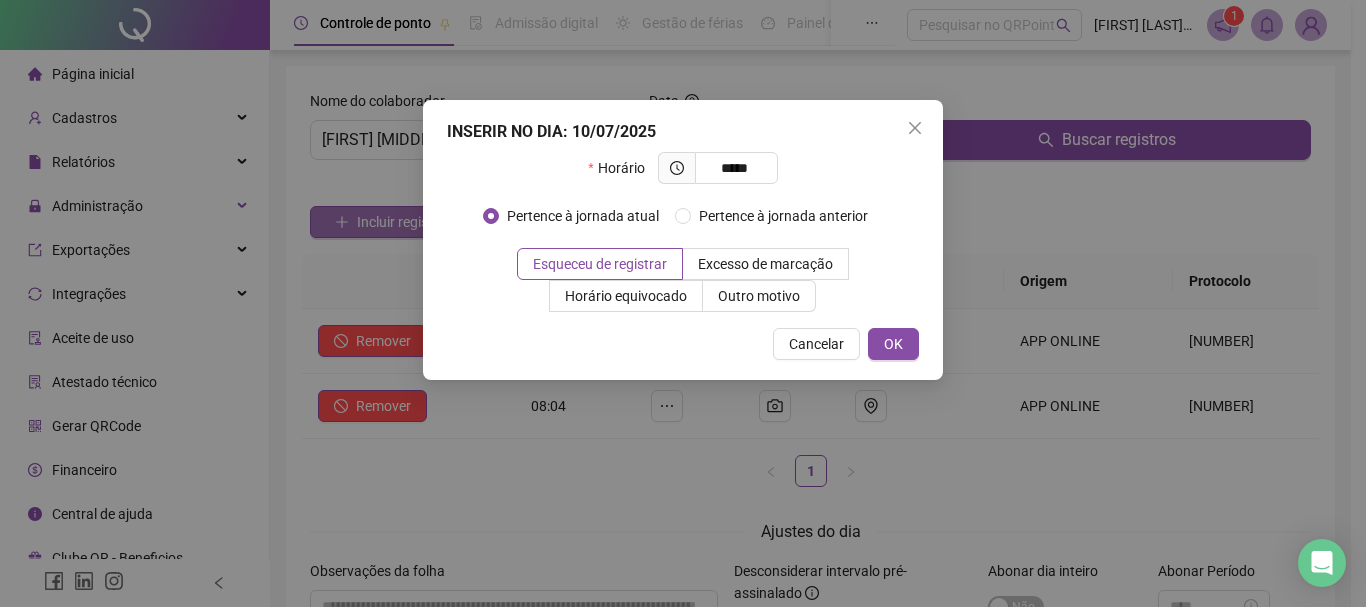 type on "*****" 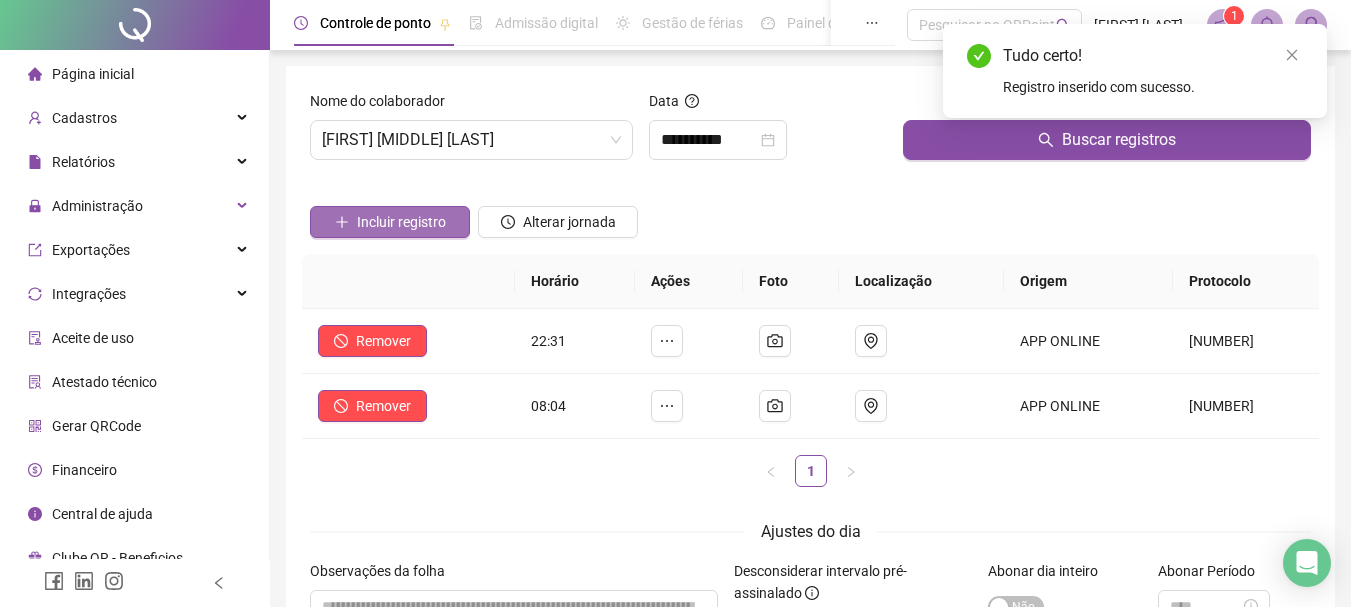 click on "Incluir registro" at bounding box center (401, 222) 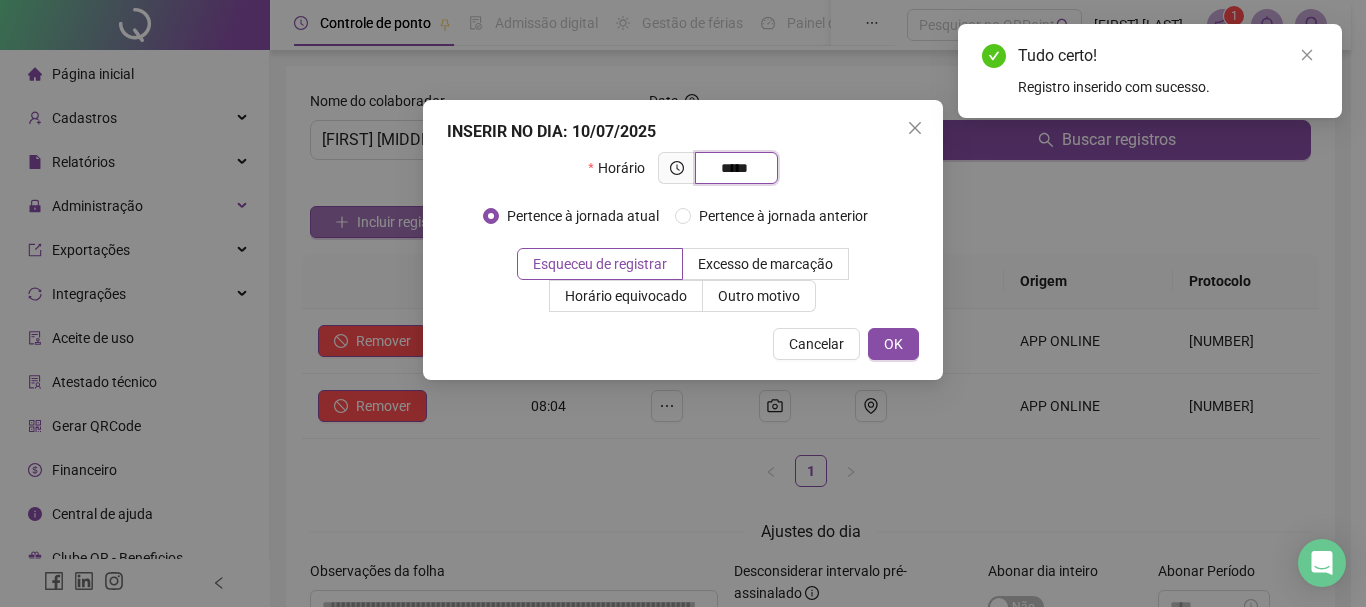 type on "*****" 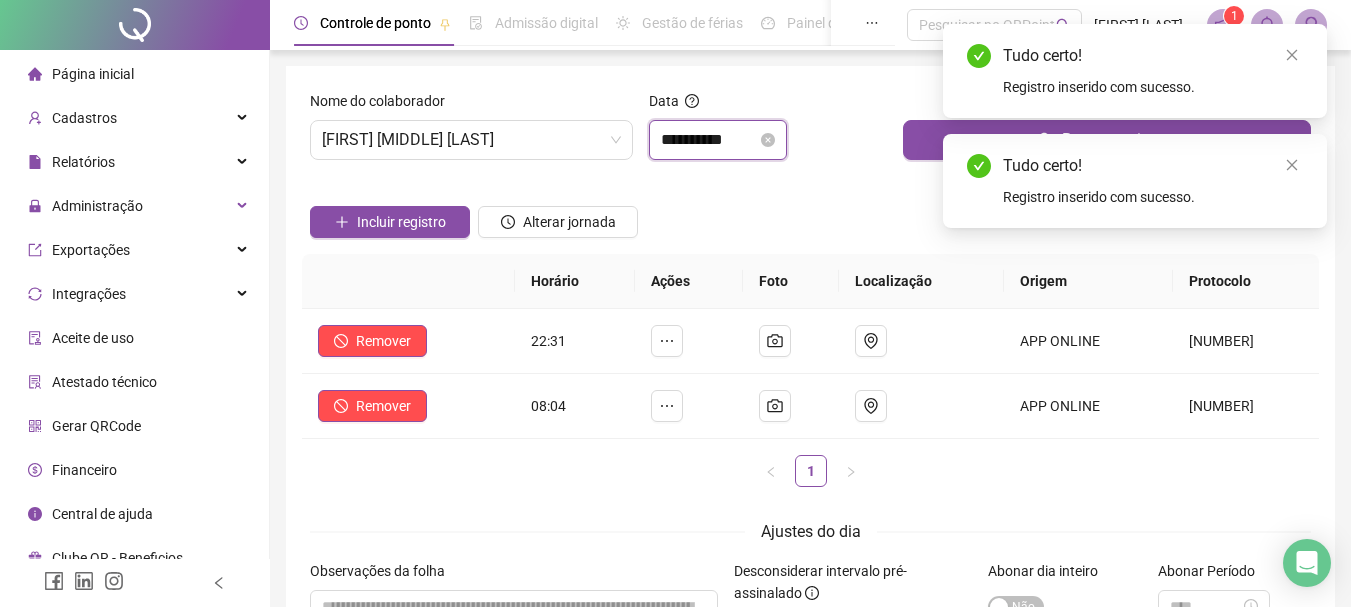 click on "**********" at bounding box center (709, 140) 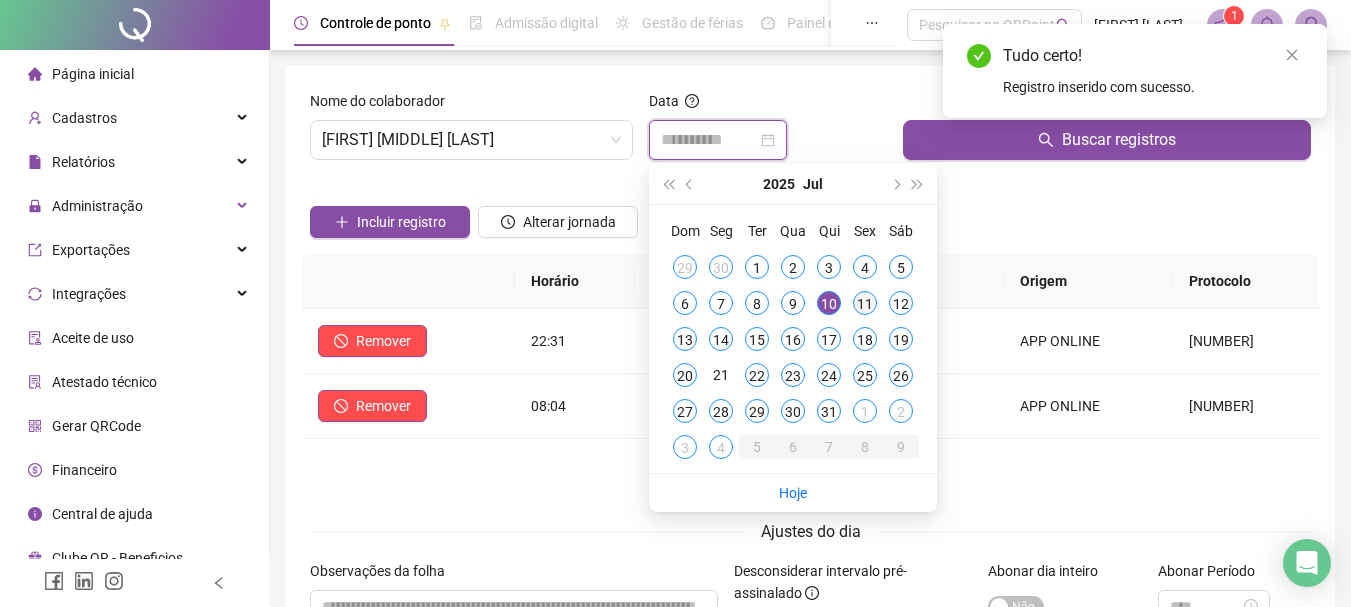 type on "**********" 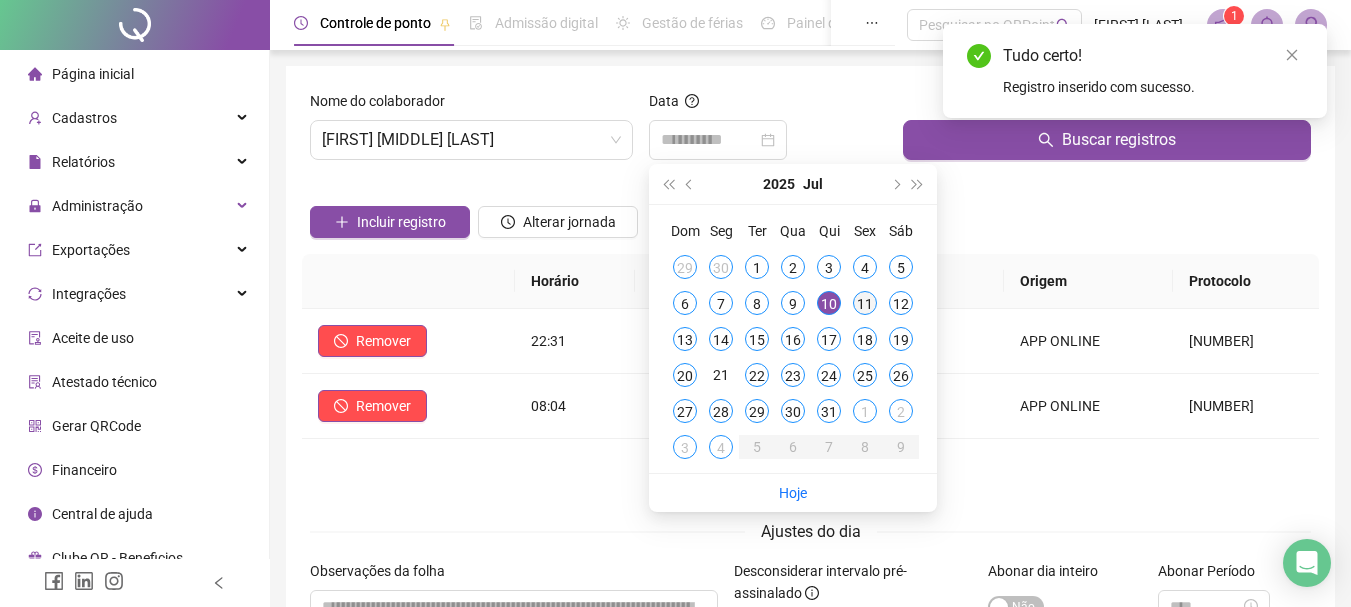 click on "11" at bounding box center [865, 303] 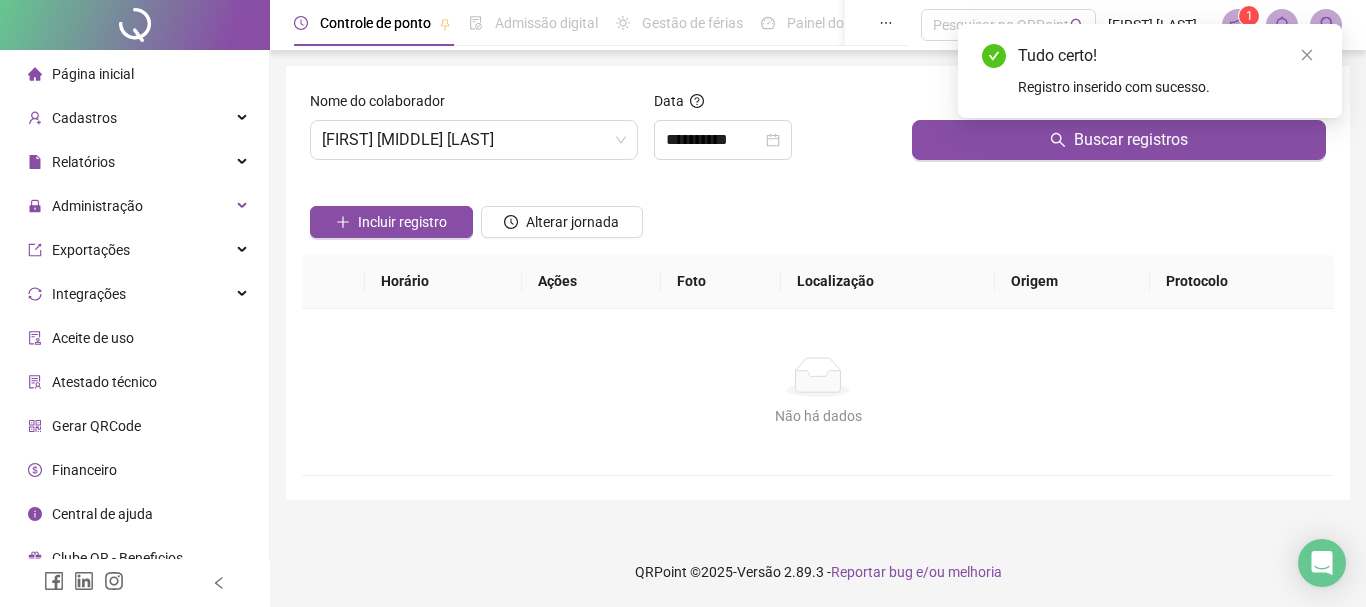 click on "Buscar registros" at bounding box center (1119, 133) 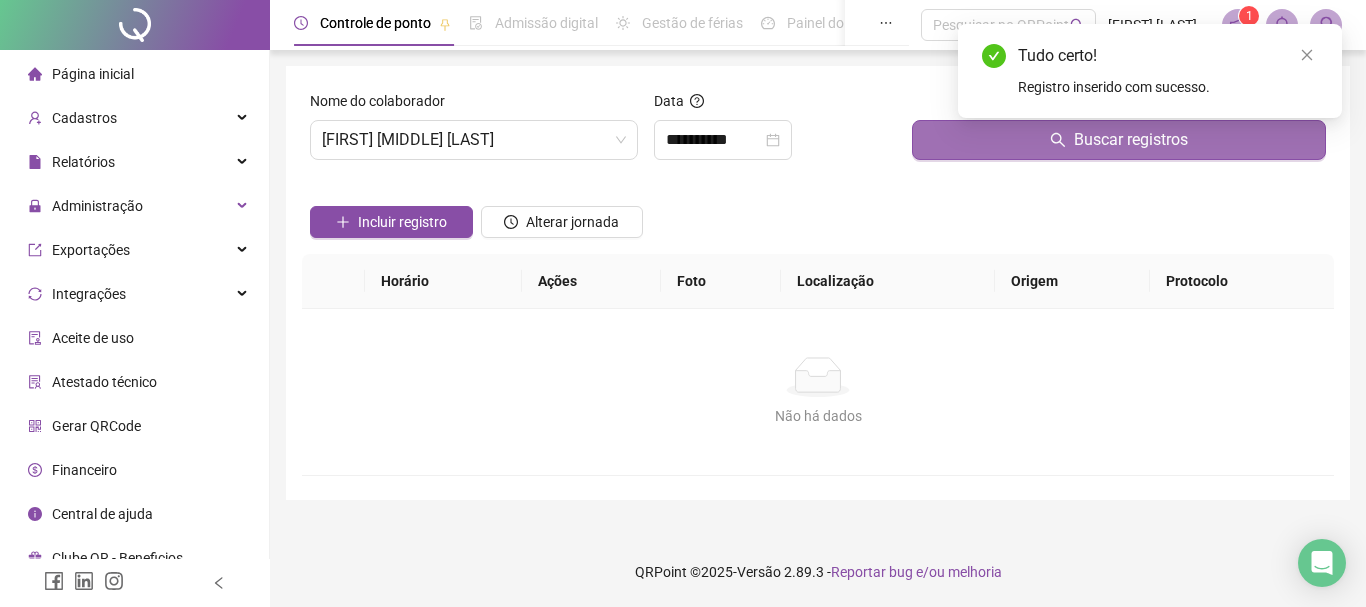 click on "Buscar registros" at bounding box center (1119, 140) 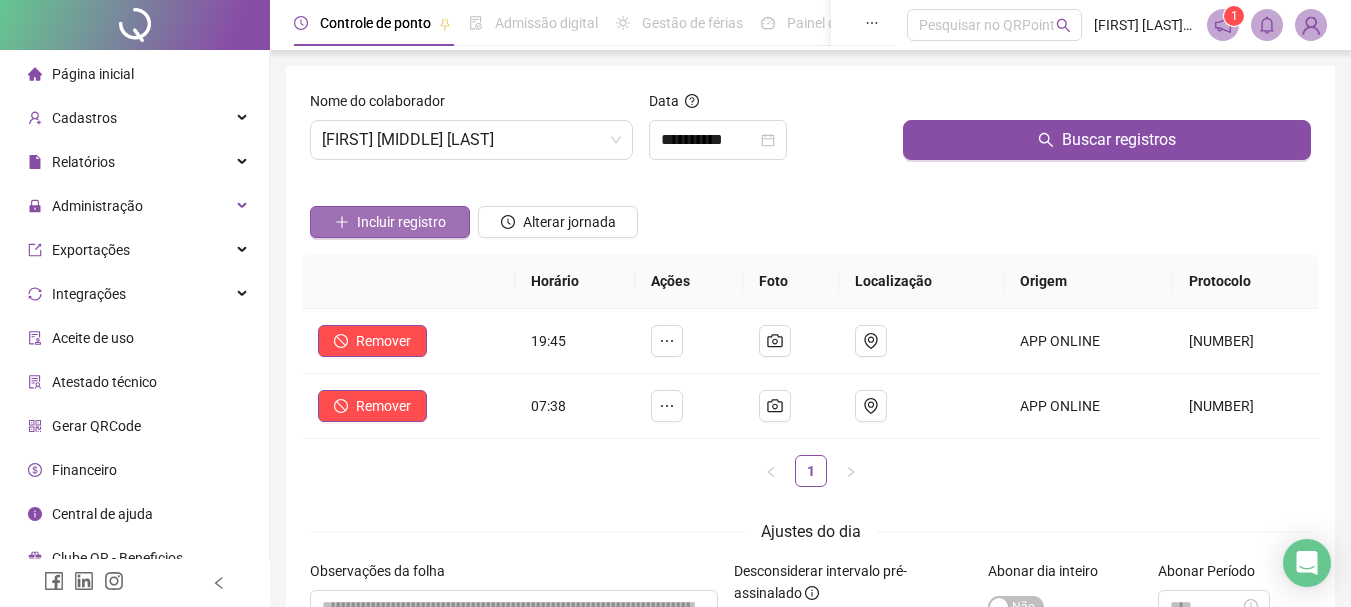 click on "Incluir registro" at bounding box center [401, 222] 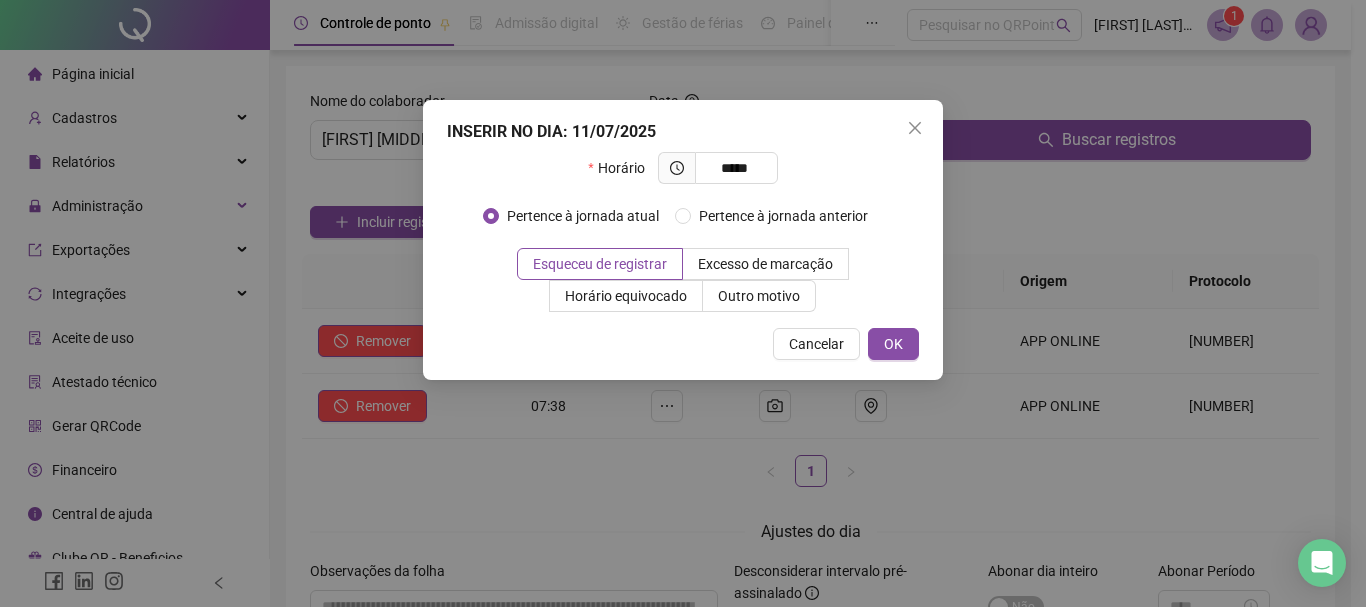 type on "*****" 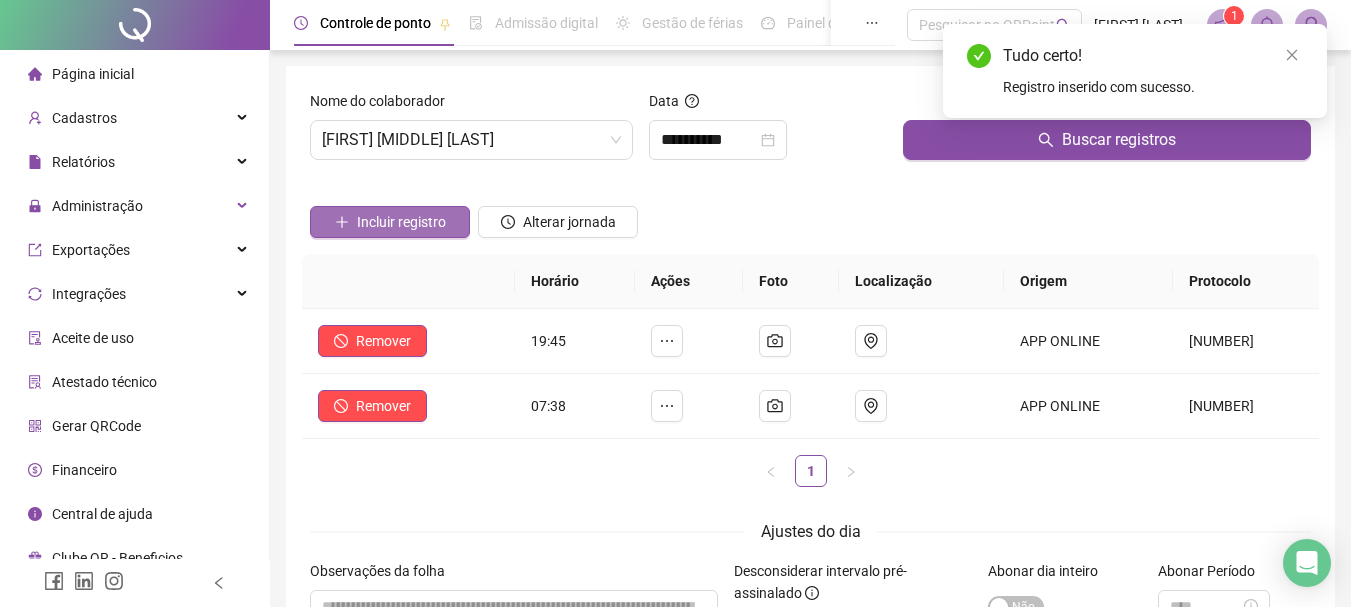 click on "Incluir registro" at bounding box center [390, 222] 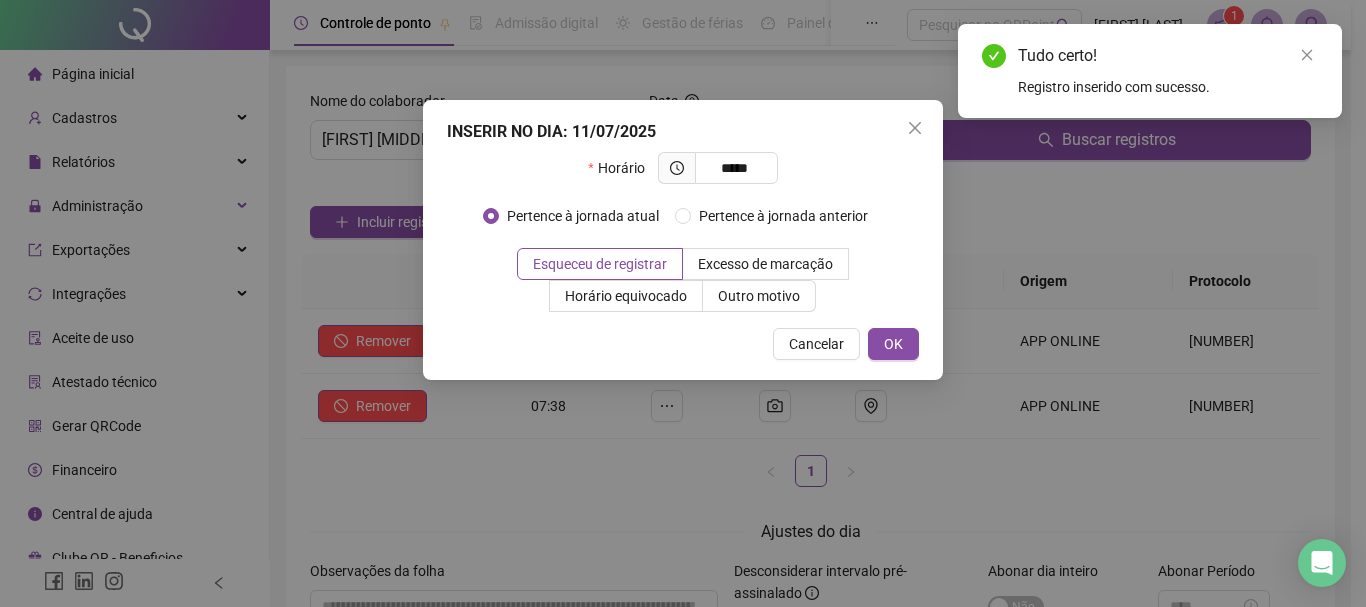 type on "*****" 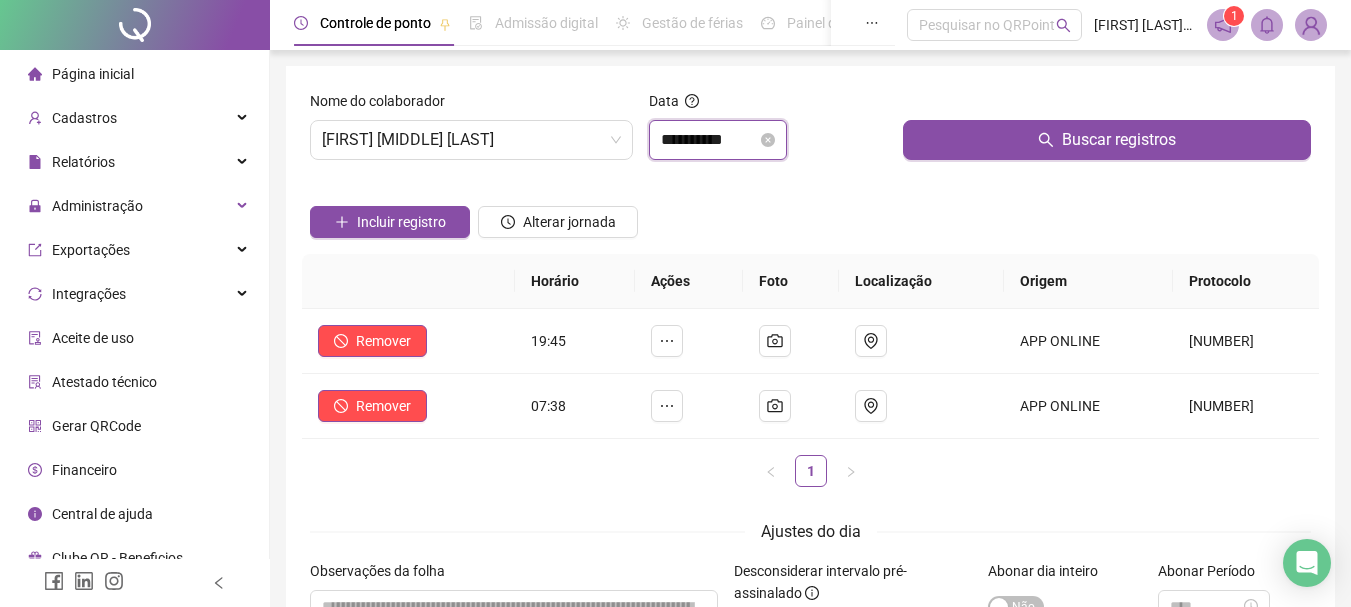 click on "**********" at bounding box center (709, 140) 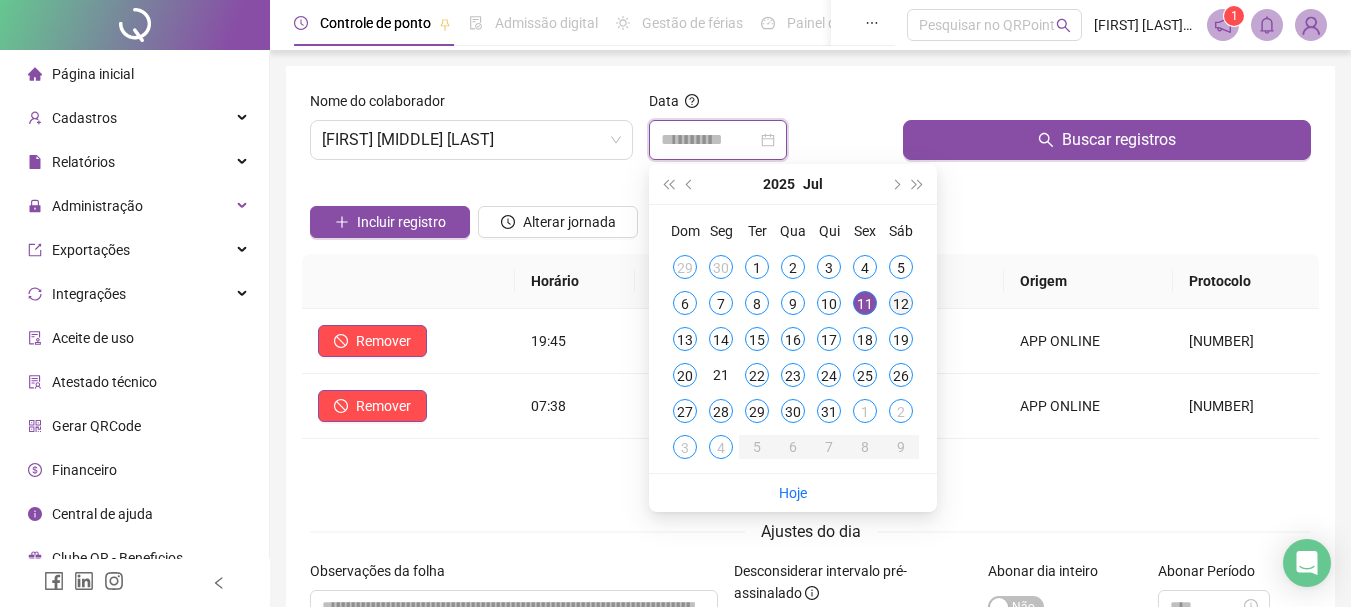 type on "**********" 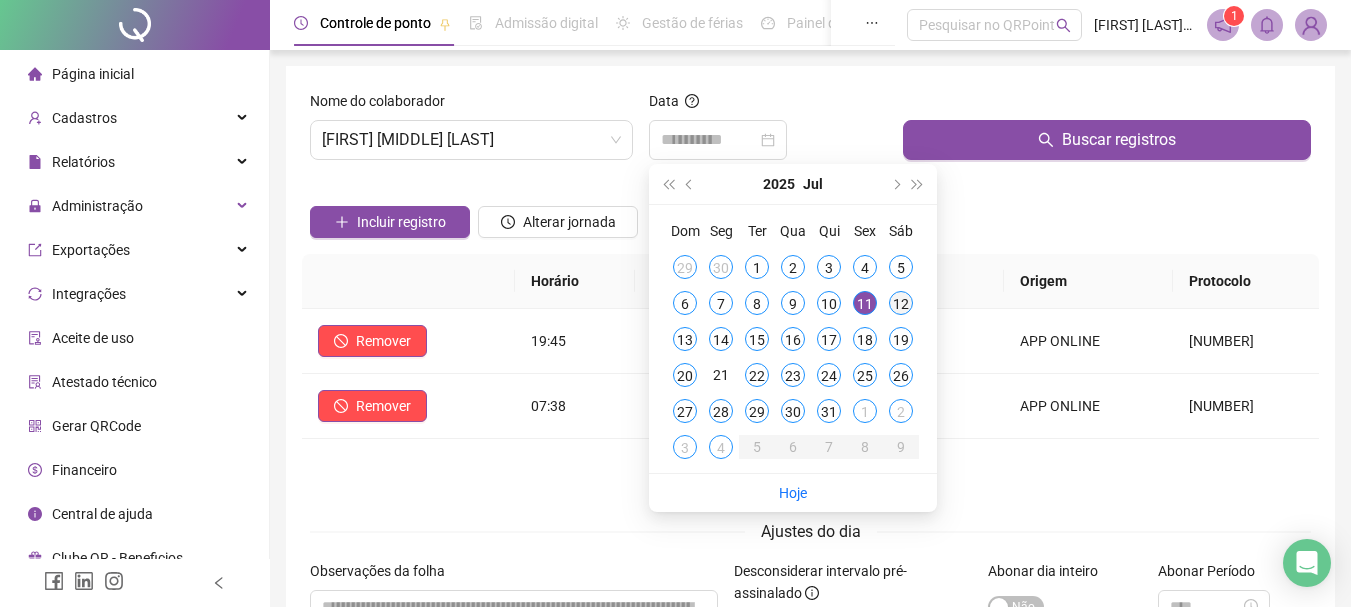 click on "12" at bounding box center [901, 303] 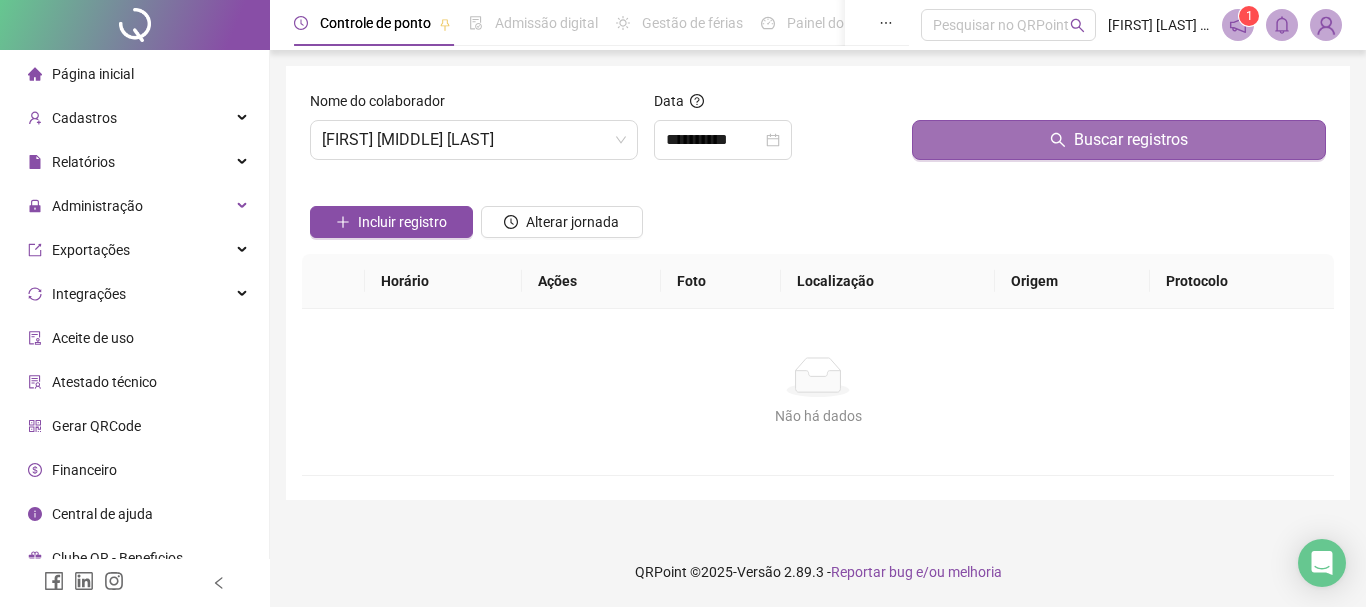 click on "Buscar registros" at bounding box center (1119, 140) 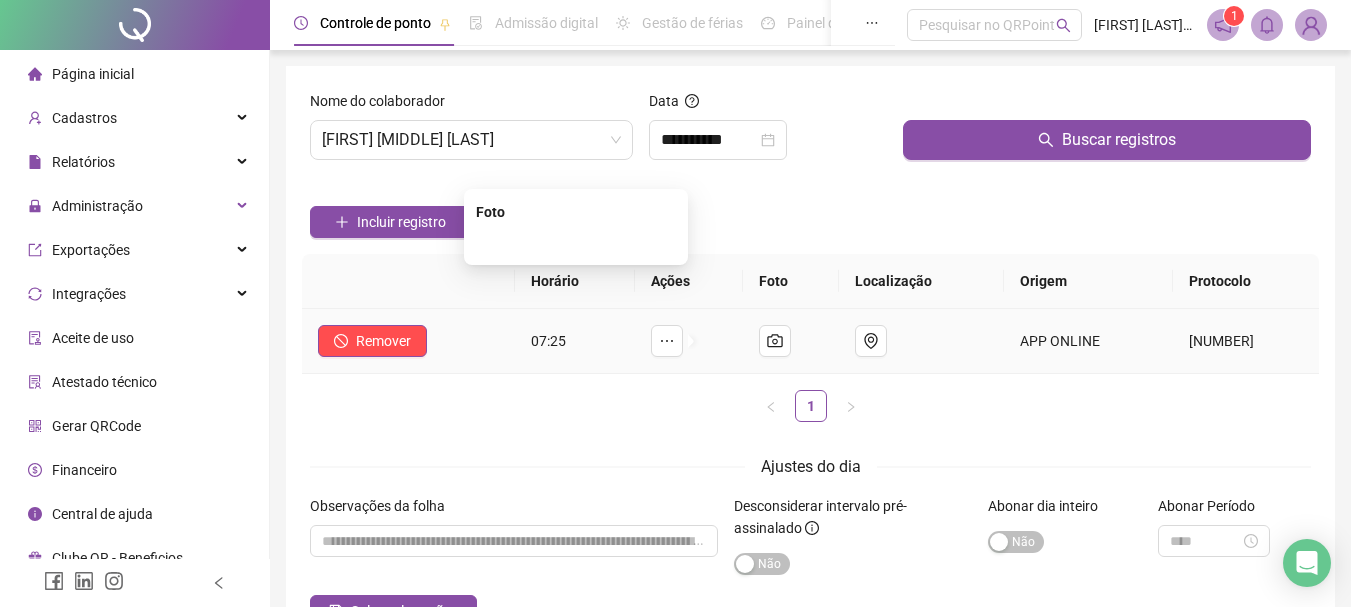 click at bounding box center (576, 243) 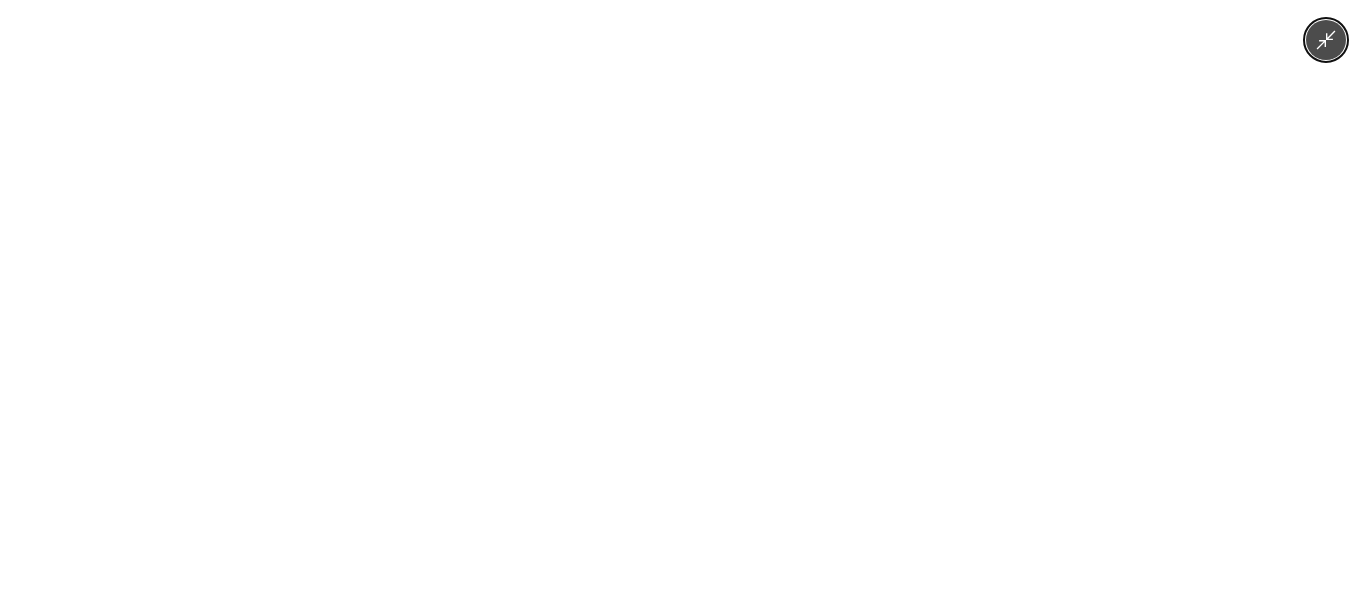 click at bounding box center [682, 303] 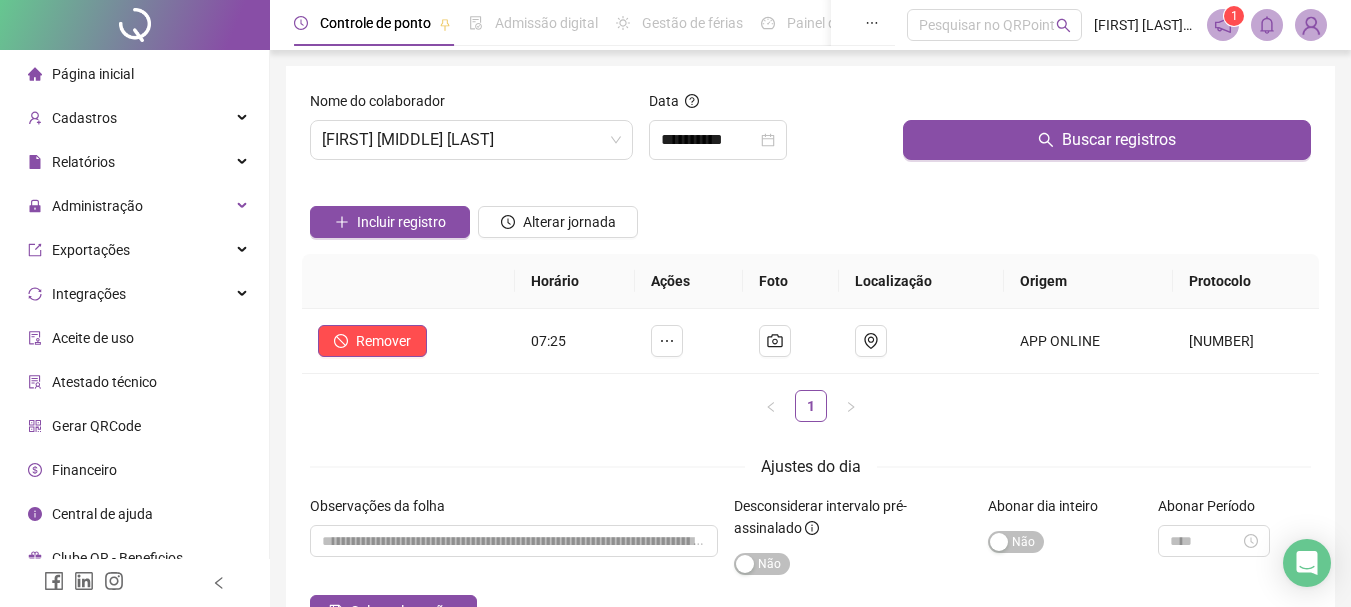click on "Incluir registro   Alterar jornada" at bounding box center (810, 215) 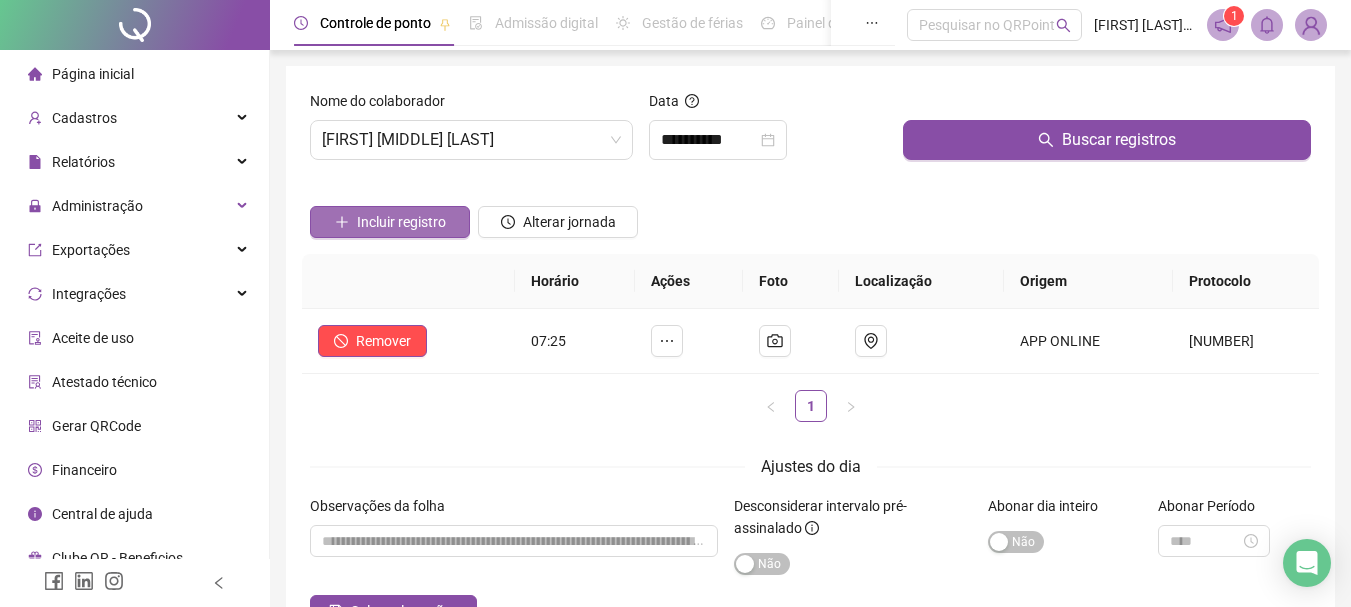 click on "Incluir registro" at bounding box center (401, 222) 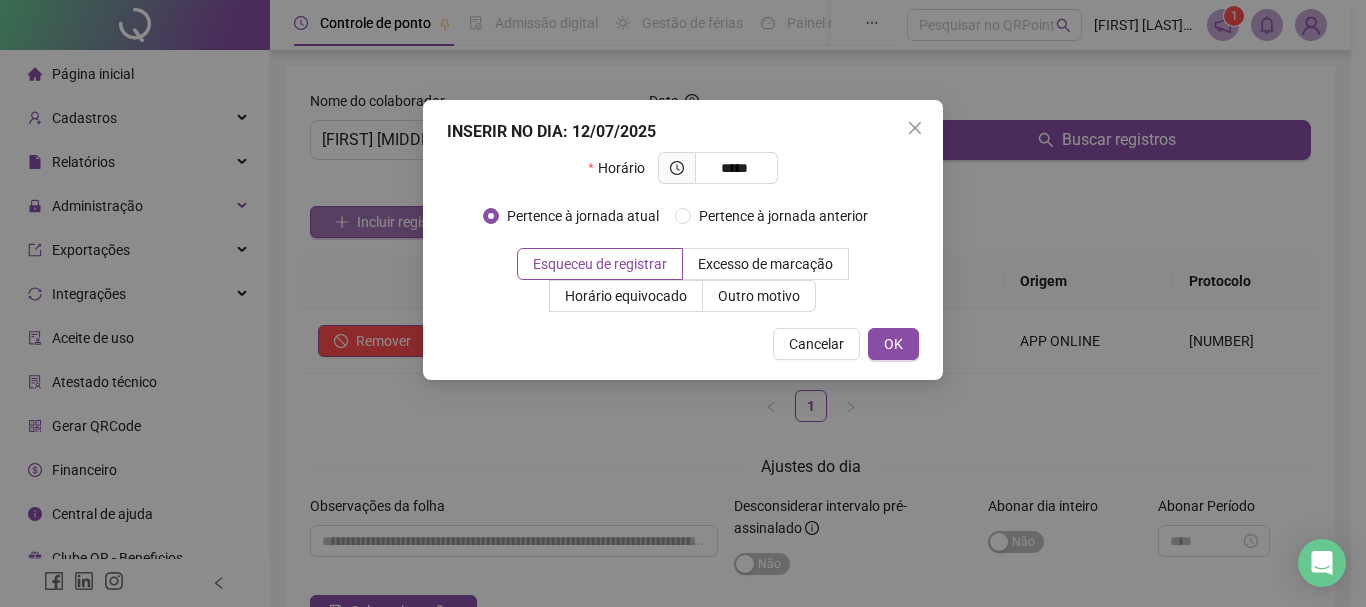 type on "*****" 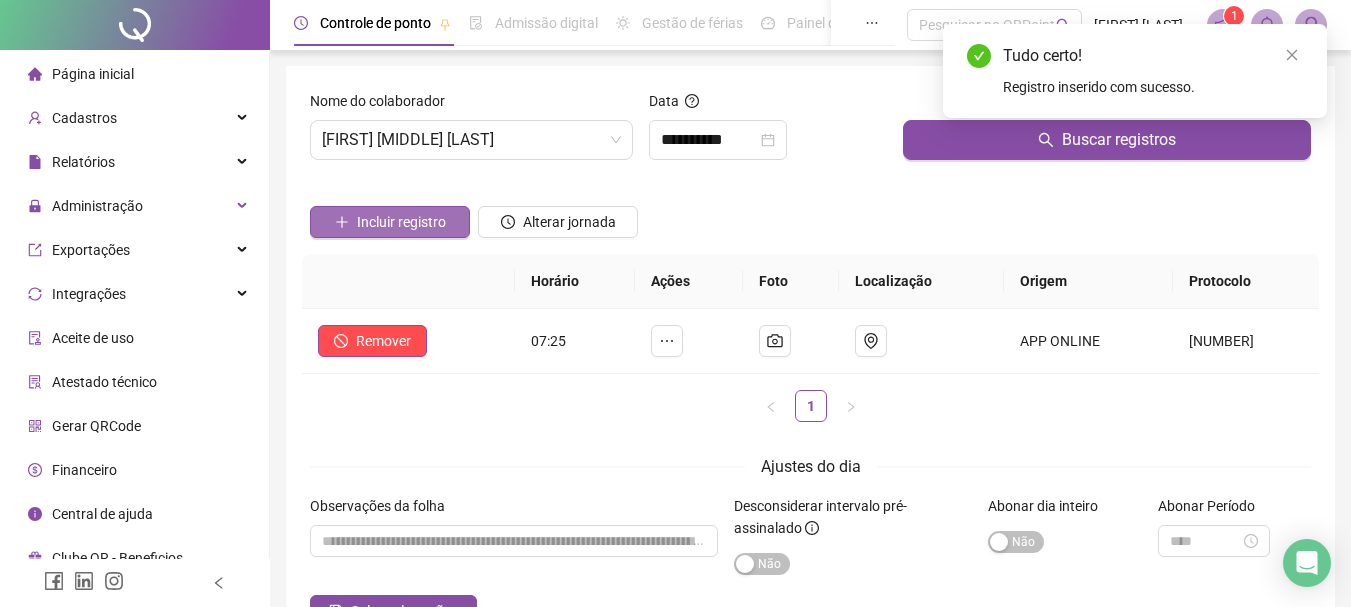 click on "Incluir registro" at bounding box center (401, 222) 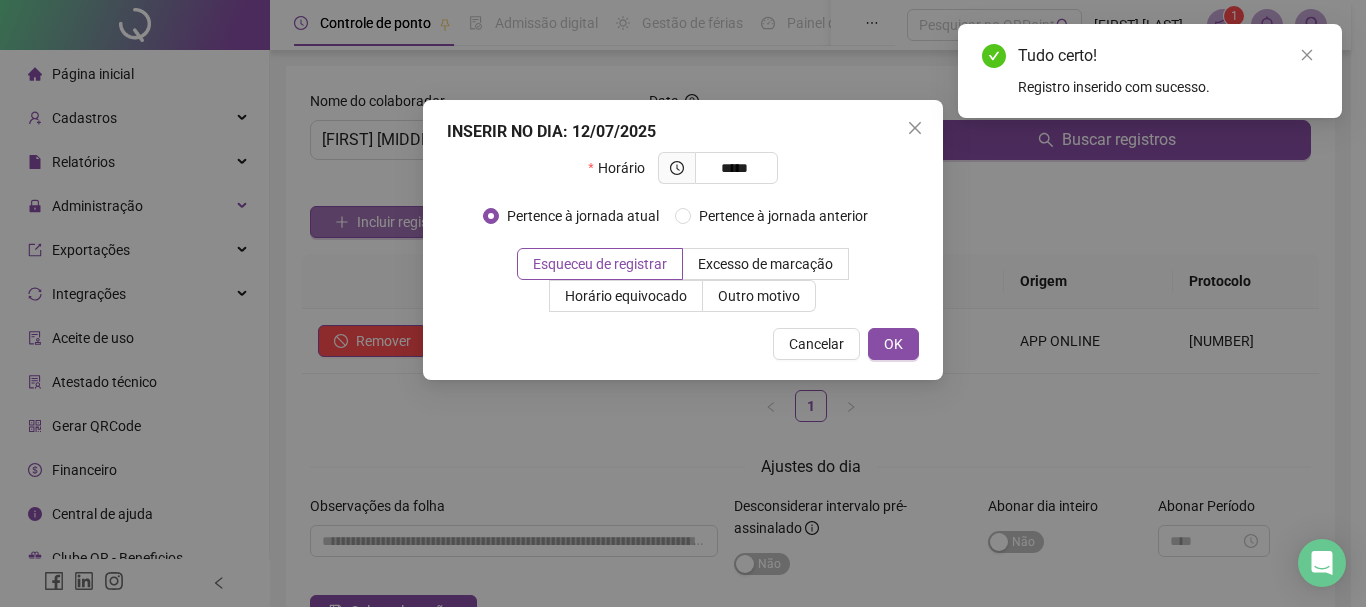 type on "*****" 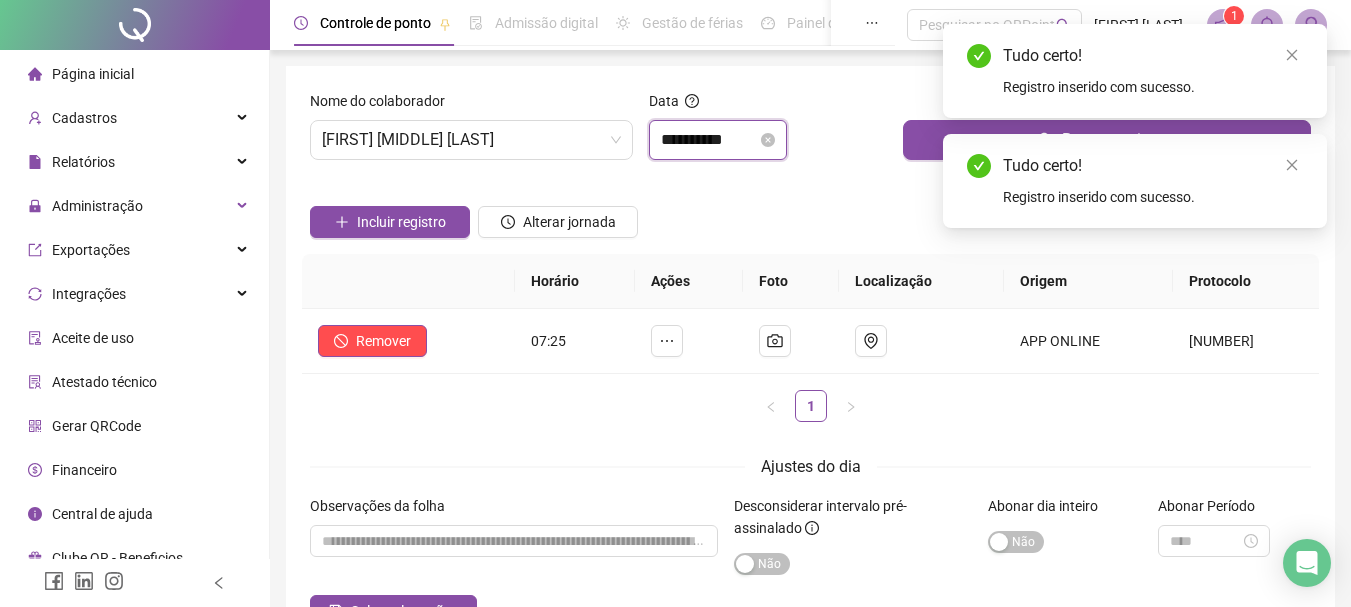 click on "**********" at bounding box center [709, 140] 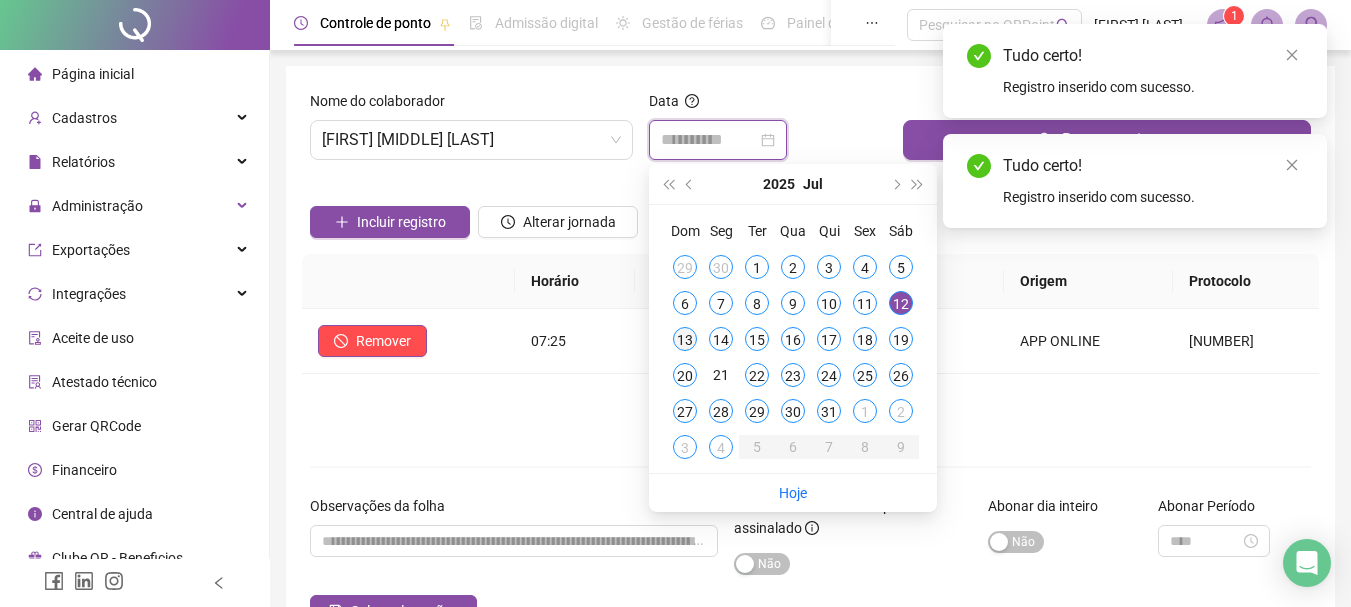 type on "**********" 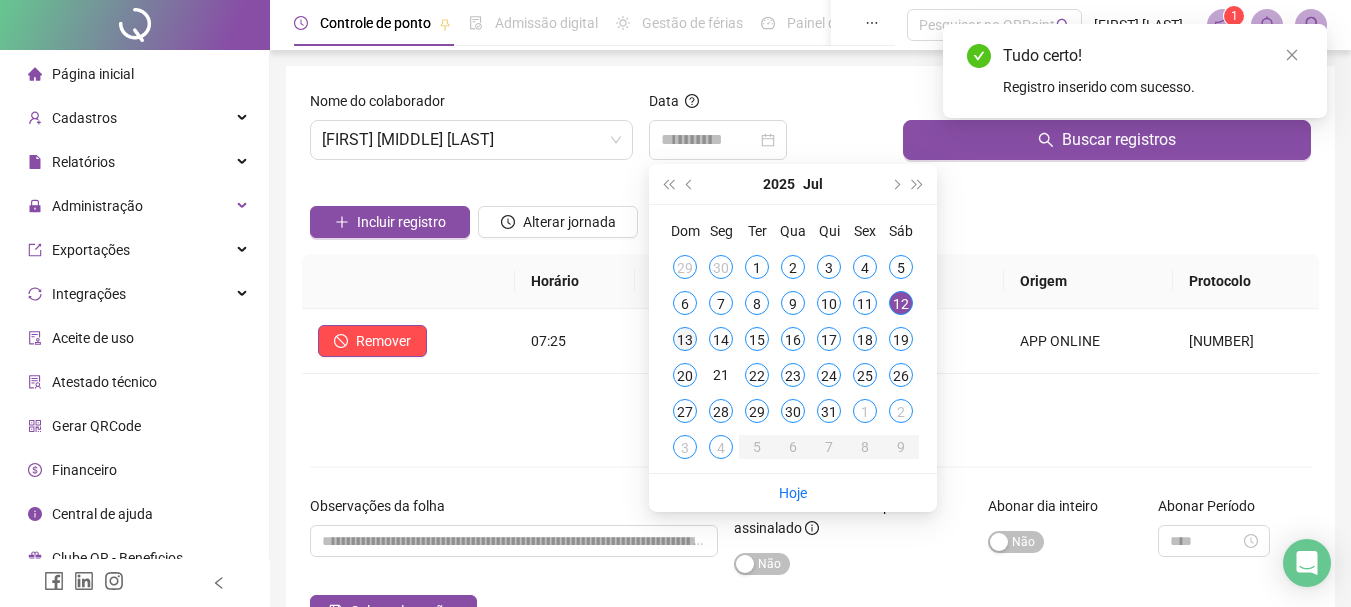click on "13" at bounding box center [685, 339] 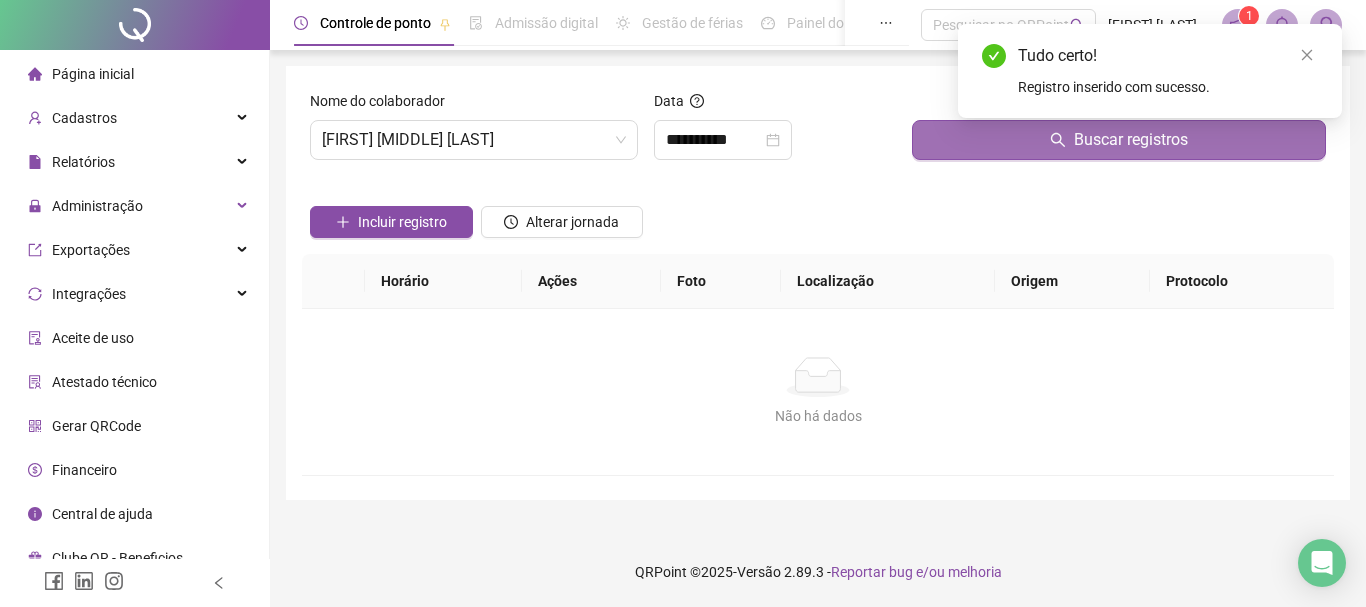click on "Buscar registros" at bounding box center (1119, 140) 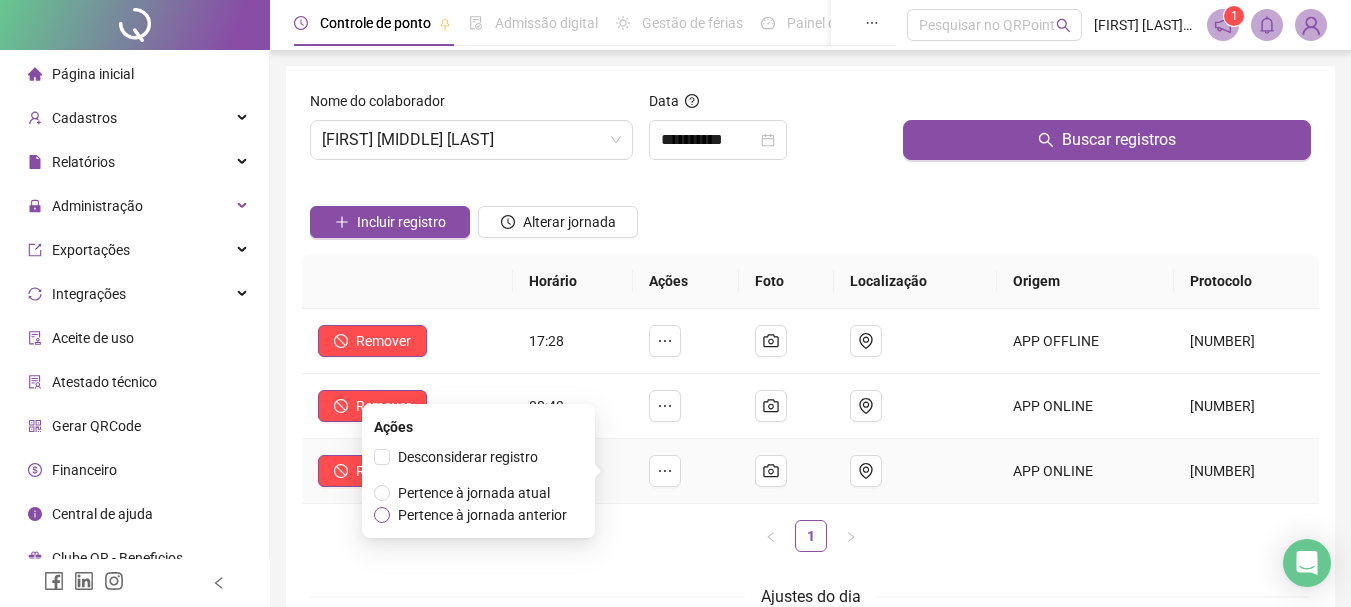 click on "Pertence à jornada anterior" at bounding box center [482, 515] 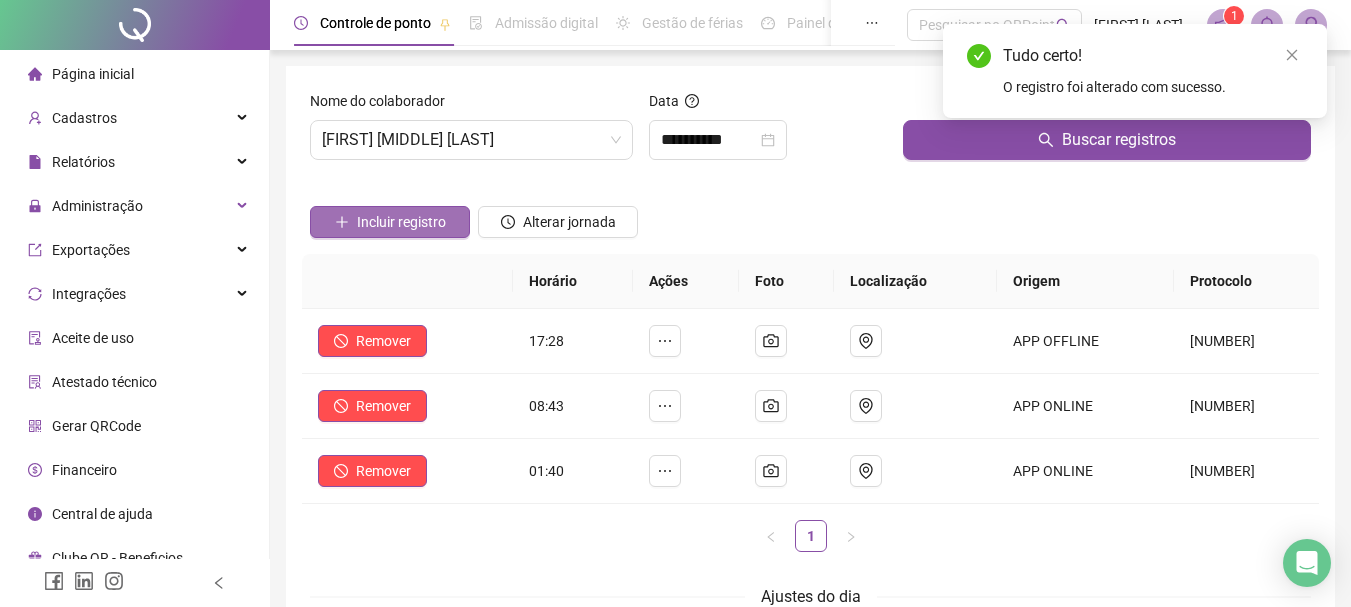 click on "Incluir registro" at bounding box center (401, 222) 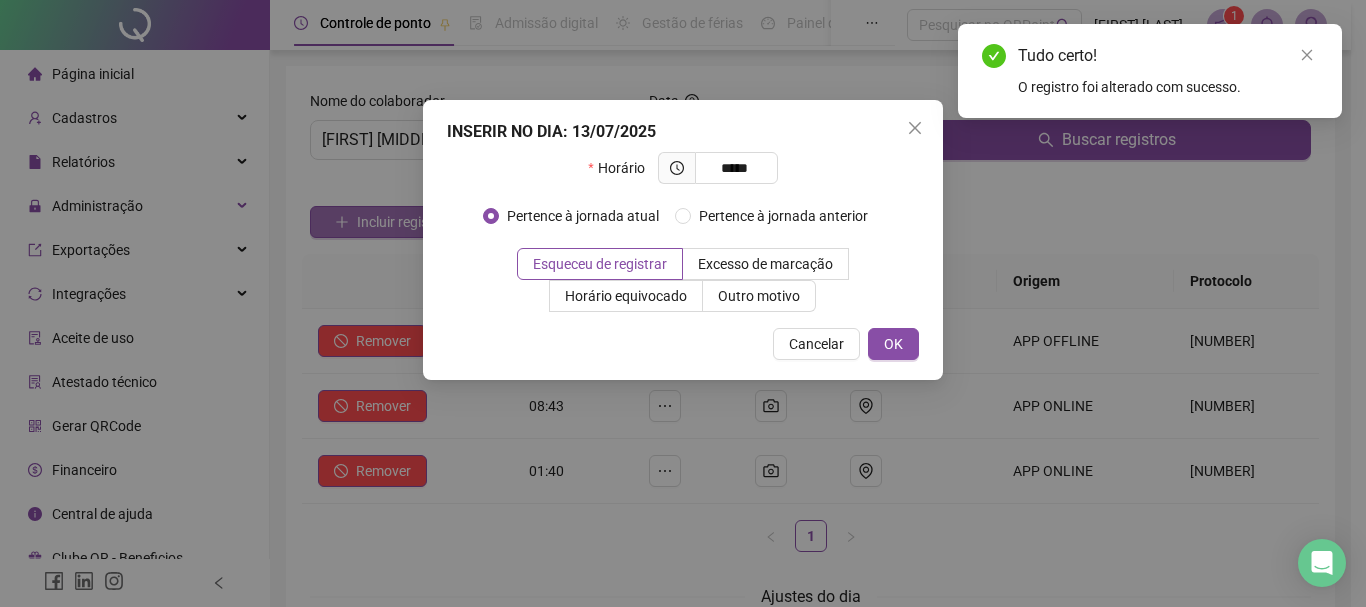 type on "*****" 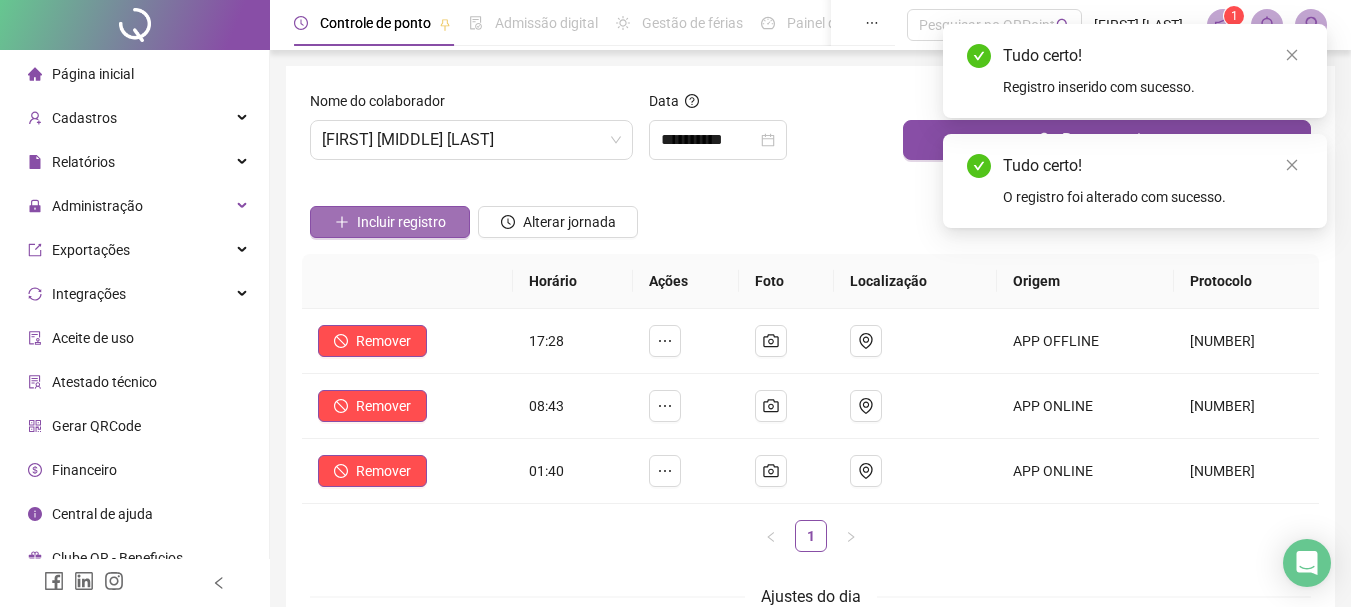 click on "Incluir registro" at bounding box center (401, 222) 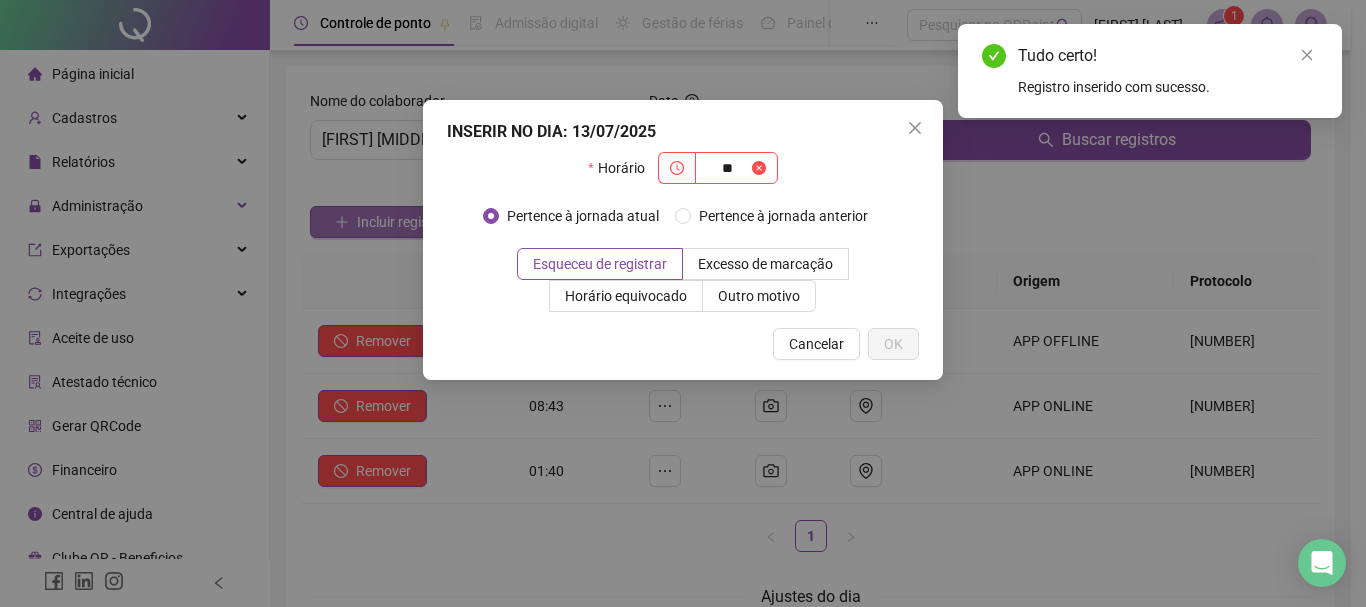 type on "*" 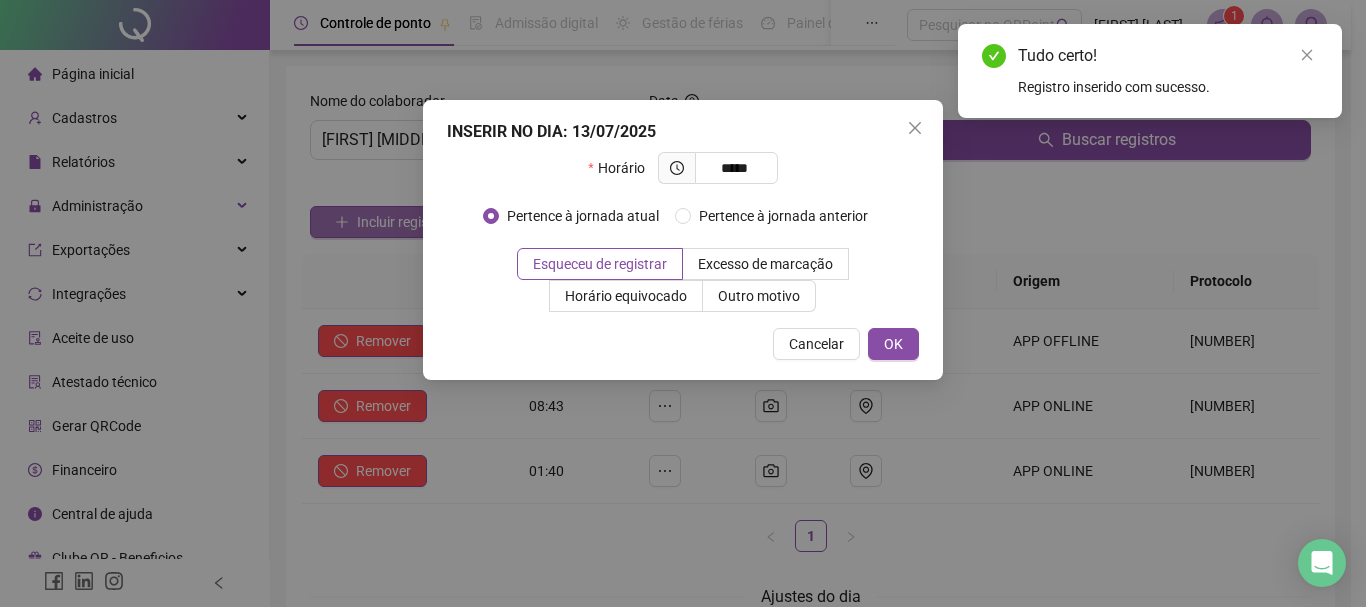 type on "*****" 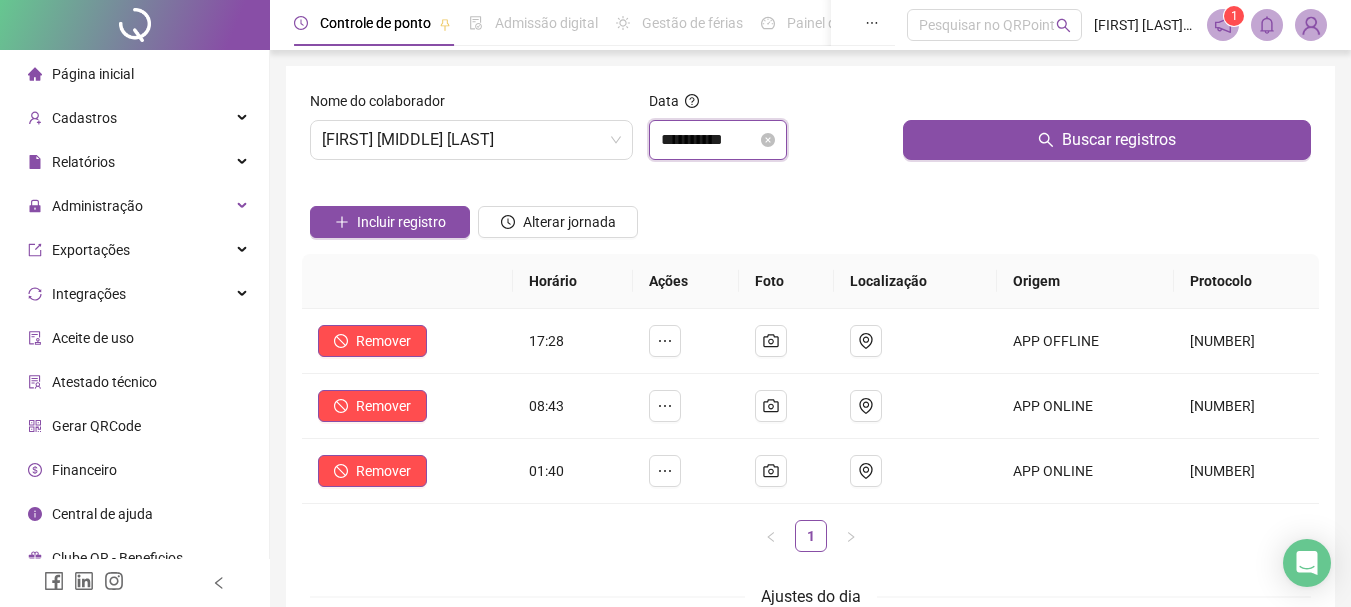 click on "**********" at bounding box center [709, 140] 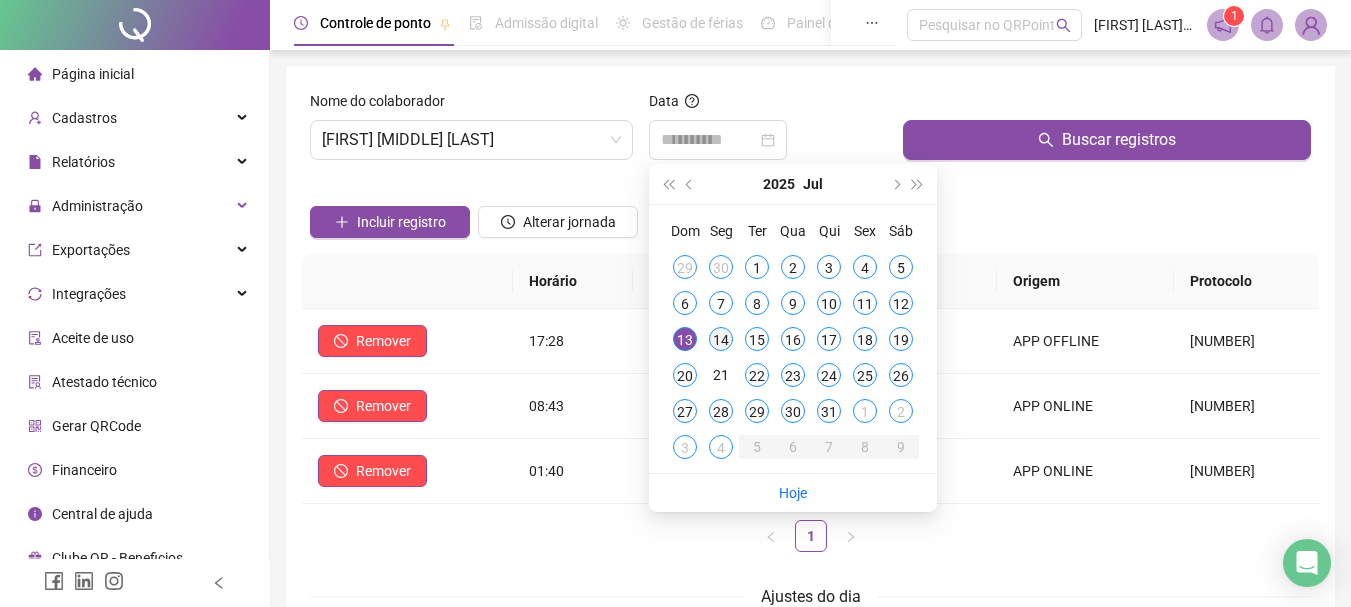 click on "14" at bounding box center (721, 339) 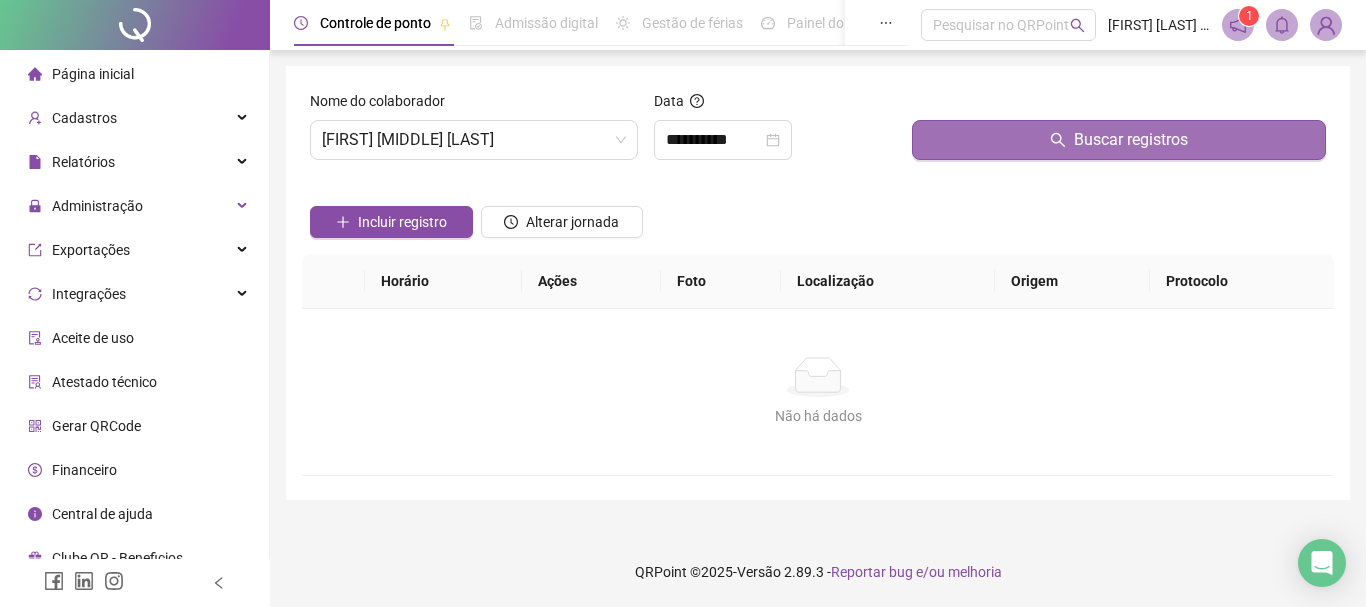 click on "Buscar registros" at bounding box center (1119, 140) 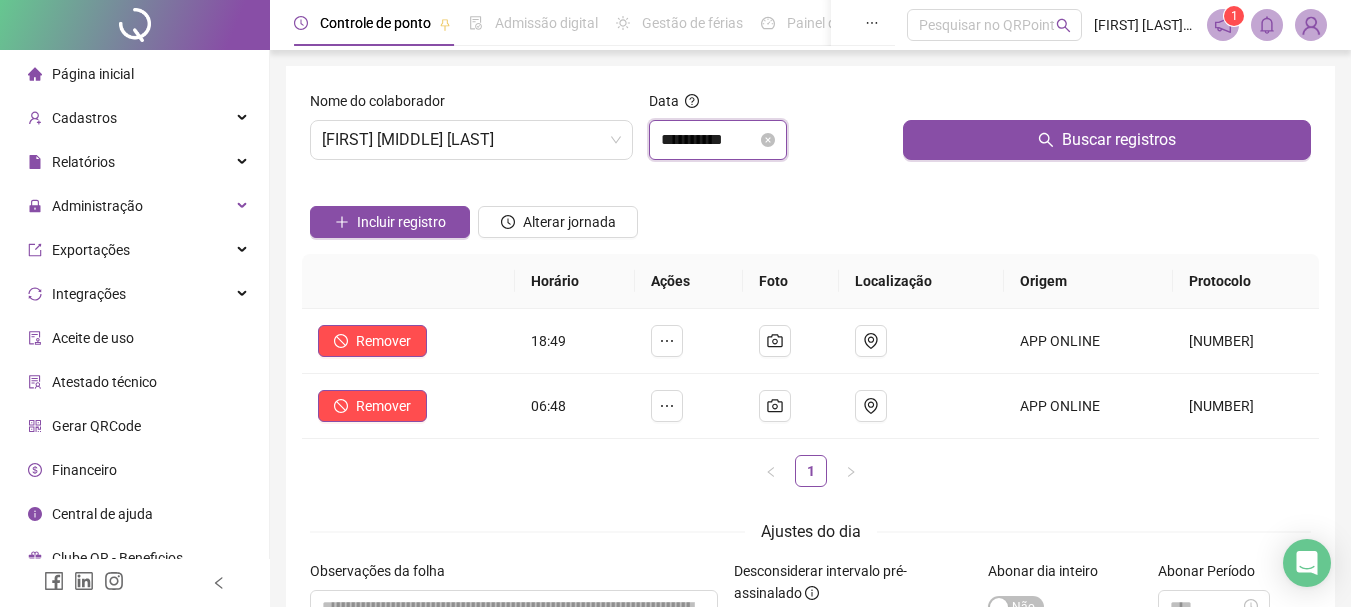 click on "**********" at bounding box center [709, 140] 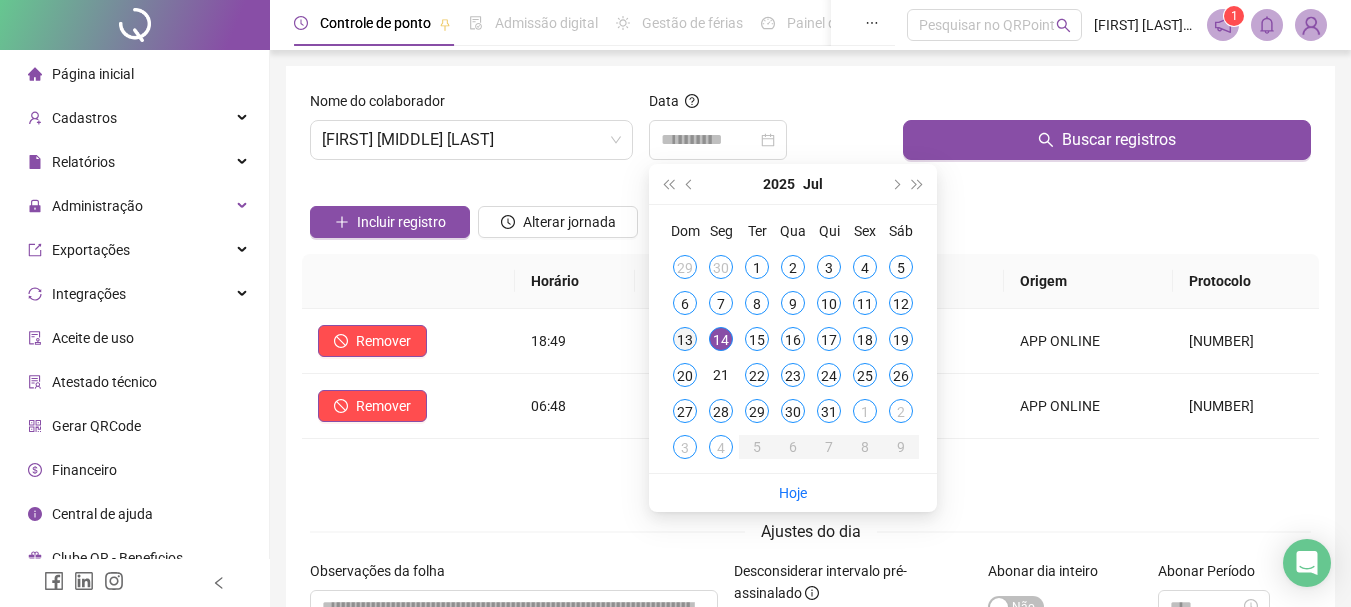 click on "13" at bounding box center [685, 339] 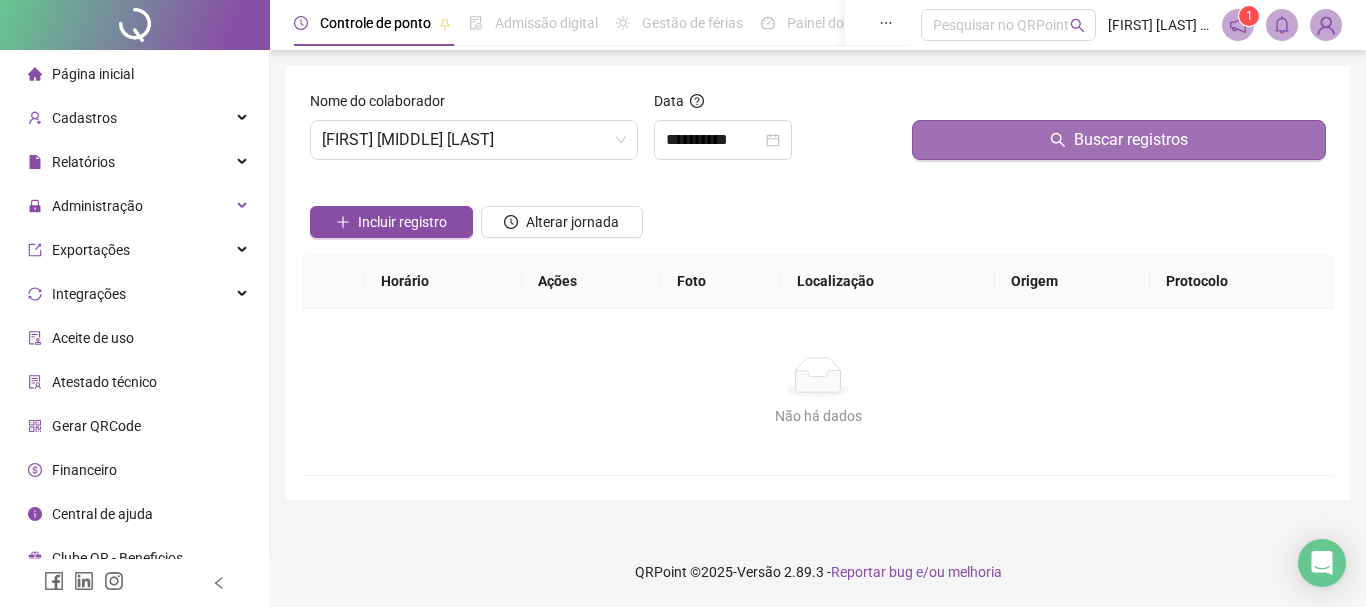 click on "Buscar registros" at bounding box center (1119, 140) 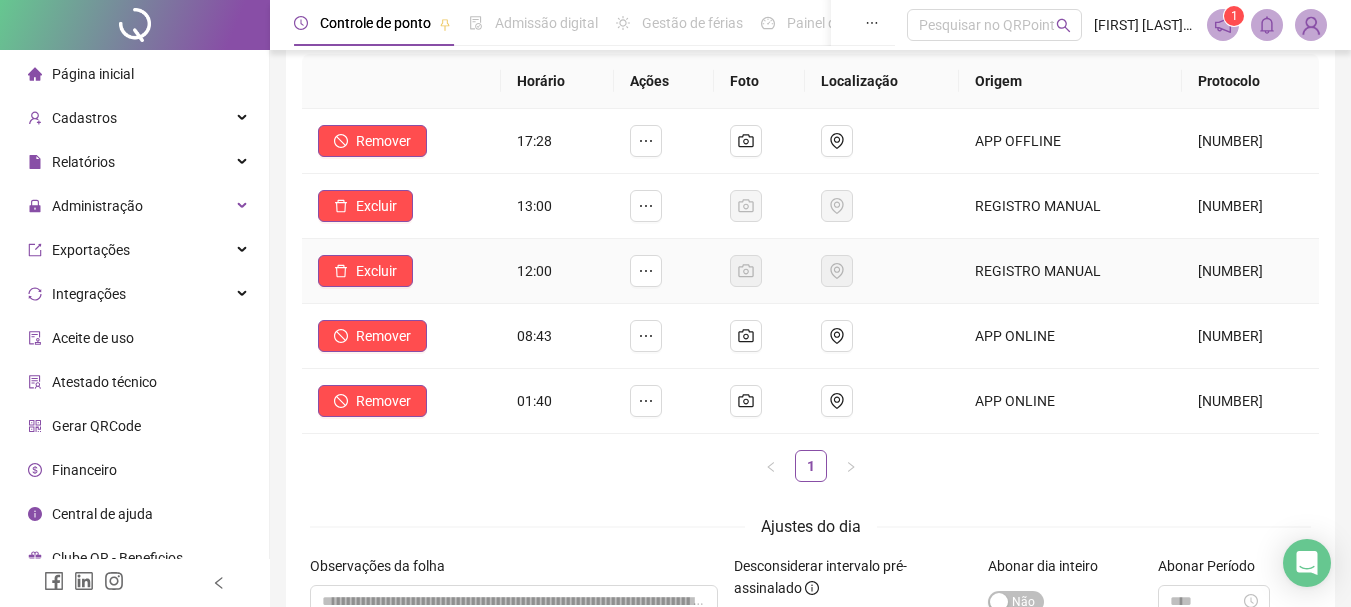 scroll, scrollTop: 0, scrollLeft: 0, axis: both 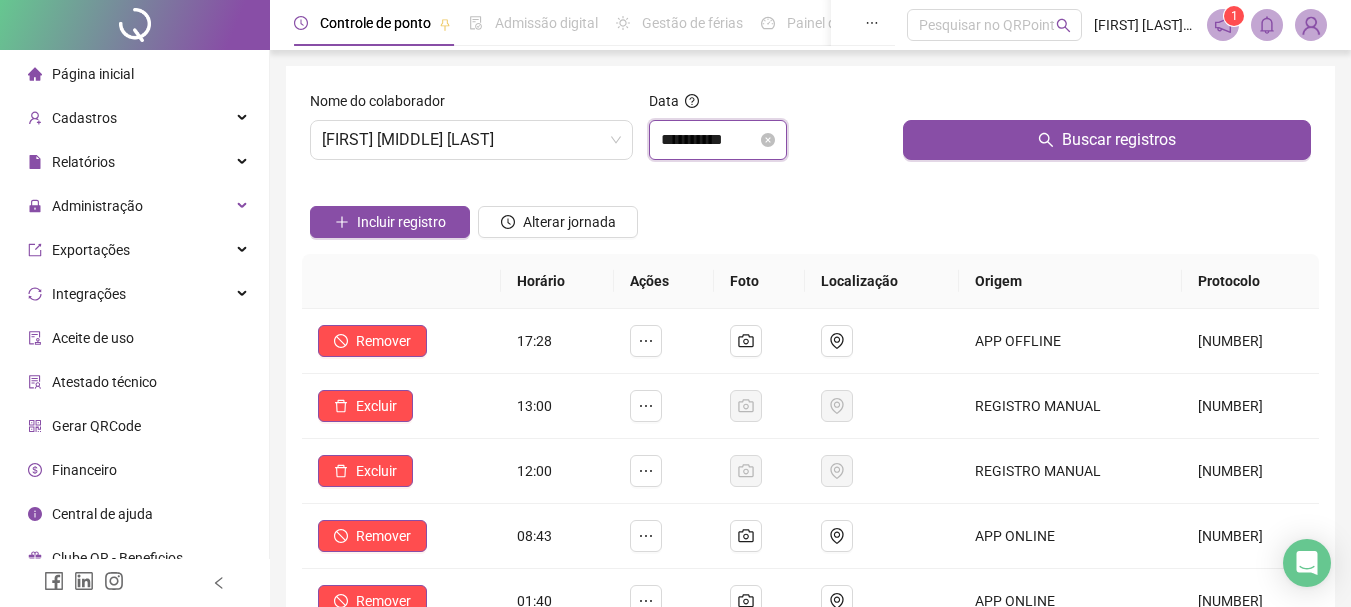 click on "**********" at bounding box center [709, 140] 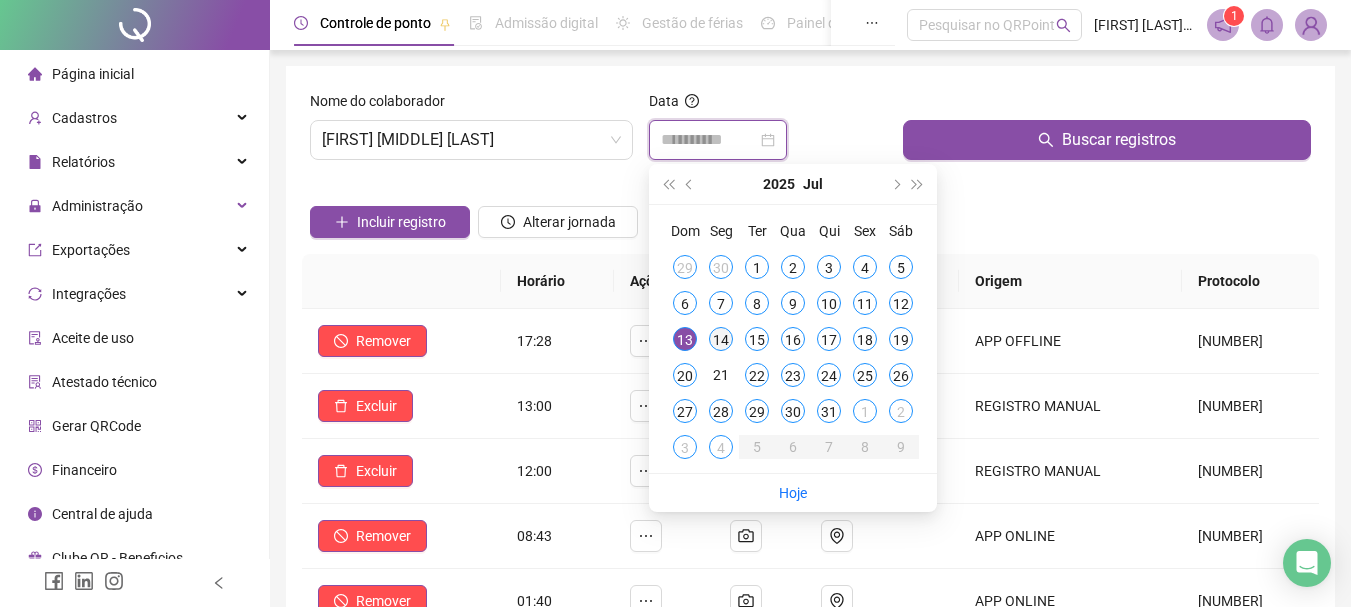 type on "**********" 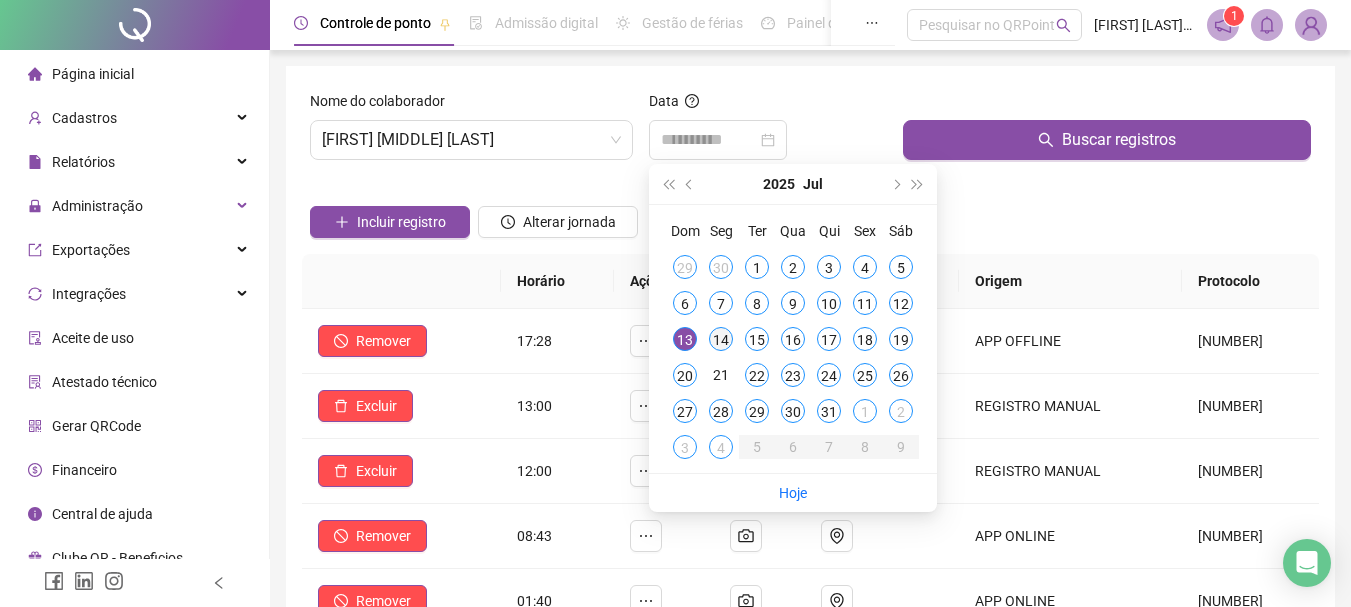 click on "14" at bounding box center [721, 339] 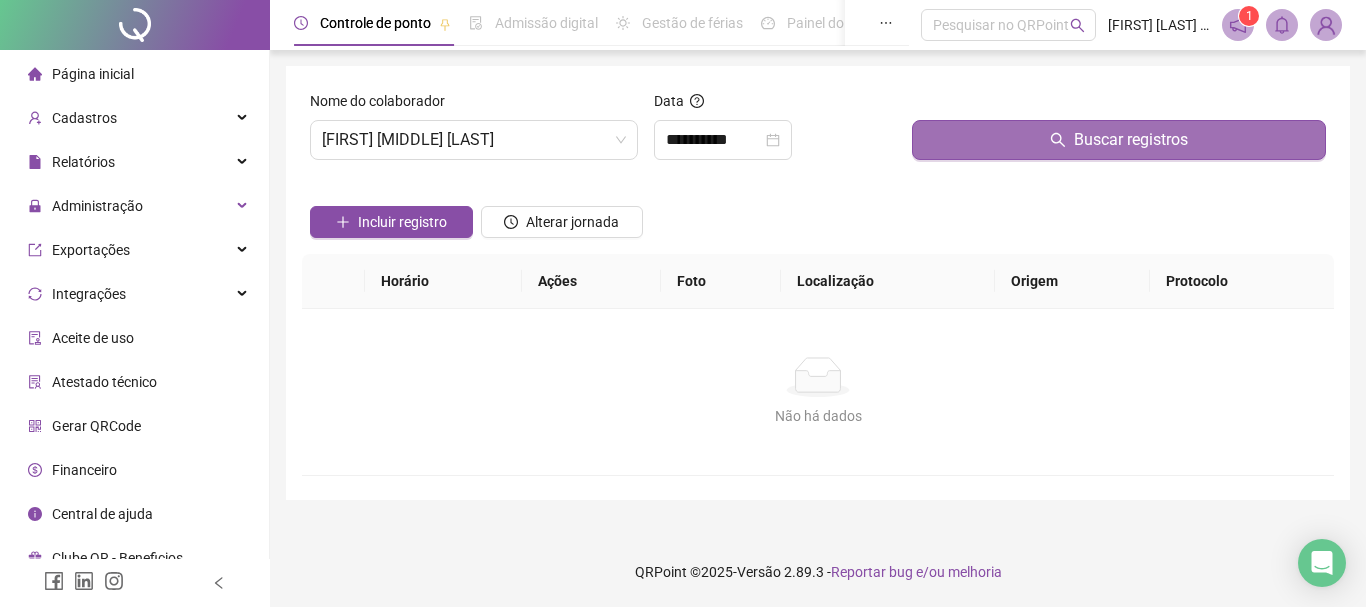 click on "Buscar registros" at bounding box center (1119, 140) 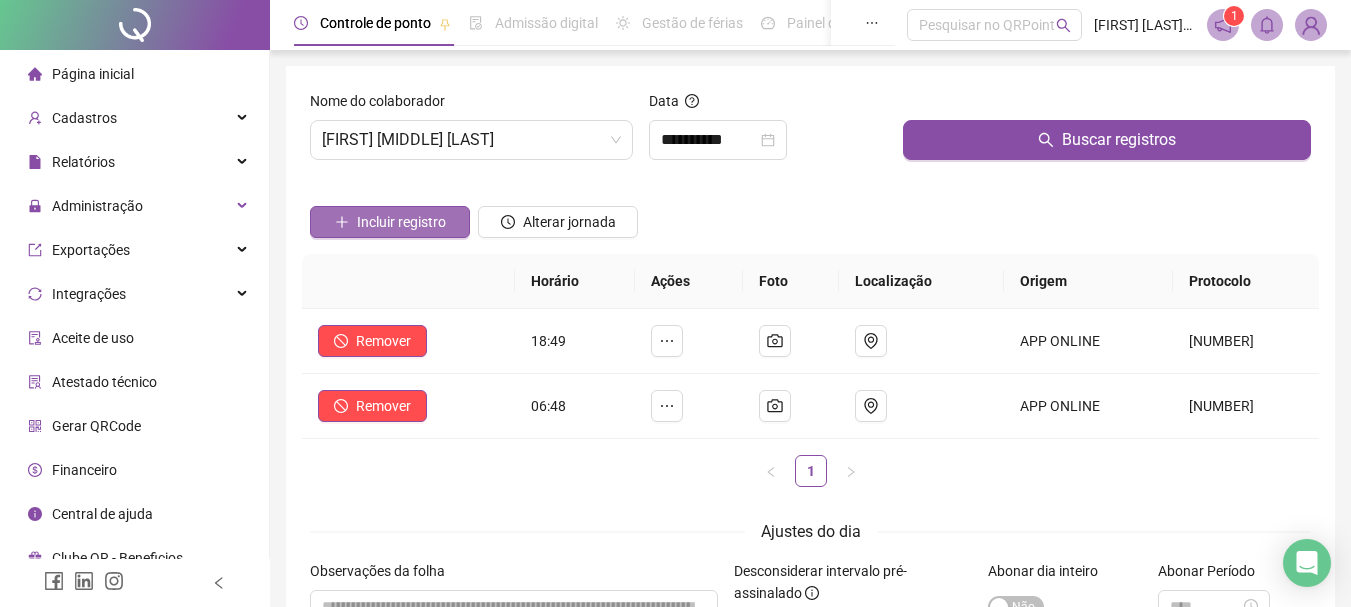 click on "Incluir registro" at bounding box center (401, 222) 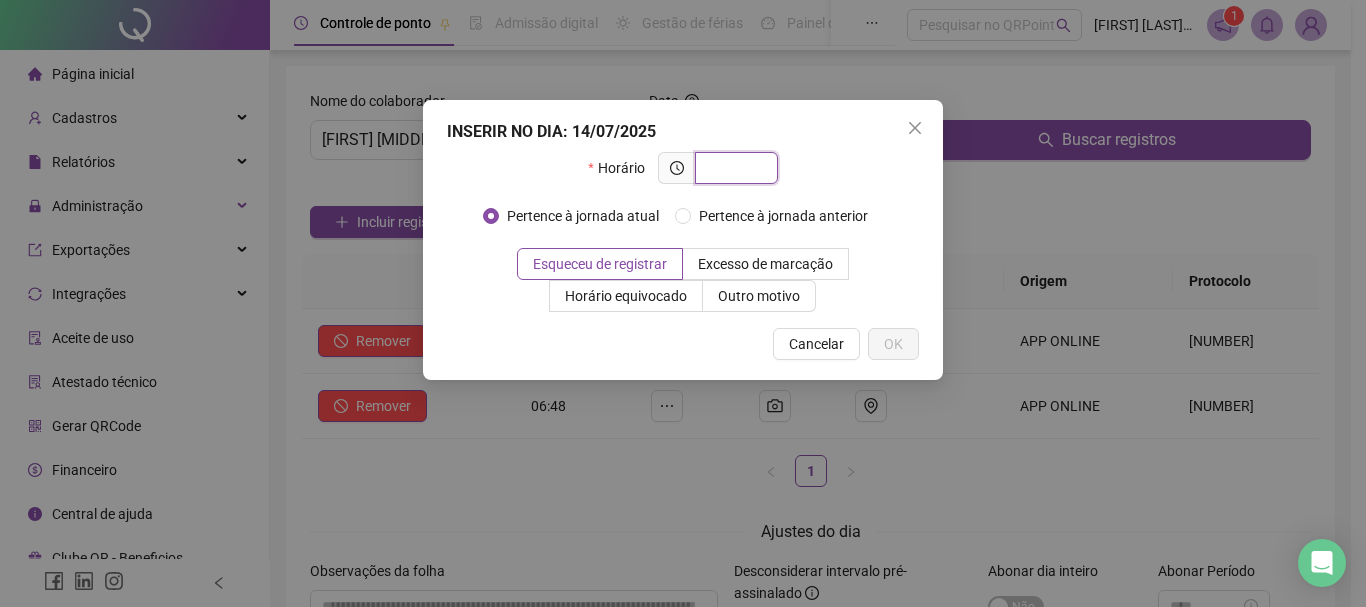 click at bounding box center [734, 168] 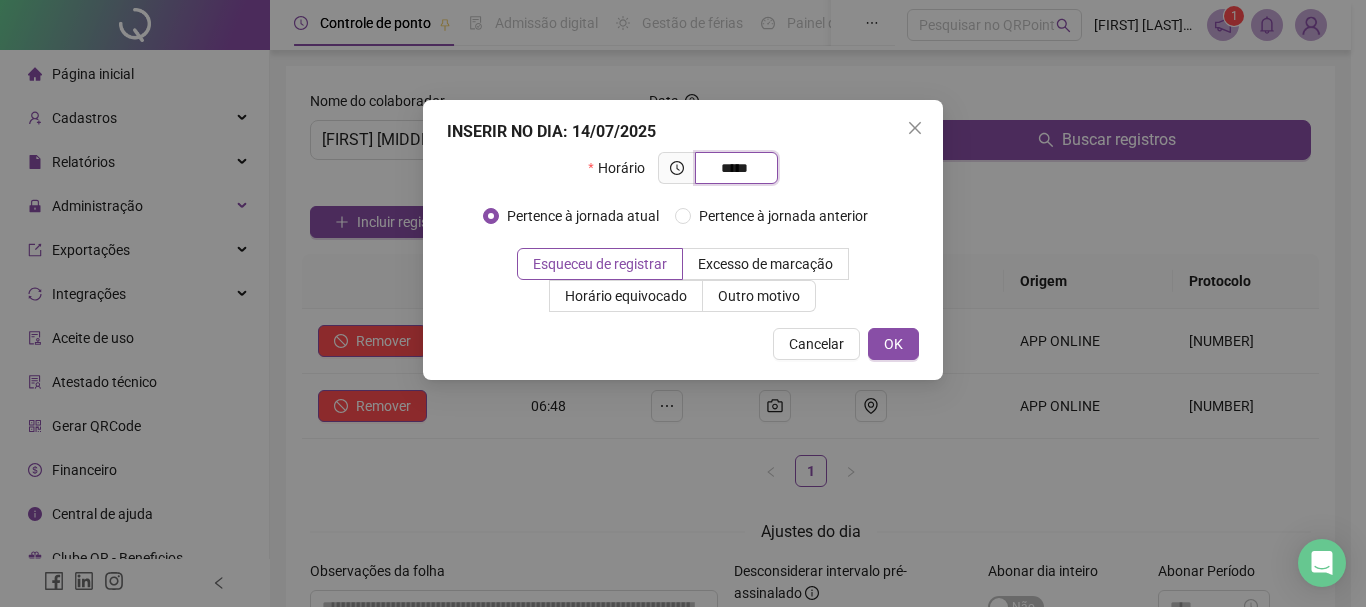 type on "*****" 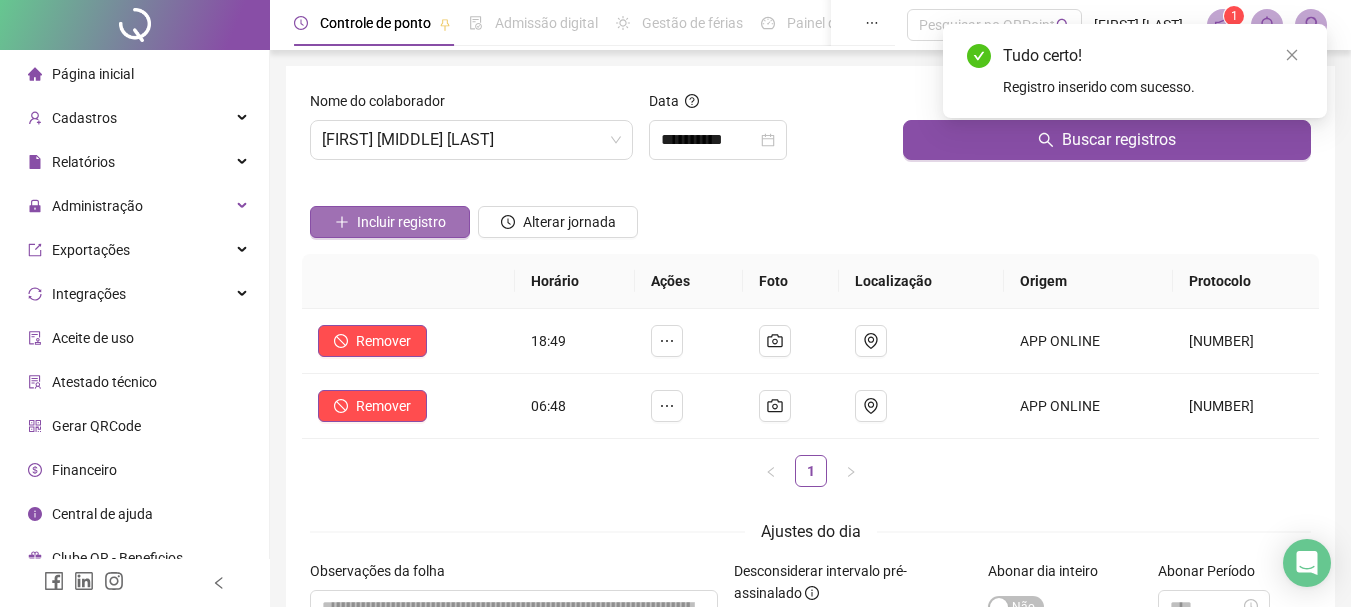 click on "Incluir registro" at bounding box center (401, 222) 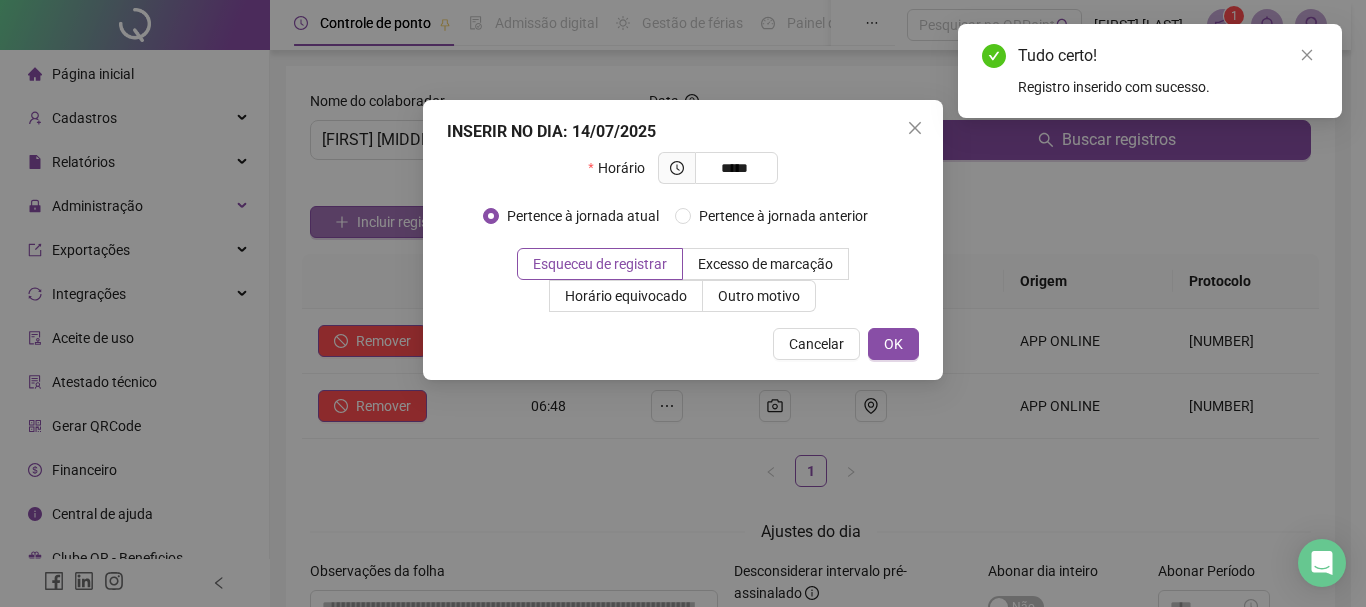 type on "*****" 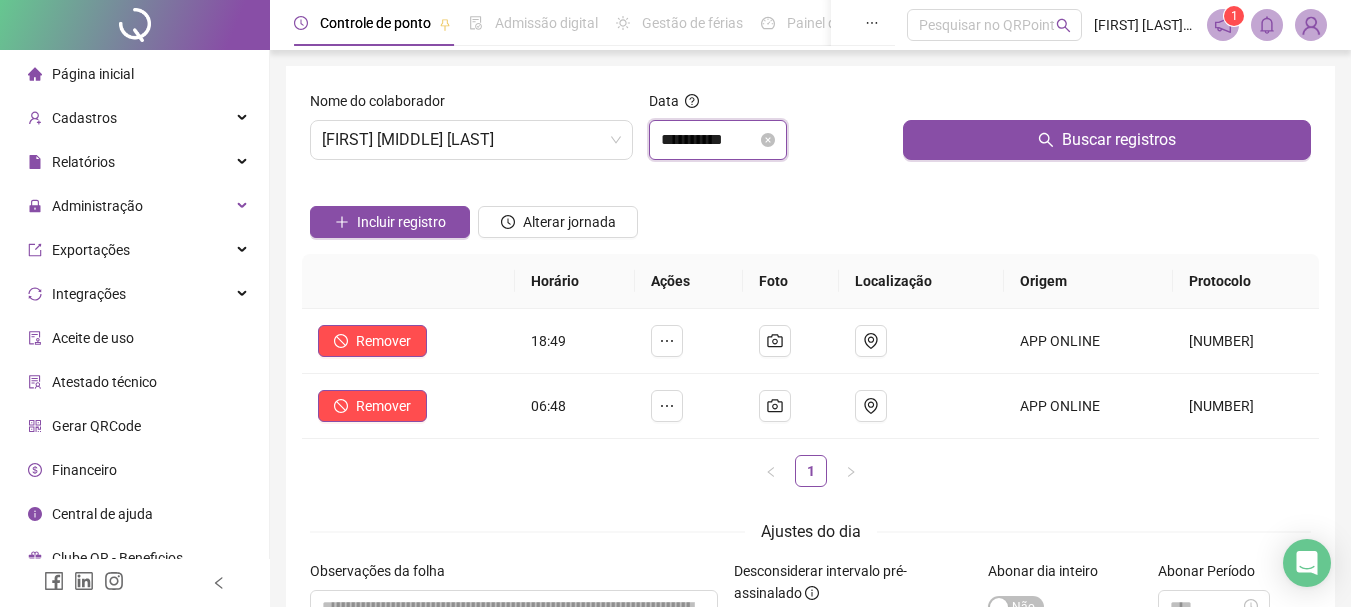 drag, startPoint x: 731, startPoint y: 134, endPoint x: 741, endPoint y: 142, distance: 12.806249 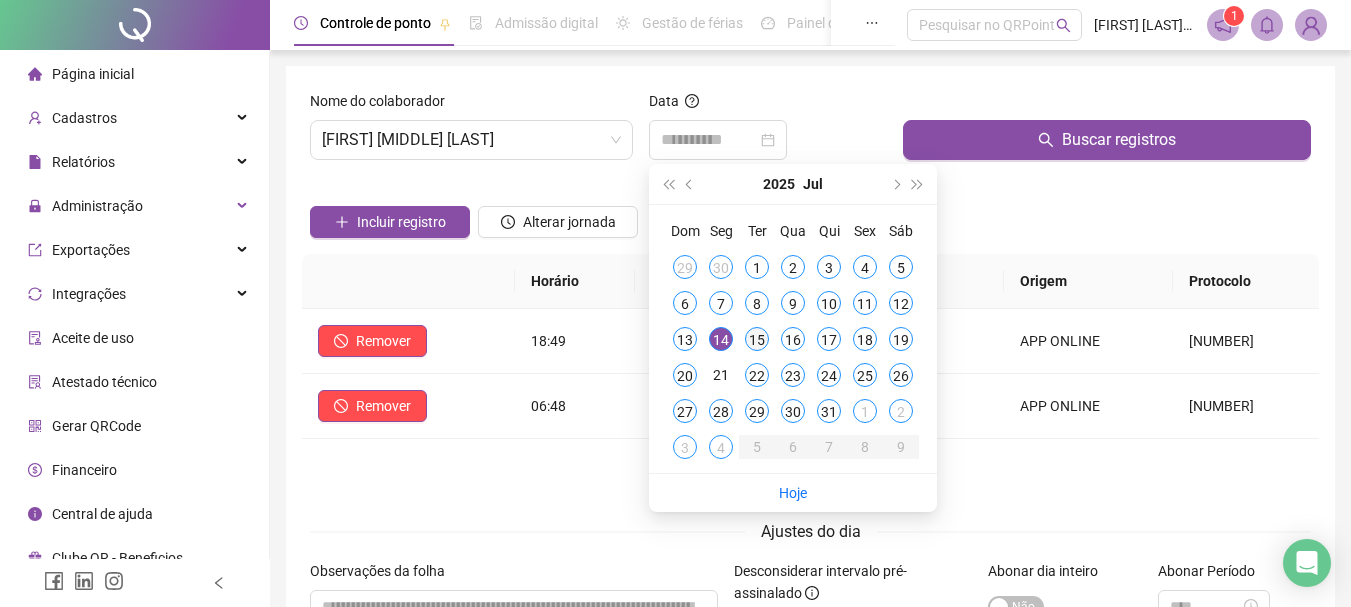 click on "15" at bounding box center (757, 339) 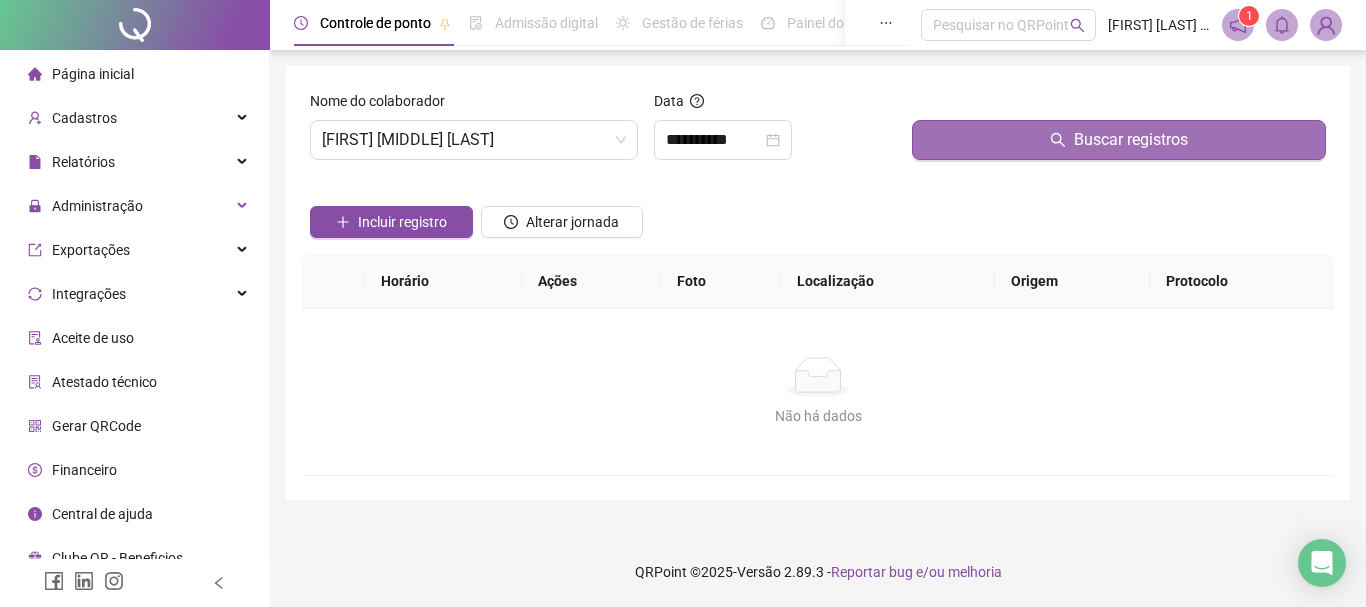 click on "Buscar registros" at bounding box center (1119, 140) 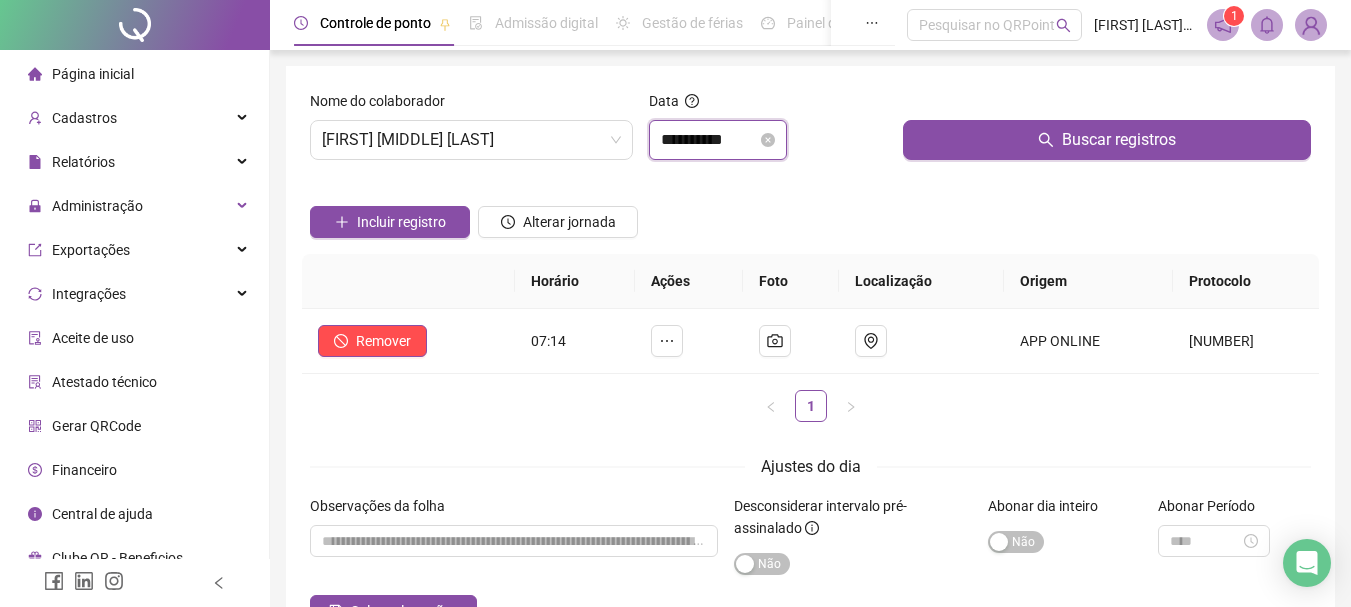 click on "**********" at bounding box center [709, 140] 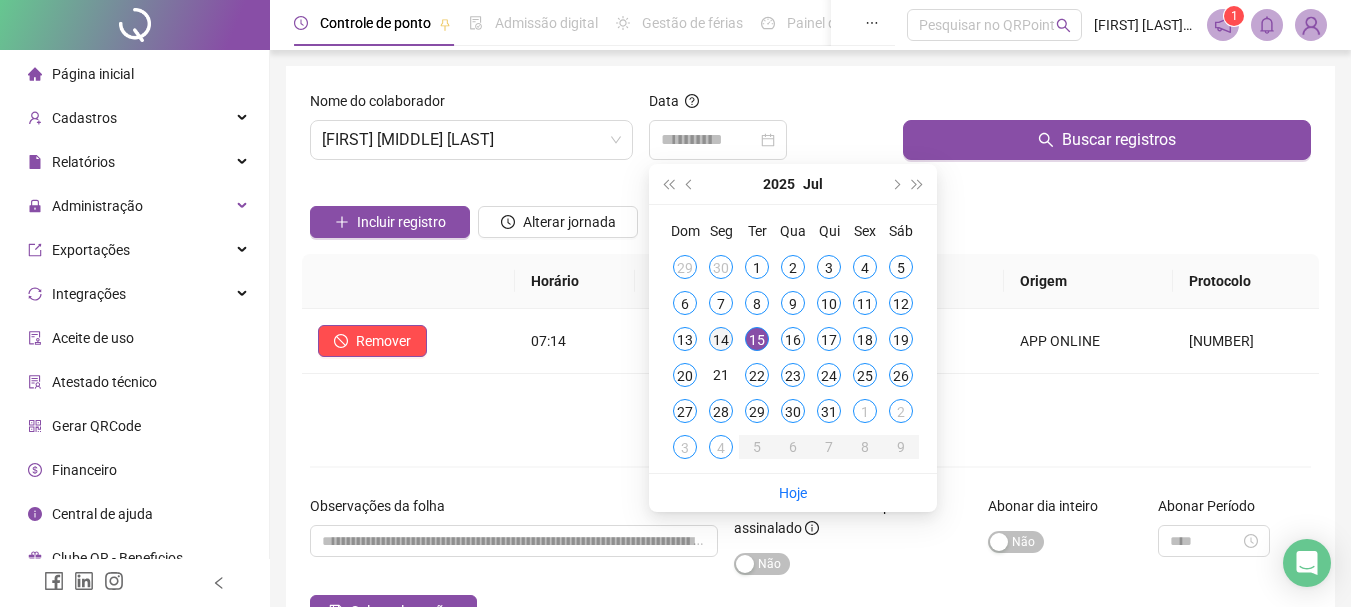 click on "14" at bounding box center [721, 339] 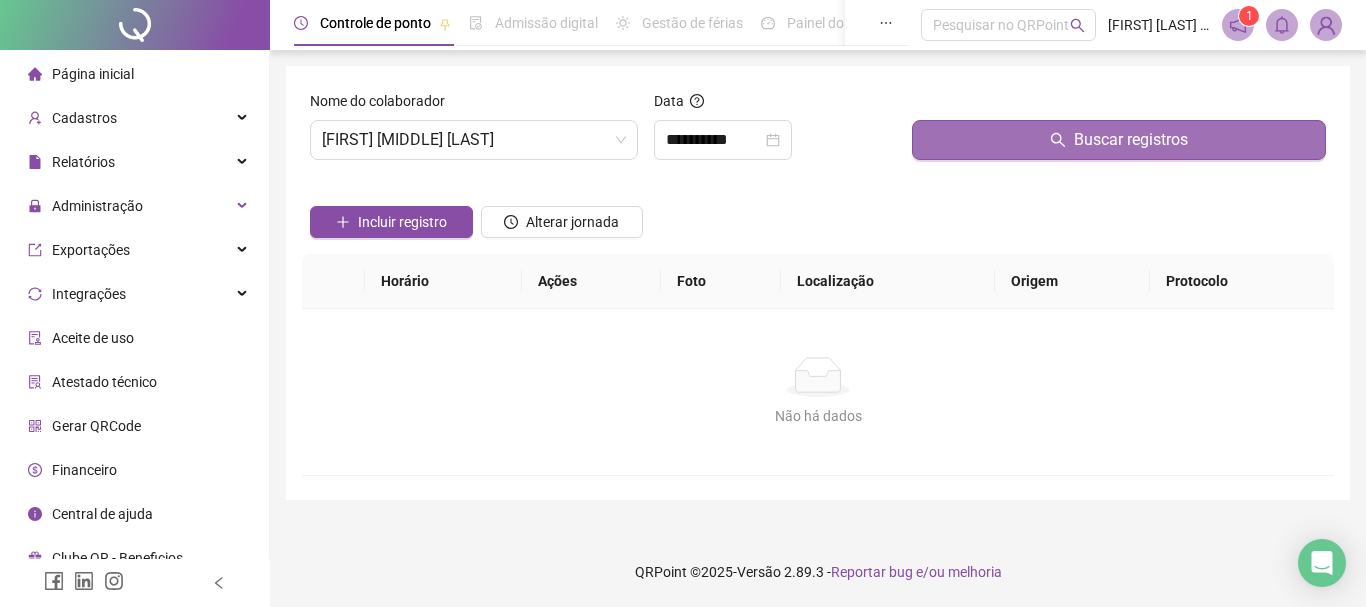 click on "Buscar registros" at bounding box center [1119, 140] 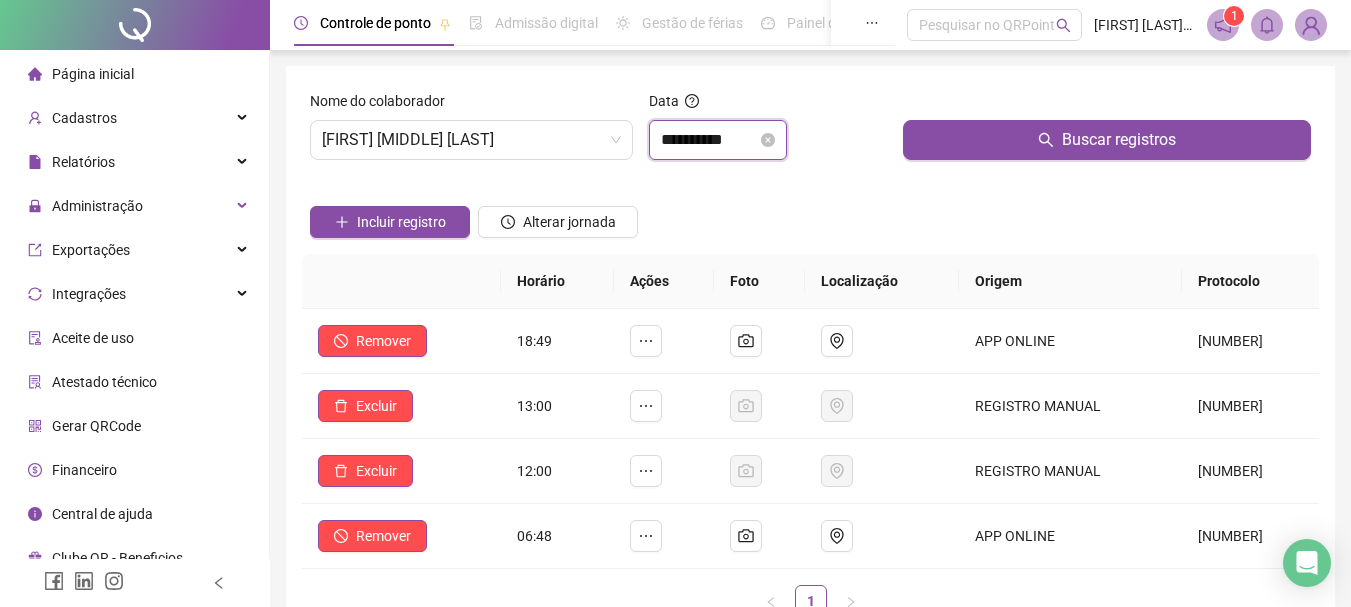 click on "**********" at bounding box center [709, 140] 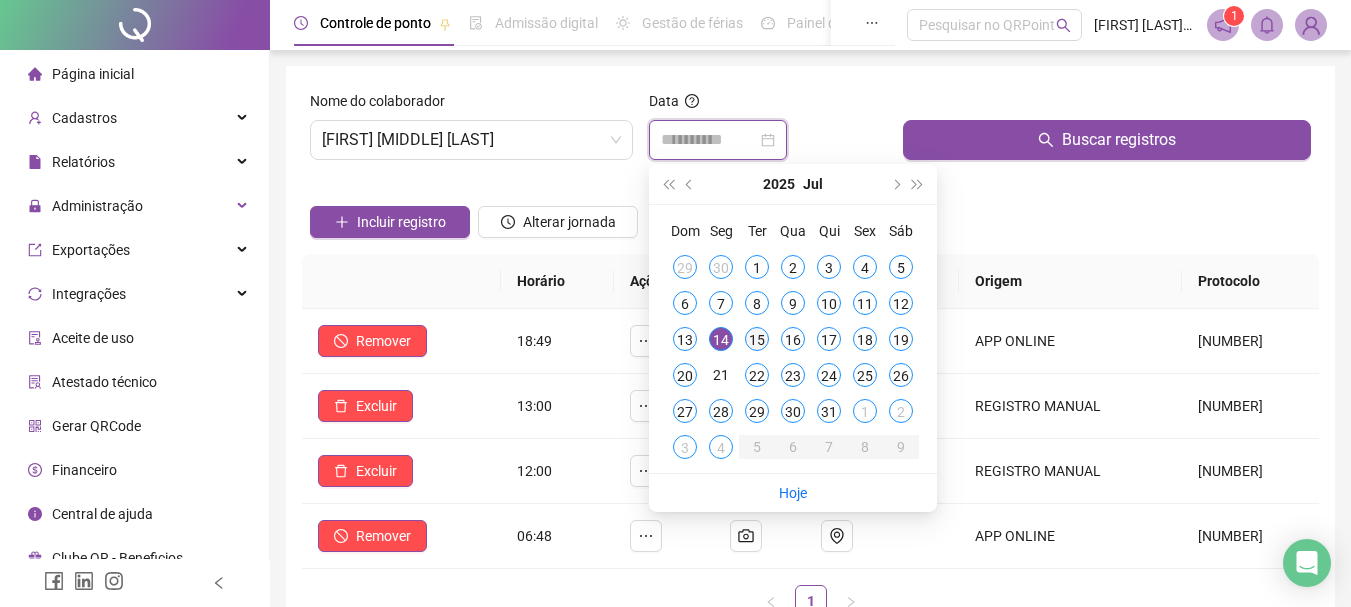type on "**********" 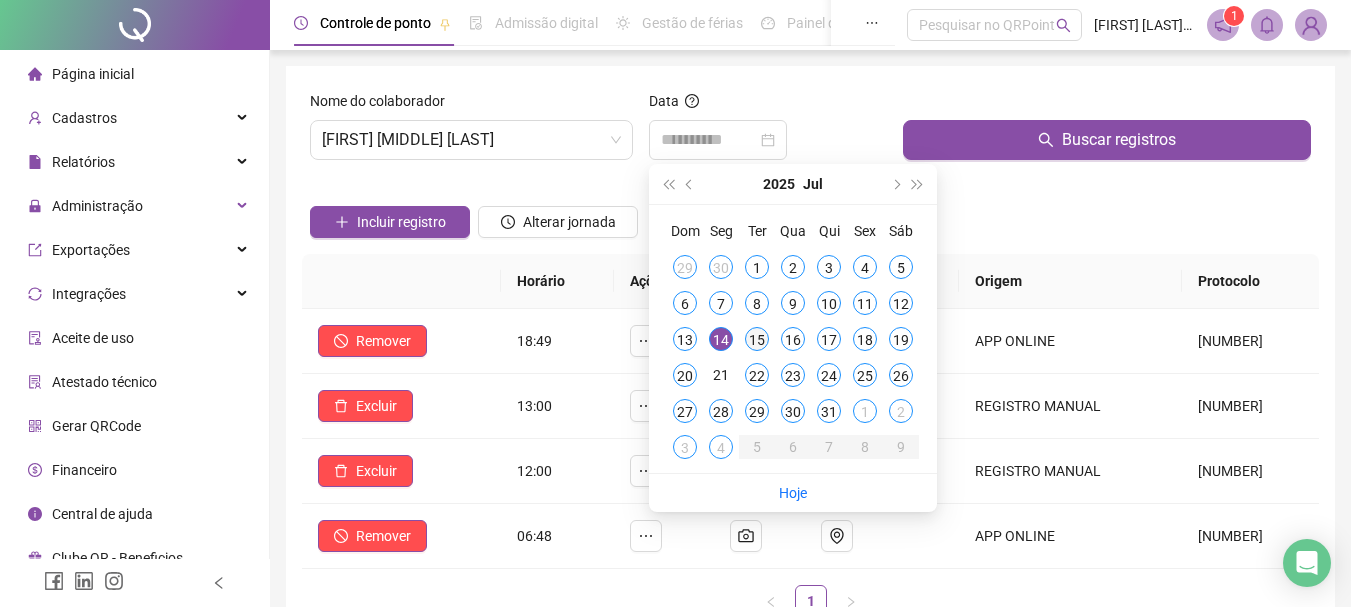 click on "15" at bounding box center (757, 339) 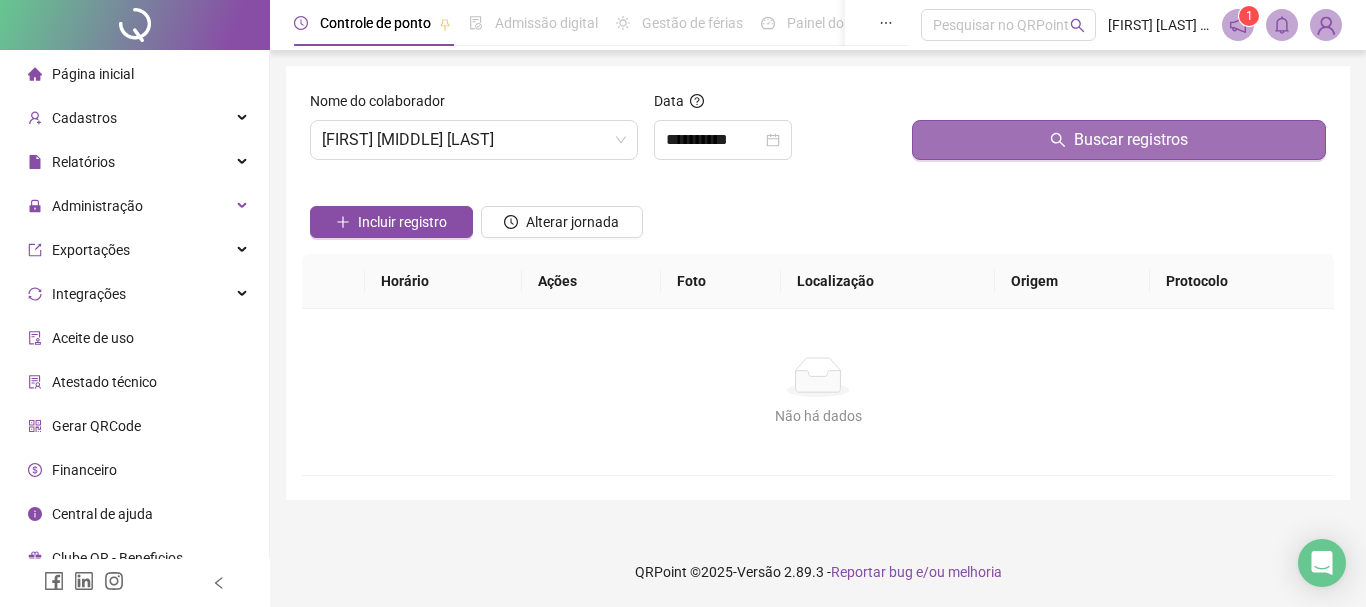 click on "Buscar registros" at bounding box center [1119, 140] 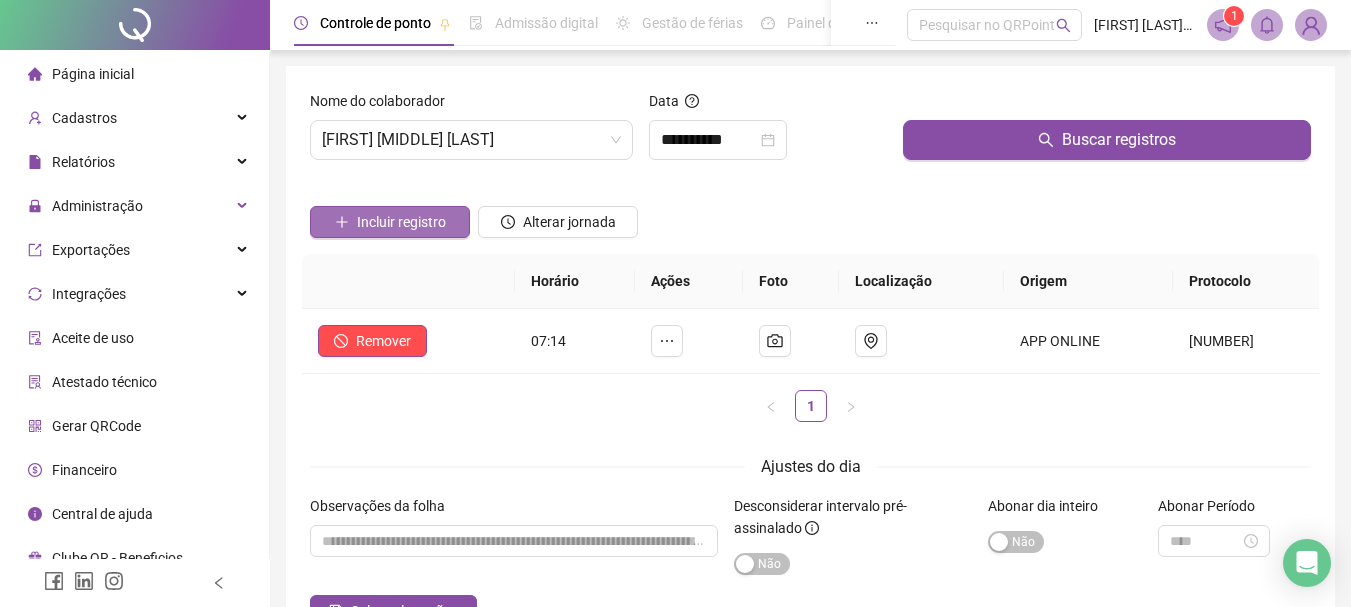 click on "Incluir registro" at bounding box center [390, 222] 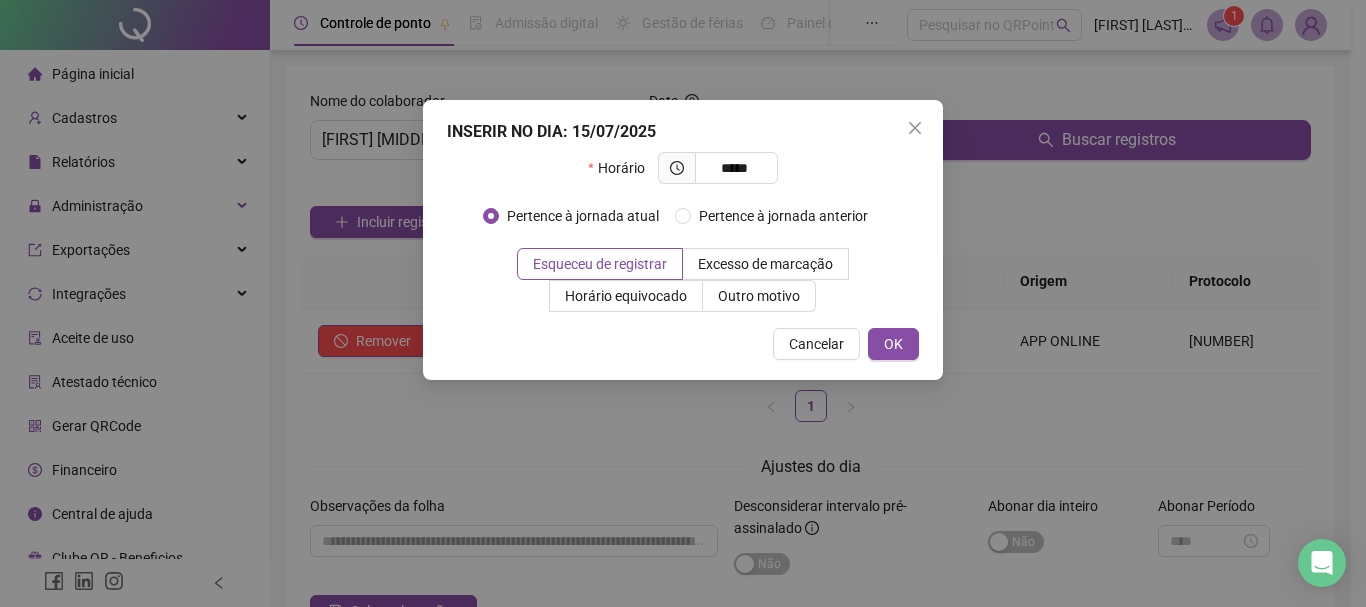 type on "*****" 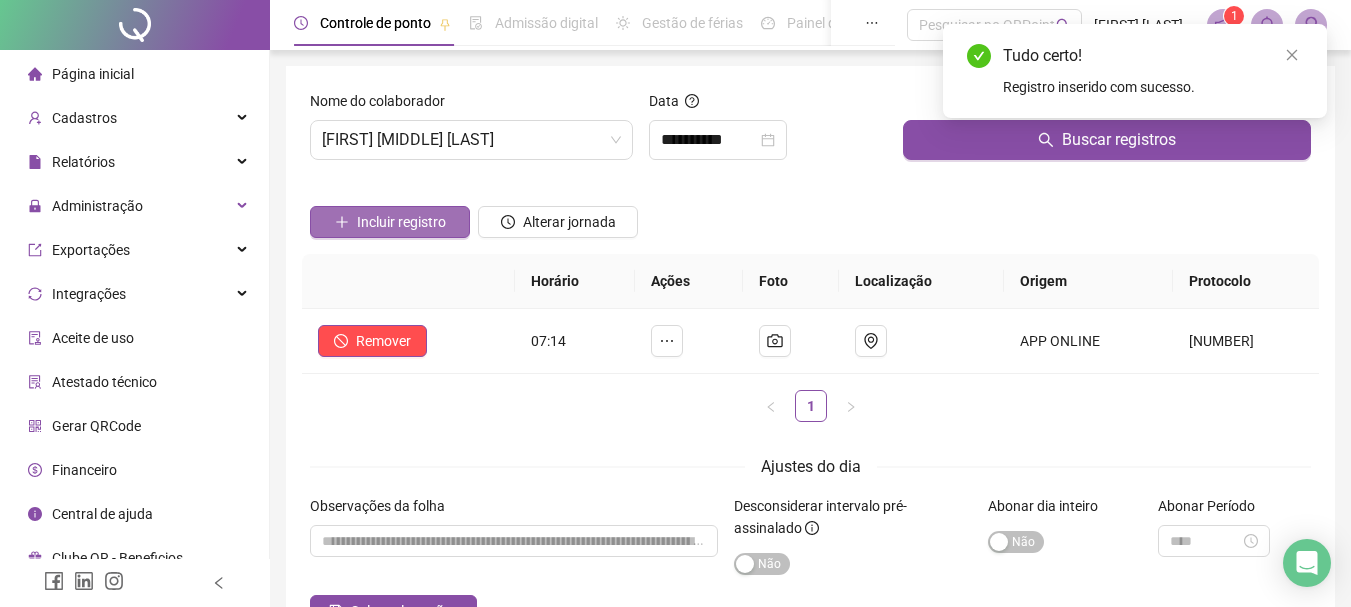 click on "Incluir registro" at bounding box center [401, 222] 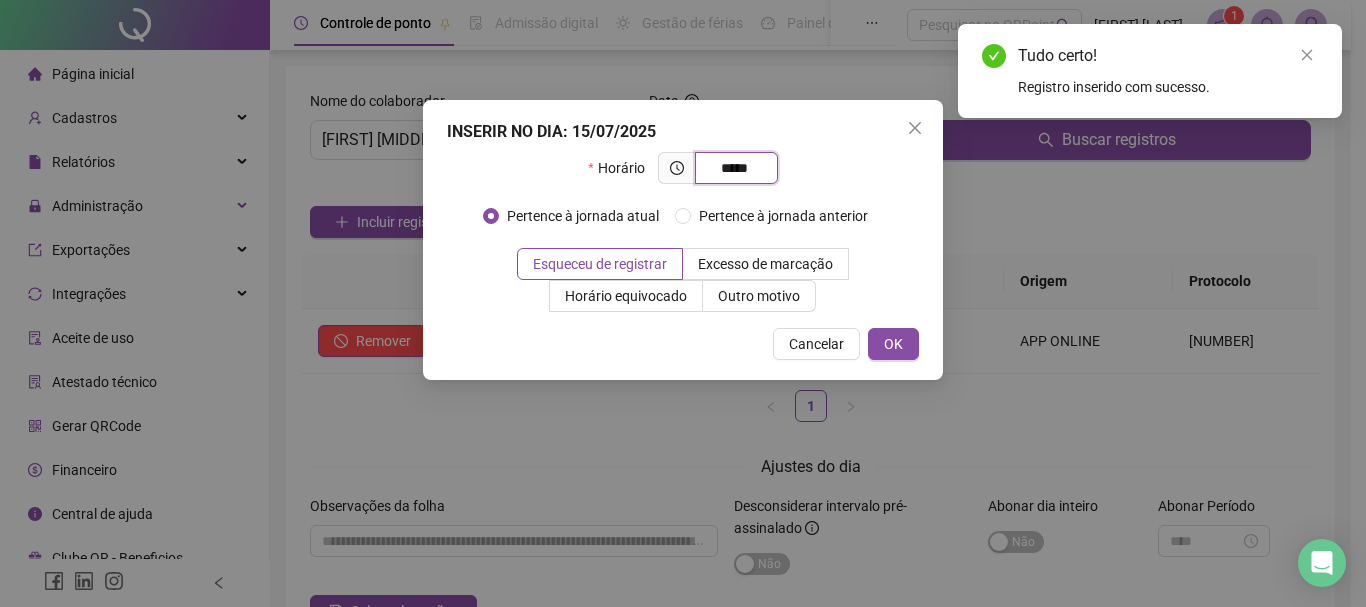 type on "*****" 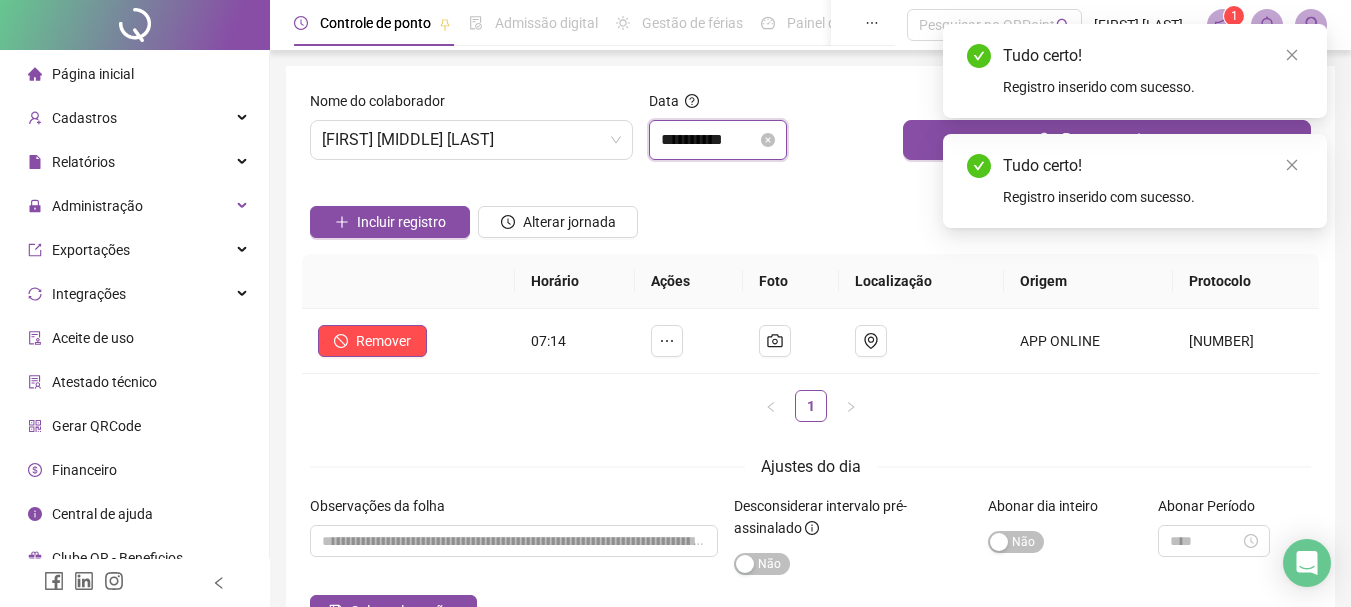 click on "**********" at bounding box center (709, 140) 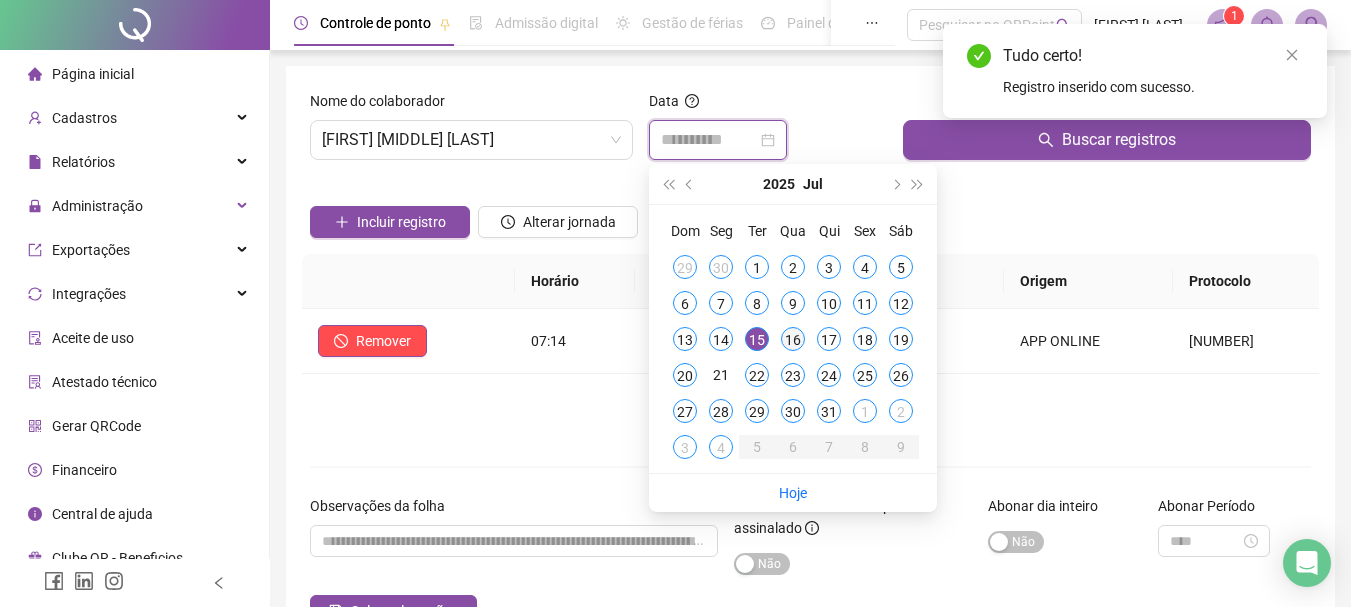 type on "**********" 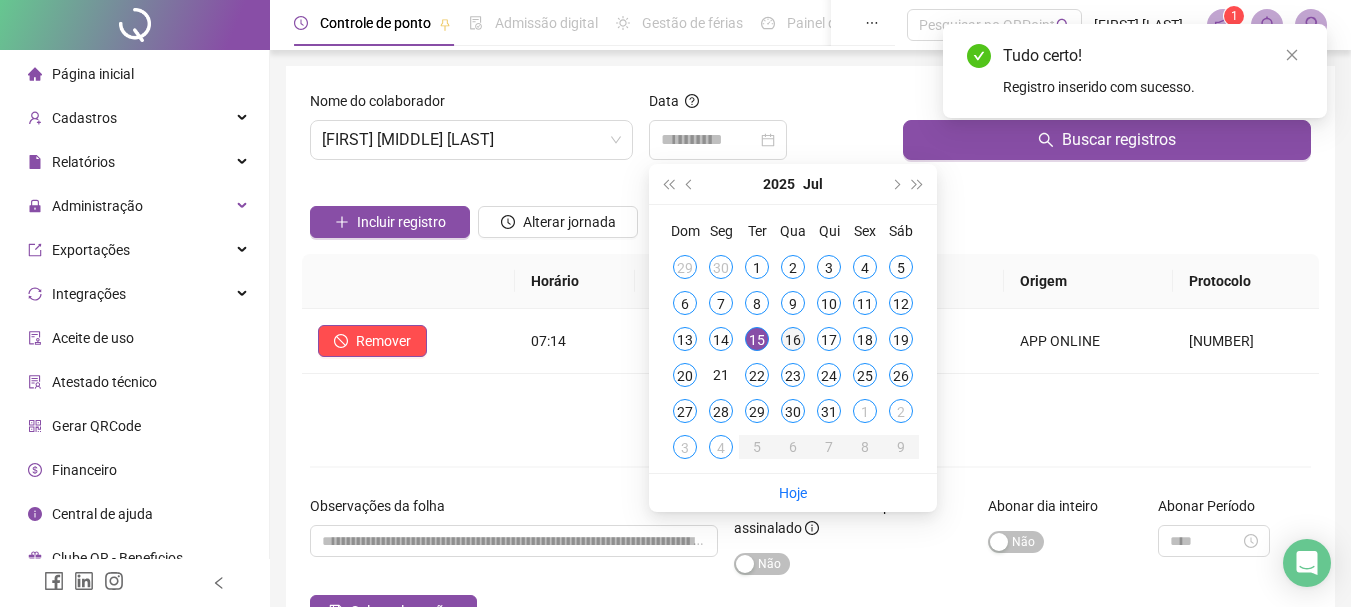 click on "16" at bounding box center (793, 339) 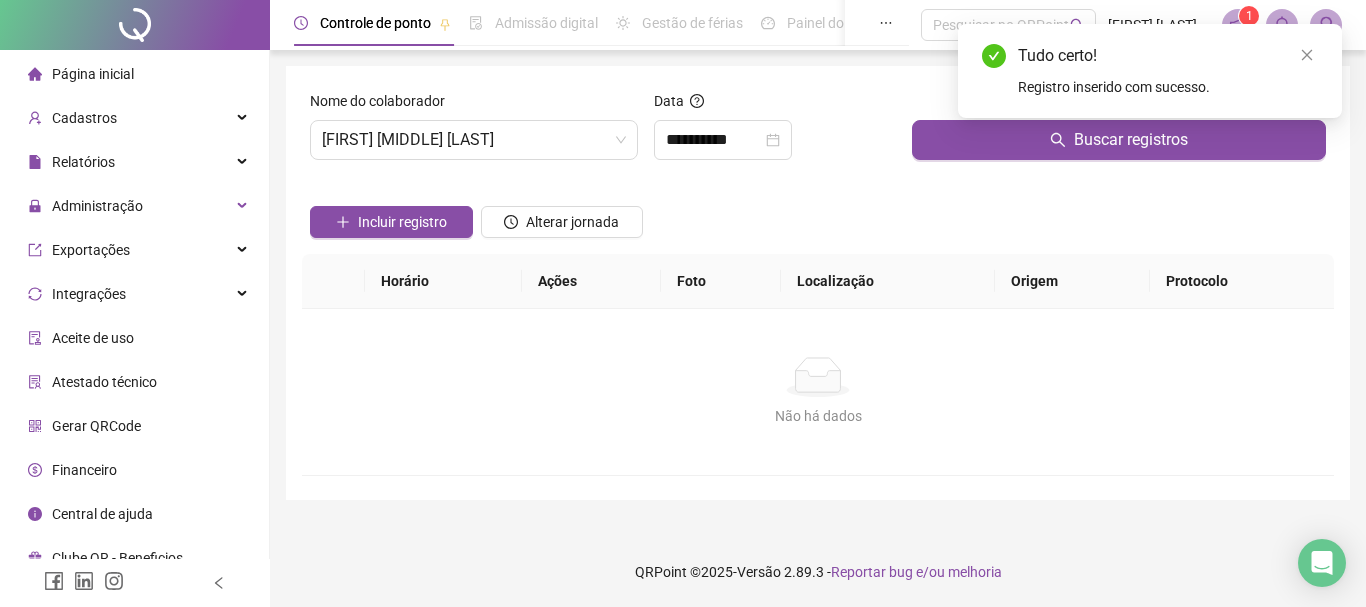 click on "Tudo certo! Registro inserido com sucesso." at bounding box center (1150, 71) 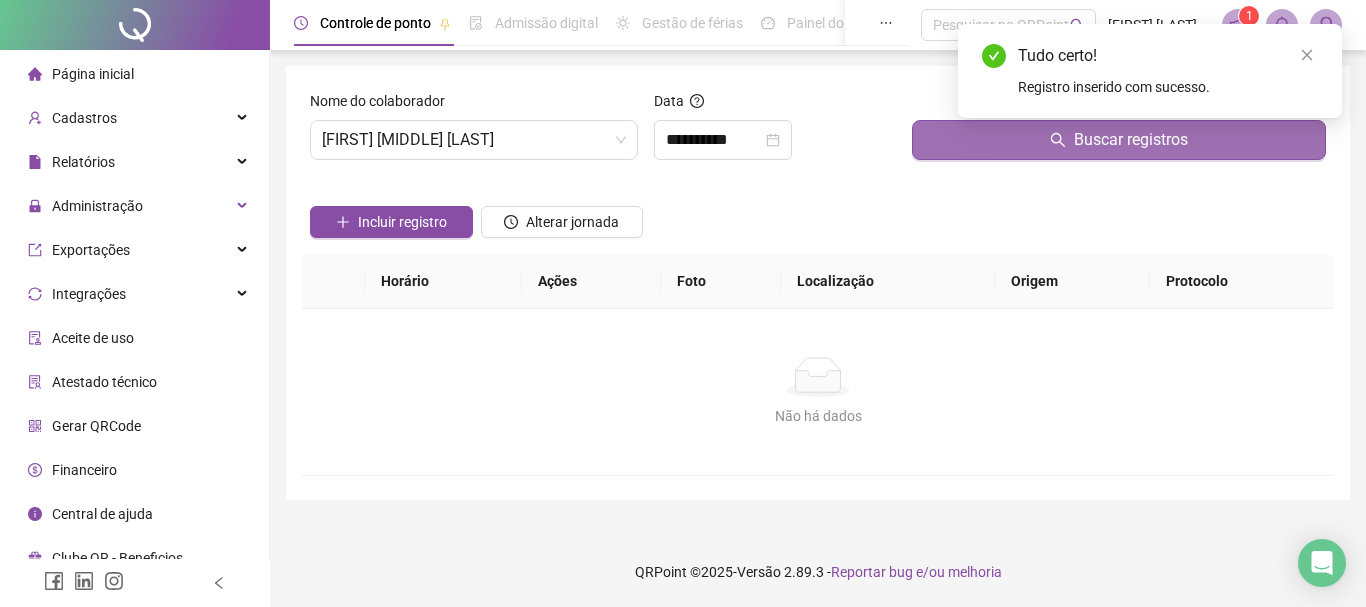 click on "Buscar registros" at bounding box center (1119, 140) 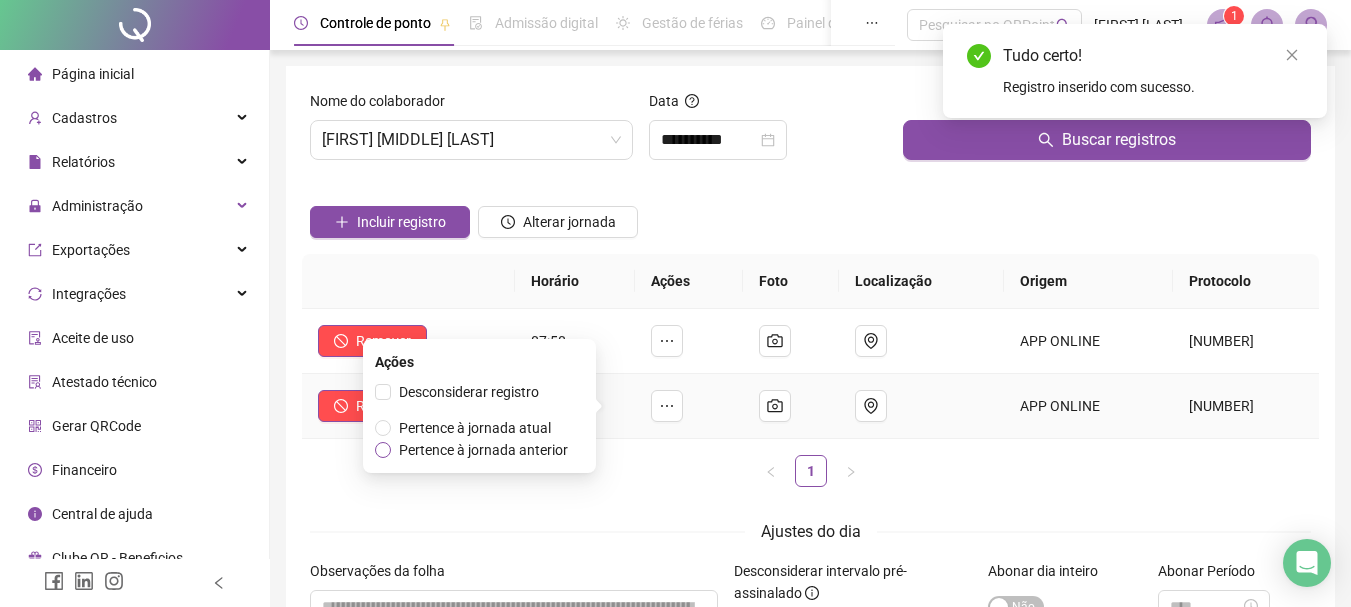 click on "Pertence à jornada anterior" at bounding box center [483, 450] 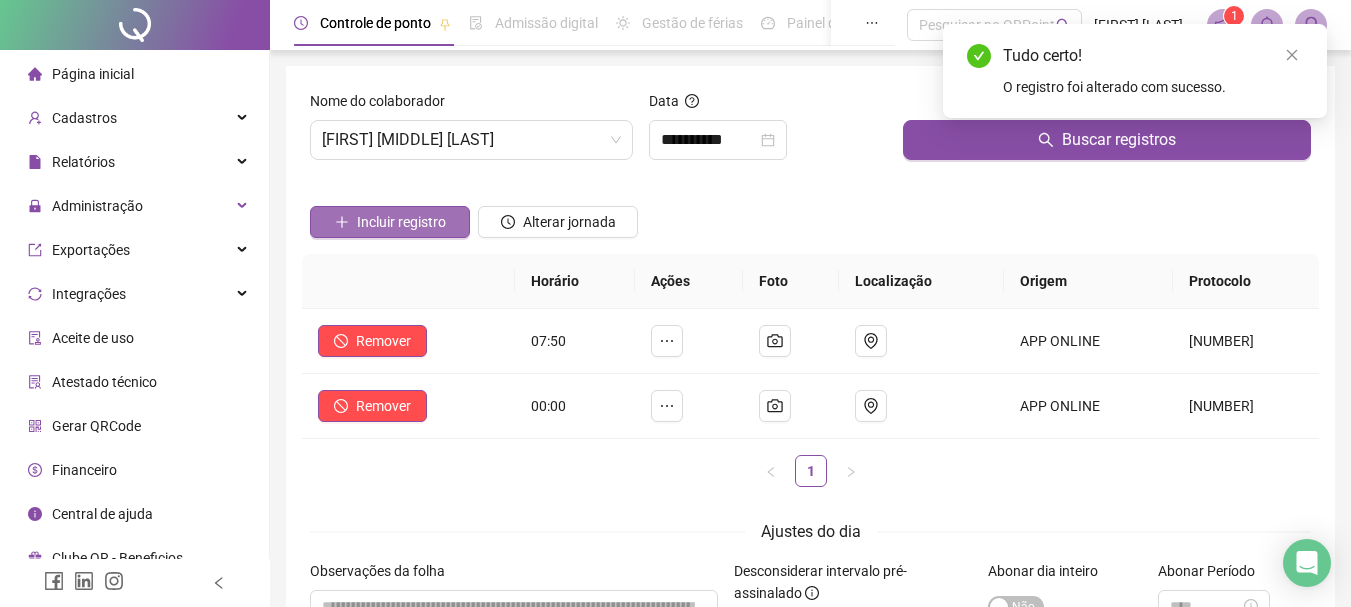 click on "Incluir registro" at bounding box center (401, 222) 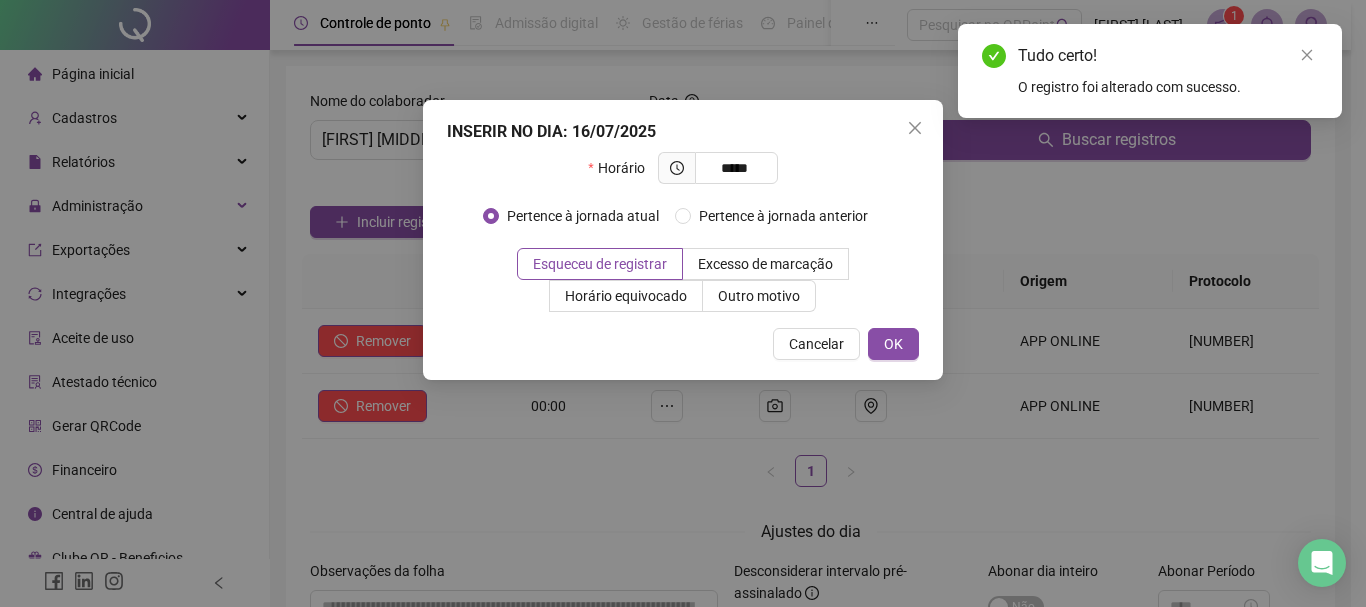 type on "*****" 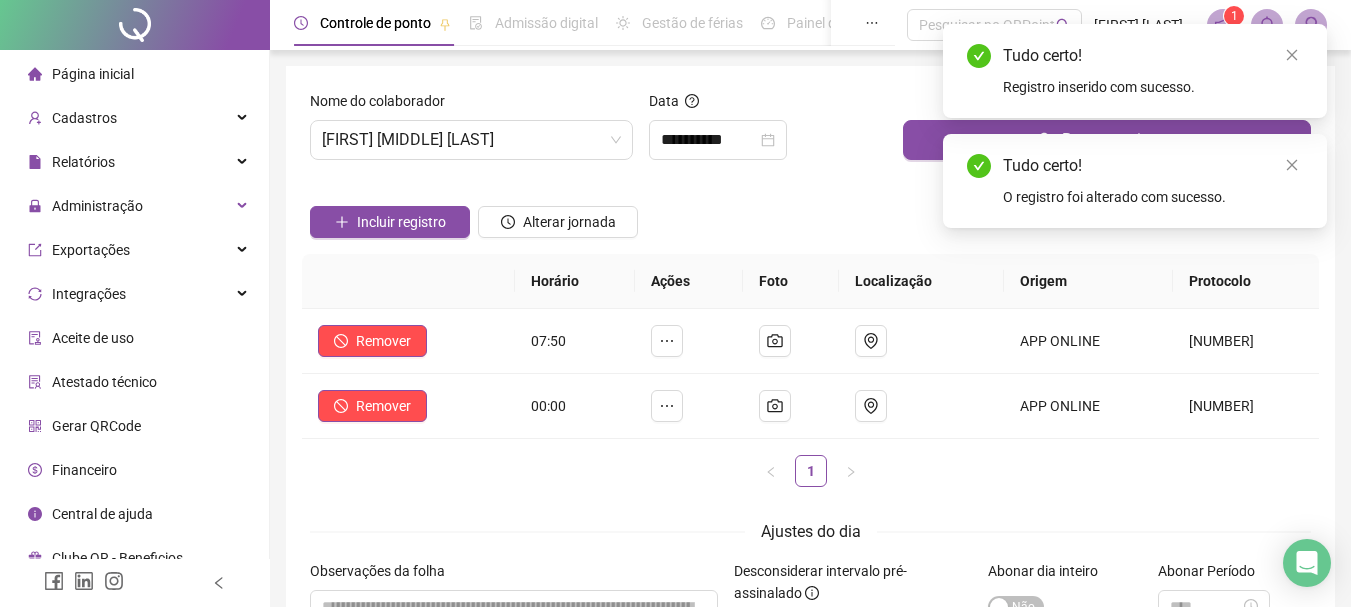 click on "Incluir registro" at bounding box center [401, 222] 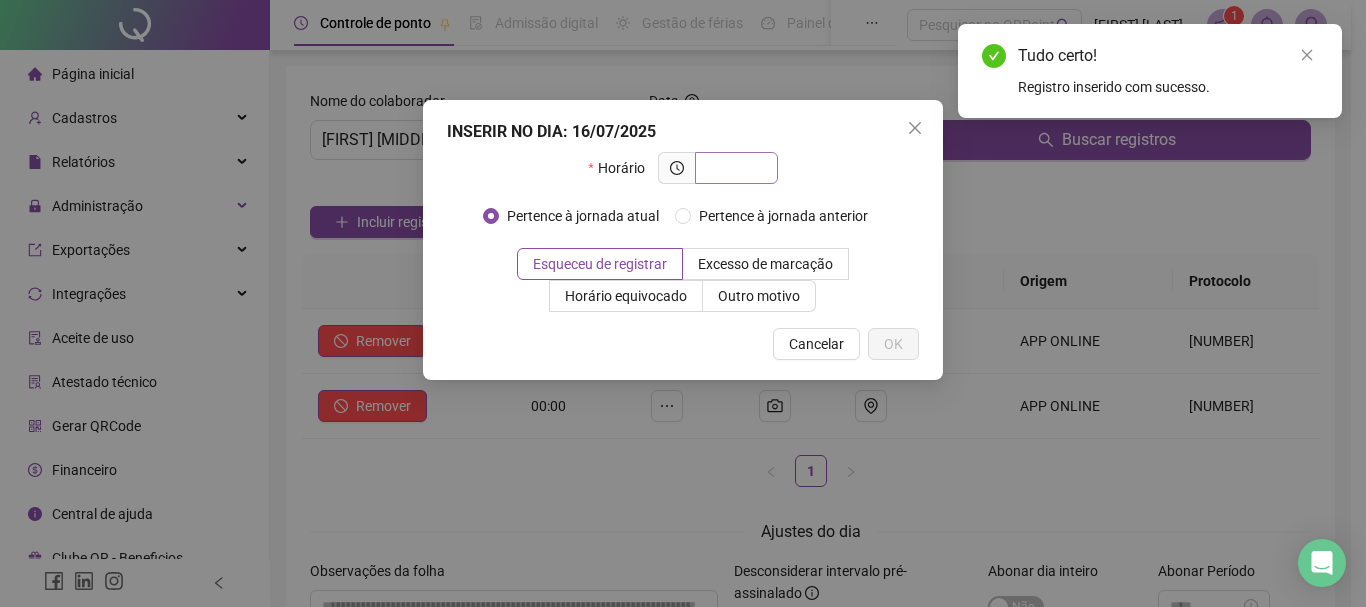 click at bounding box center [734, 168] 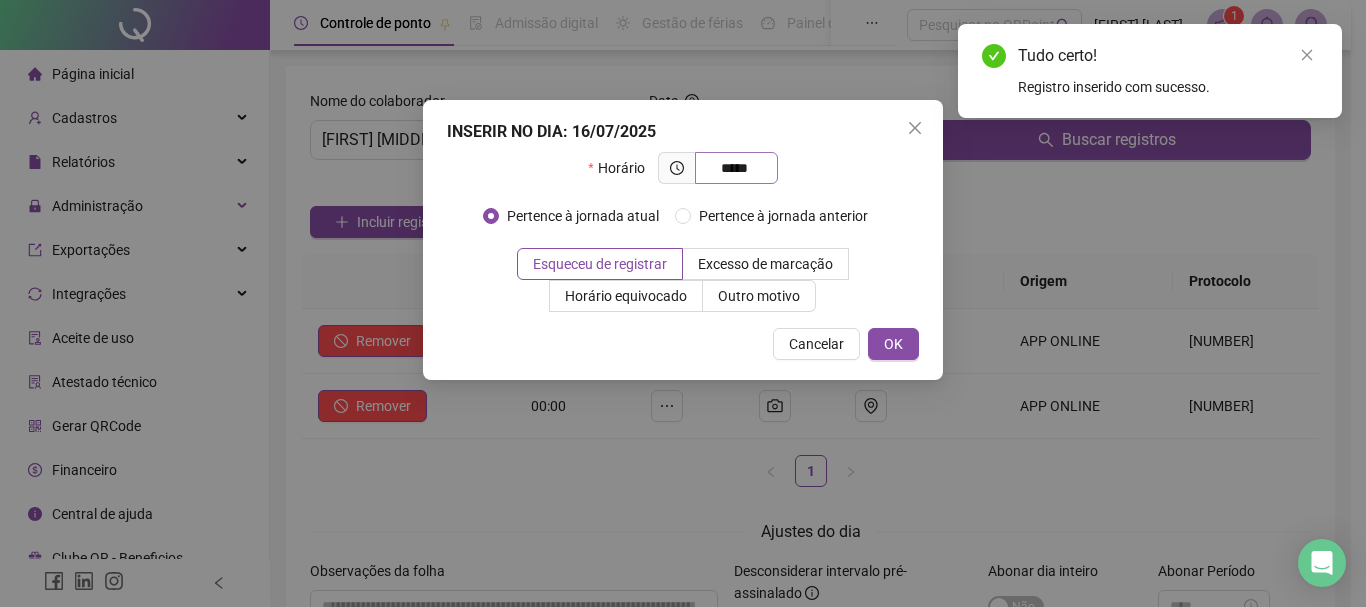 type on "*****" 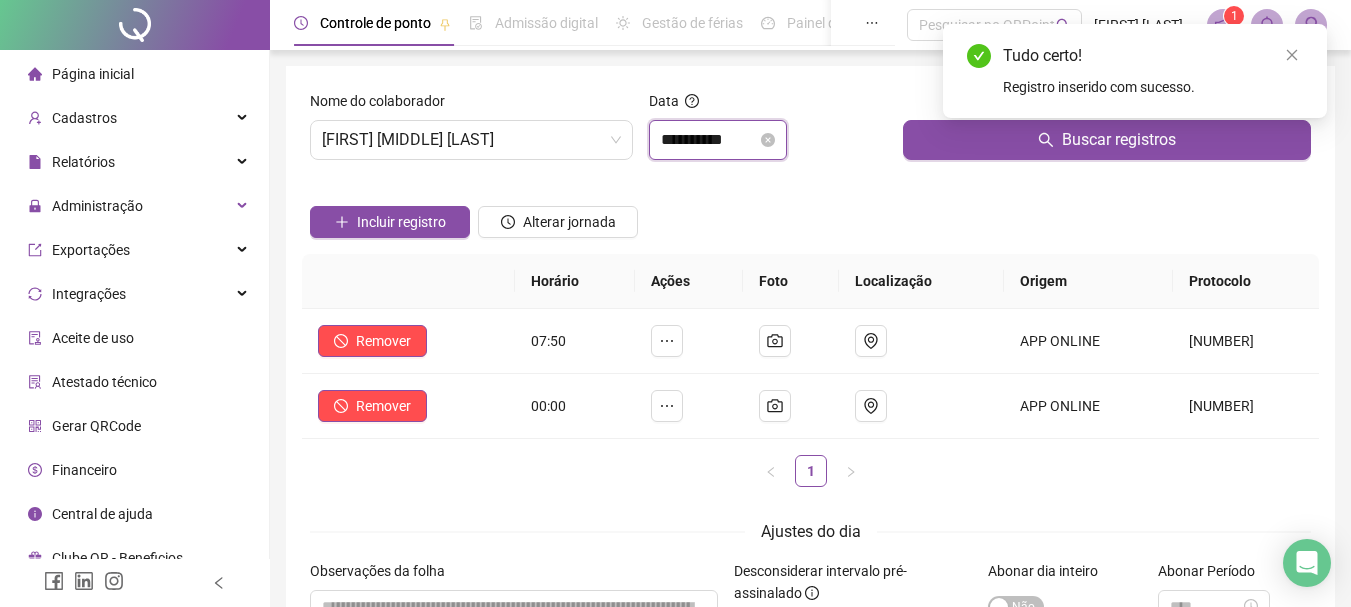 click on "**********" at bounding box center [709, 140] 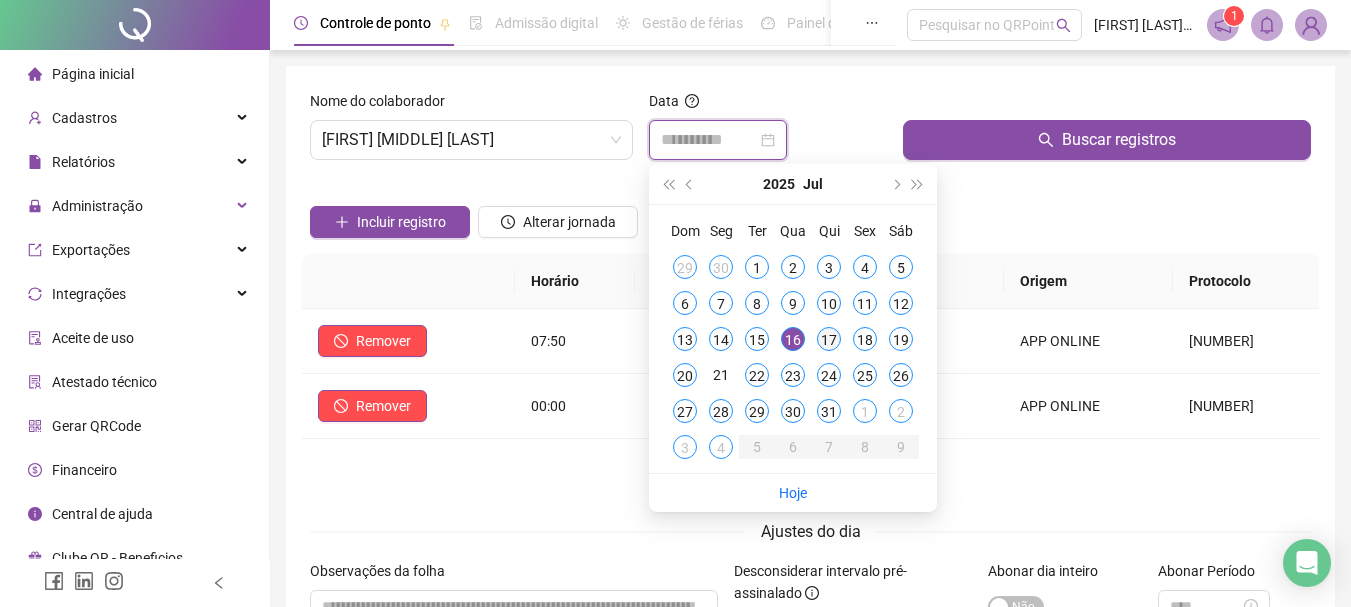 type on "**********" 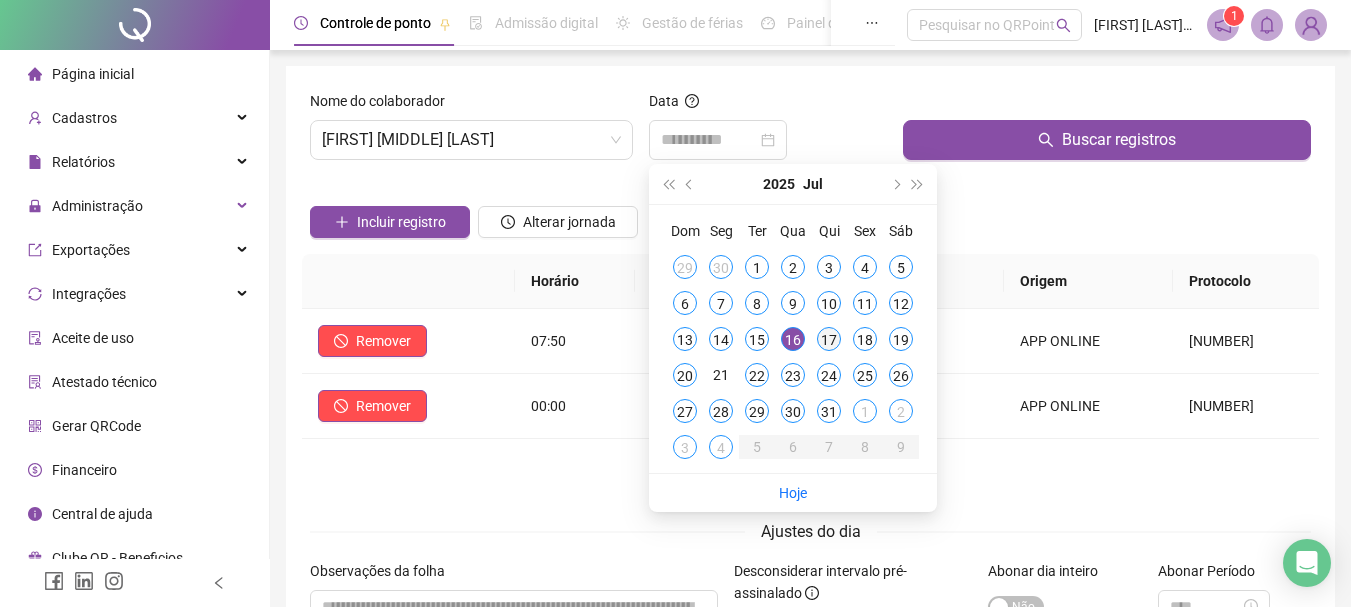 click on "17" at bounding box center [829, 339] 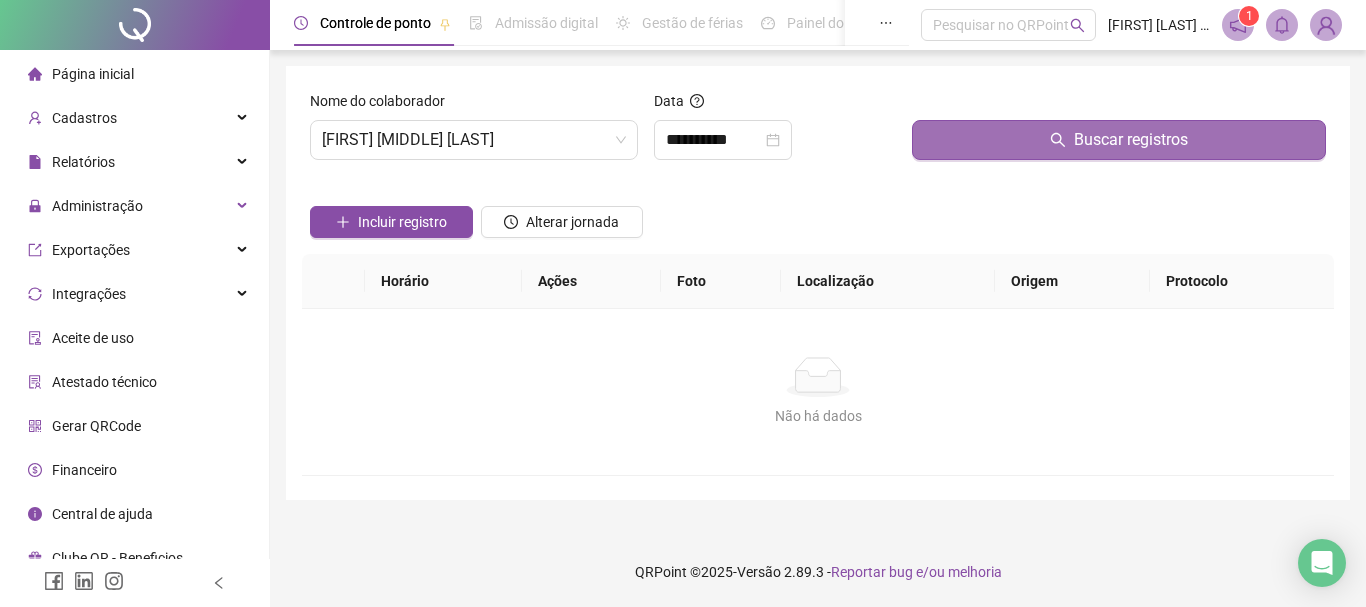 click on "Buscar registros" at bounding box center (1119, 140) 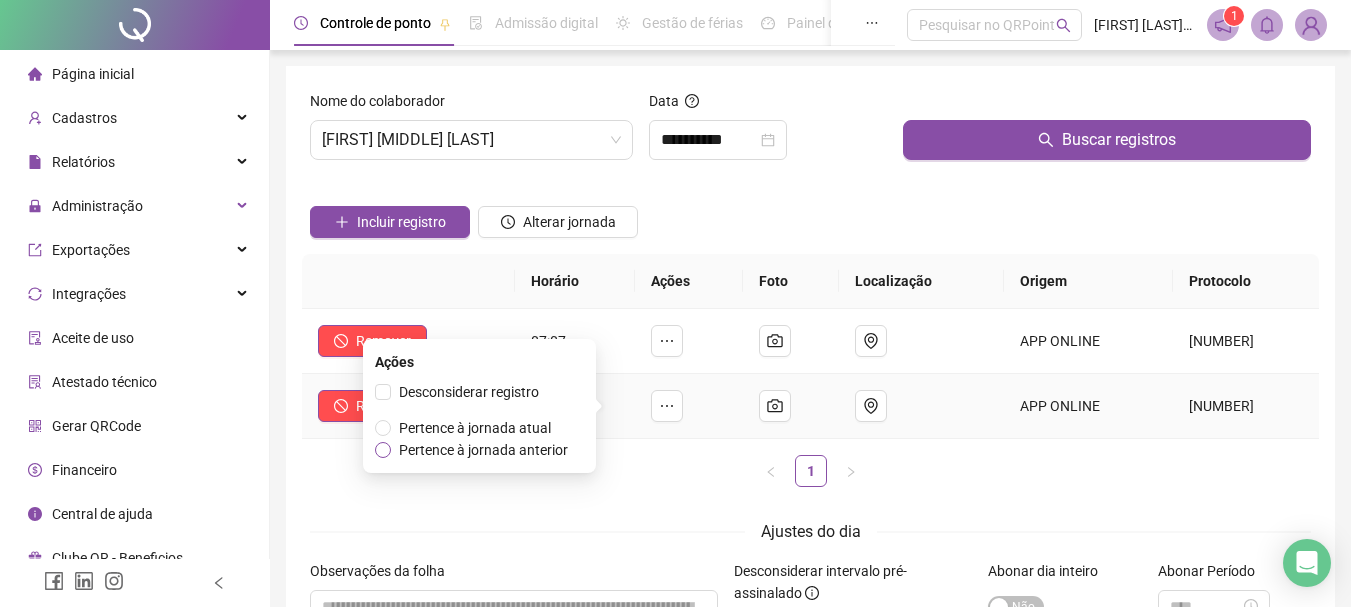 click on "Pertence à jornada anterior" at bounding box center (483, 450) 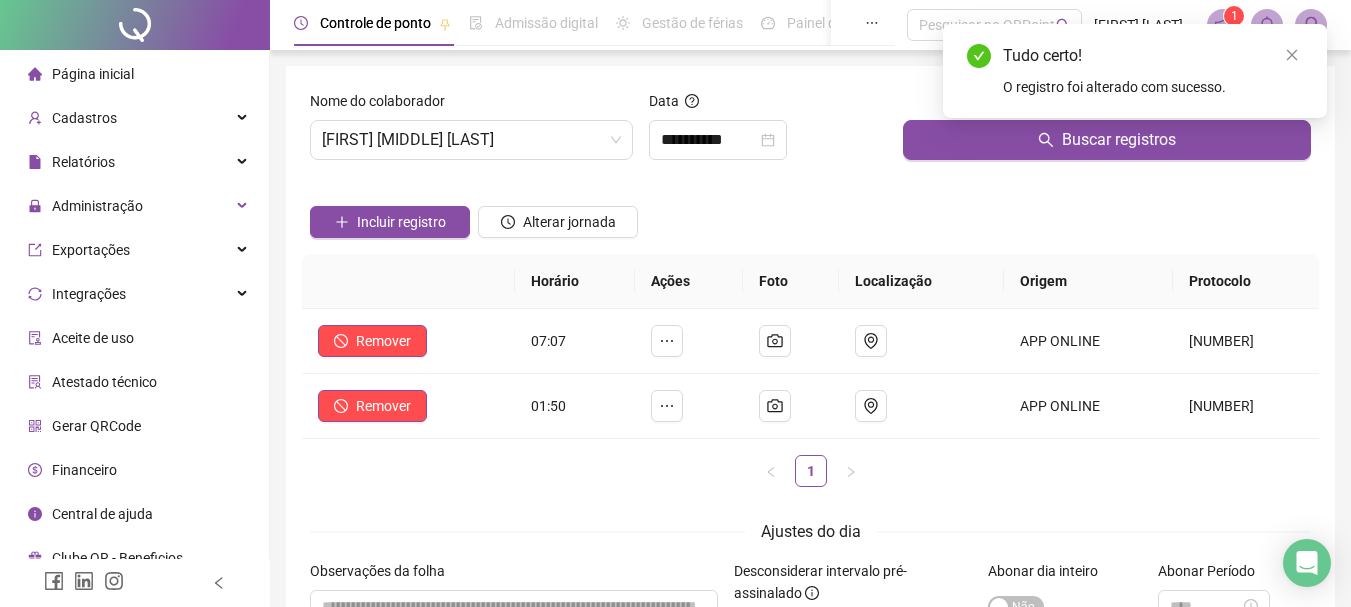 click on "Incluir registro" at bounding box center (390, 215) 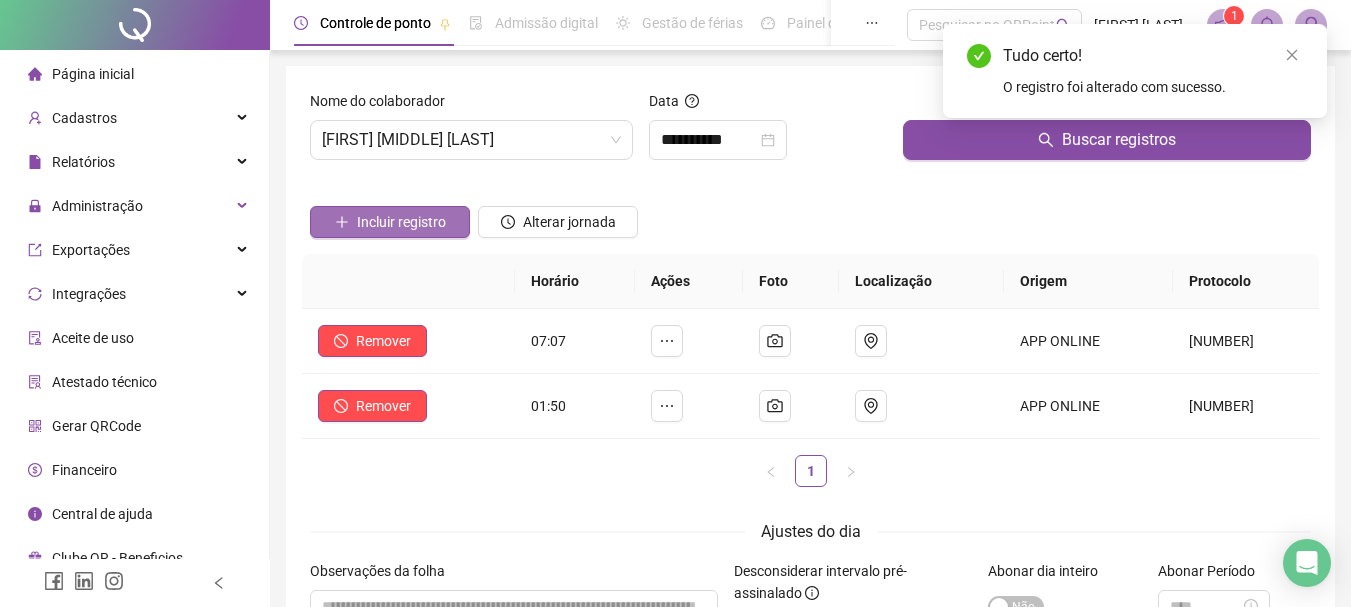 click on "Incluir registro" at bounding box center (401, 222) 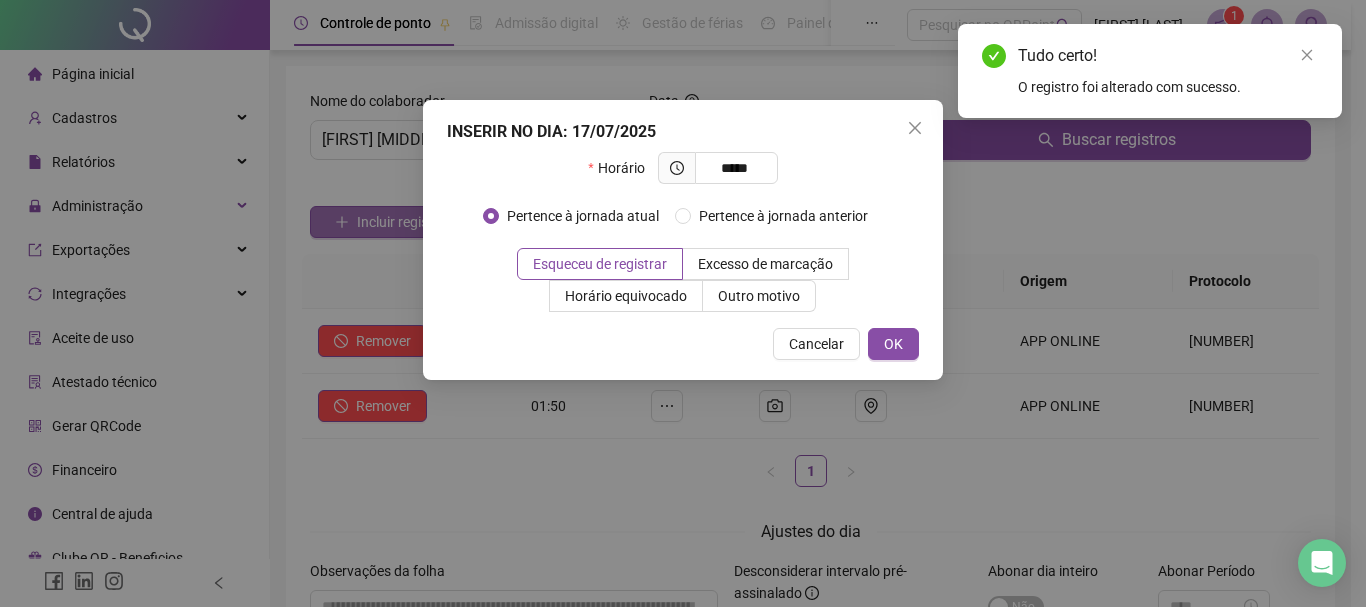 type on "*****" 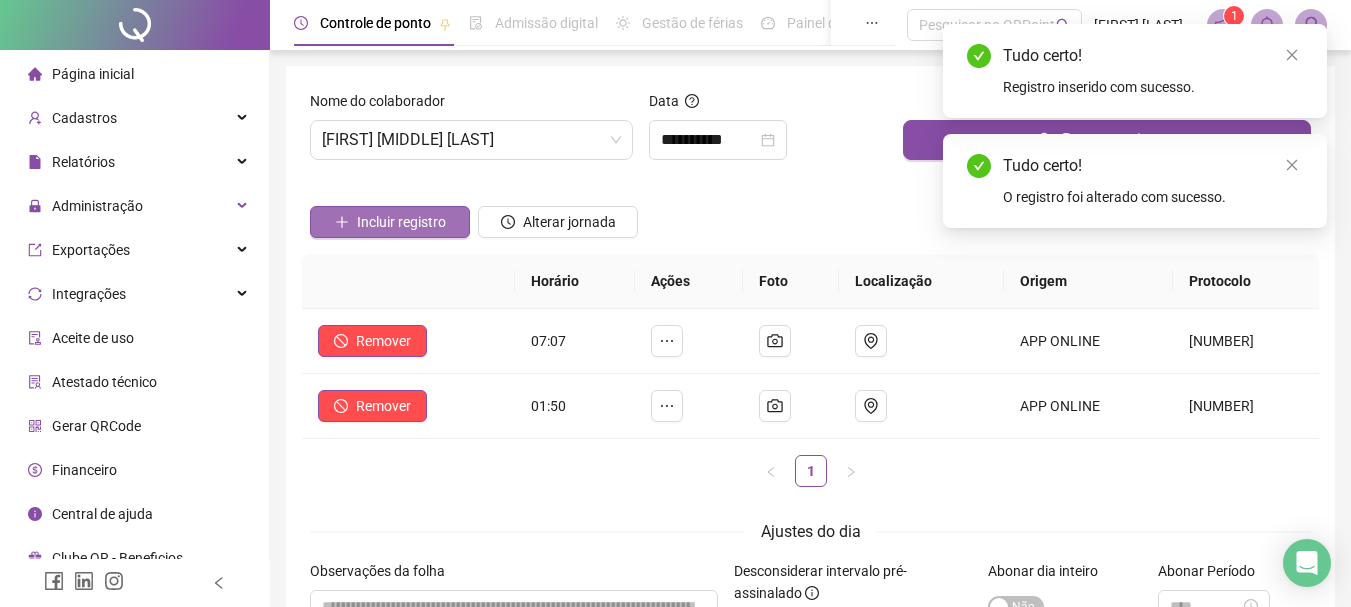 click on "Incluir registro" at bounding box center [401, 222] 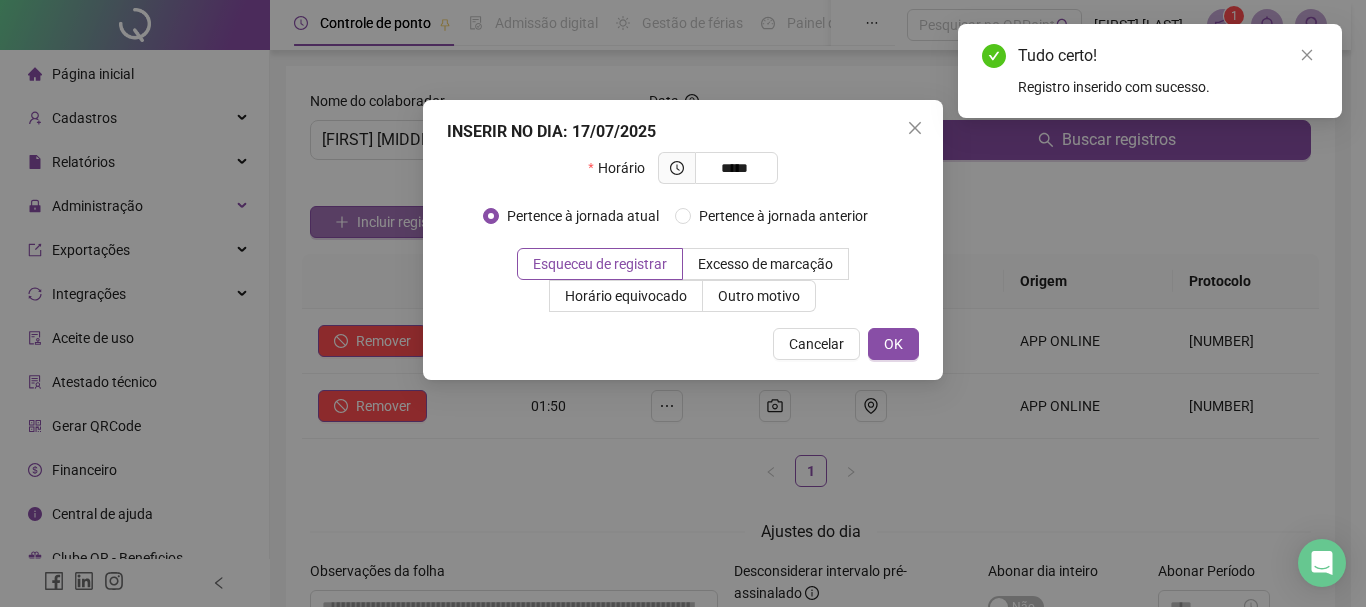 type on "*****" 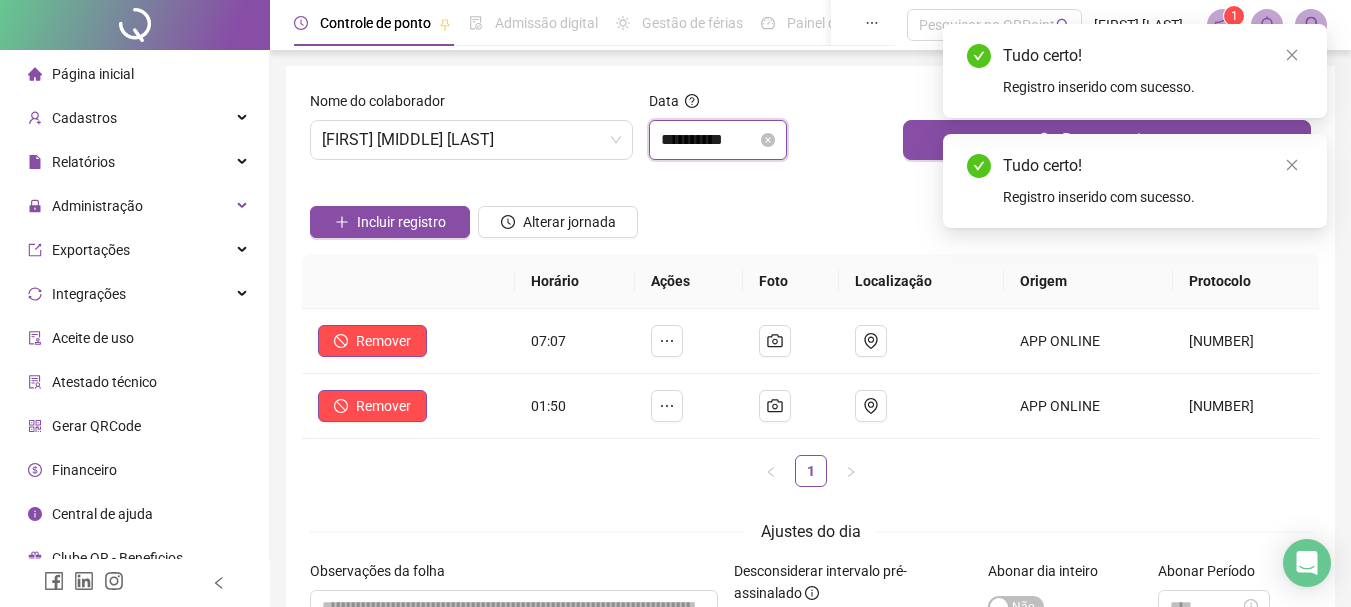 click on "**********" at bounding box center [709, 140] 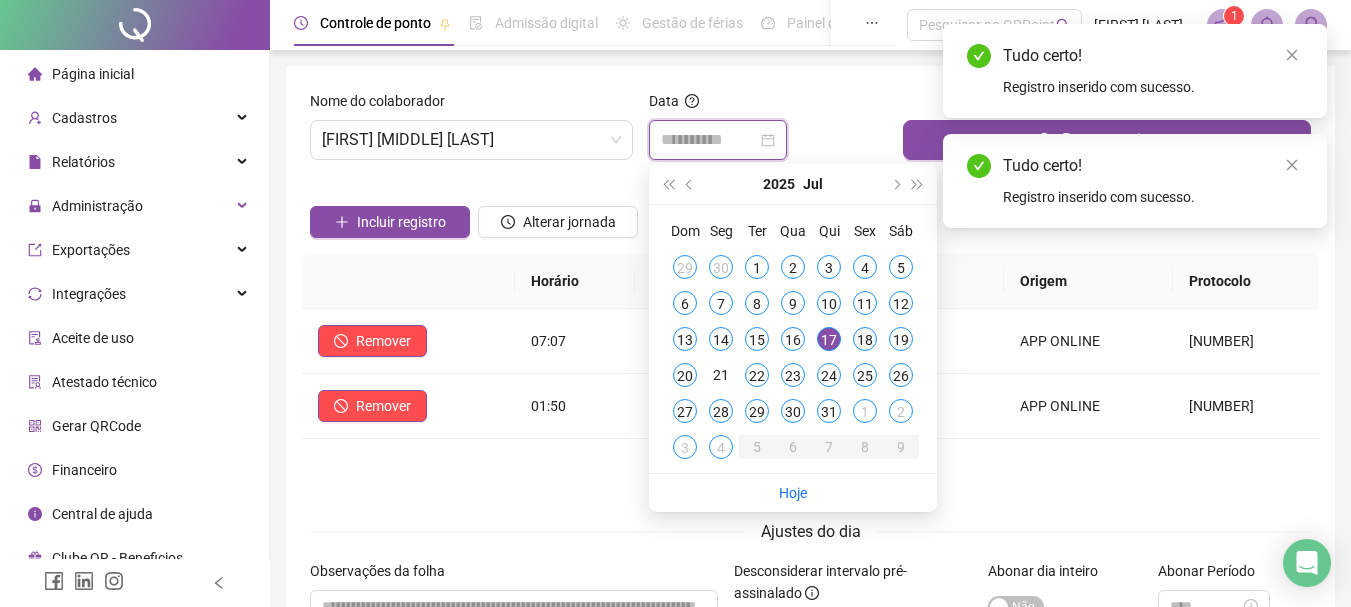 type on "**********" 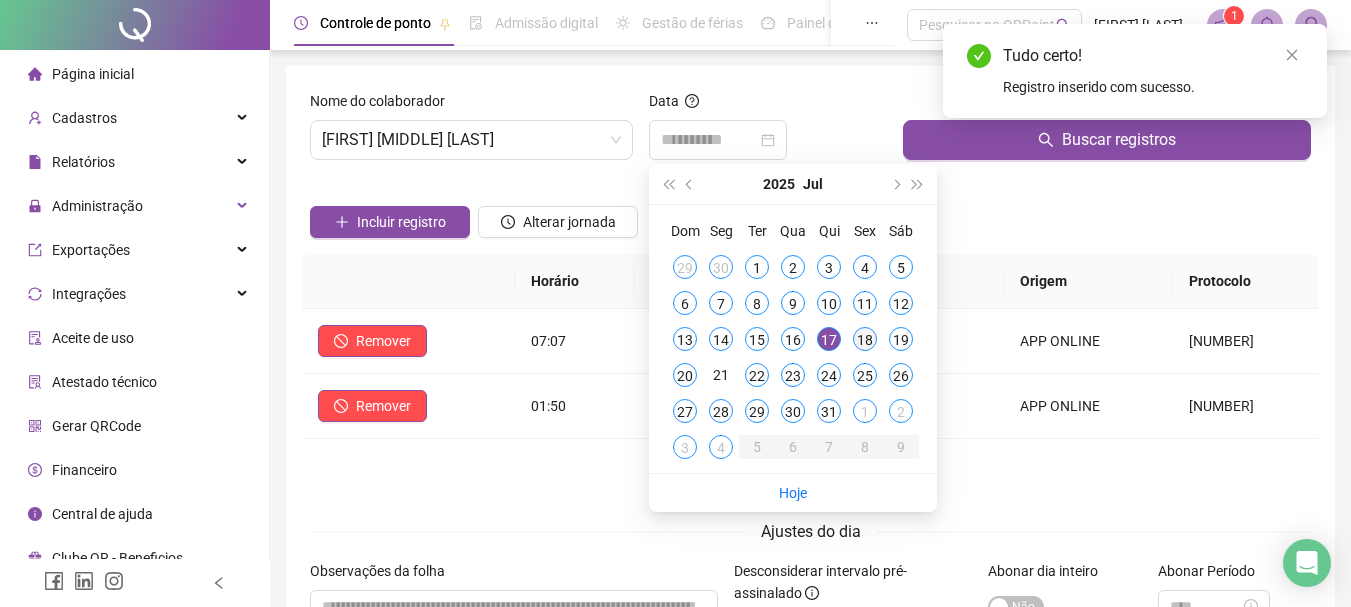 click on "18" at bounding box center (865, 339) 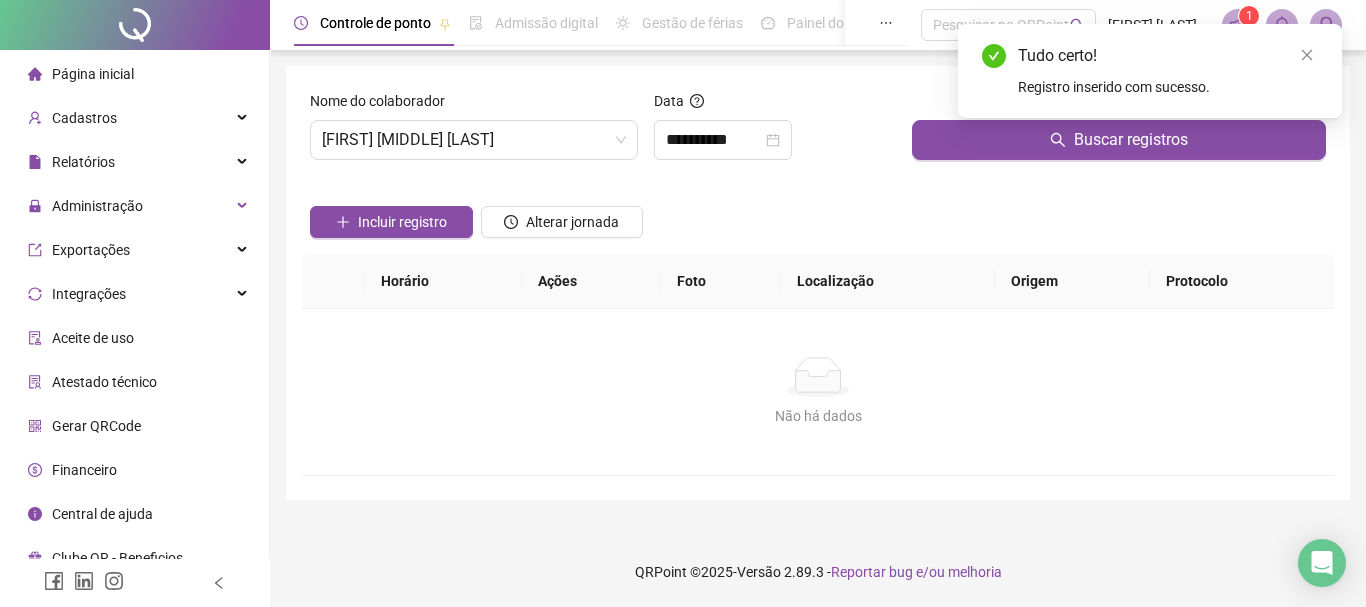click on "Buscar registros" at bounding box center [1119, 133] 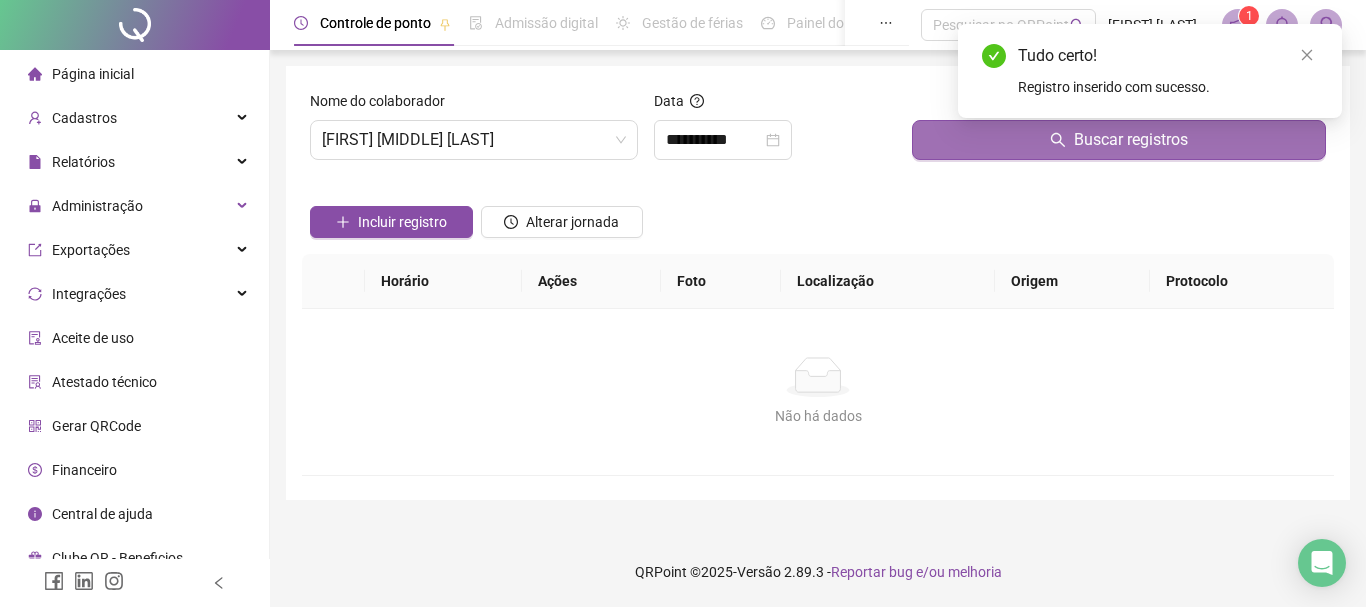 click on "Buscar registros" at bounding box center [1119, 140] 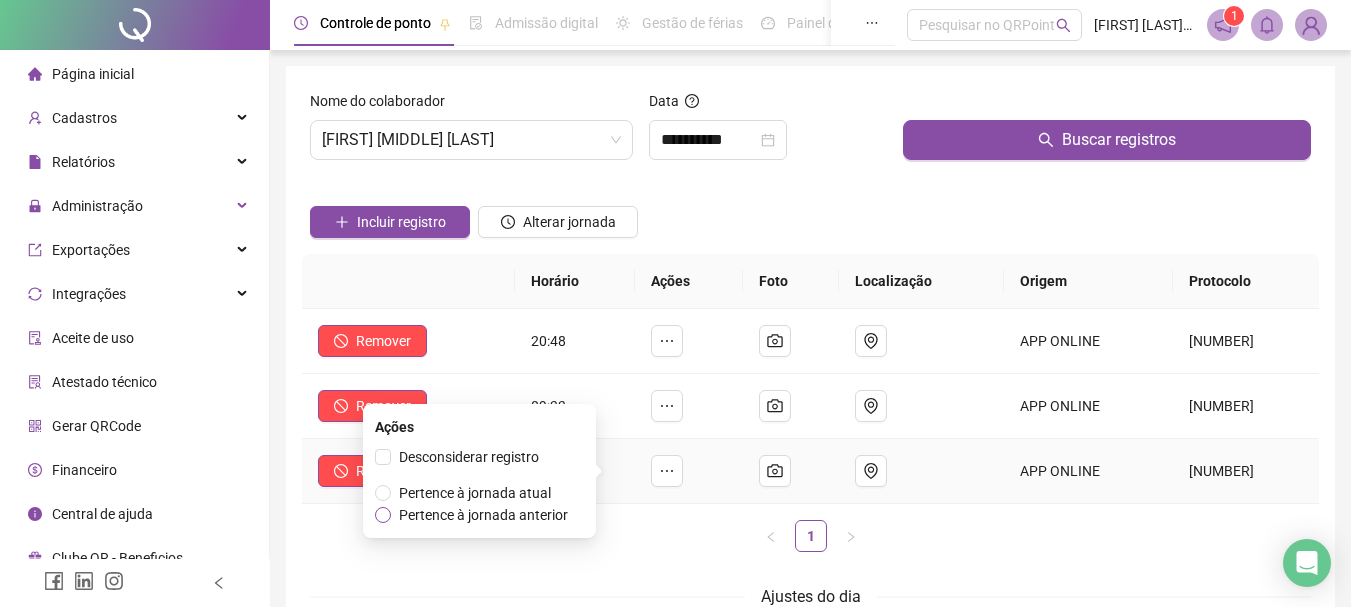 click on "Pertence à jornada anterior" at bounding box center [483, 515] 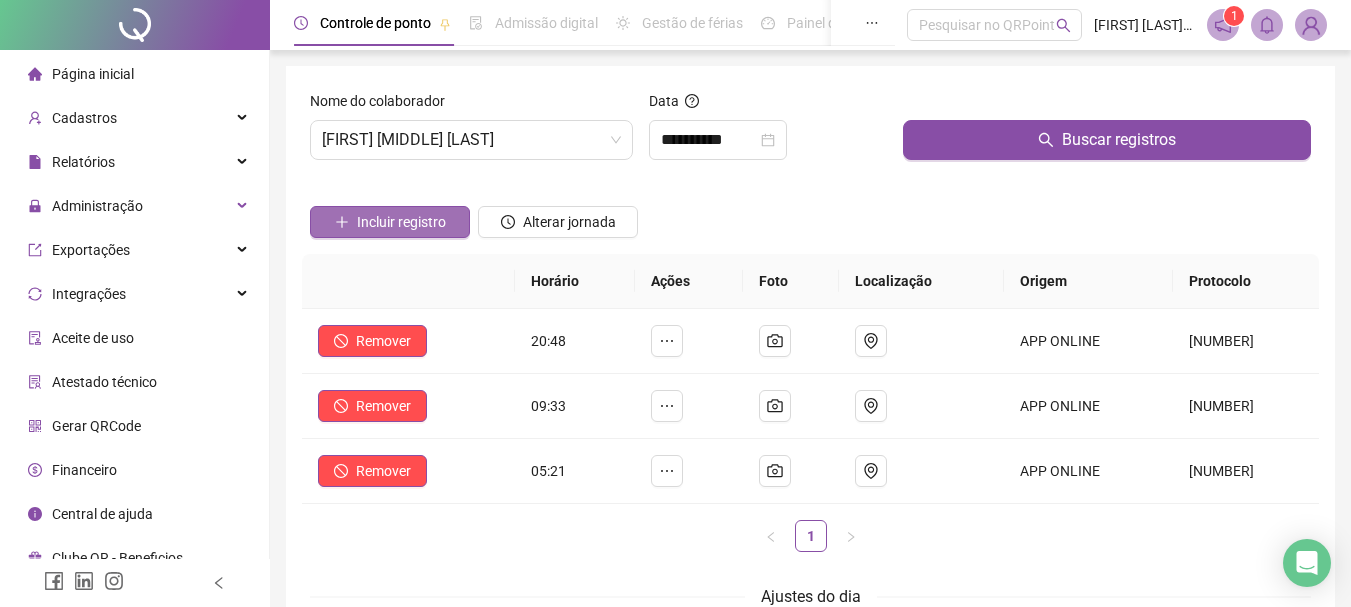 click on "Incluir registro" at bounding box center (401, 222) 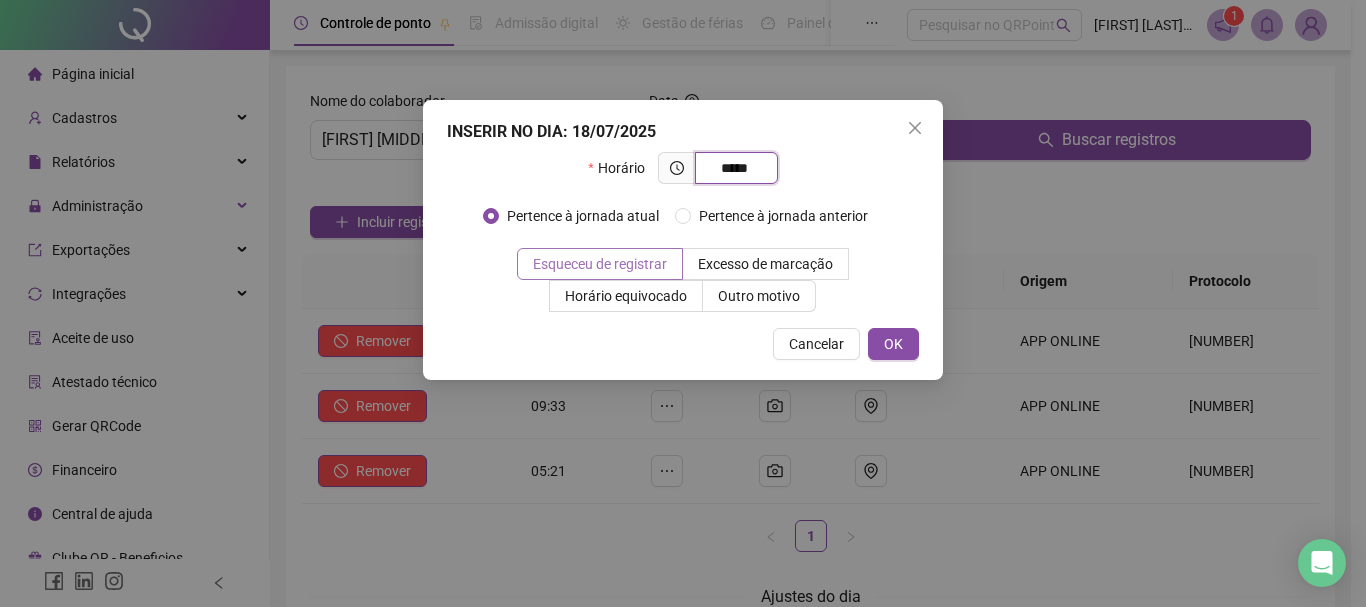 type on "*****" 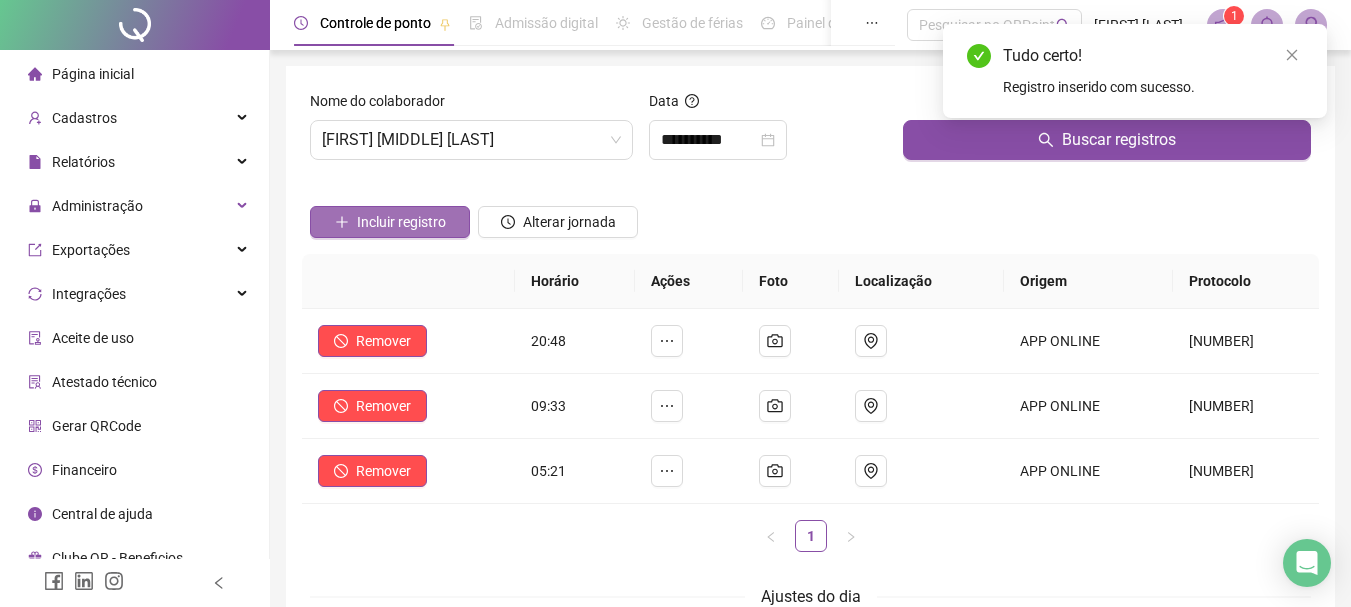click on "Incluir registro" at bounding box center [401, 222] 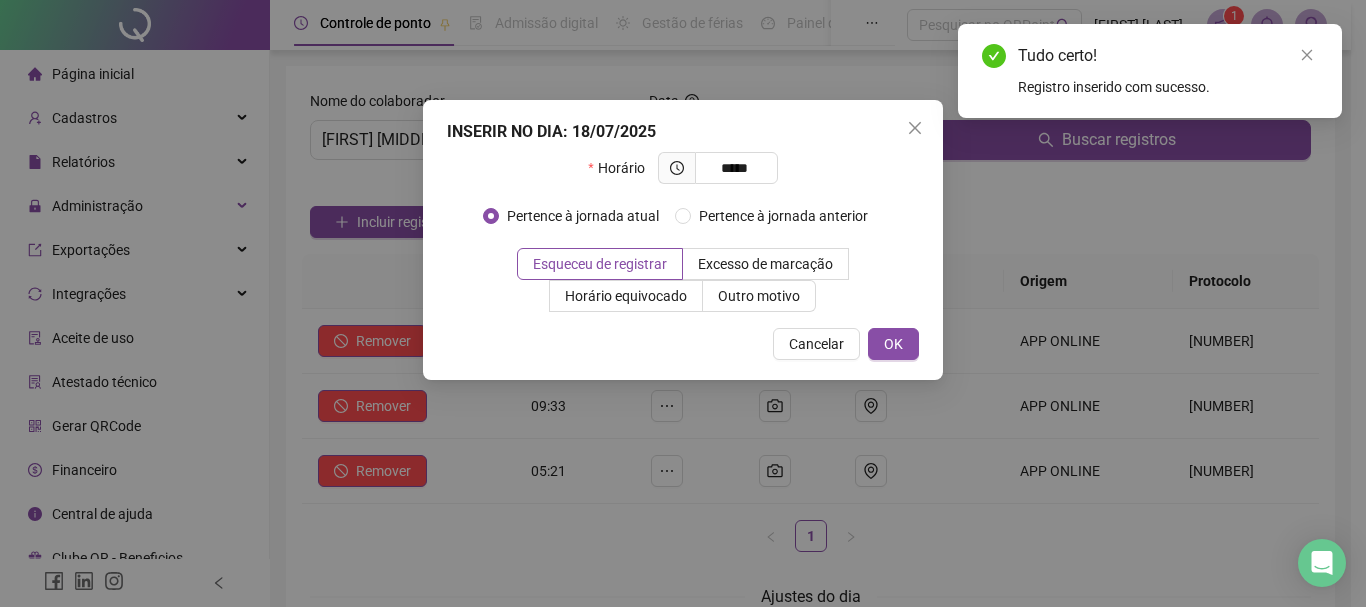 type on "*****" 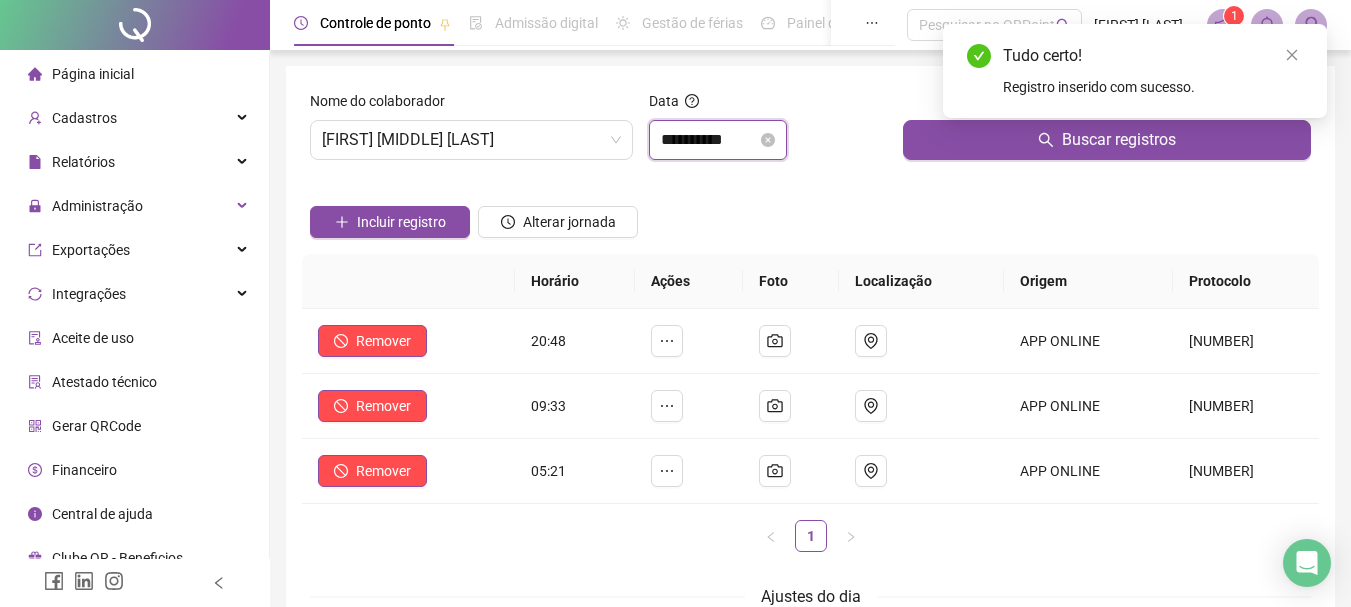 click on "**********" at bounding box center (709, 140) 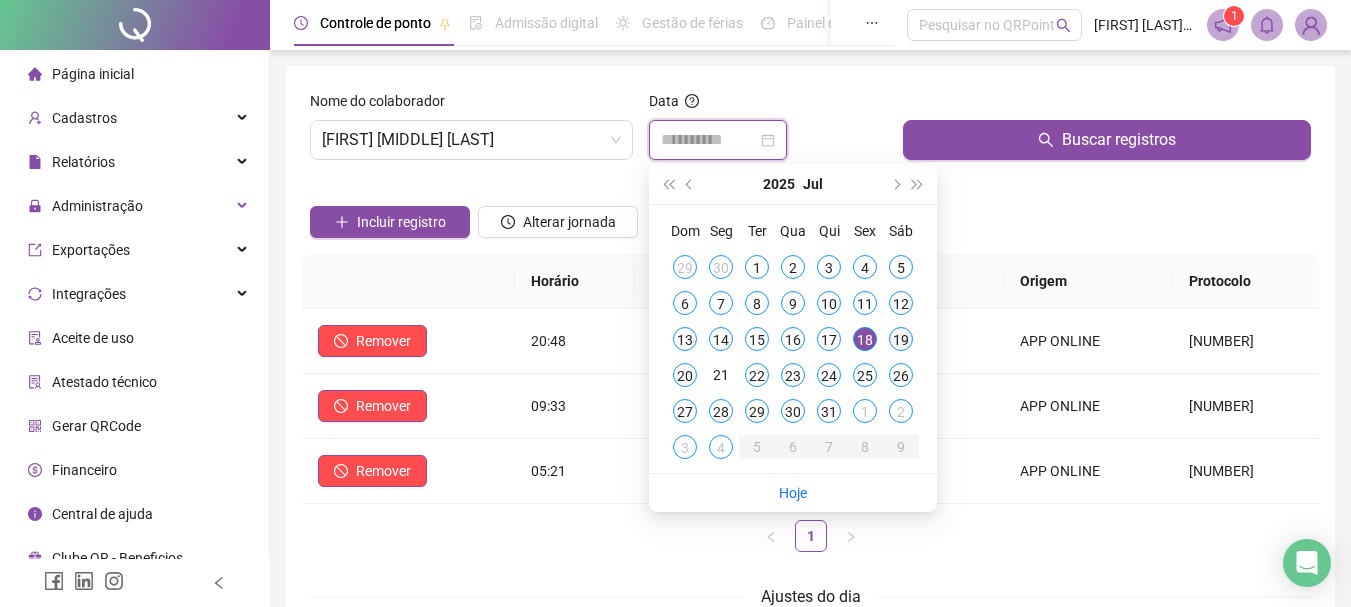type on "**********" 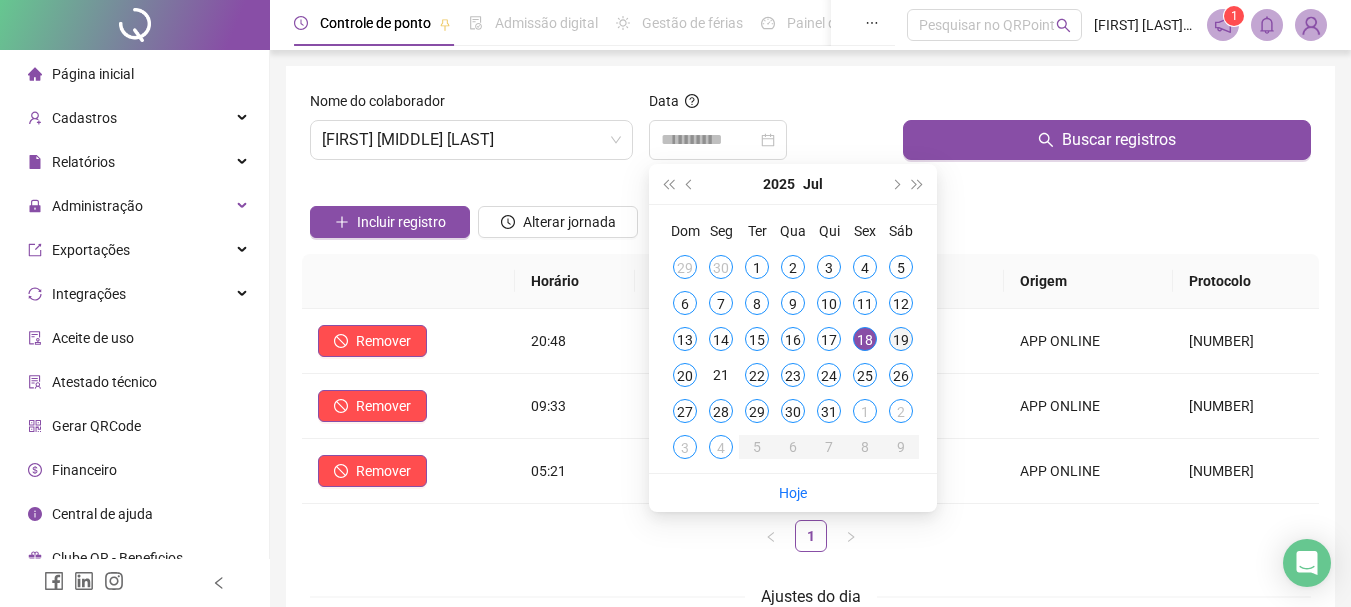 click on "19" at bounding box center [901, 339] 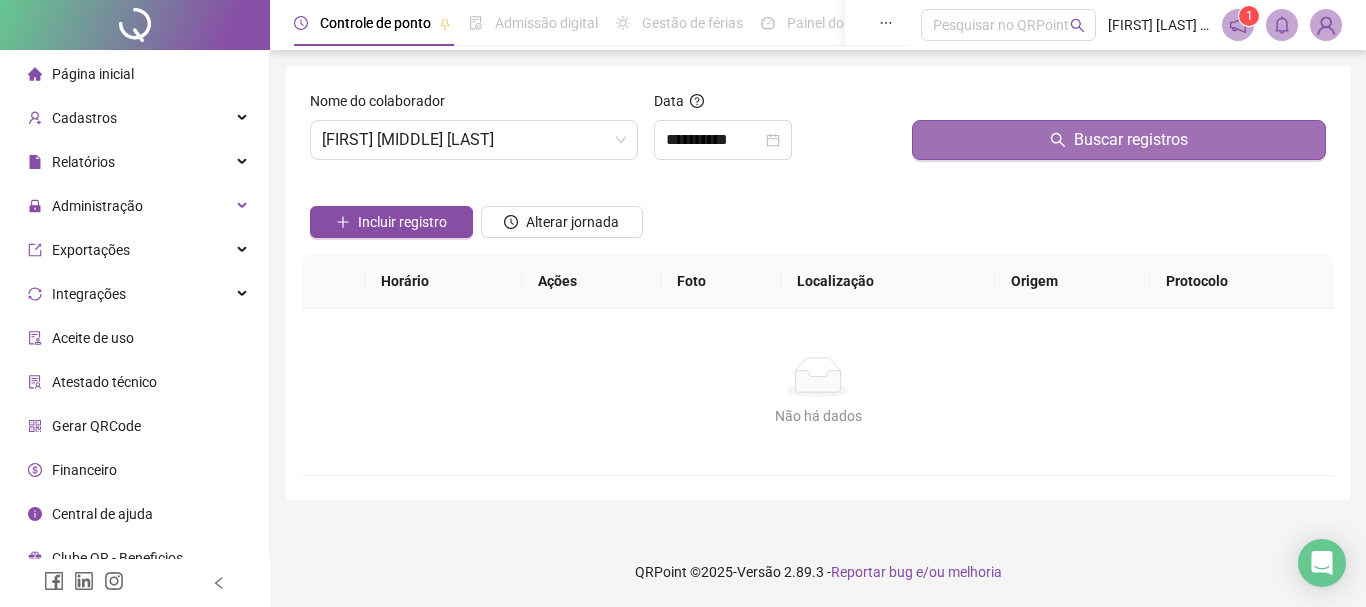 click on "Buscar registros" at bounding box center (1119, 140) 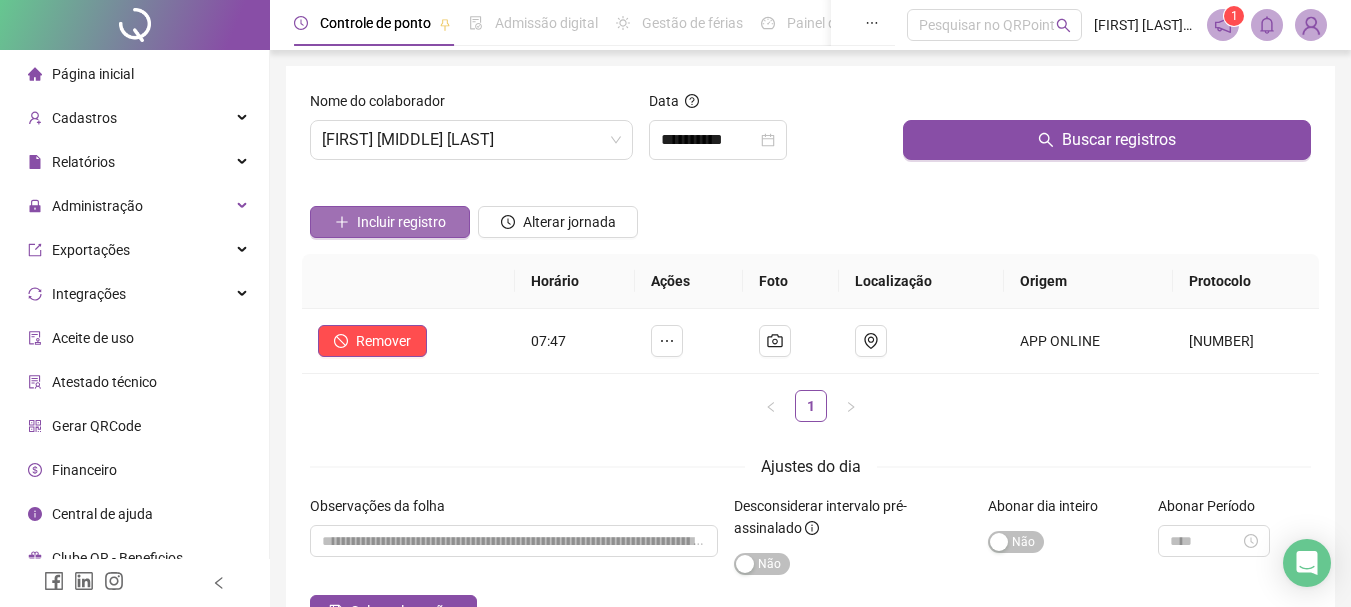 click on "Incluir registro" at bounding box center (401, 222) 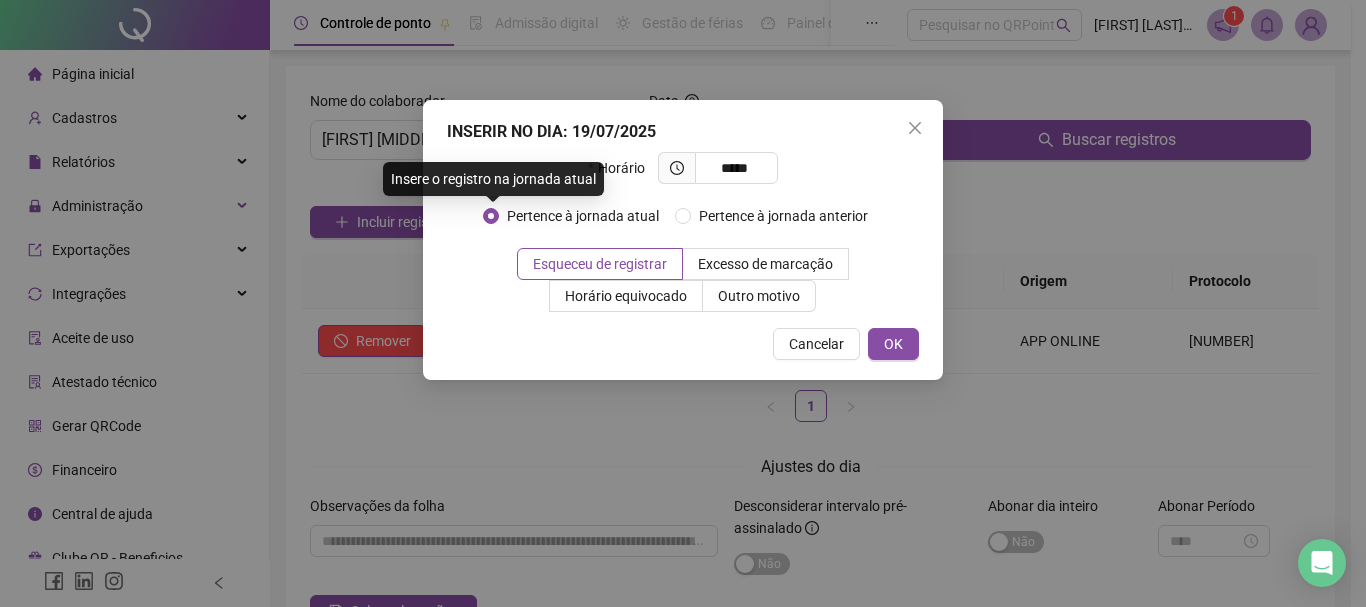 type on "*****" 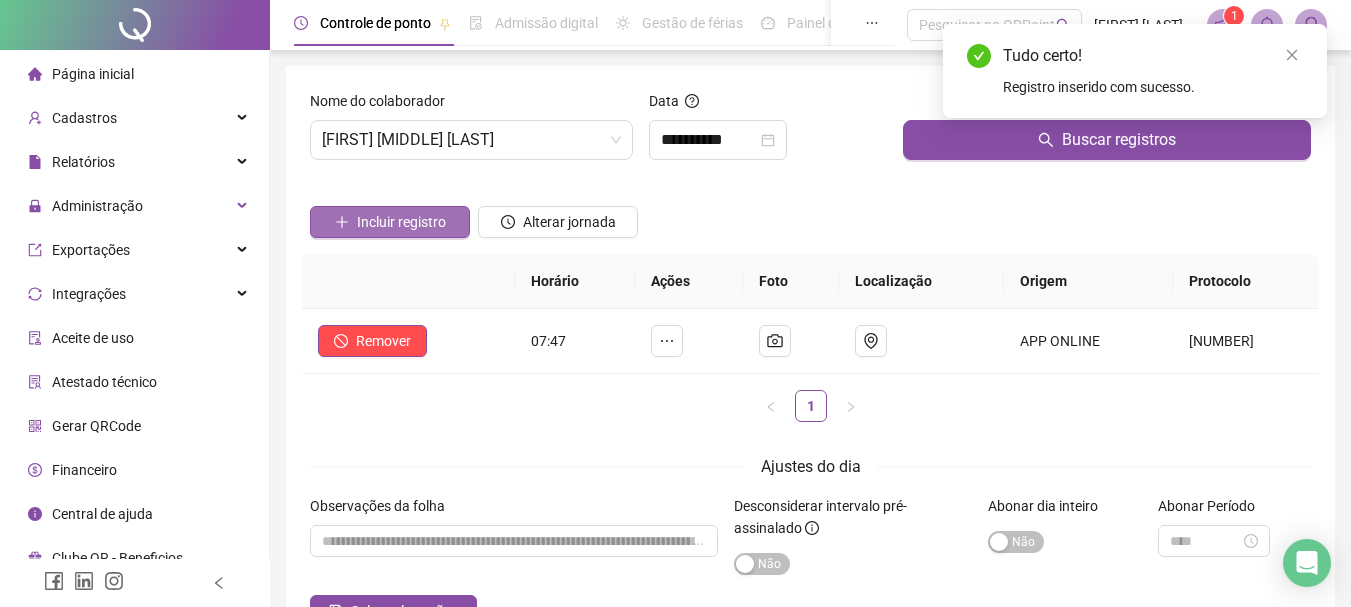 click on "Incluir registro" at bounding box center [401, 222] 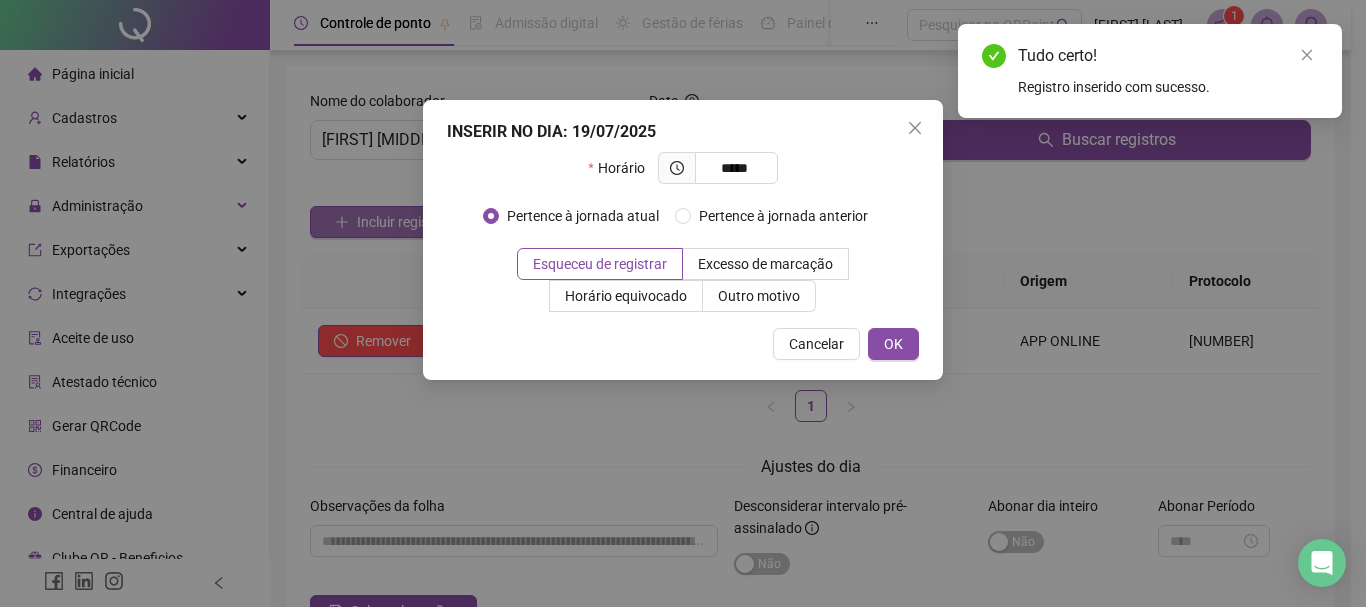 type on "*****" 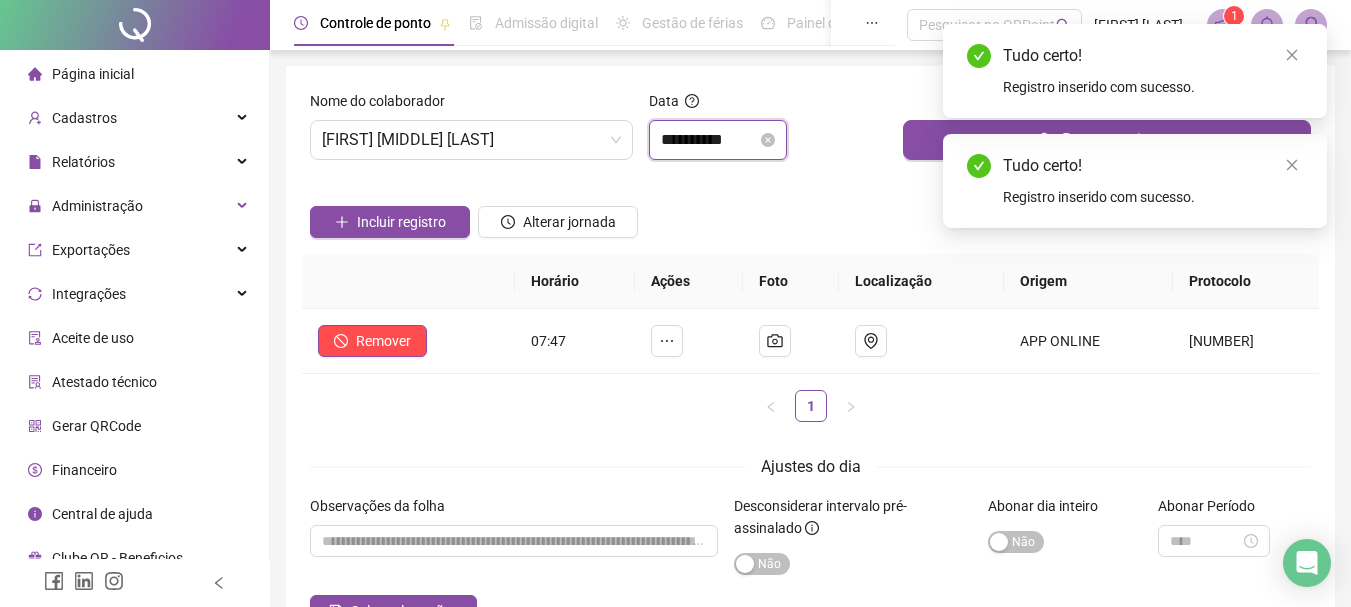 click on "**********" at bounding box center [709, 140] 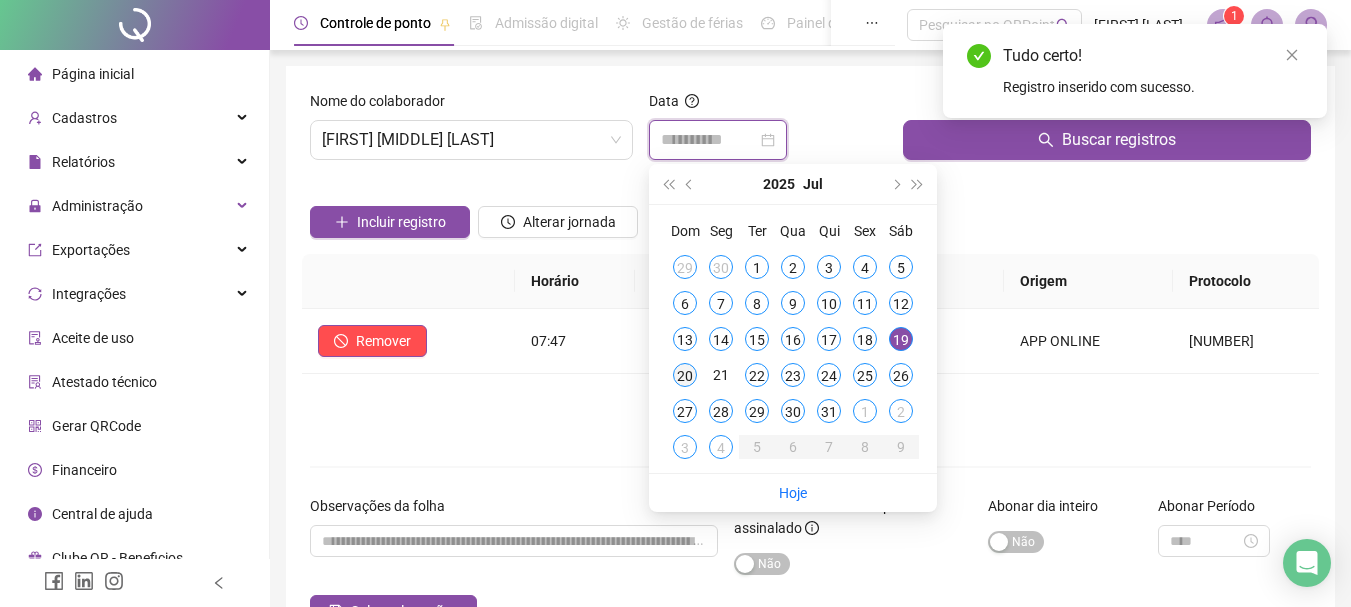 type on "**********" 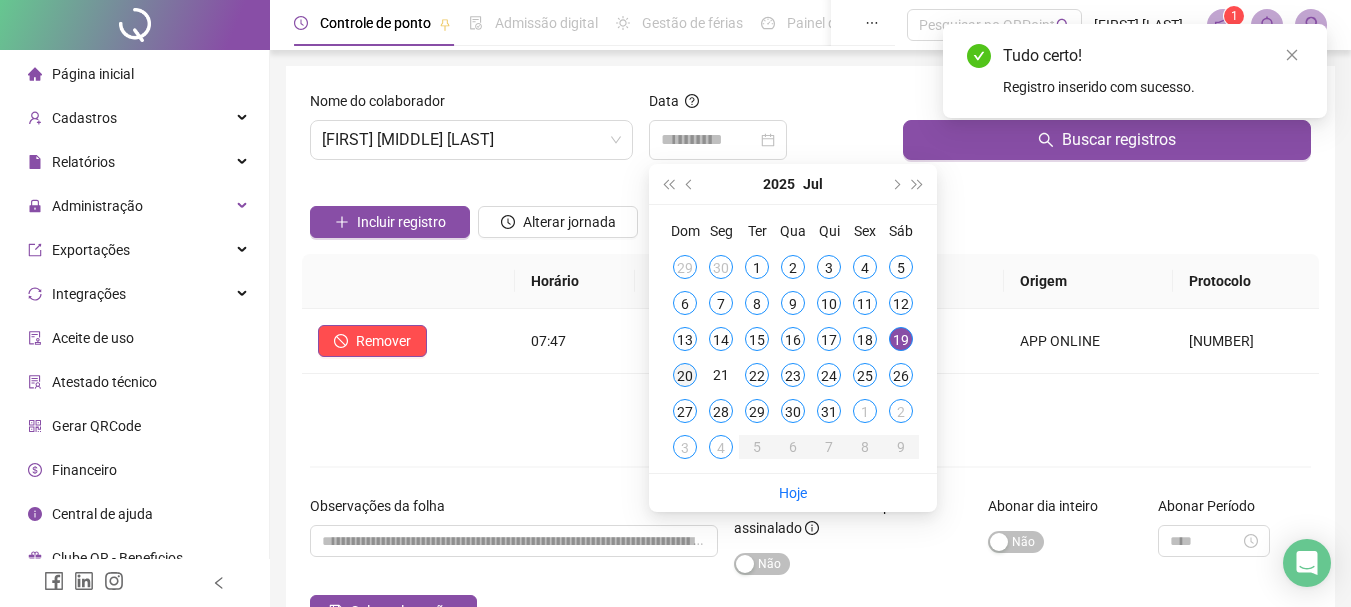 click on "20" at bounding box center (685, 375) 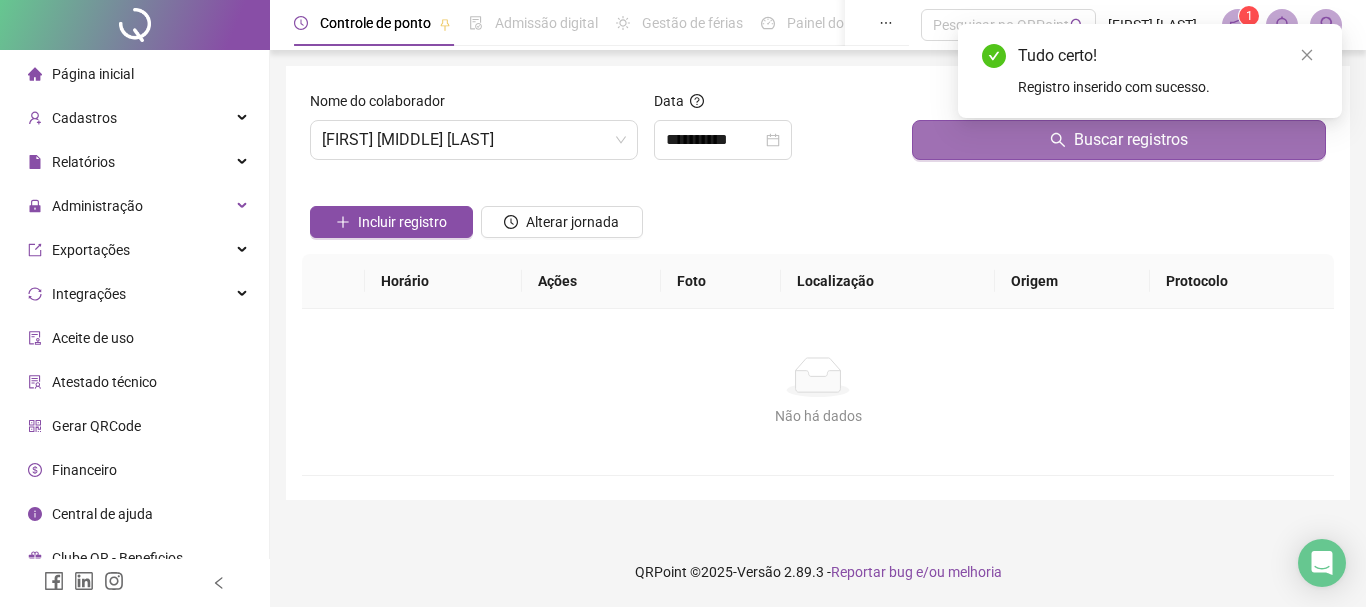 click on "Buscar registros" at bounding box center (1119, 140) 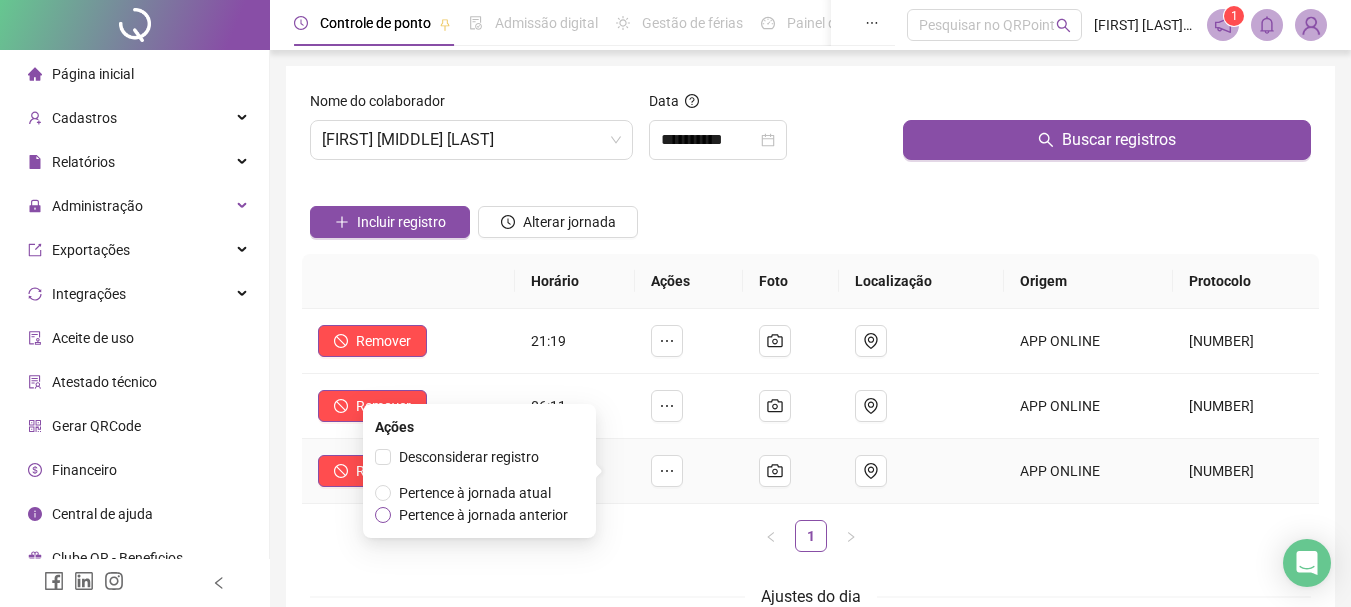 click on "Pertence à jornada anterior" at bounding box center [483, 515] 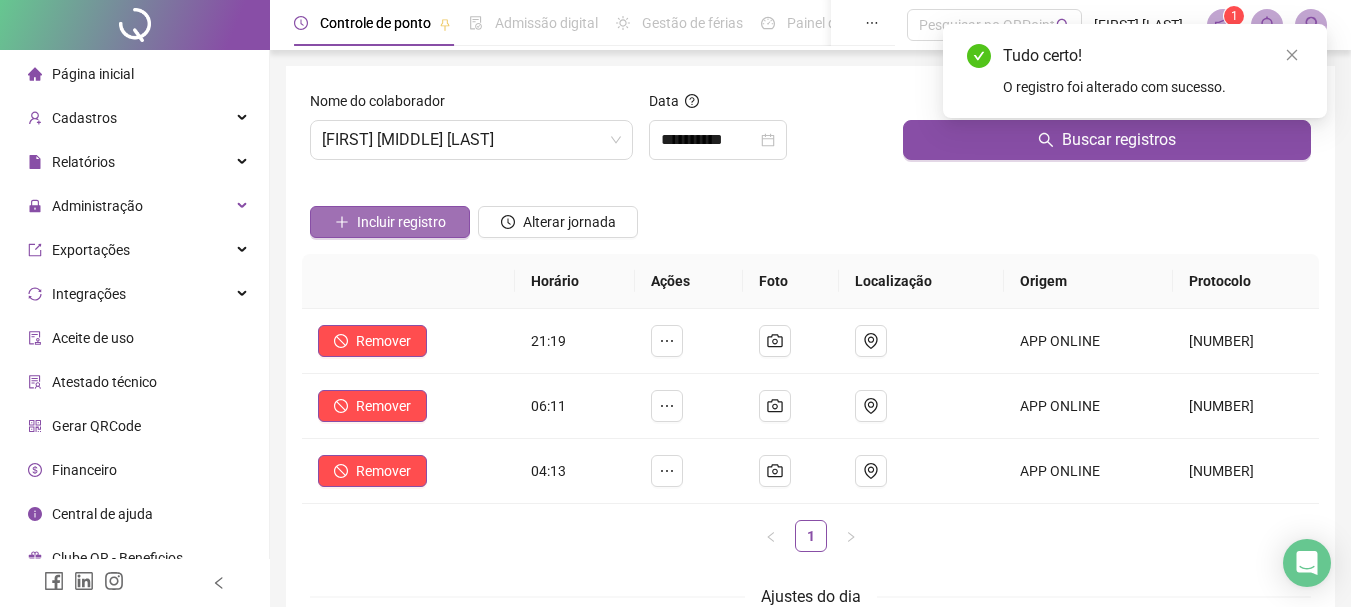 click on "Incluir registro" at bounding box center [401, 222] 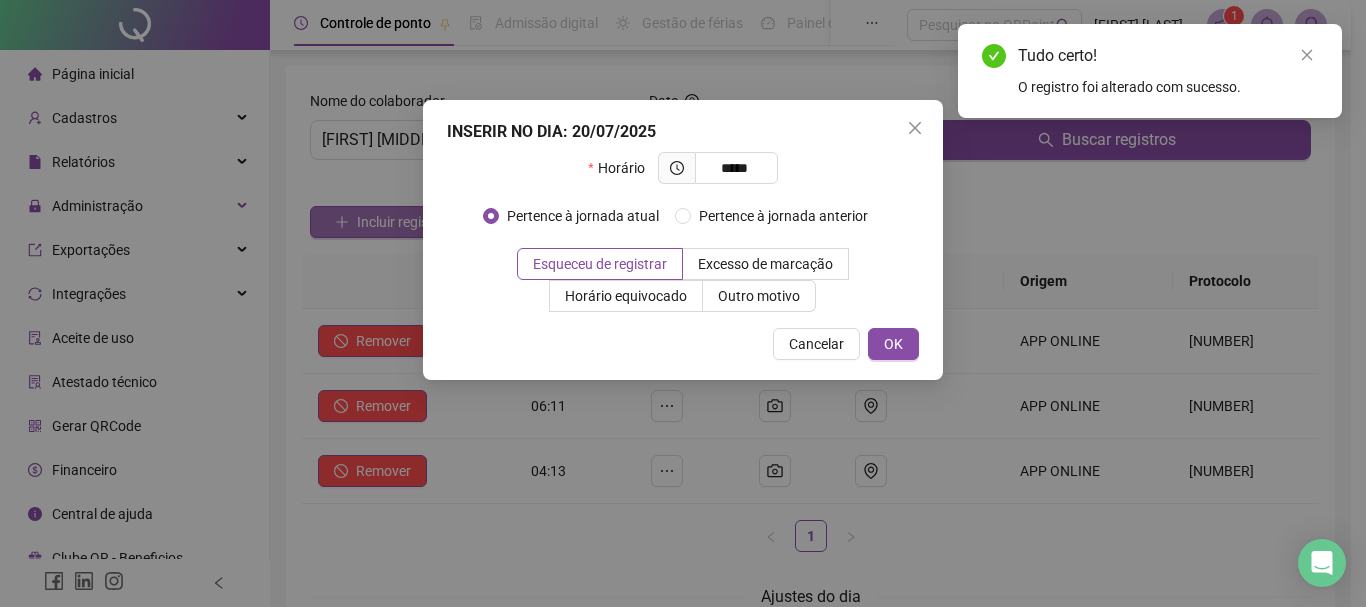 type on "*****" 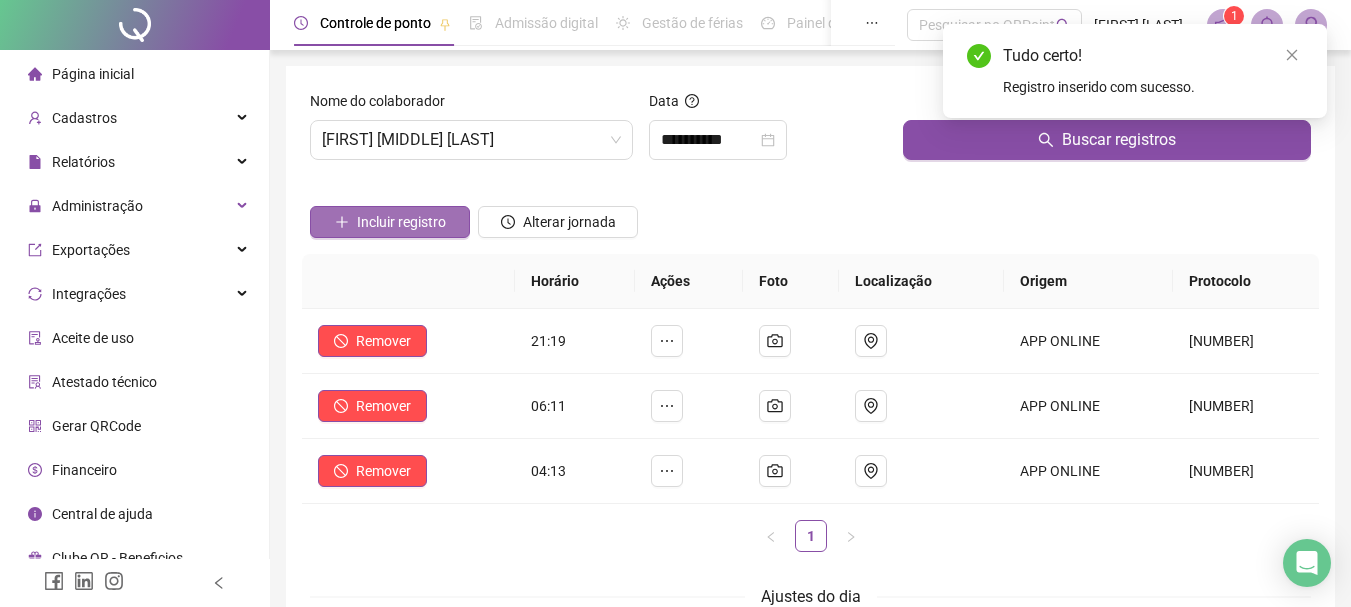click on "Incluir registro" at bounding box center (401, 222) 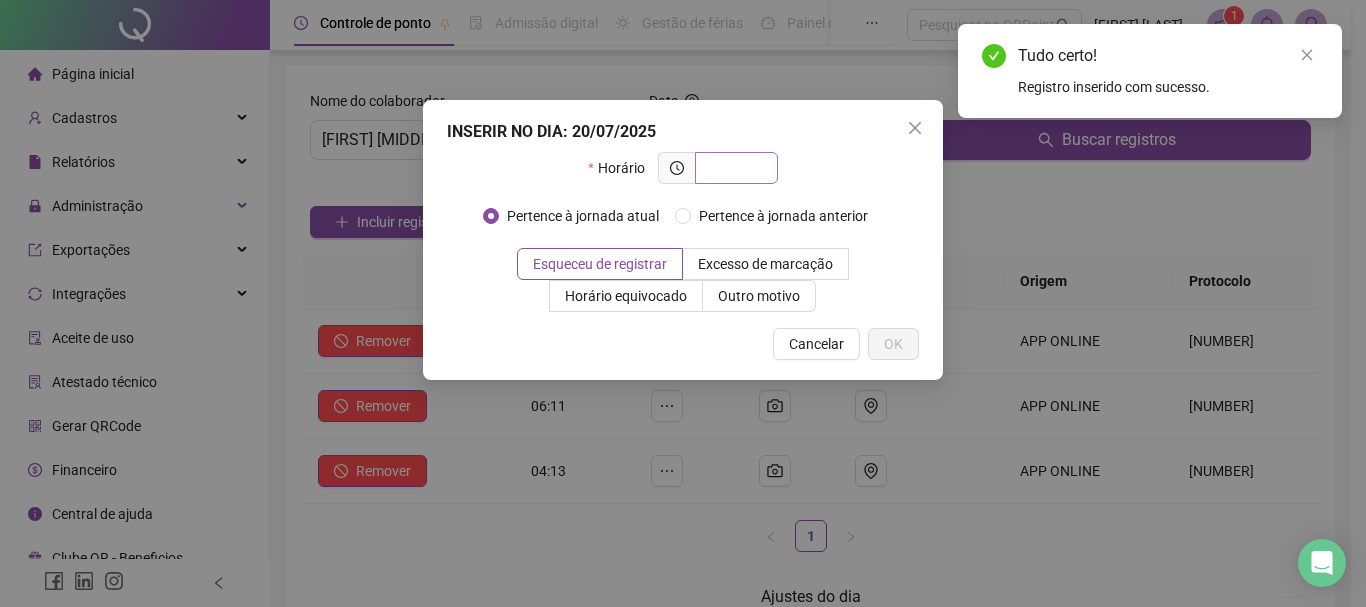 click at bounding box center [734, 168] 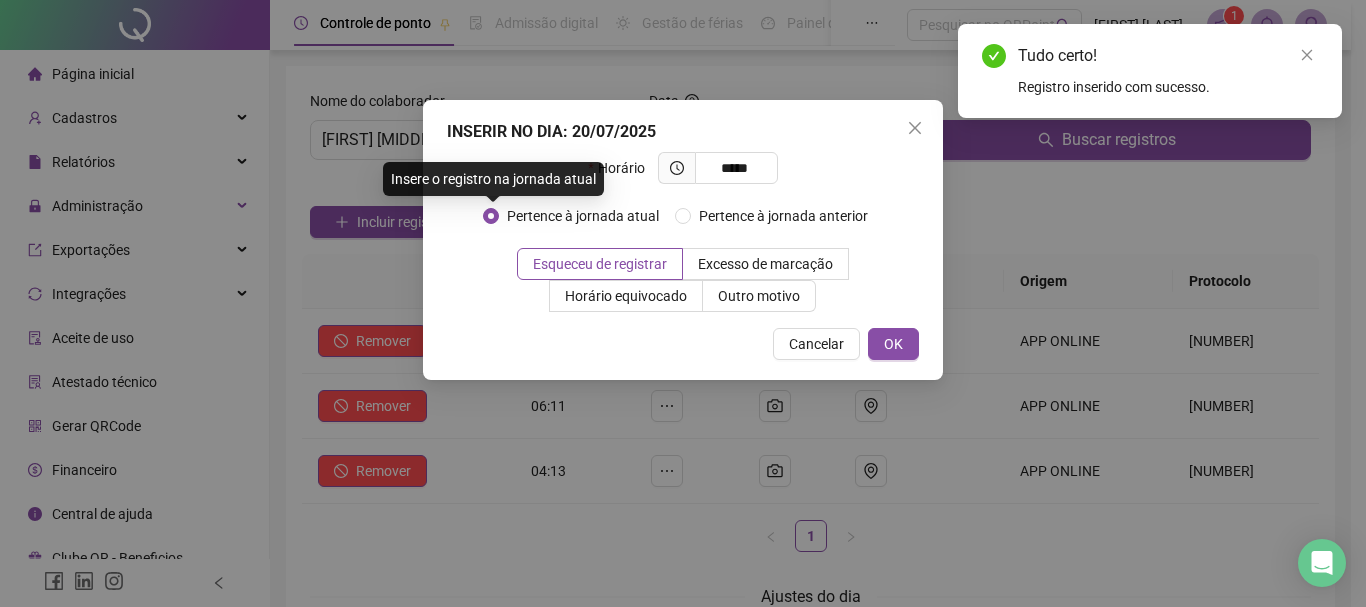 type on "*****" 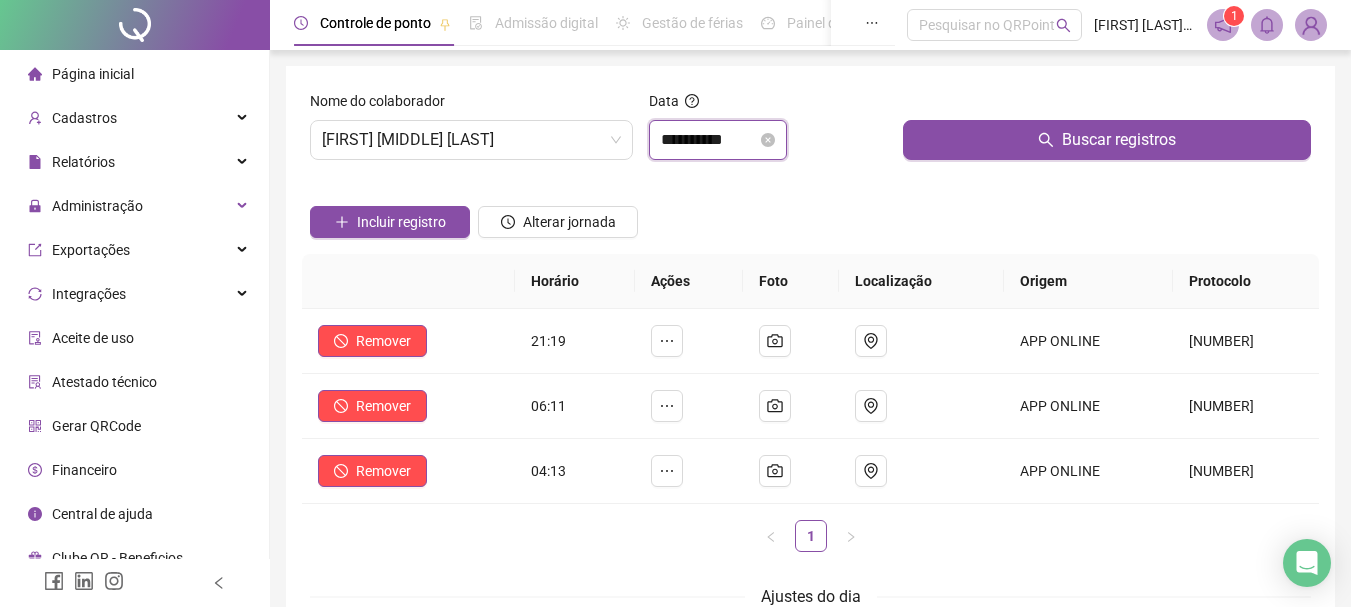 click on "**********" at bounding box center (709, 140) 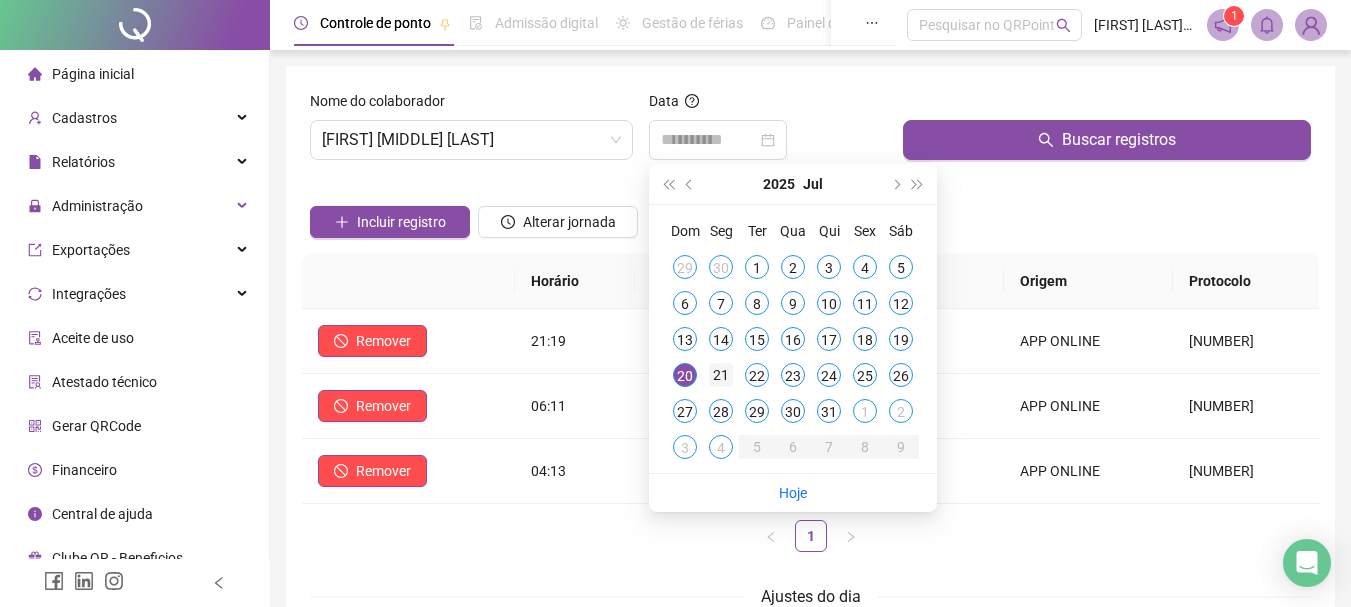 click on "21" at bounding box center [721, 375] 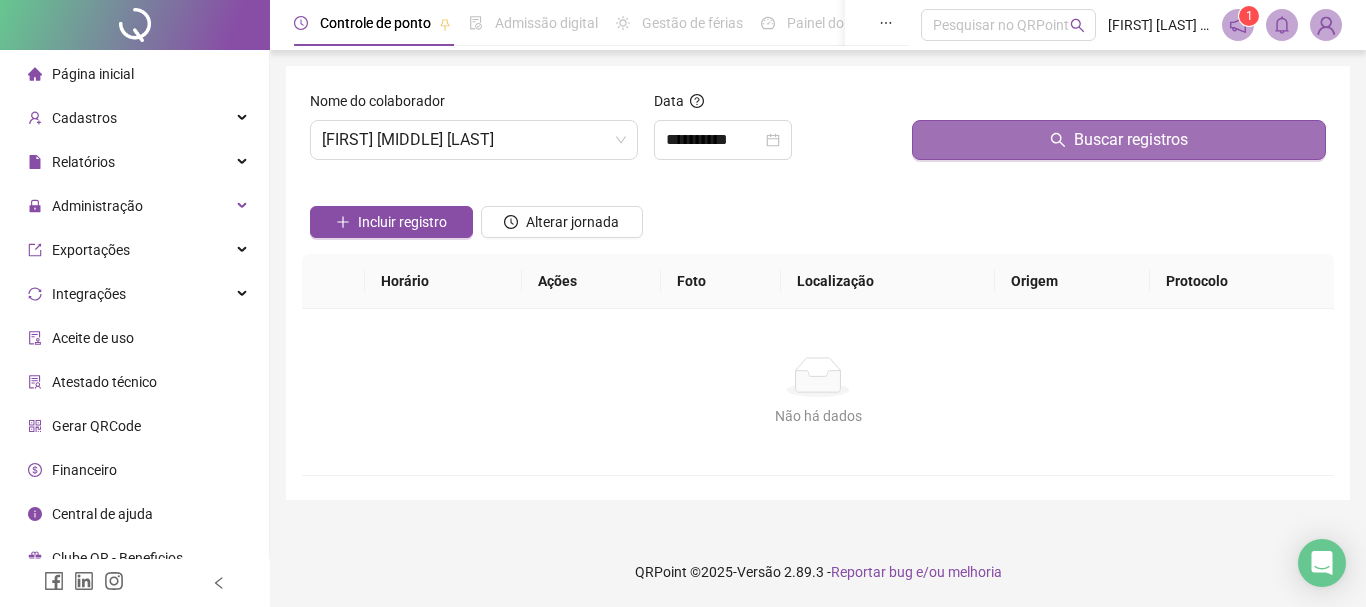 click on "Buscar registros" at bounding box center [1119, 140] 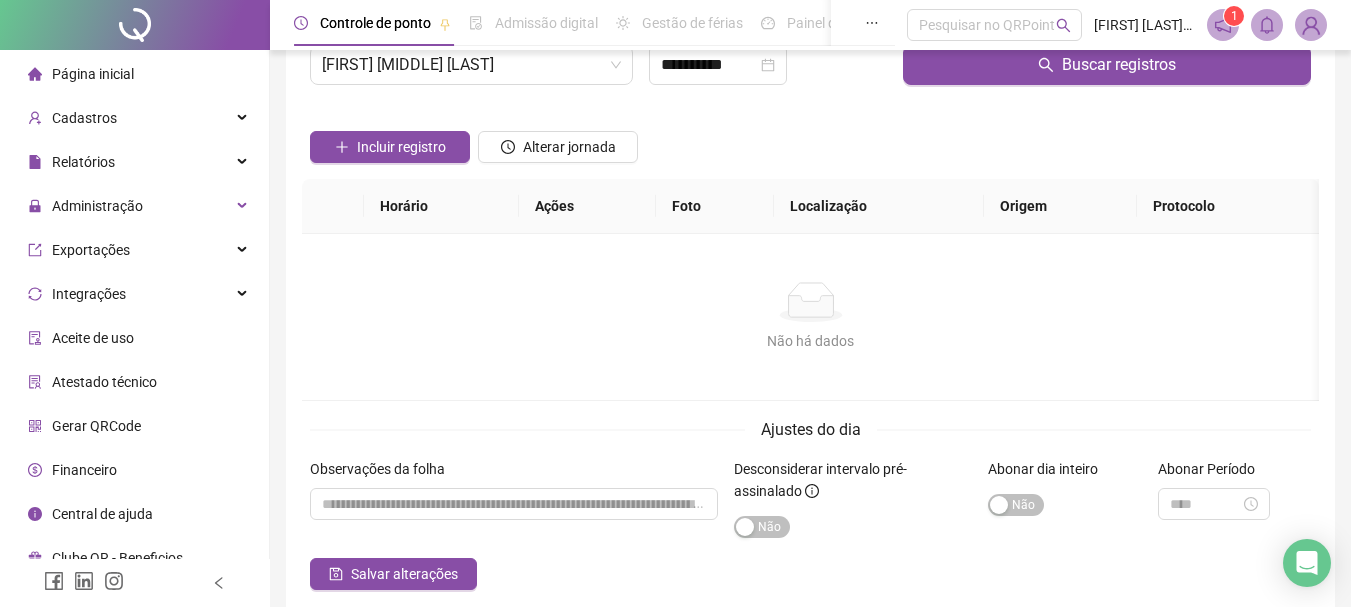scroll, scrollTop: 168, scrollLeft: 0, axis: vertical 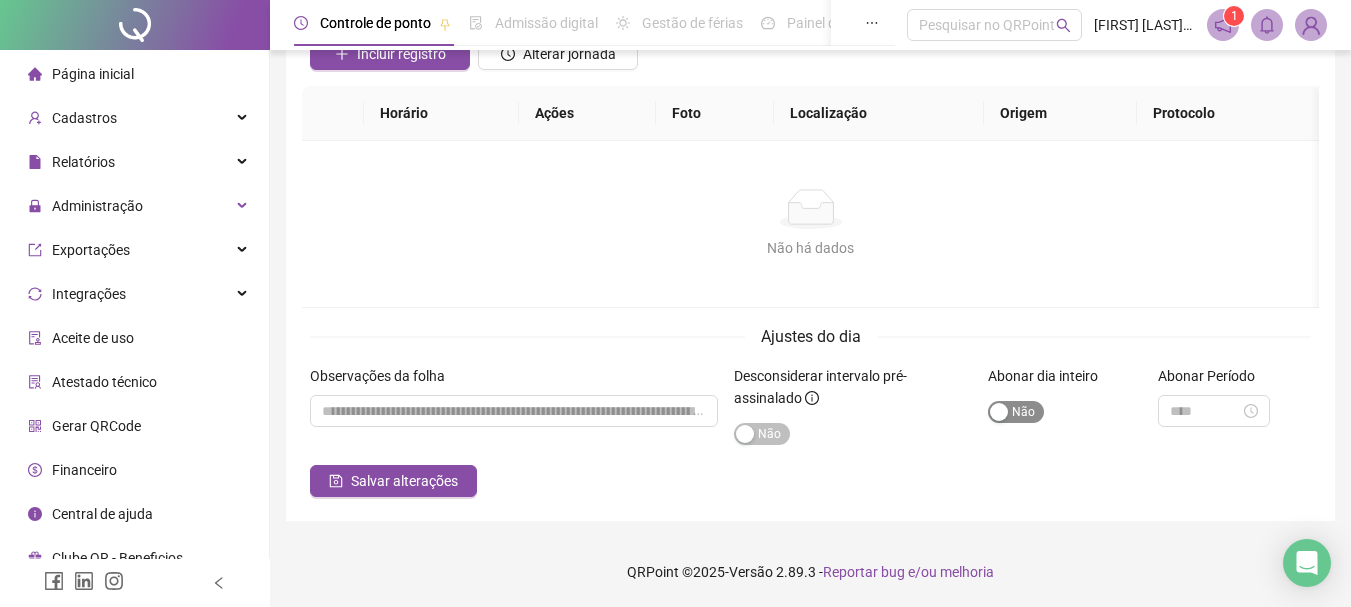 click on "Sim Não" at bounding box center (1016, 412) 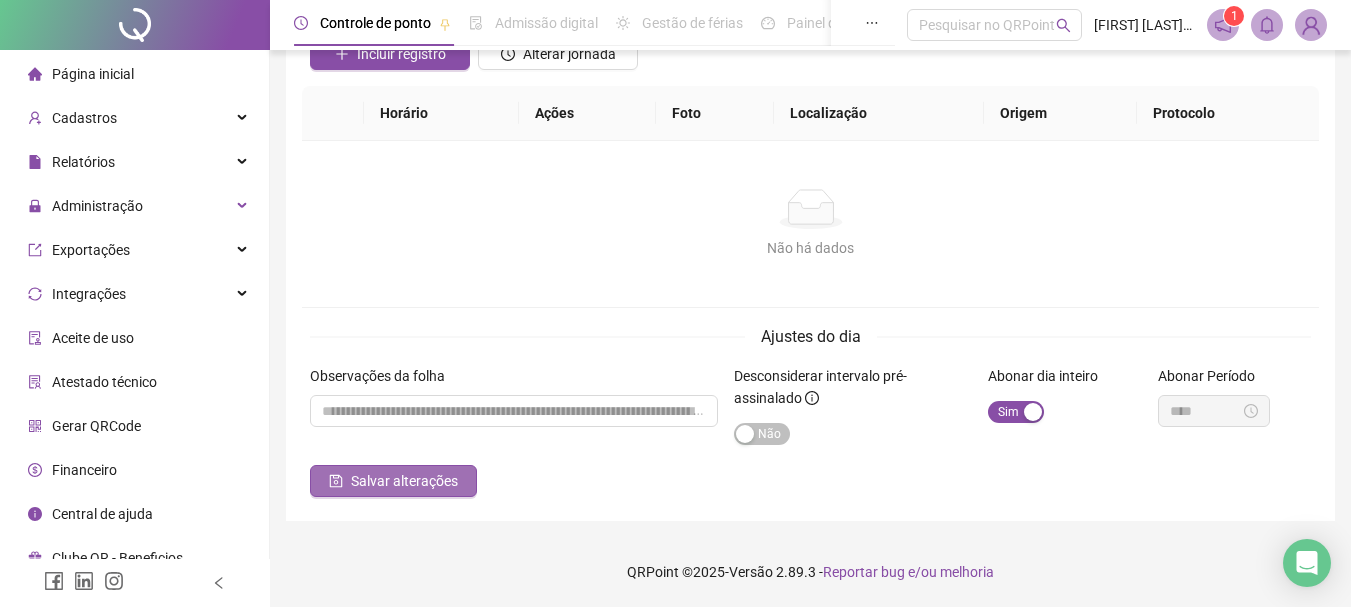 click on "Salvar alterações" at bounding box center [404, 481] 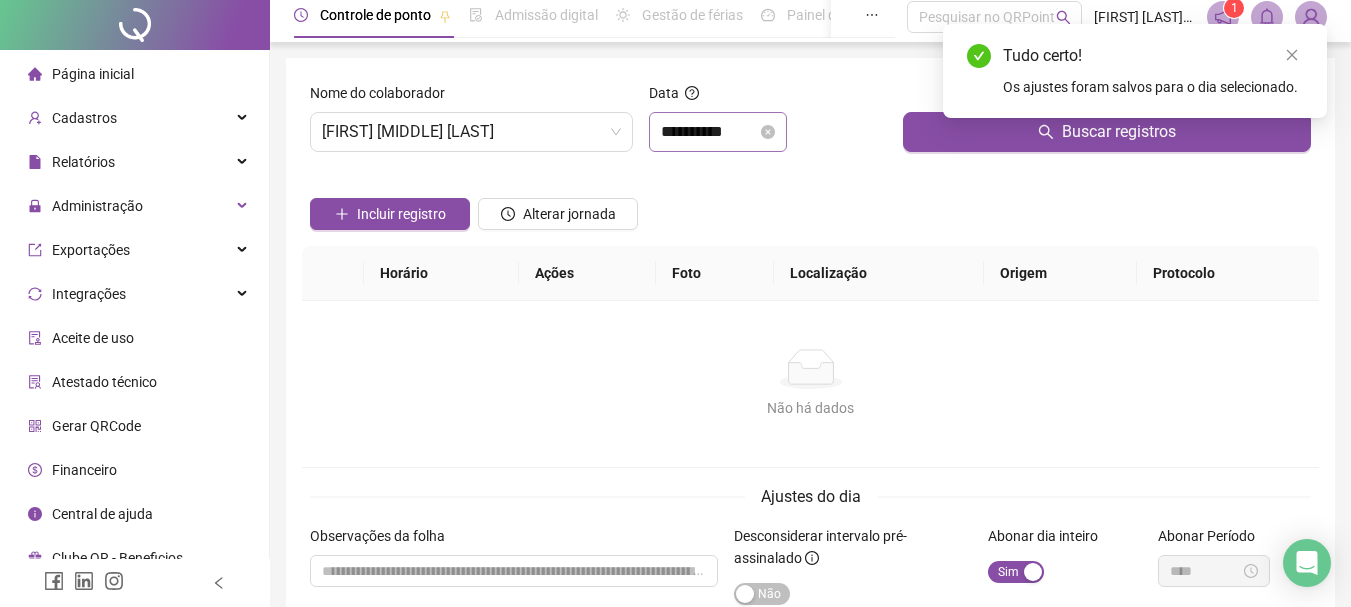 scroll, scrollTop: 0, scrollLeft: 0, axis: both 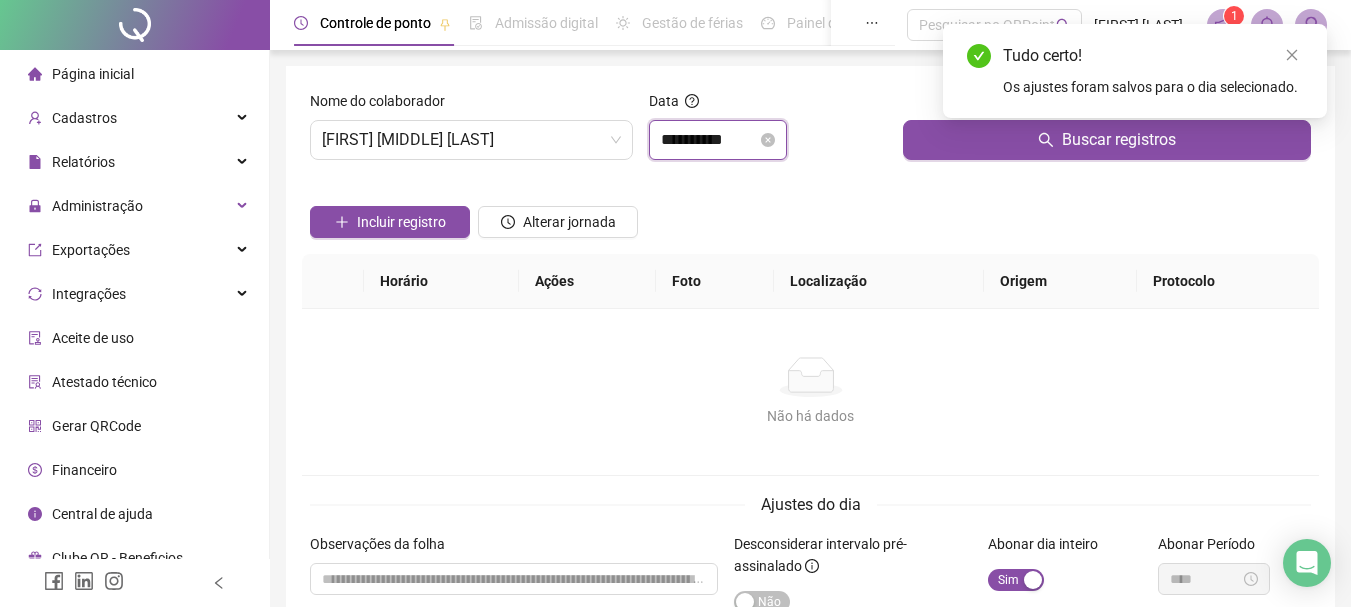 click on "**********" at bounding box center (709, 140) 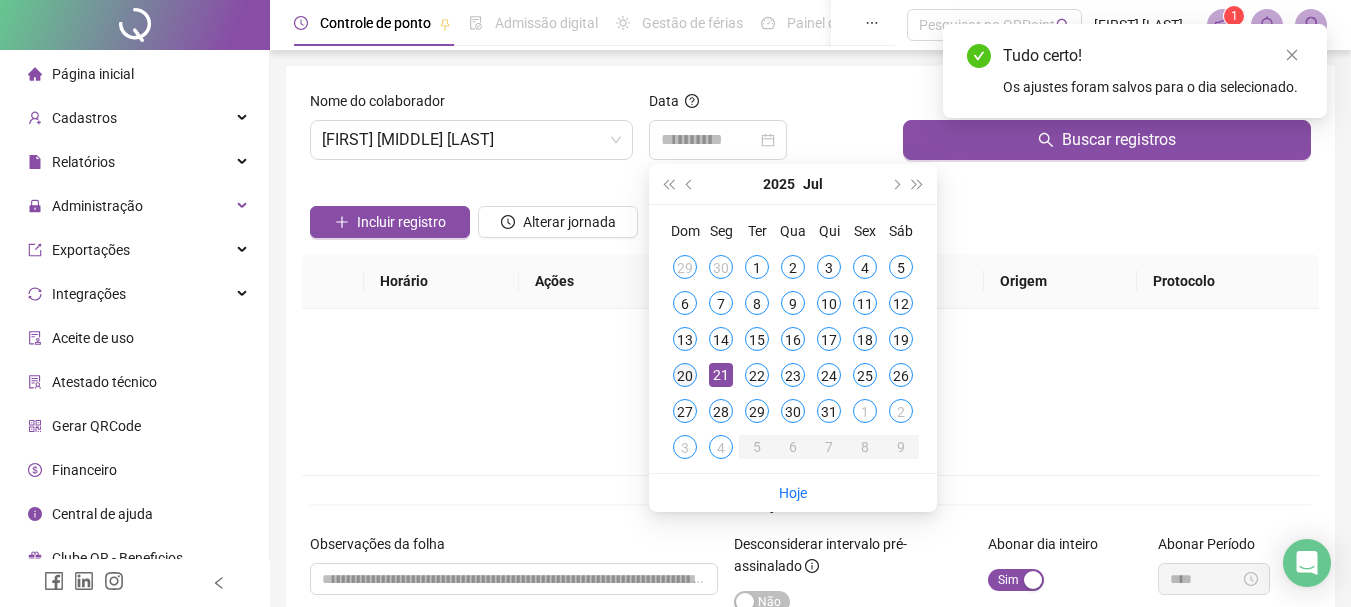 click on "20" at bounding box center [685, 375] 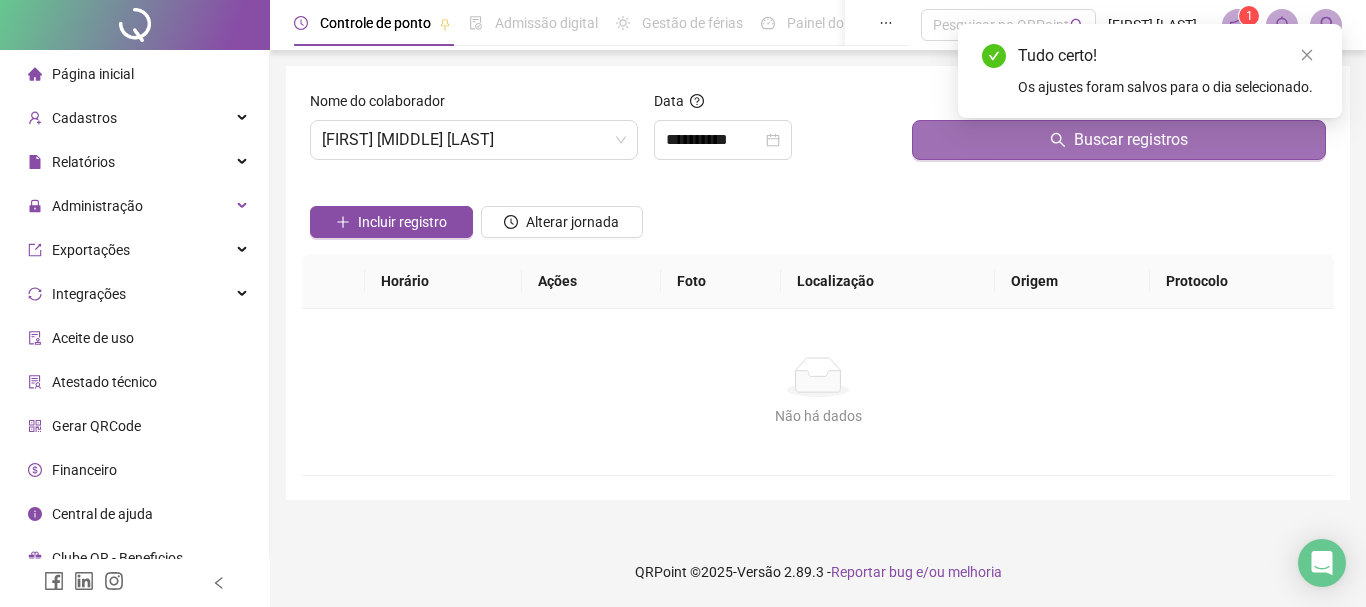 click on "Buscar registros" at bounding box center (1119, 140) 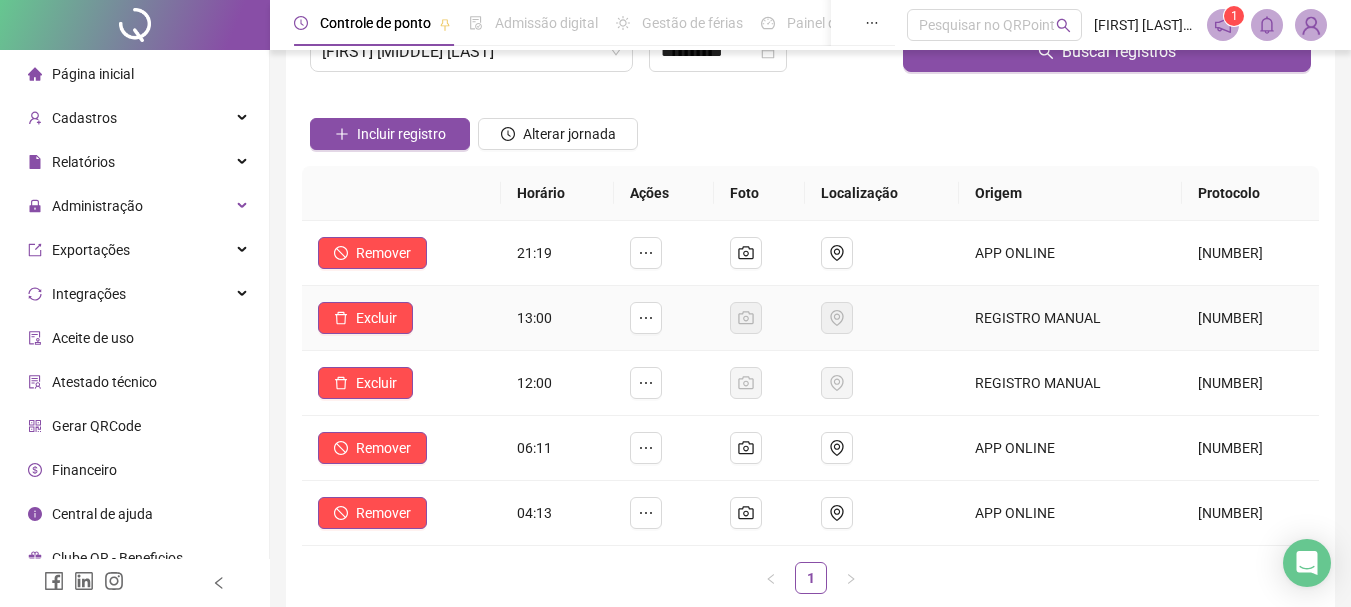 scroll, scrollTop: 0, scrollLeft: 0, axis: both 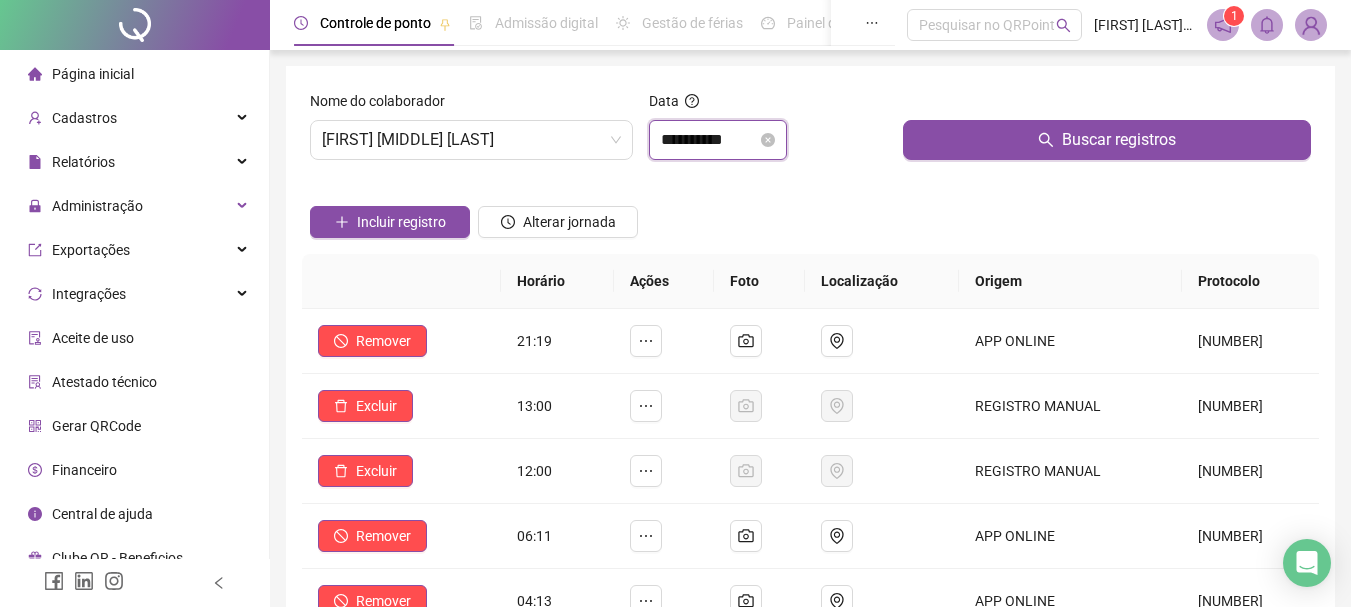 click on "**********" at bounding box center [709, 140] 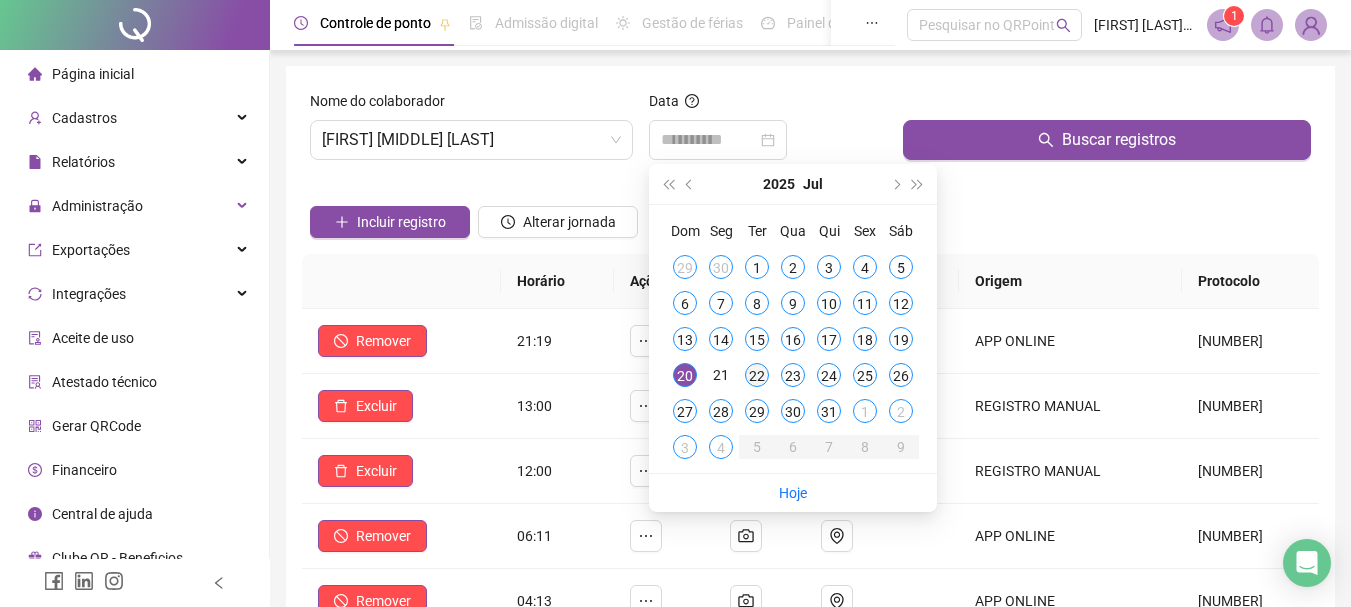 click on "22" at bounding box center (757, 375) 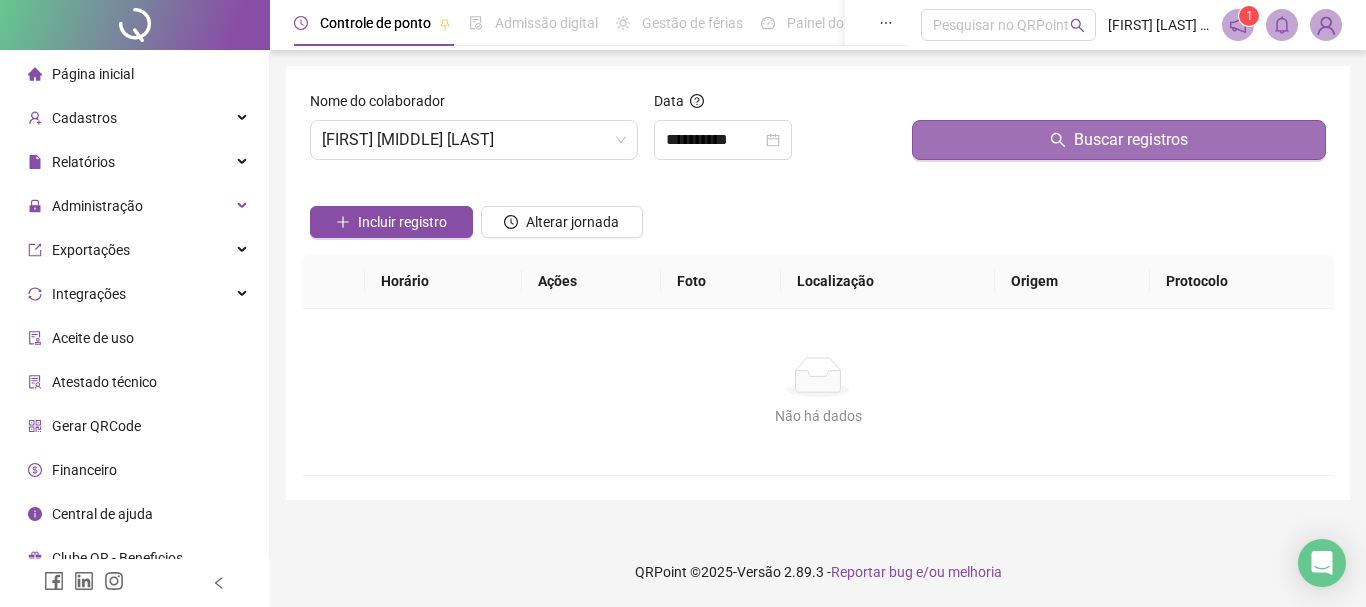 click on "Buscar registros" at bounding box center [1119, 140] 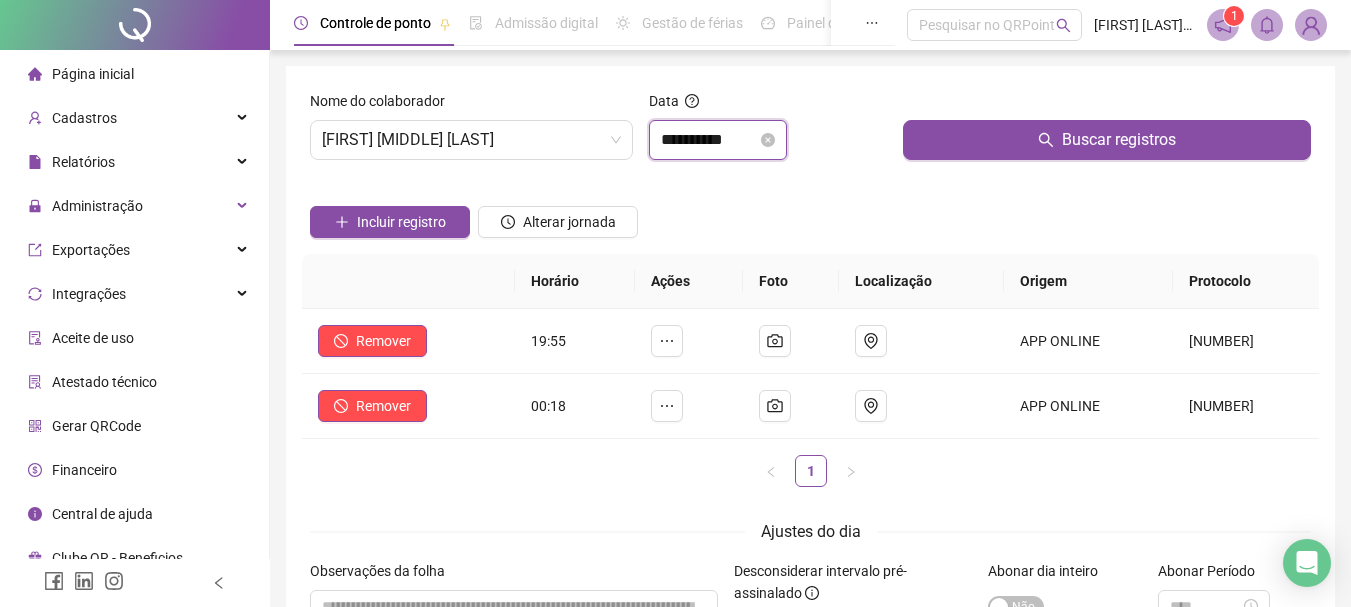 click on "**********" at bounding box center (709, 140) 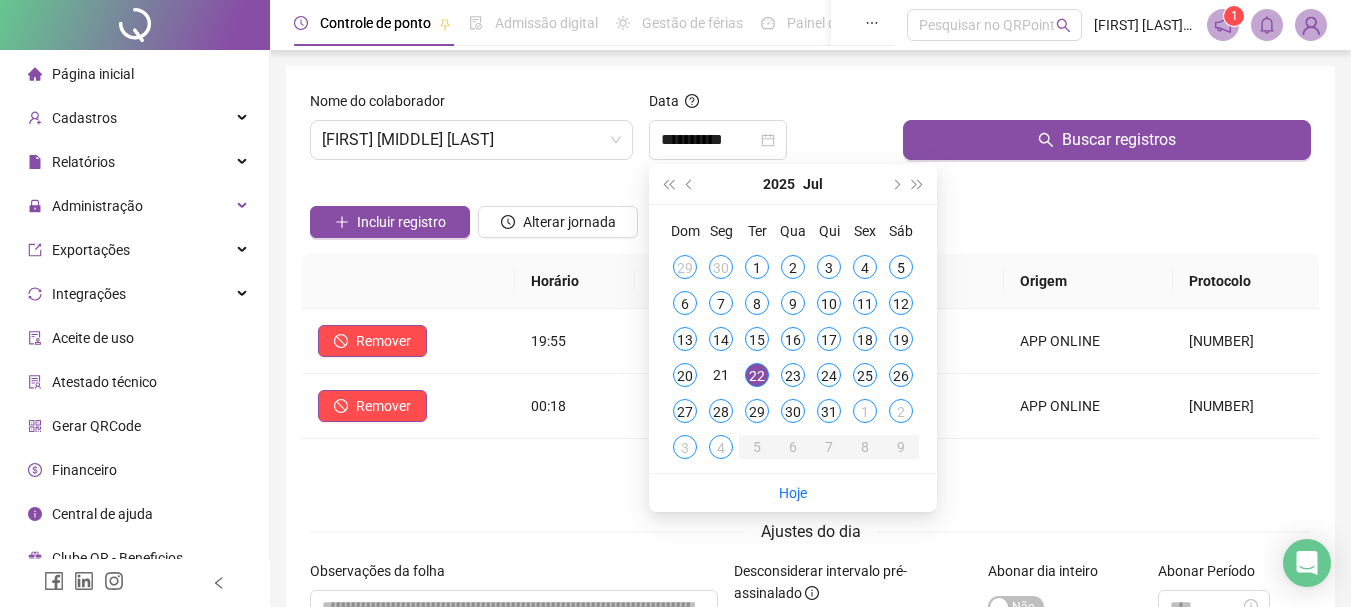 click on "**********" at bounding box center [768, 140] 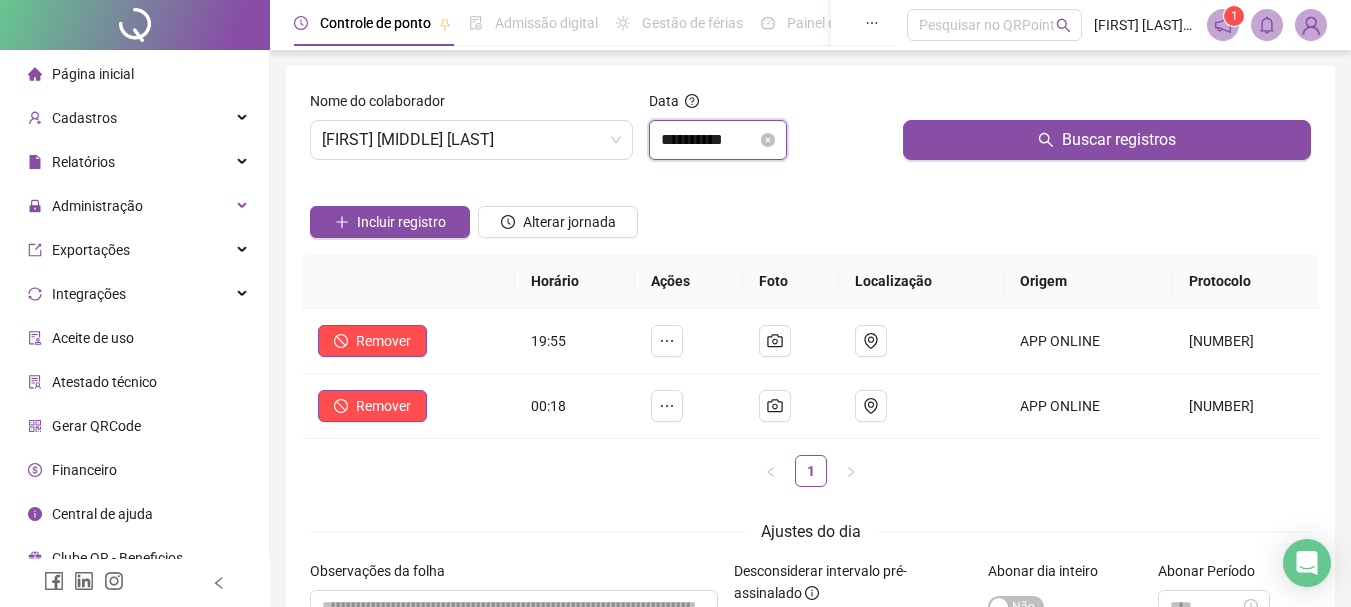 click on "**********" at bounding box center (709, 140) 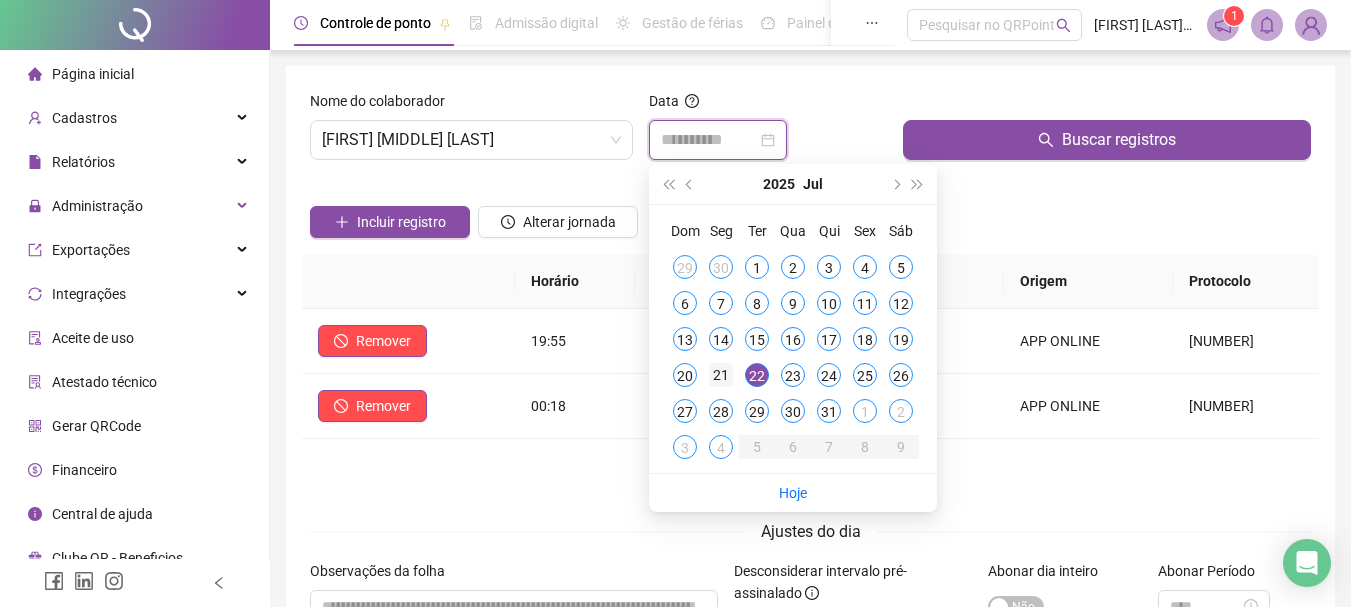 type on "**********" 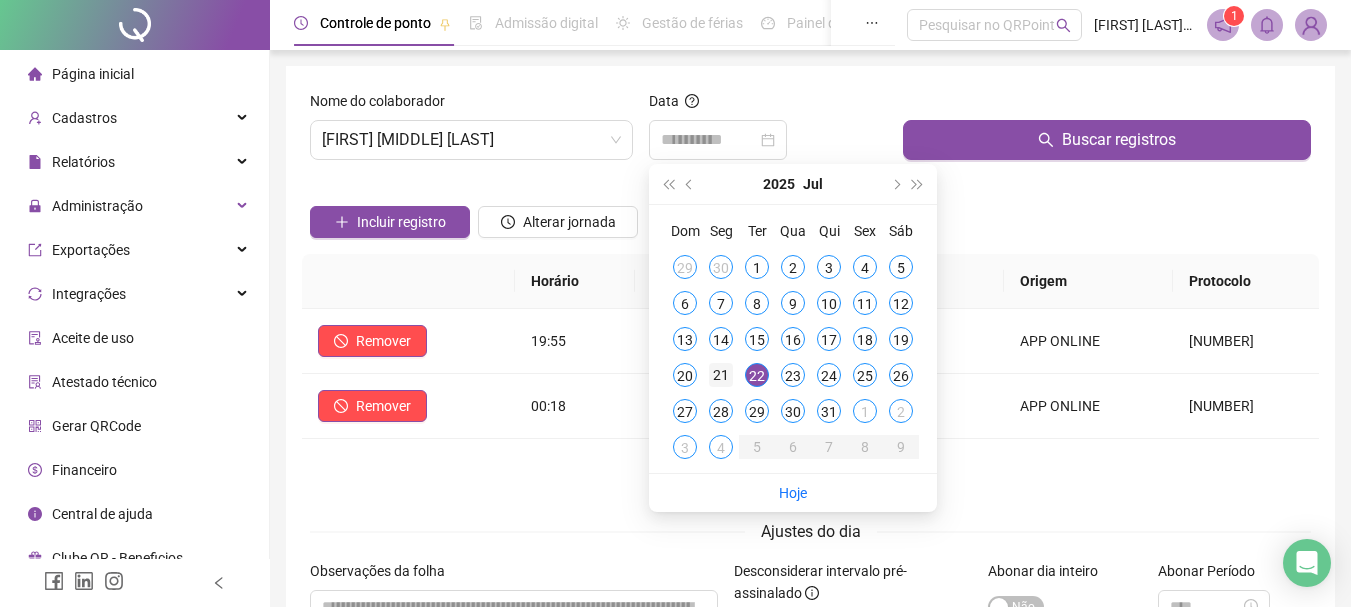 click on "21" at bounding box center [721, 375] 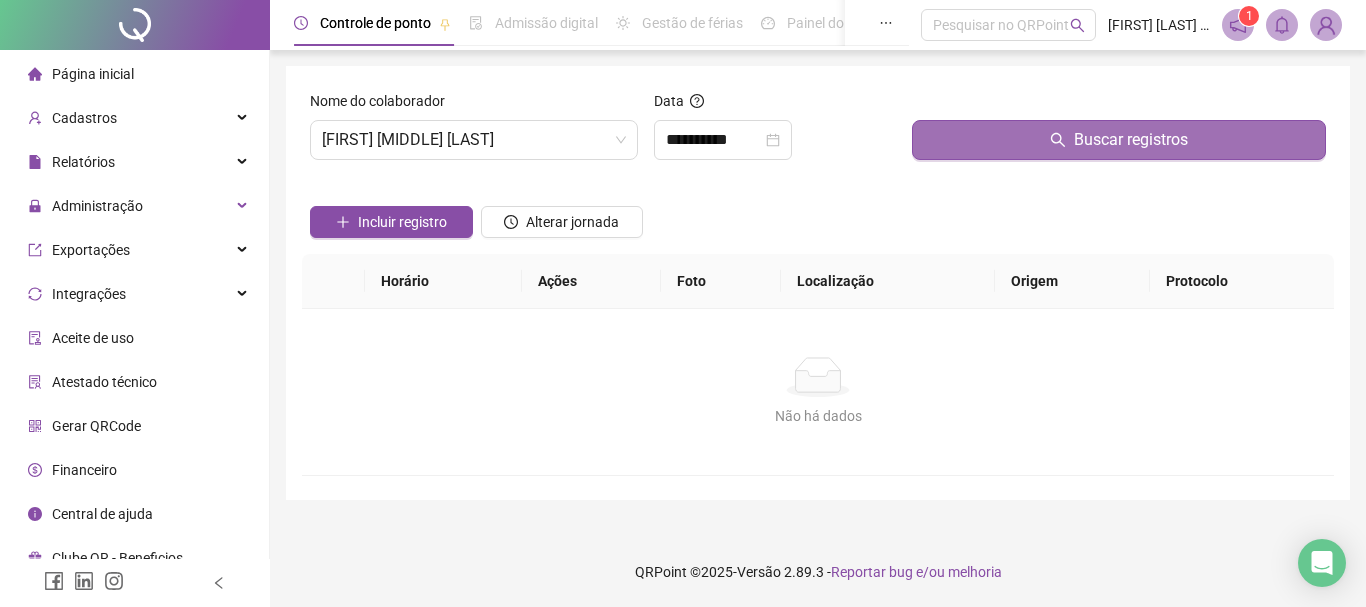 click on "Buscar registros" at bounding box center (1119, 140) 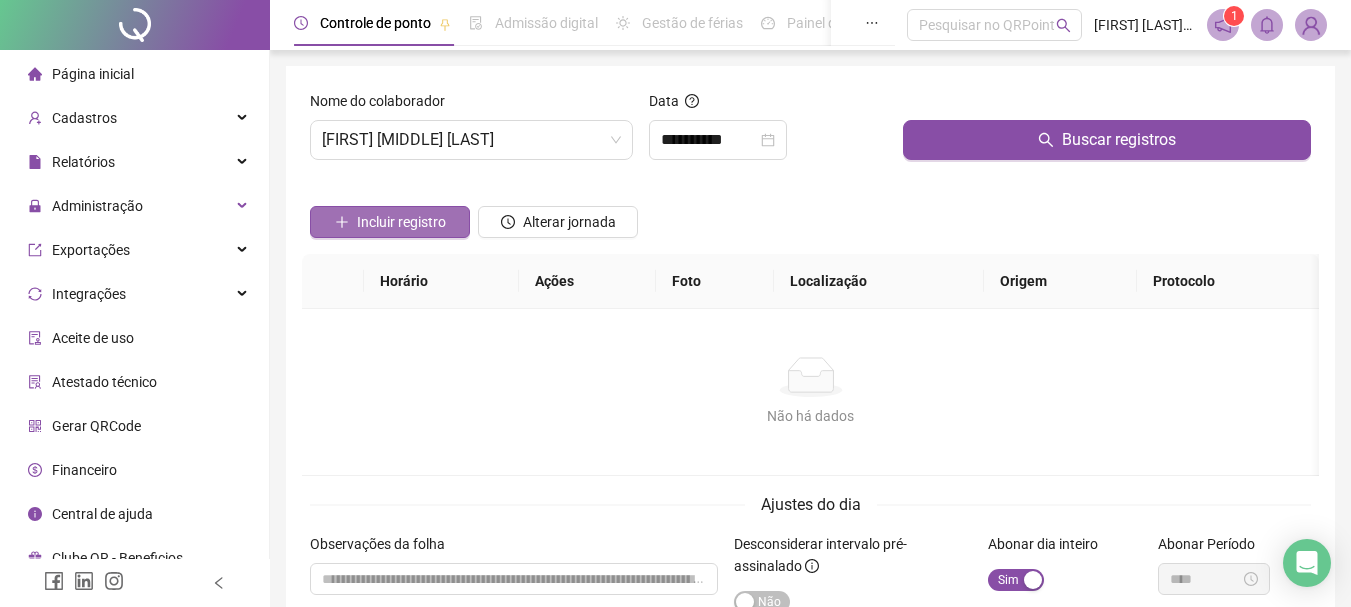 click on "Incluir registro" at bounding box center (401, 222) 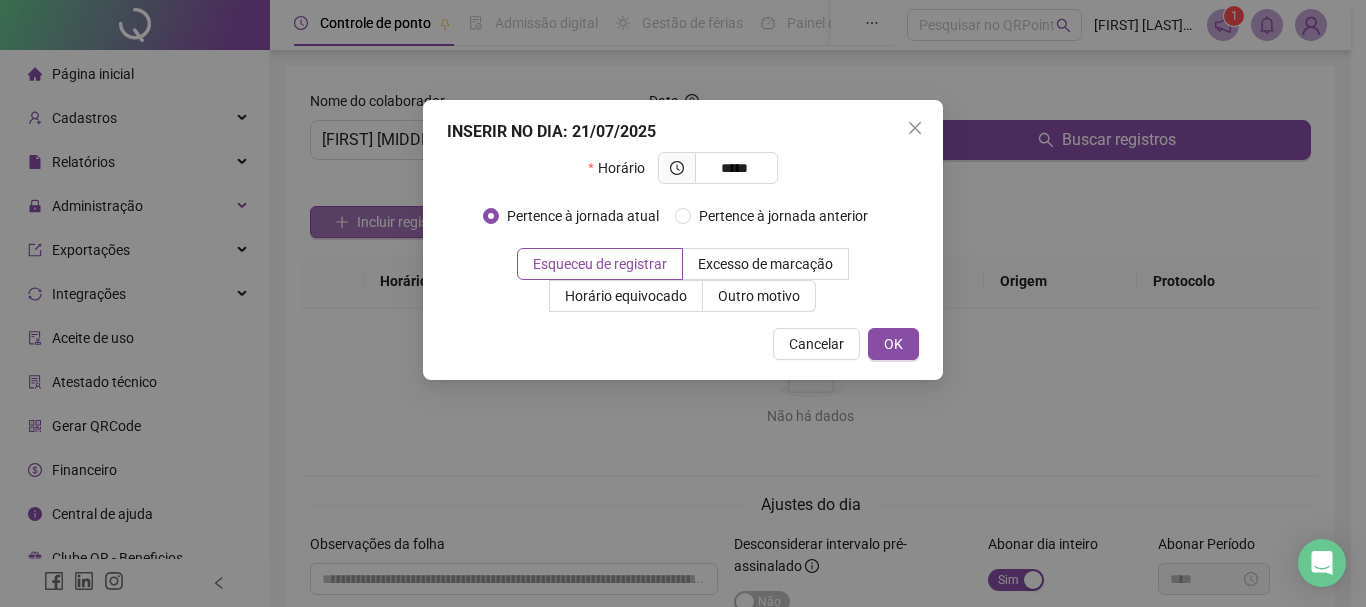 type on "*****" 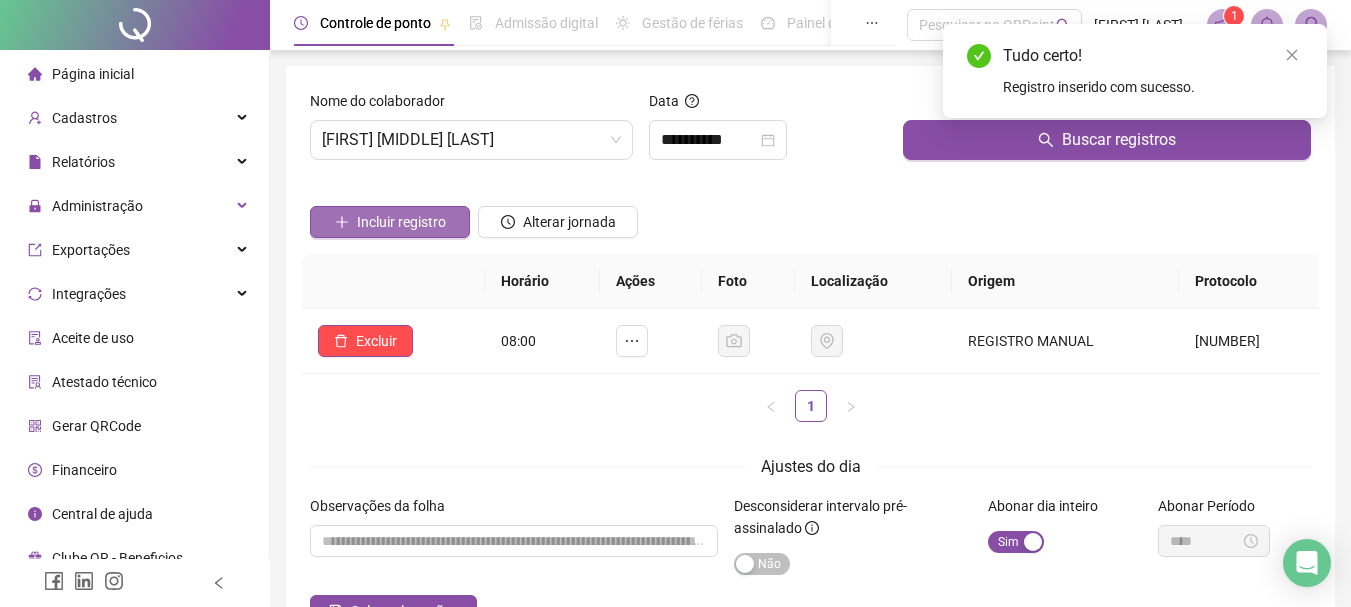 click on "Incluir registro" at bounding box center [401, 222] 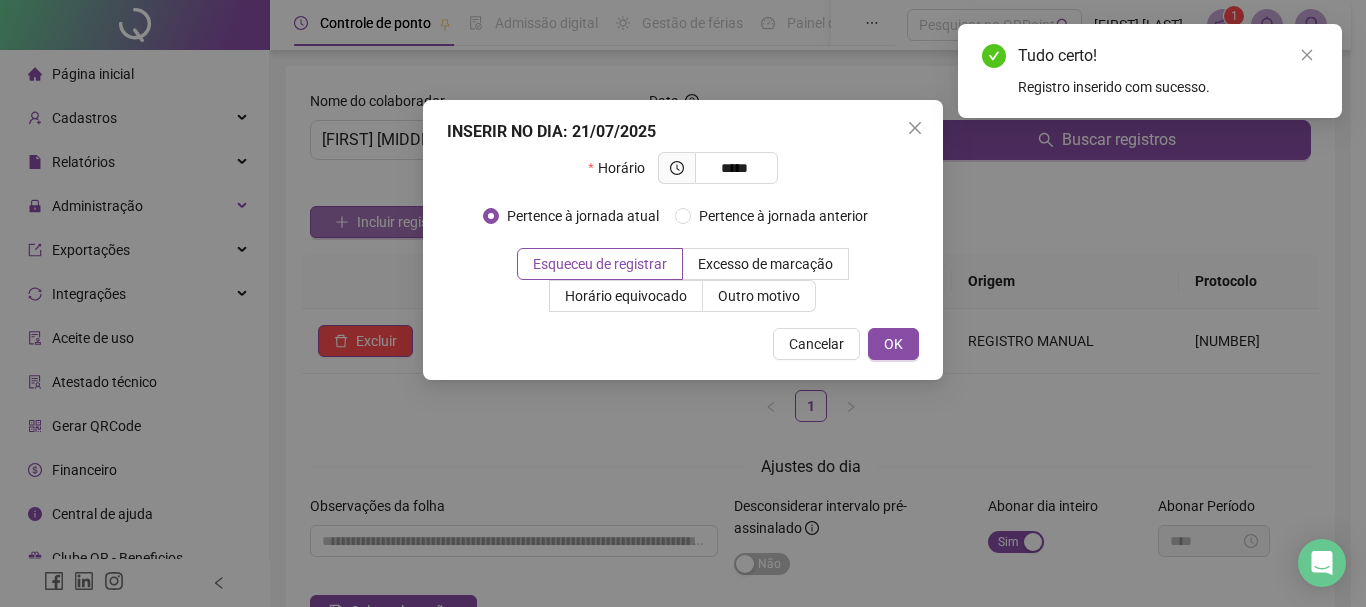 type on "*****" 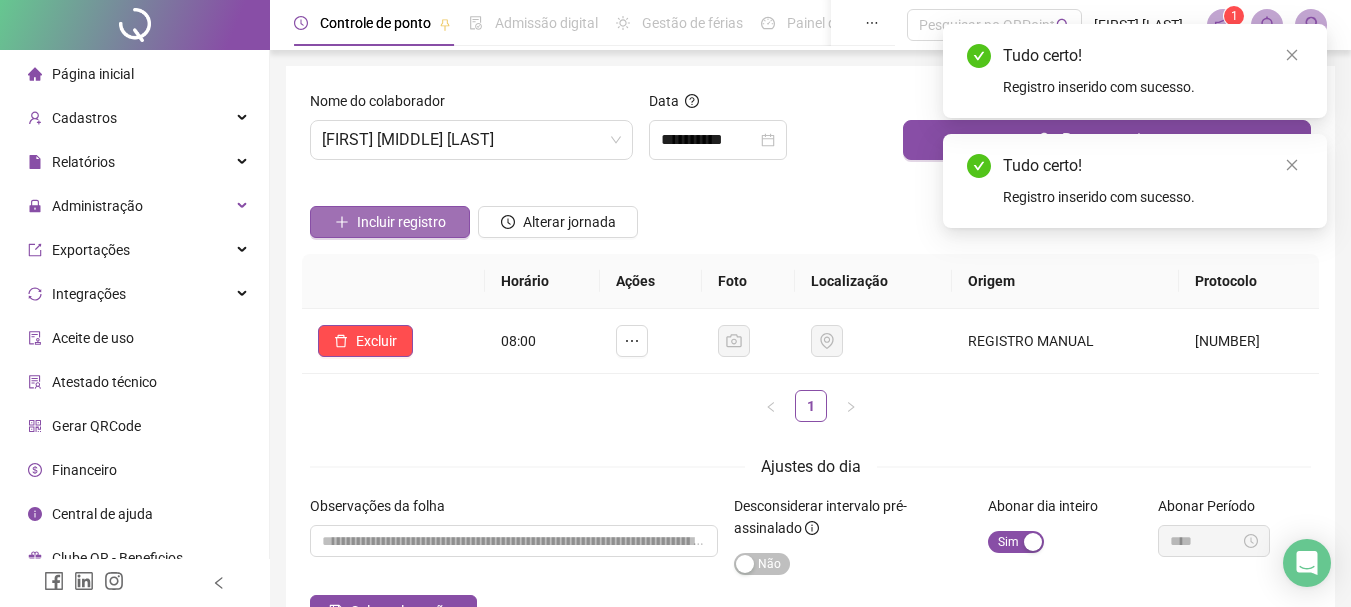 click on "Incluir registro" at bounding box center [401, 222] 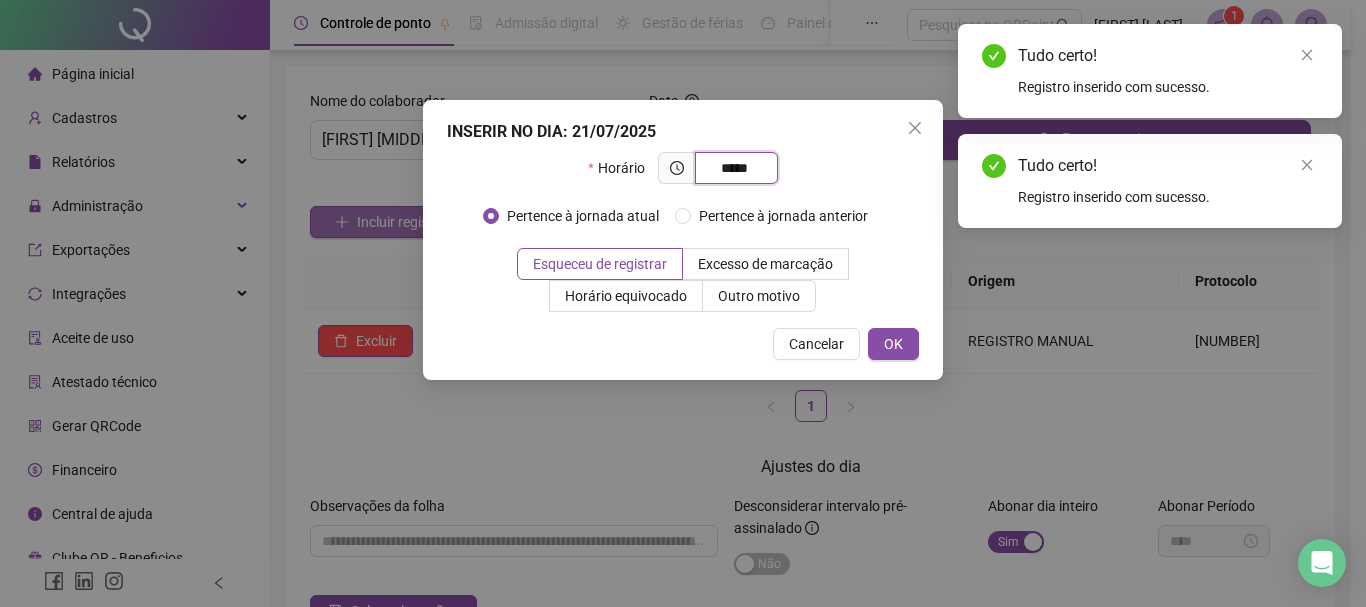 type on "*****" 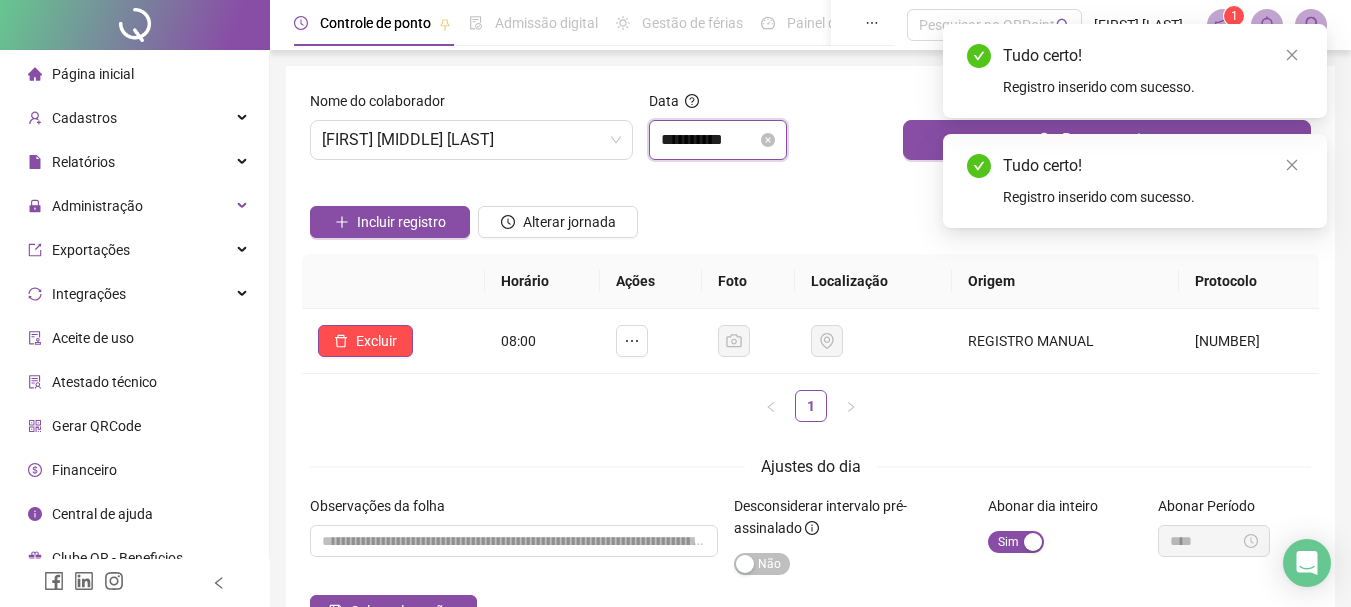 click on "**********" at bounding box center [709, 140] 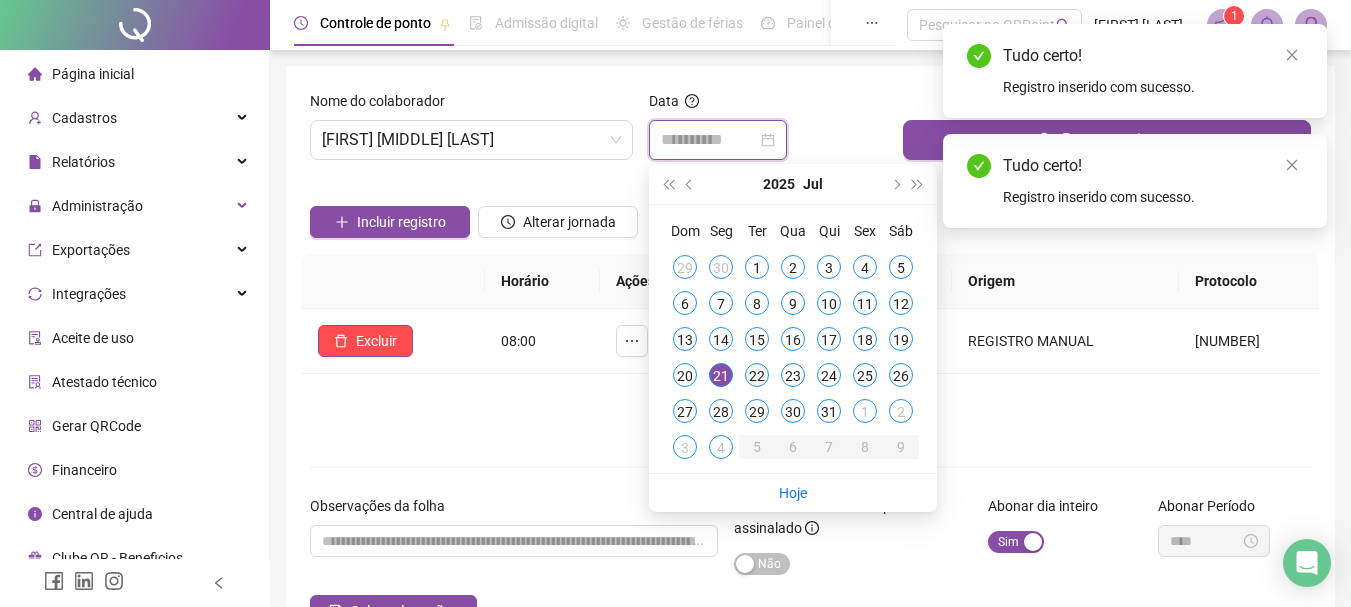 type on "**********" 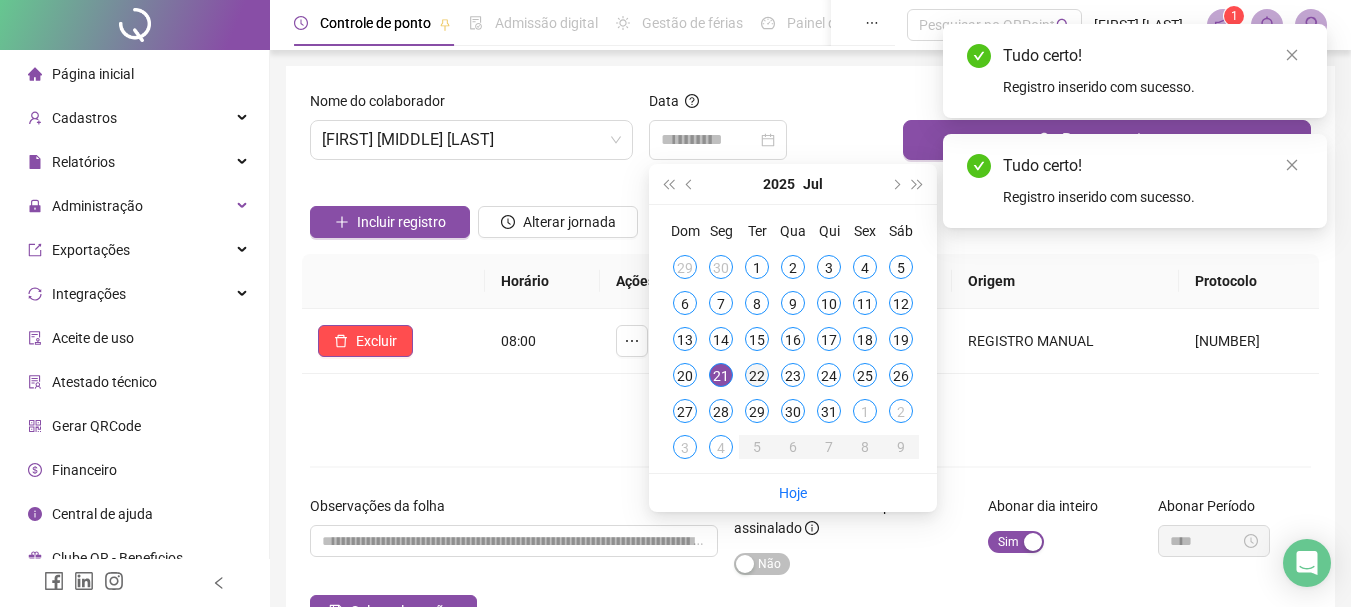 click on "22" at bounding box center [757, 375] 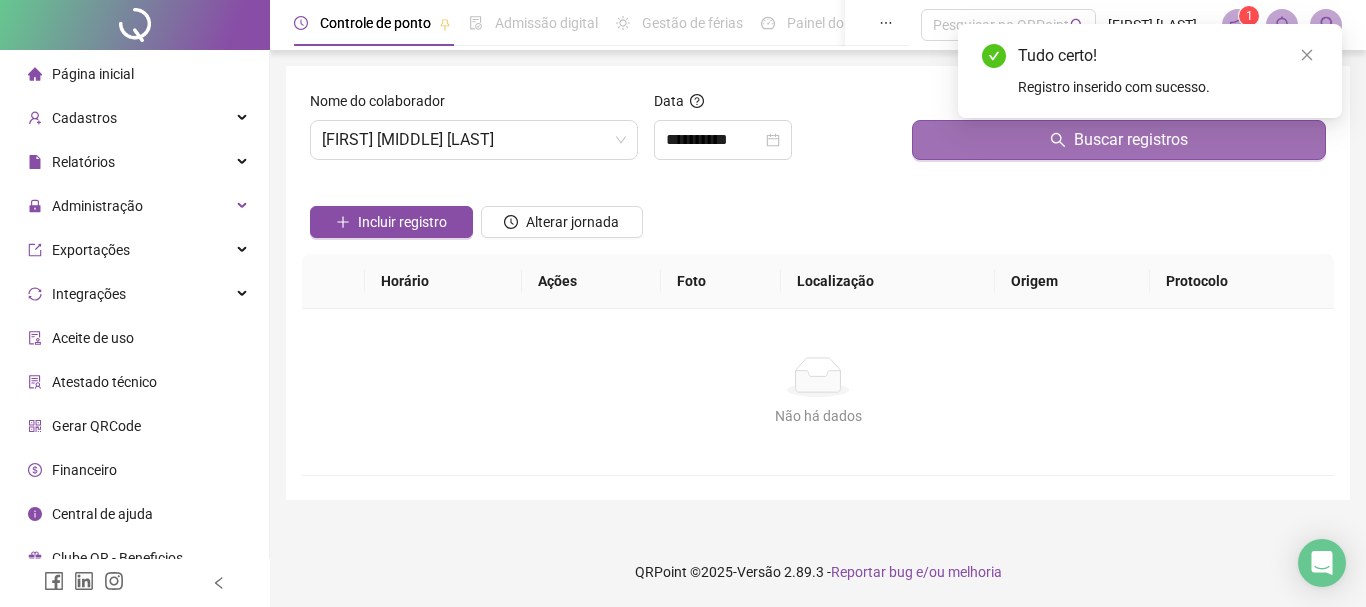 click on "Buscar registros" at bounding box center (1119, 140) 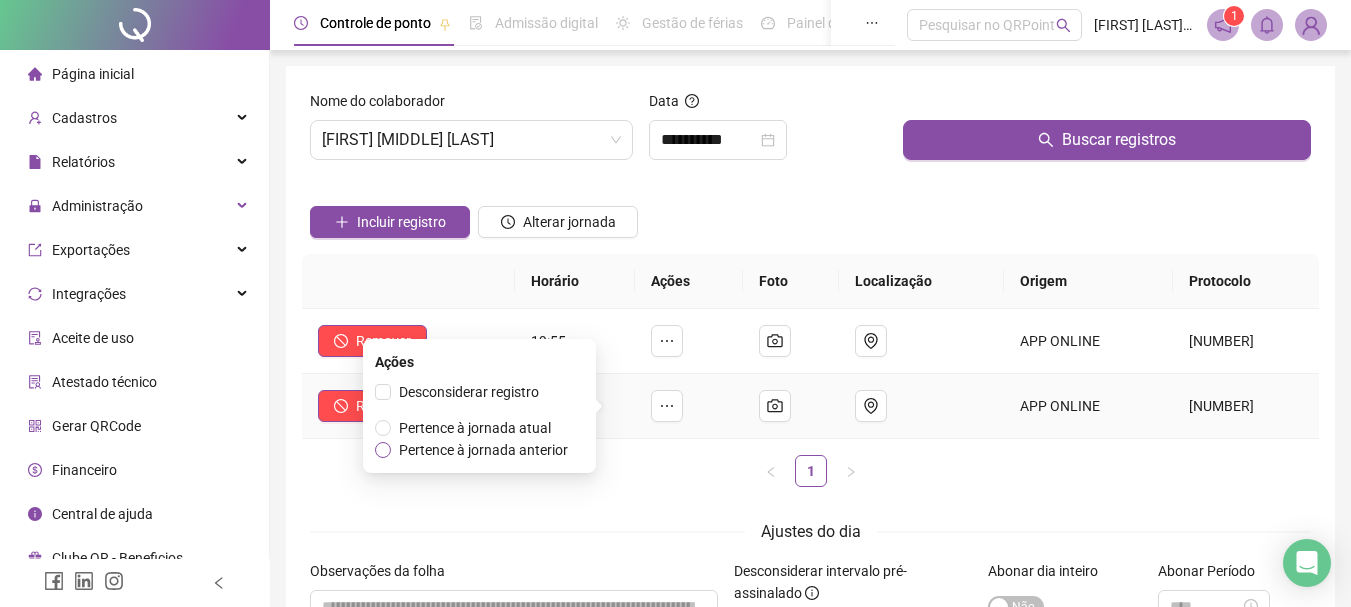 click on "Pertence à jornada anterior" at bounding box center (483, 450) 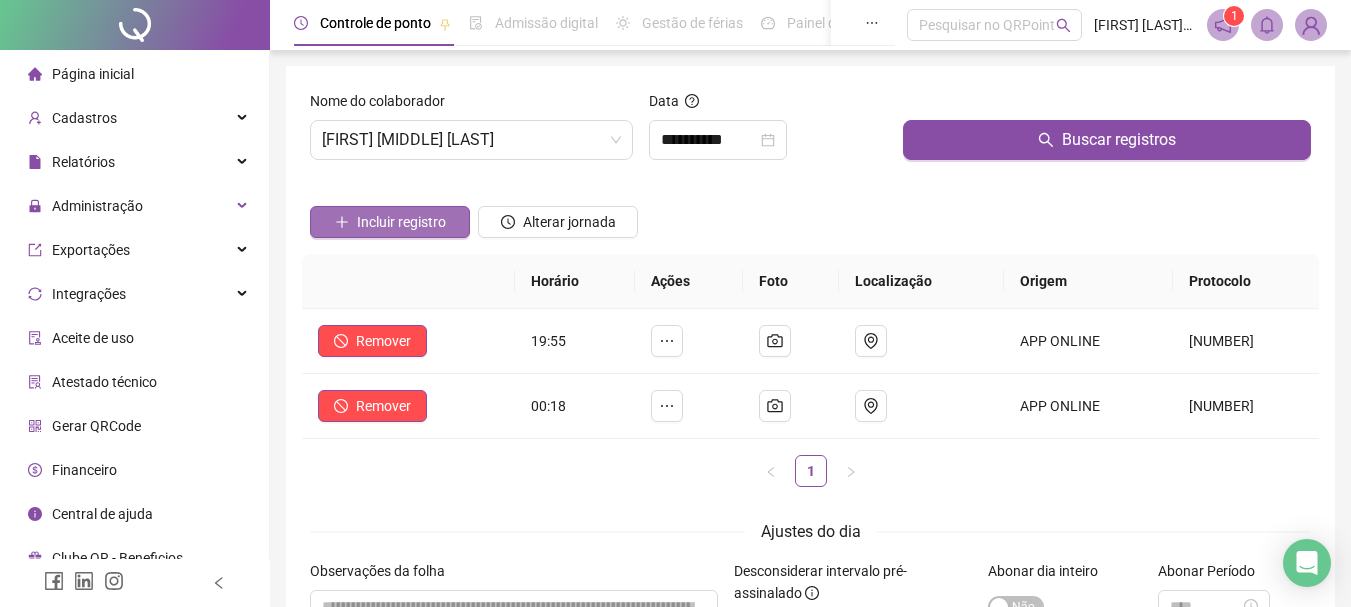 click on "Incluir registro" at bounding box center [390, 222] 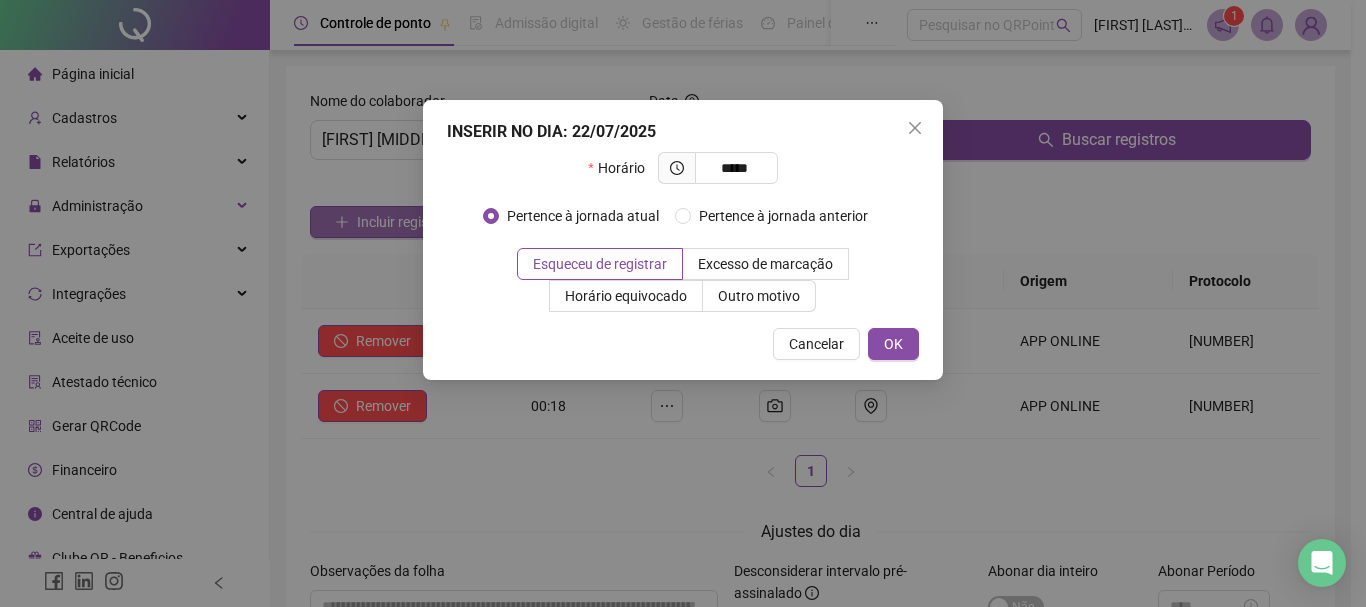 type on "*****" 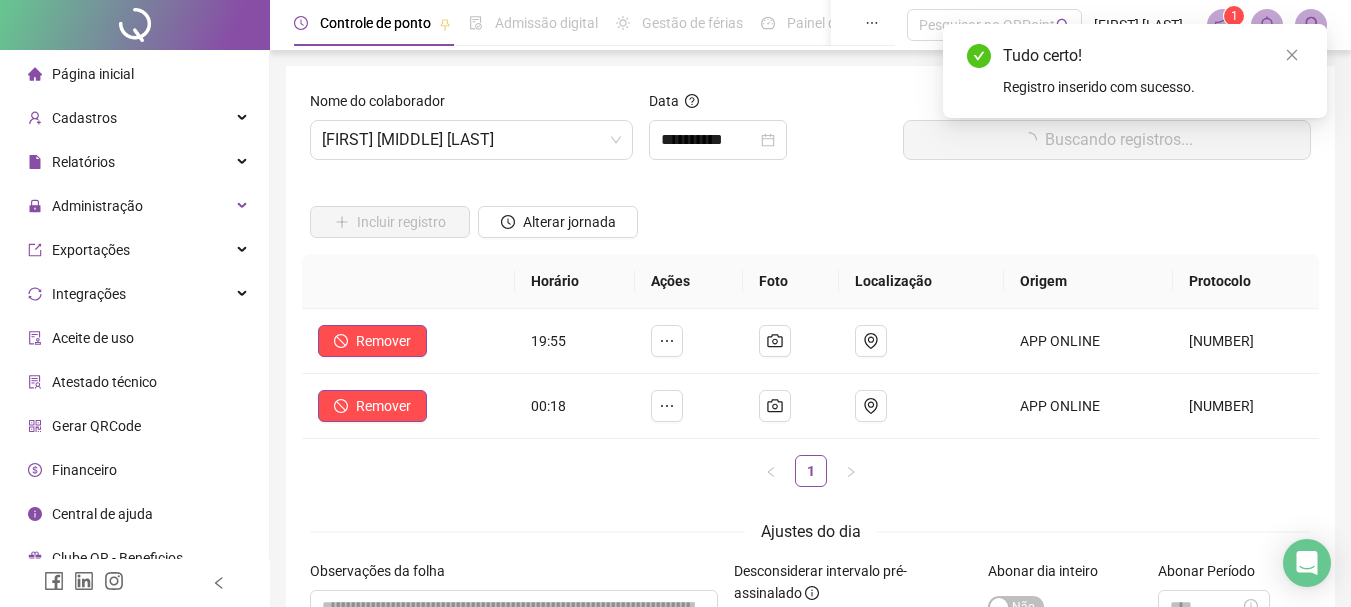 click on "Incluir registro" at bounding box center [390, 222] 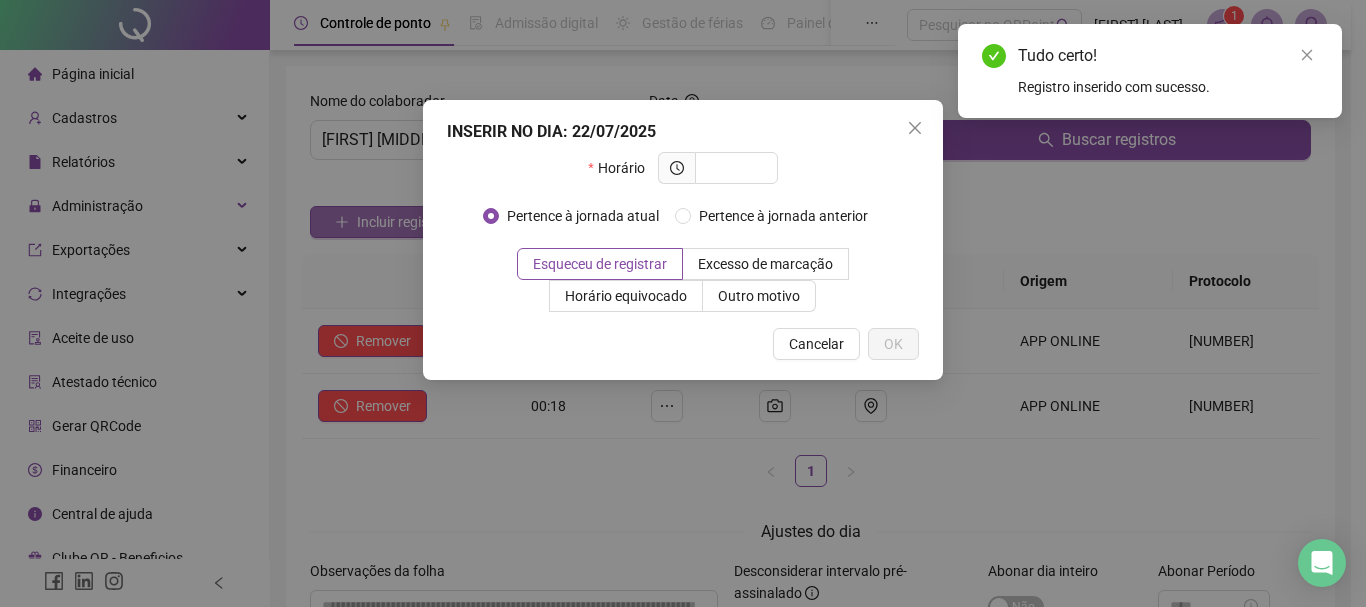 click on "INSERIR NO DIA :   22/07/2025 Horário Pertence à jornada atual Pertence à jornada anterior Esqueceu de registrar Excesso de marcação Horário equivocado Outro motivo Motivo Cancelar OK" at bounding box center (683, 240) 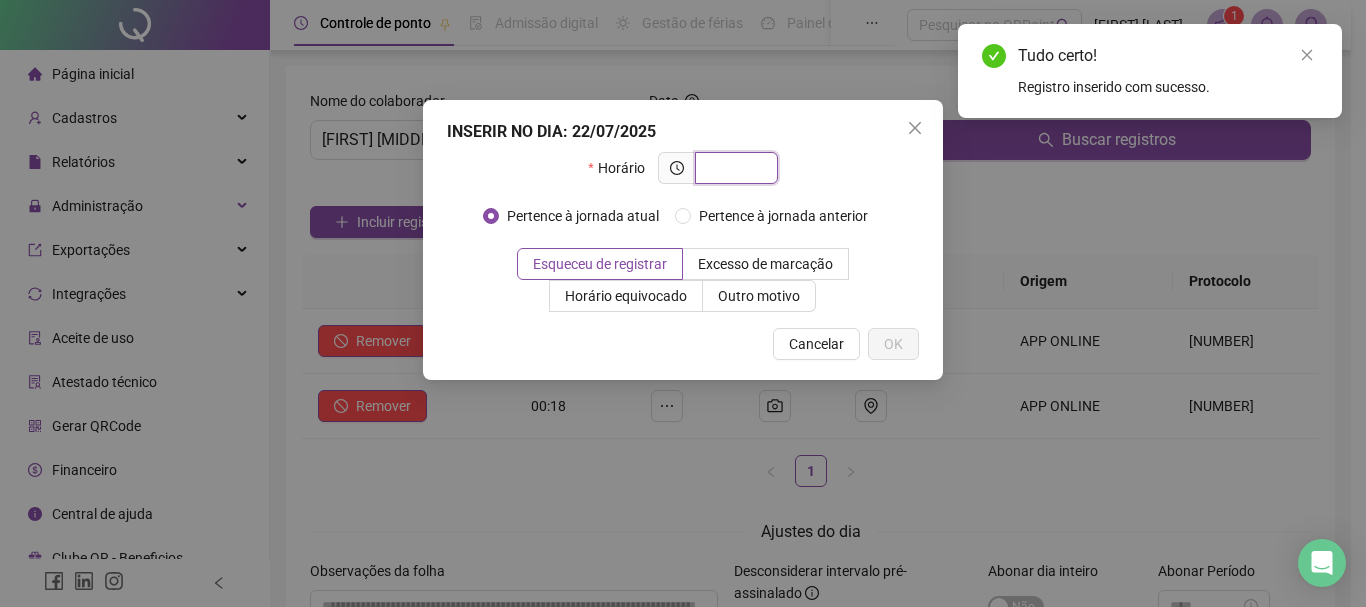click at bounding box center (734, 168) 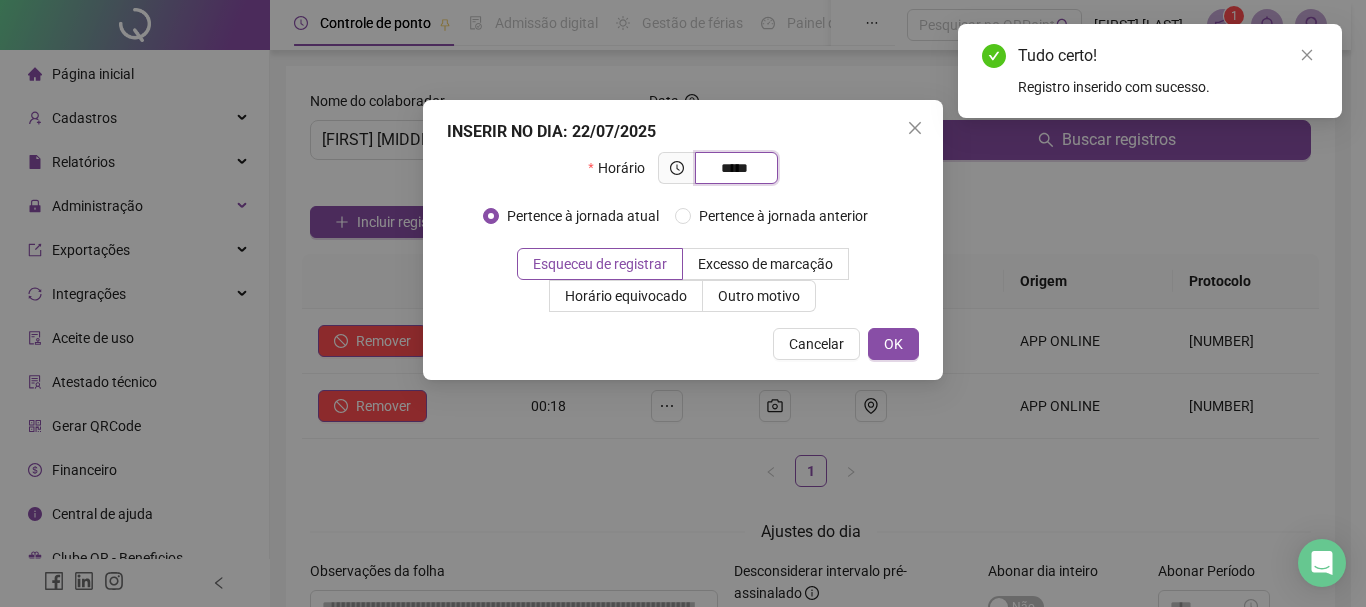 type on "*****" 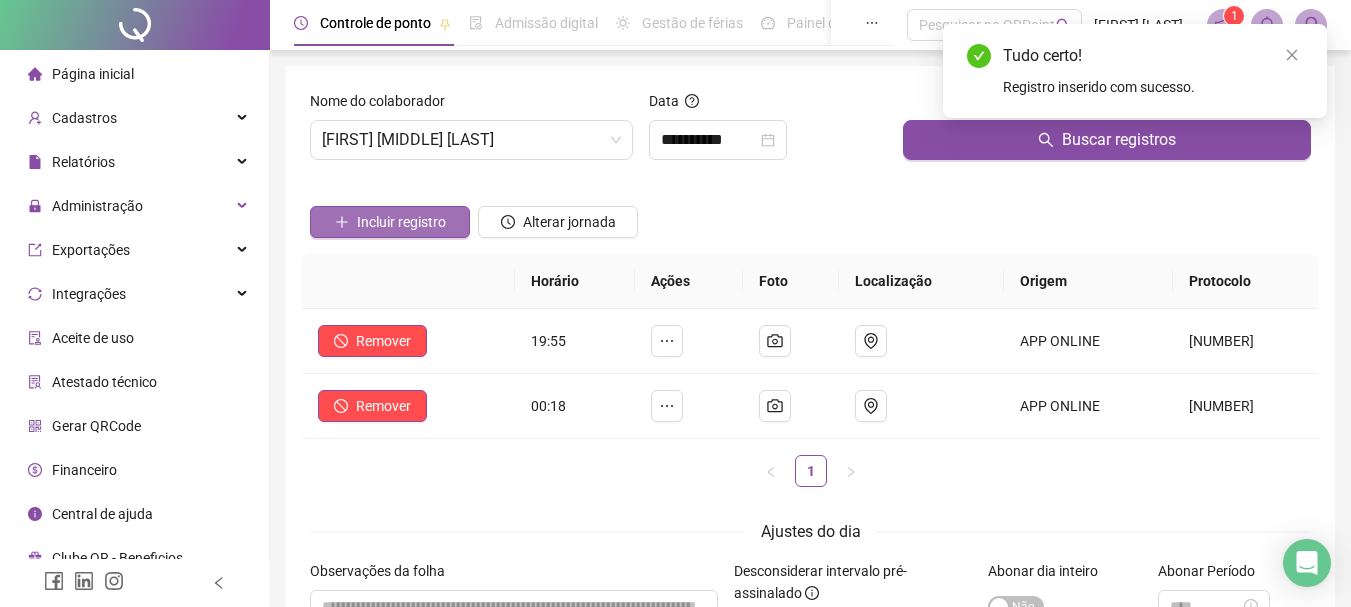 click on "Incluir registro" at bounding box center [401, 222] 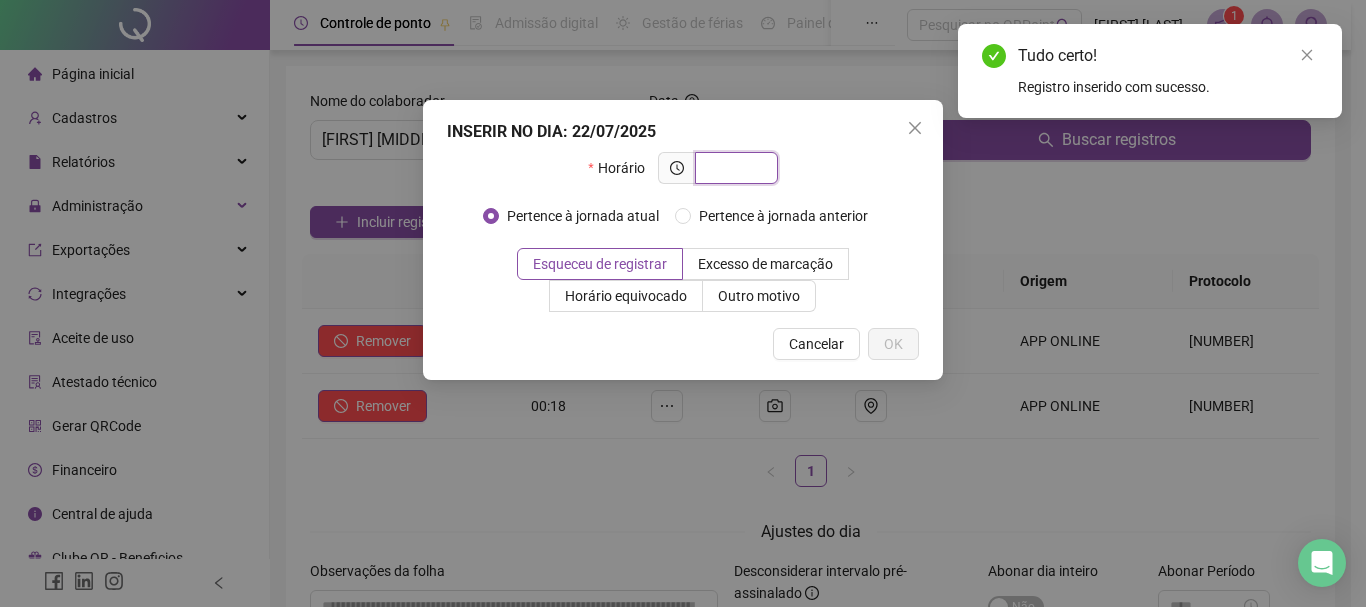 click at bounding box center (734, 168) 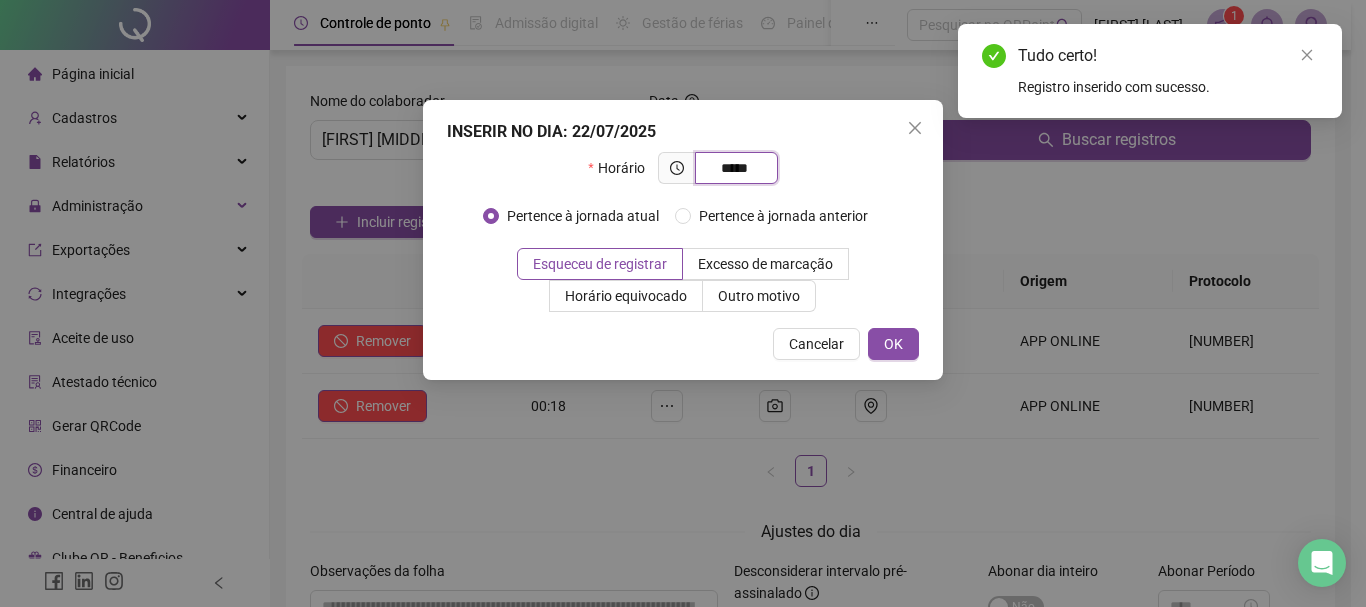 type on "*****" 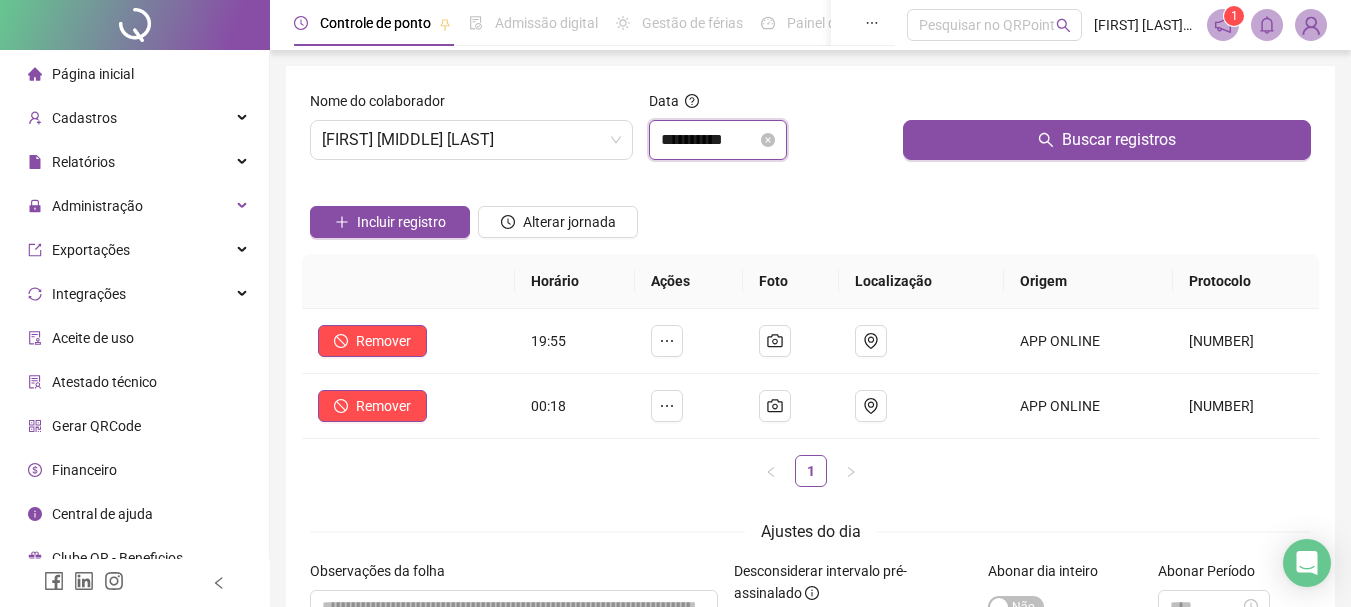 click on "**********" at bounding box center (709, 140) 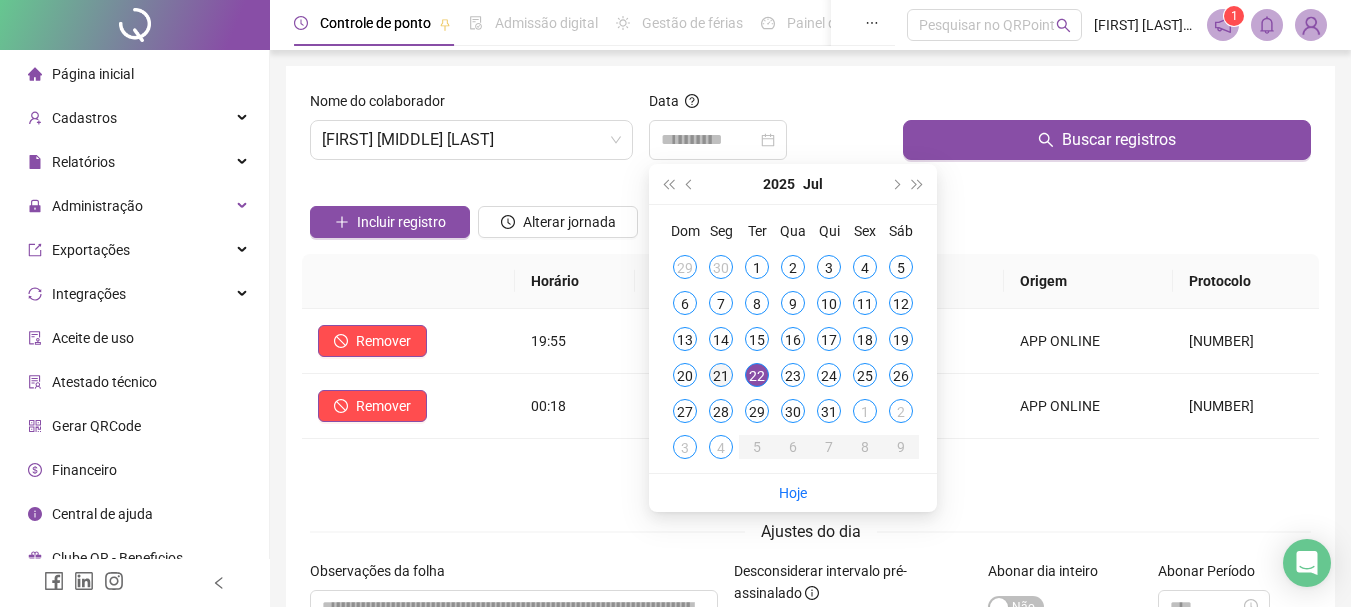 click on "21" at bounding box center (721, 375) 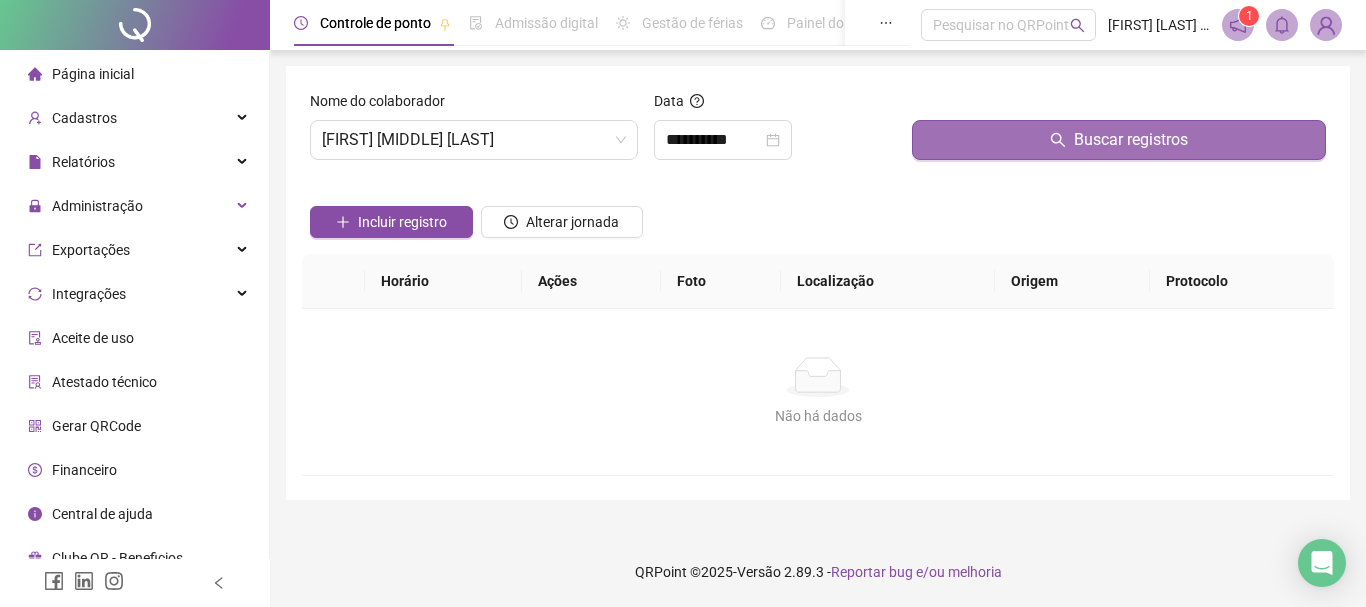 click on "Buscar registros" at bounding box center (1119, 140) 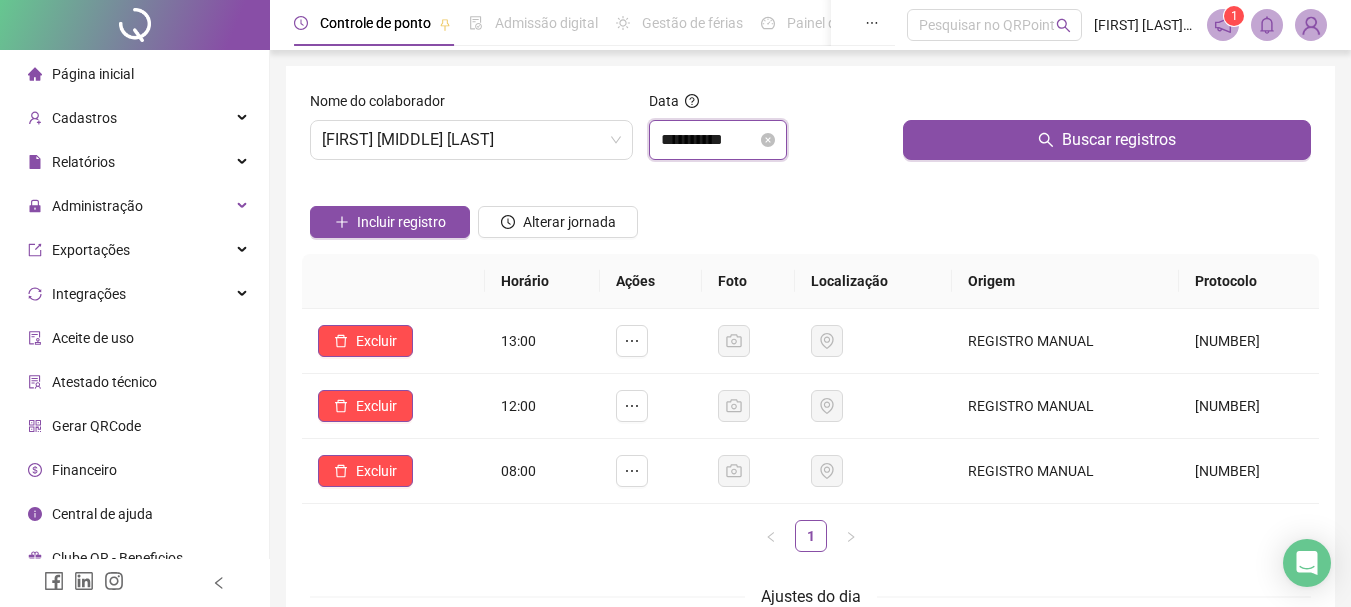 click on "**********" at bounding box center [709, 140] 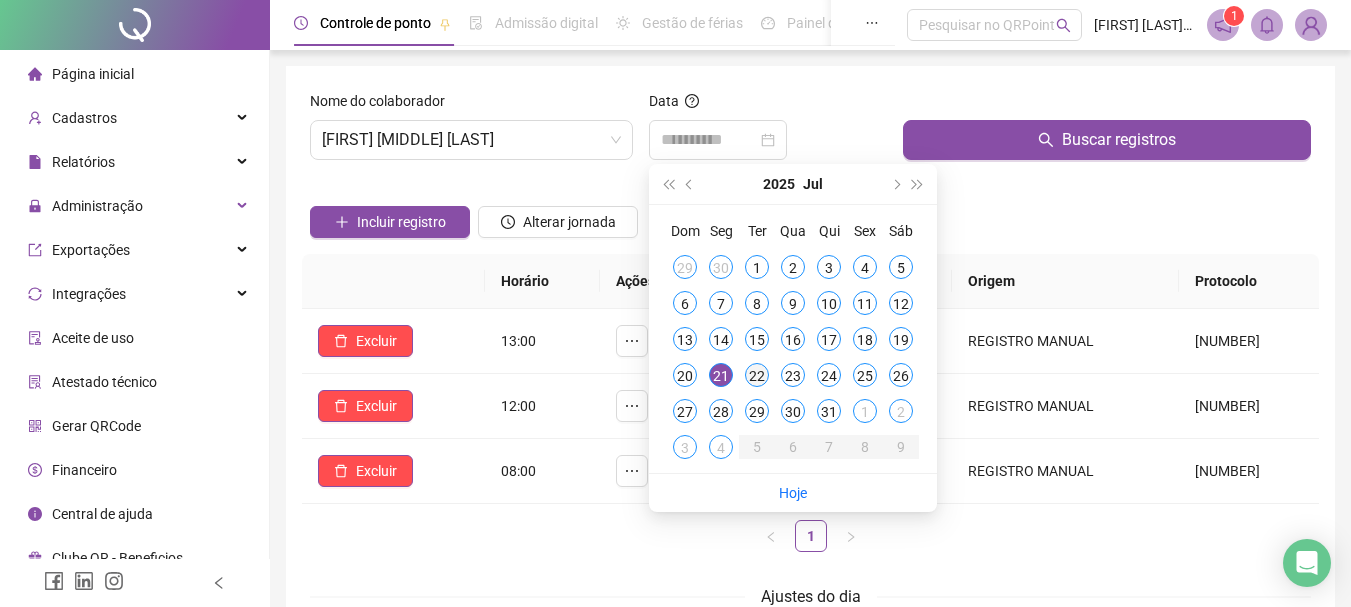 click on "22" at bounding box center (757, 375) 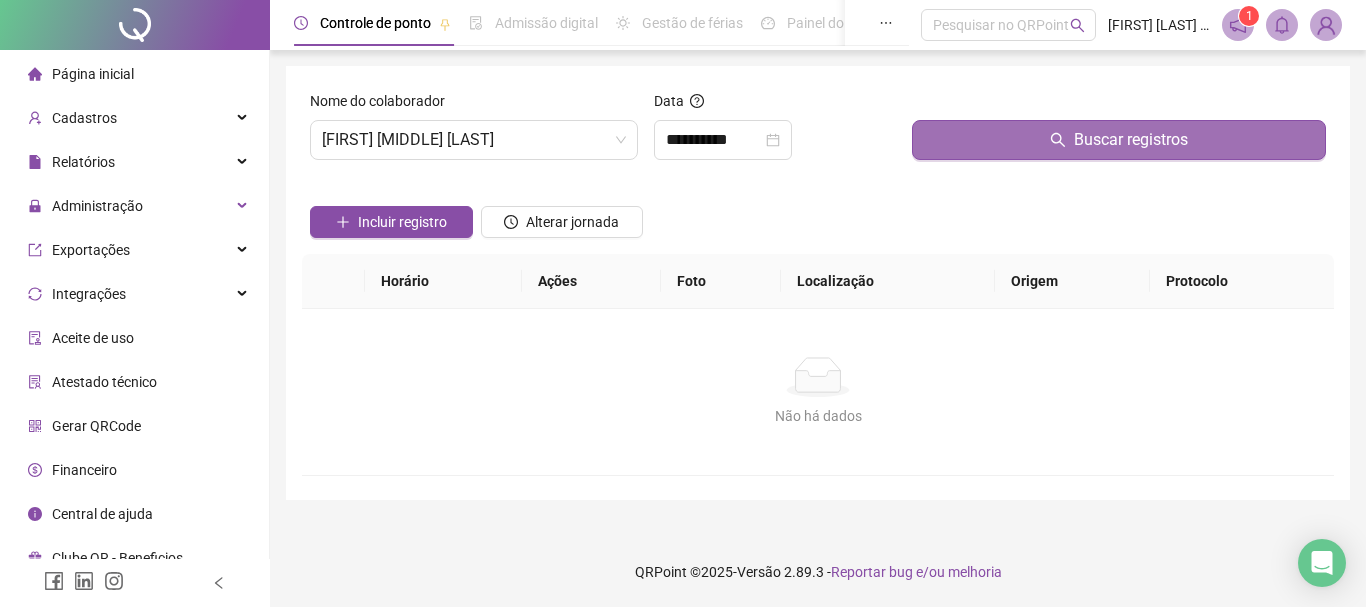 click on "Buscar registros" at bounding box center [1119, 140] 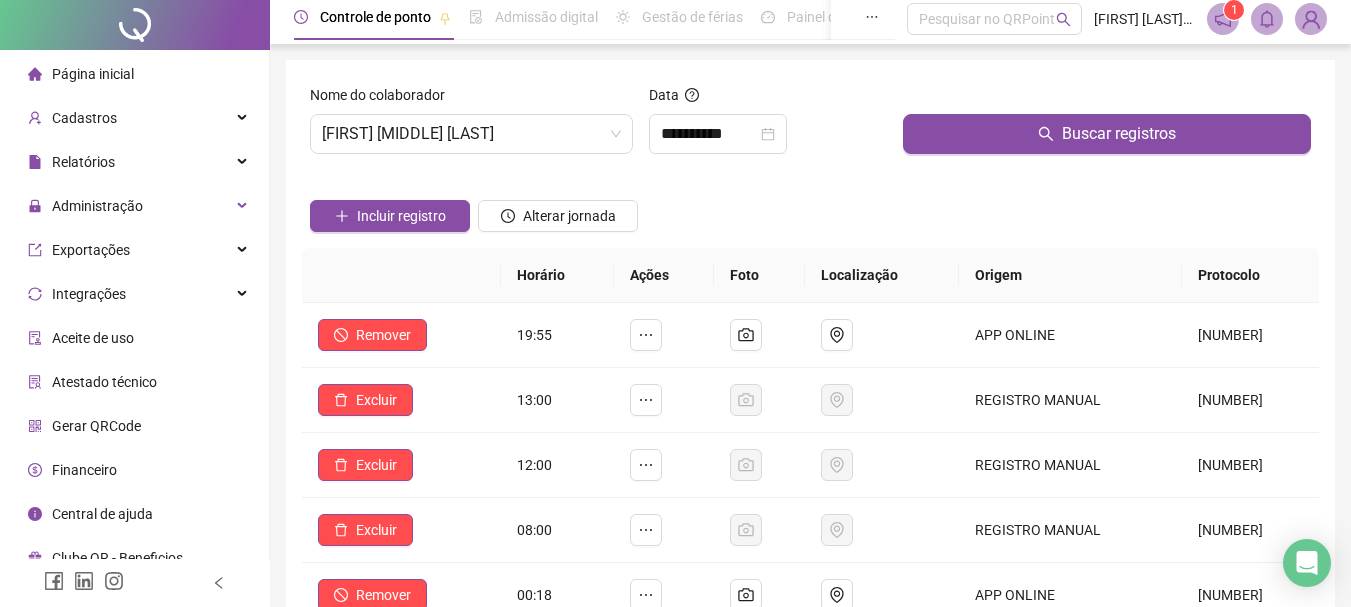 scroll, scrollTop: 300, scrollLeft: 0, axis: vertical 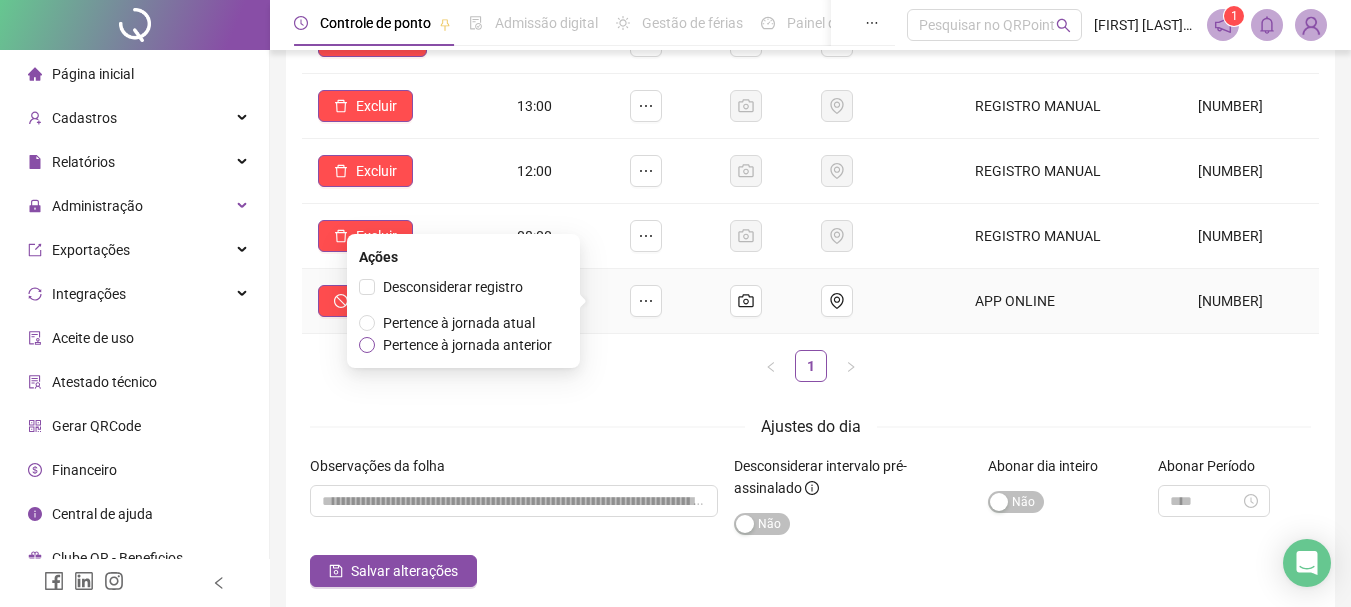 click on "Pertence à jornada anterior" at bounding box center (467, 345) 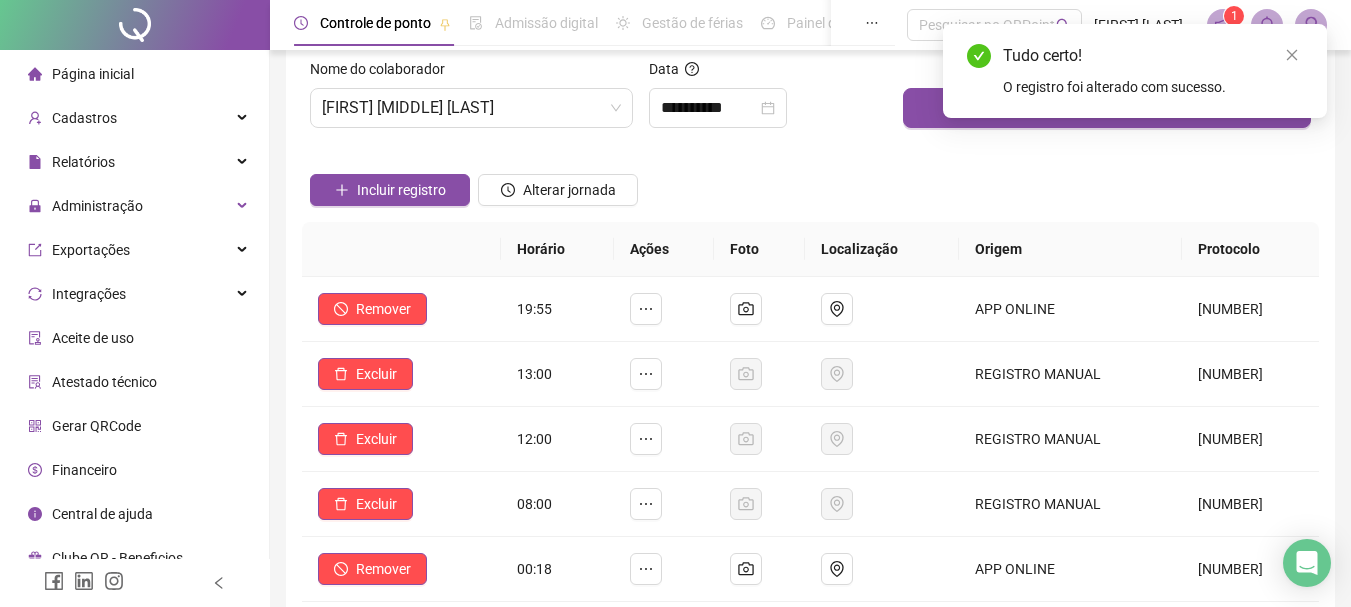 scroll, scrollTop: 0, scrollLeft: 0, axis: both 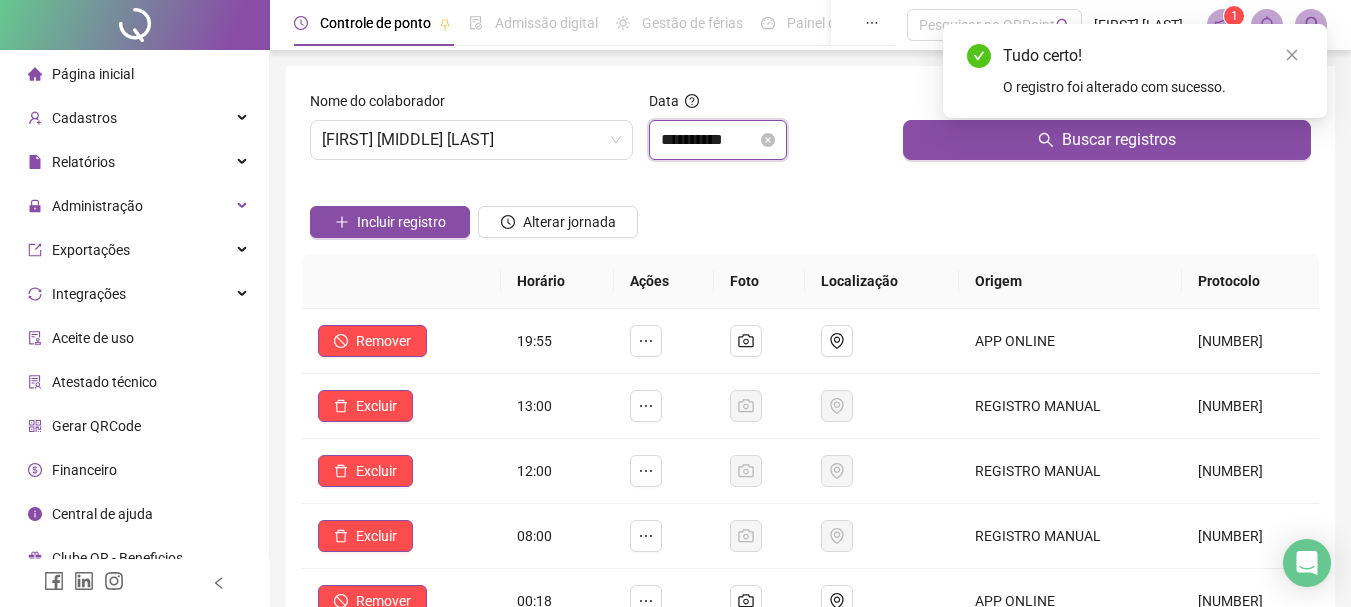 click on "**********" at bounding box center (709, 140) 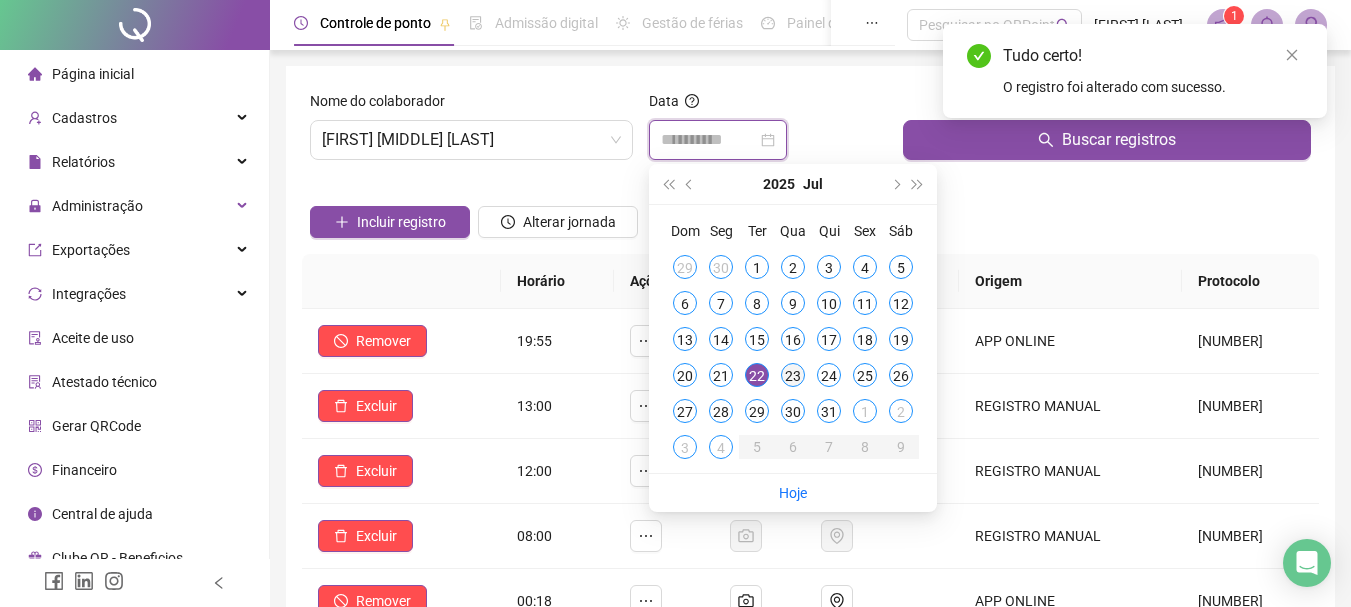 type on "**********" 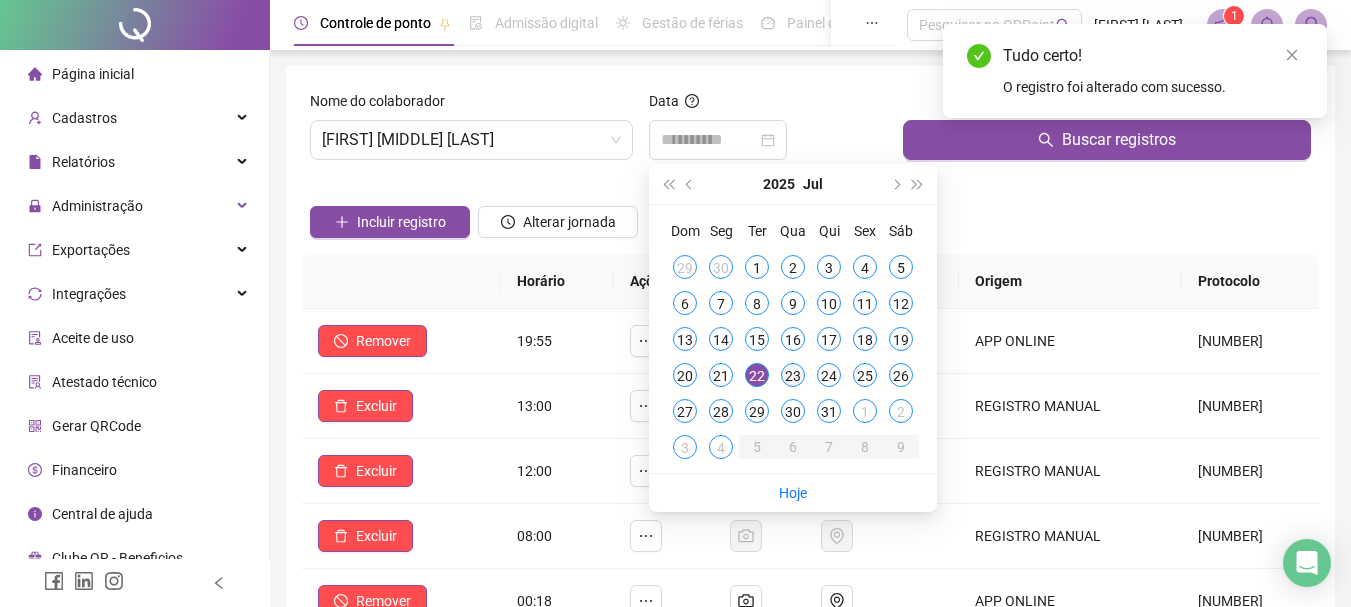 click on "23" at bounding box center (793, 375) 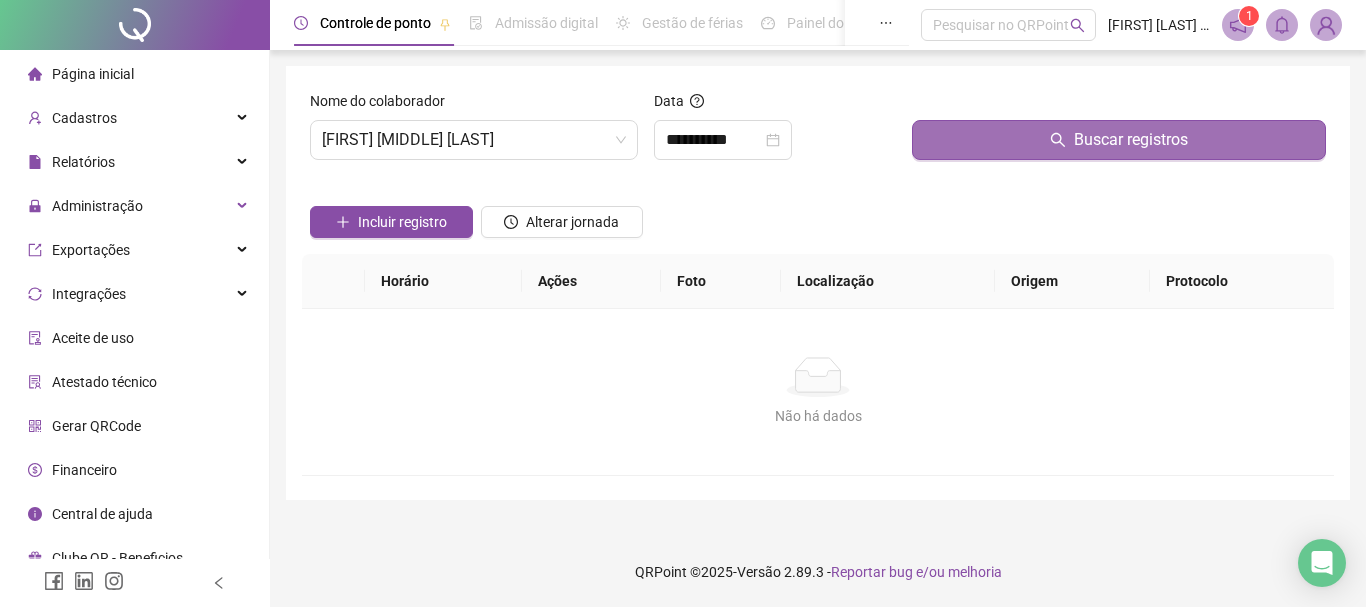 click on "Buscar registros" at bounding box center [1119, 140] 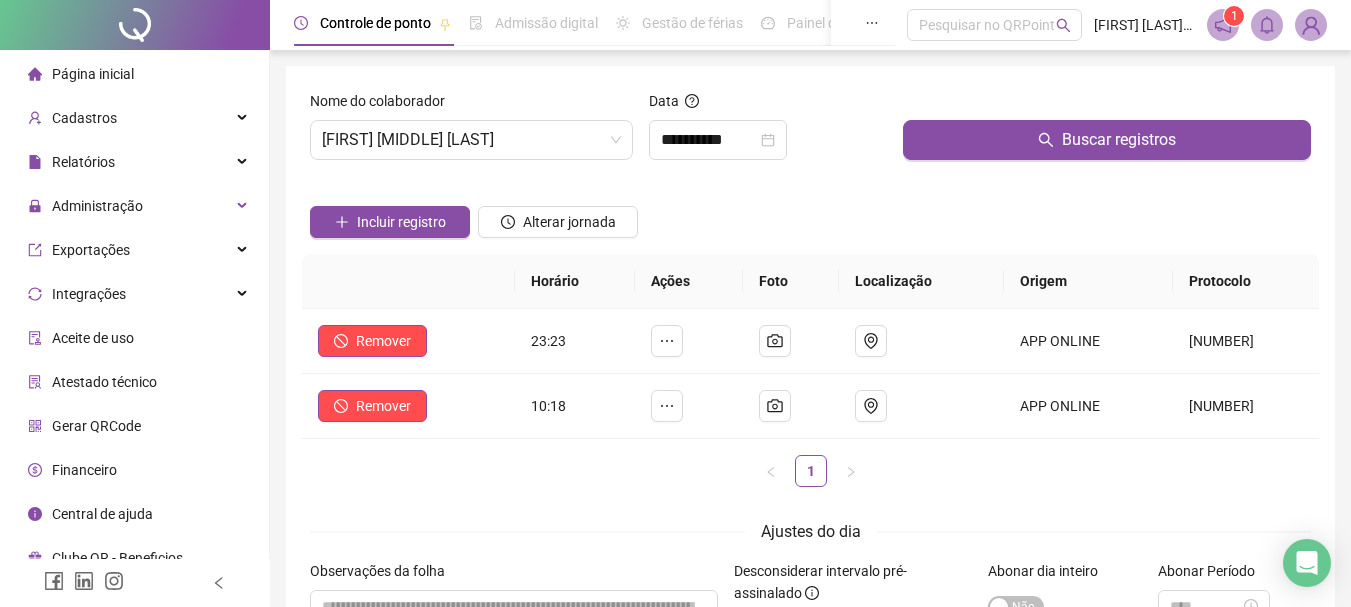 click on "Incluir registro" at bounding box center [390, 215] 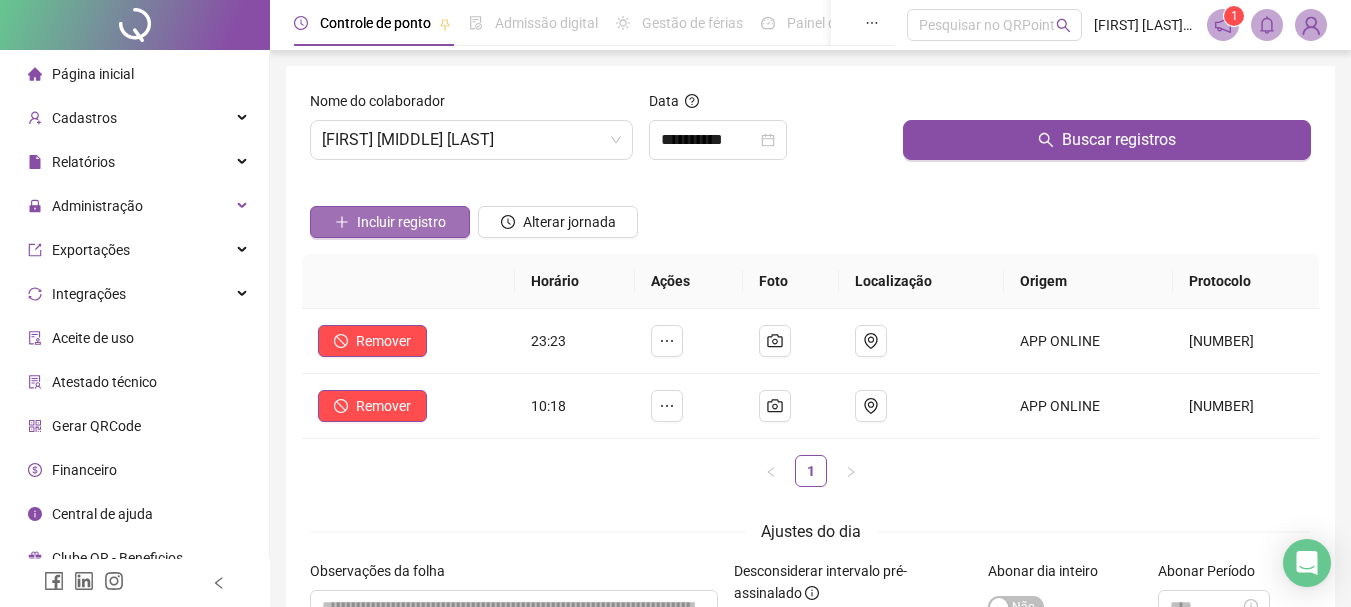 click on "Incluir registro" at bounding box center (401, 222) 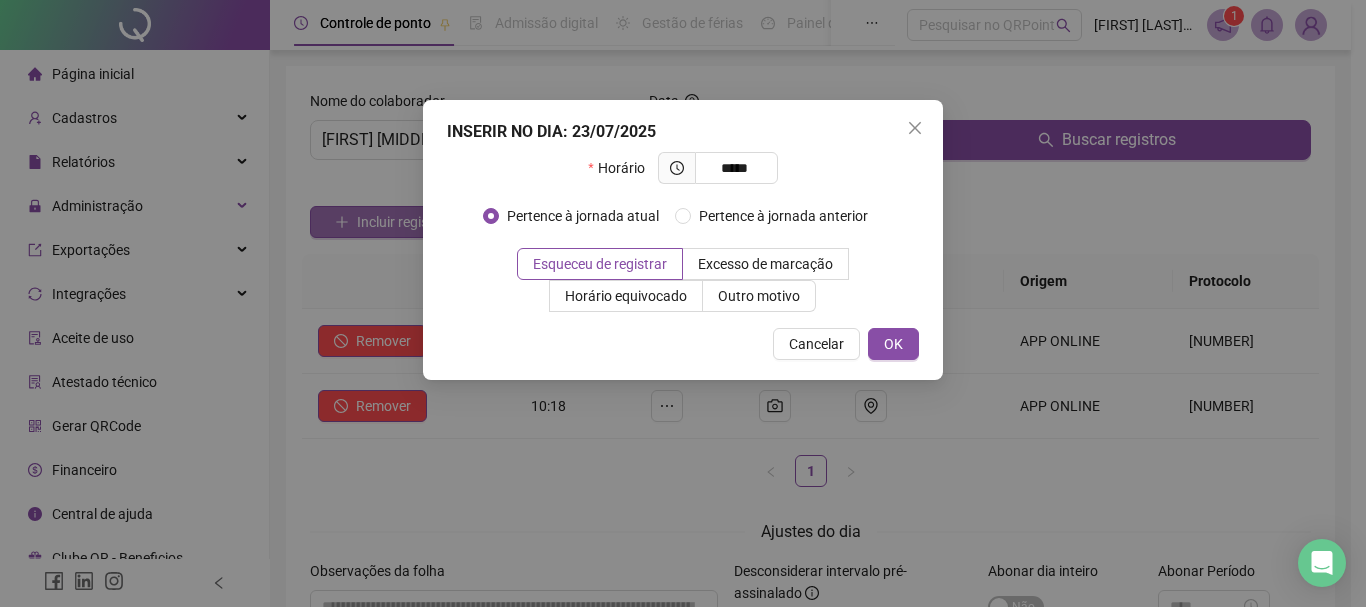 type on "*****" 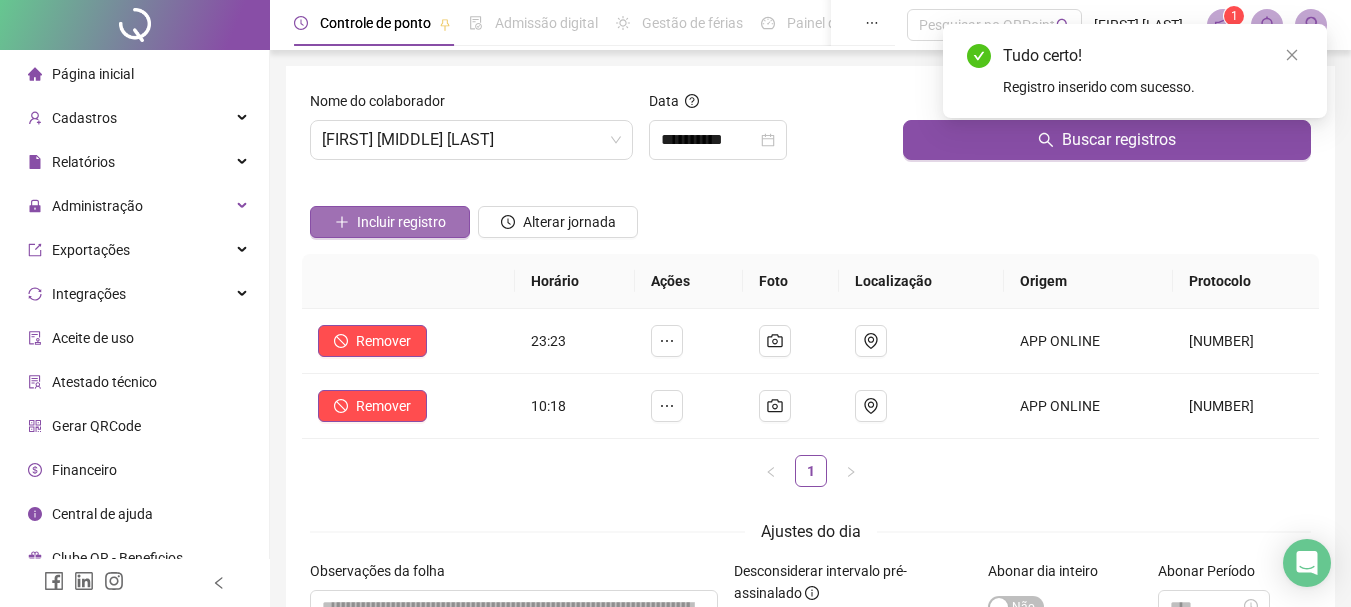click on "Incluir registro" at bounding box center [401, 222] 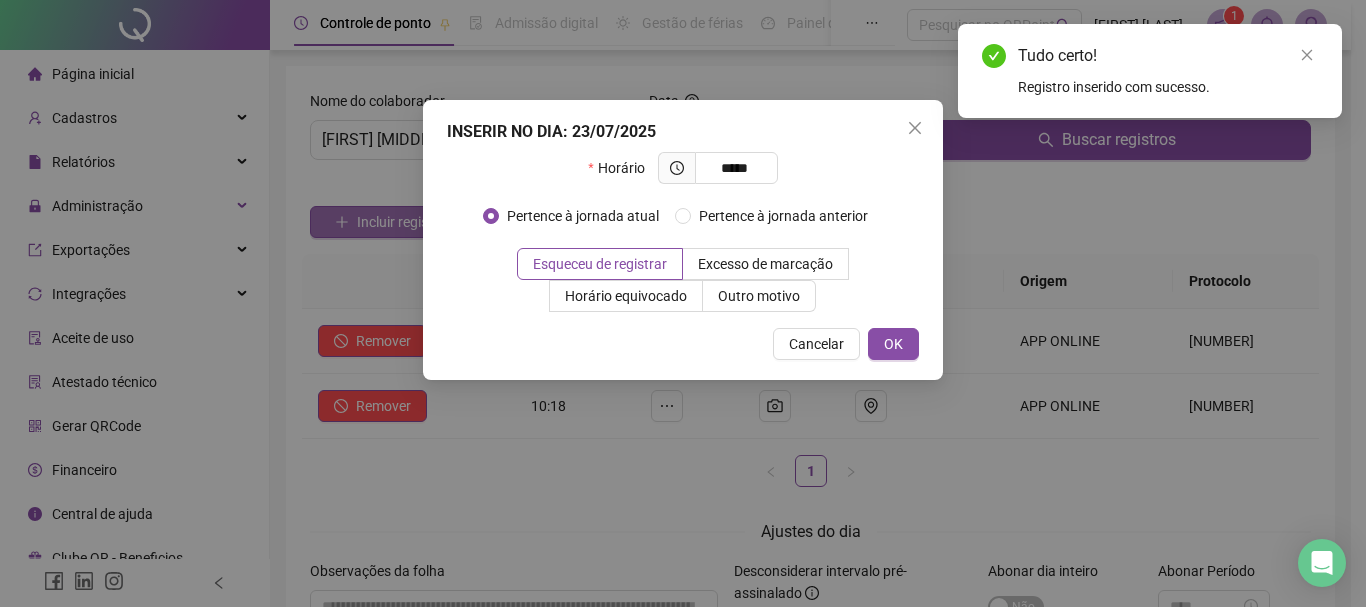 type on "*****" 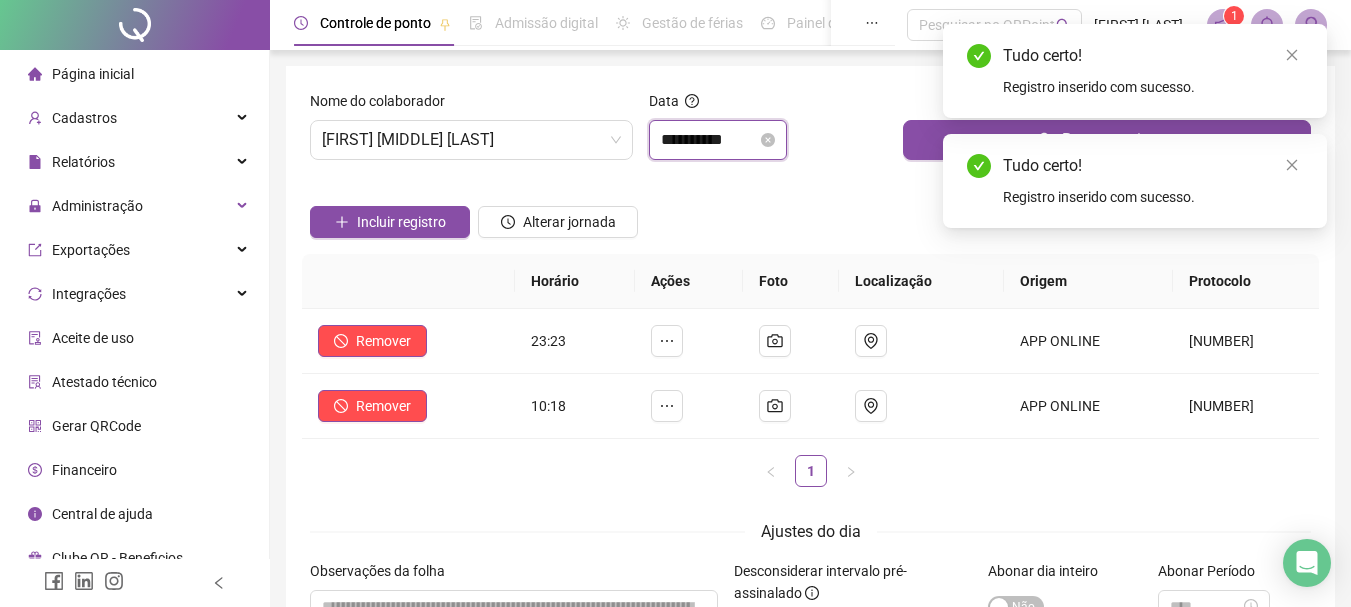 click on "**********" at bounding box center (709, 140) 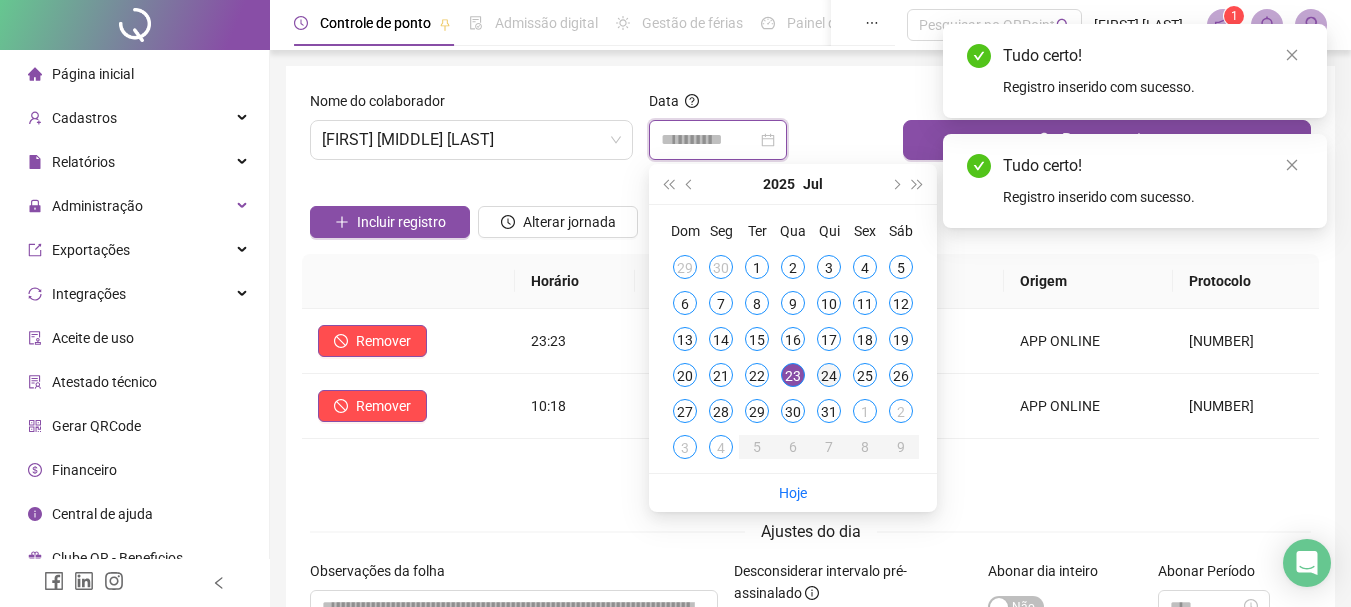 type on "**********" 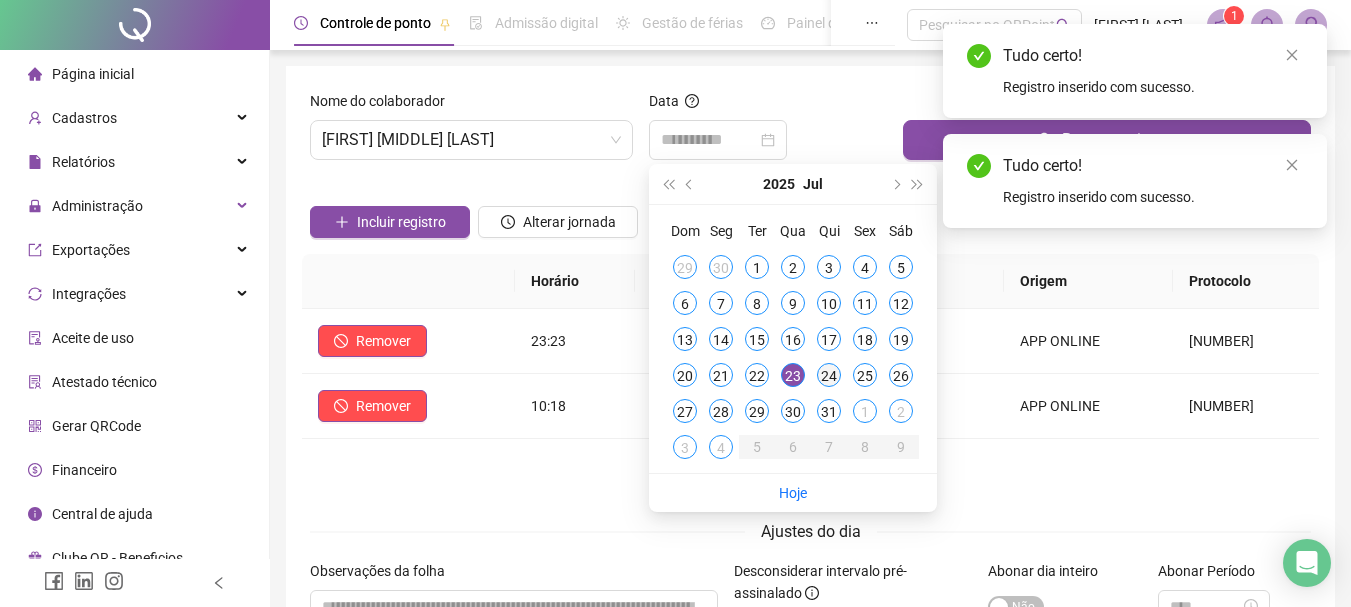 click on "24" at bounding box center (829, 375) 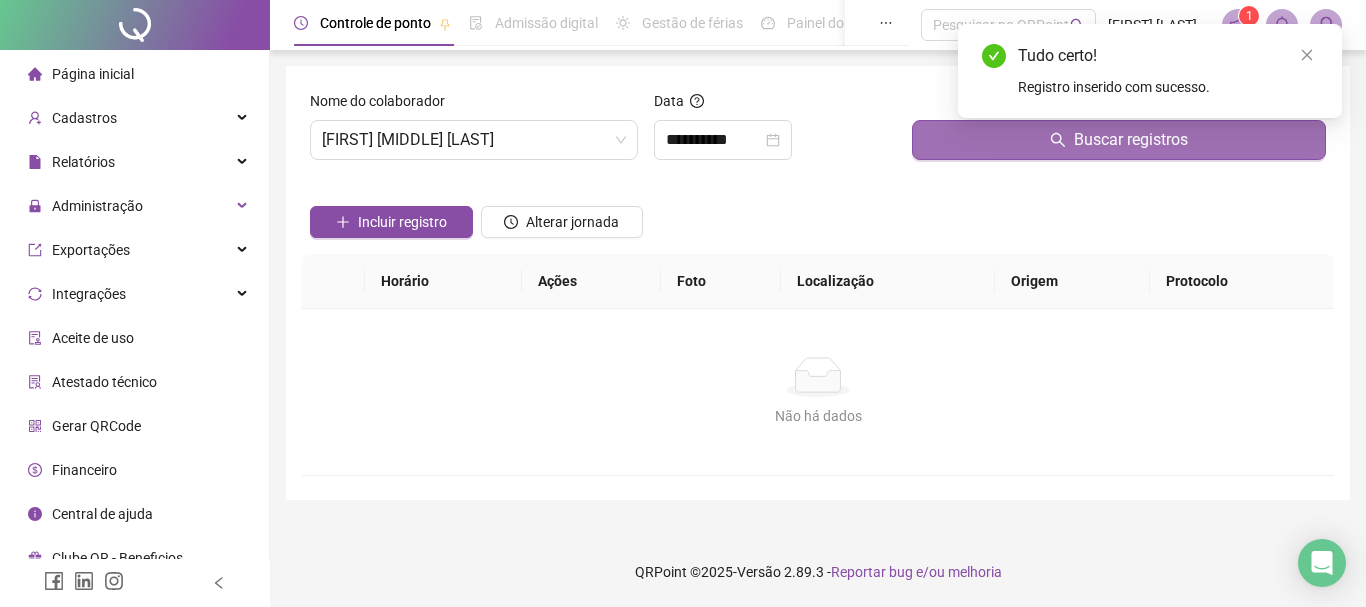 click on "Buscar registros" at bounding box center [1119, 140] 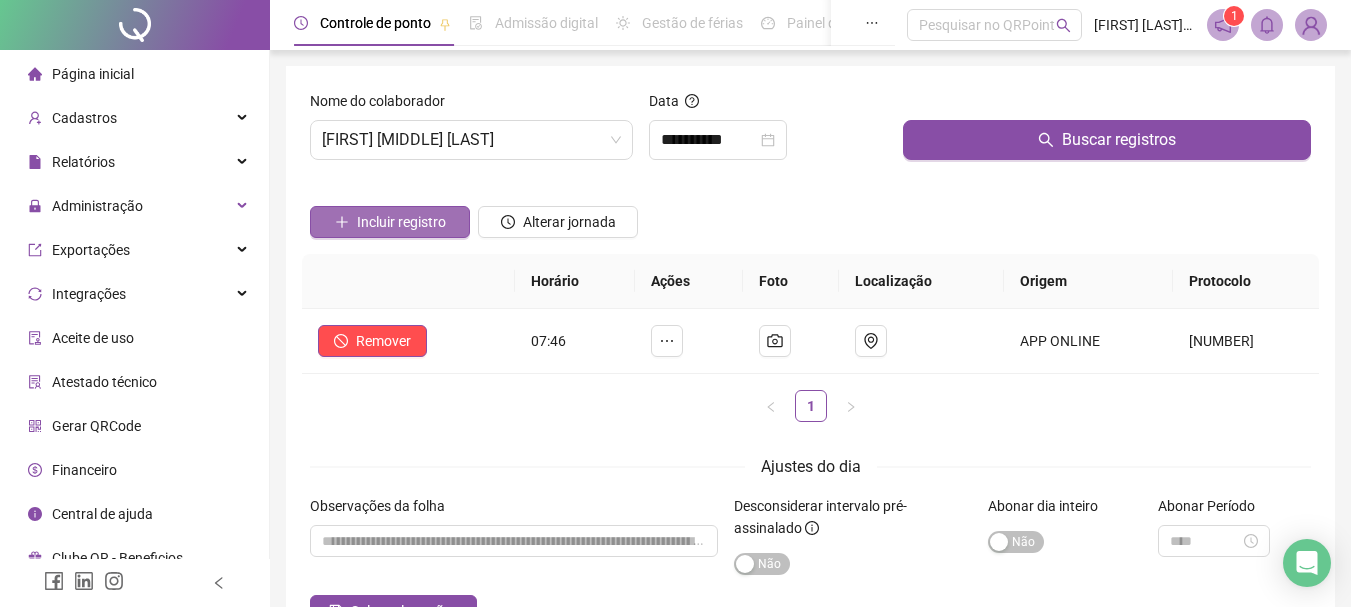 click on "Incluir registro" at bounding box center [401, 222] 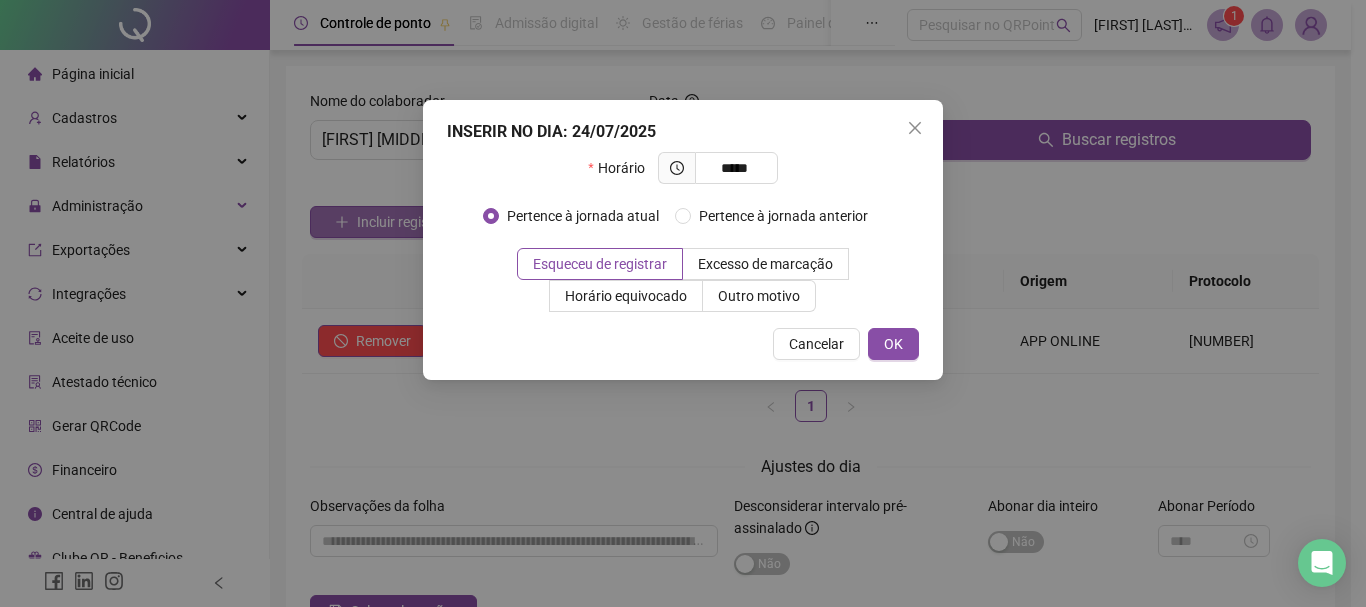 type on "*****" 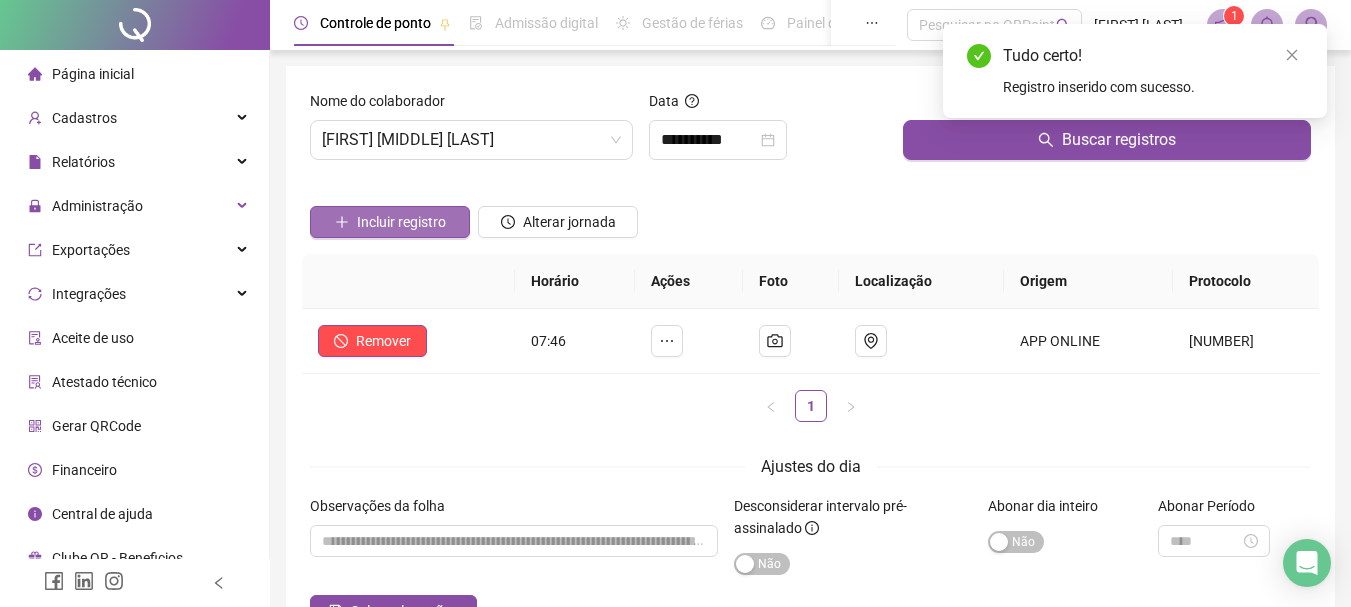 click on "Incluir registro" at bounding box center [401, 222] 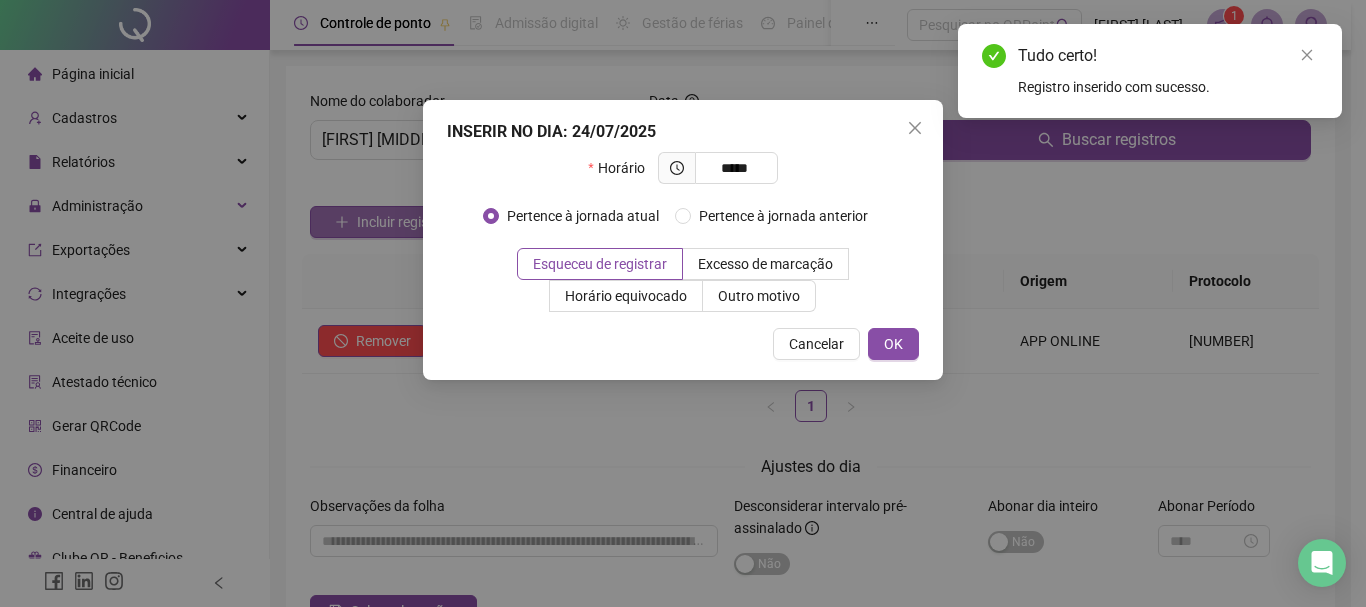 type on "*****" 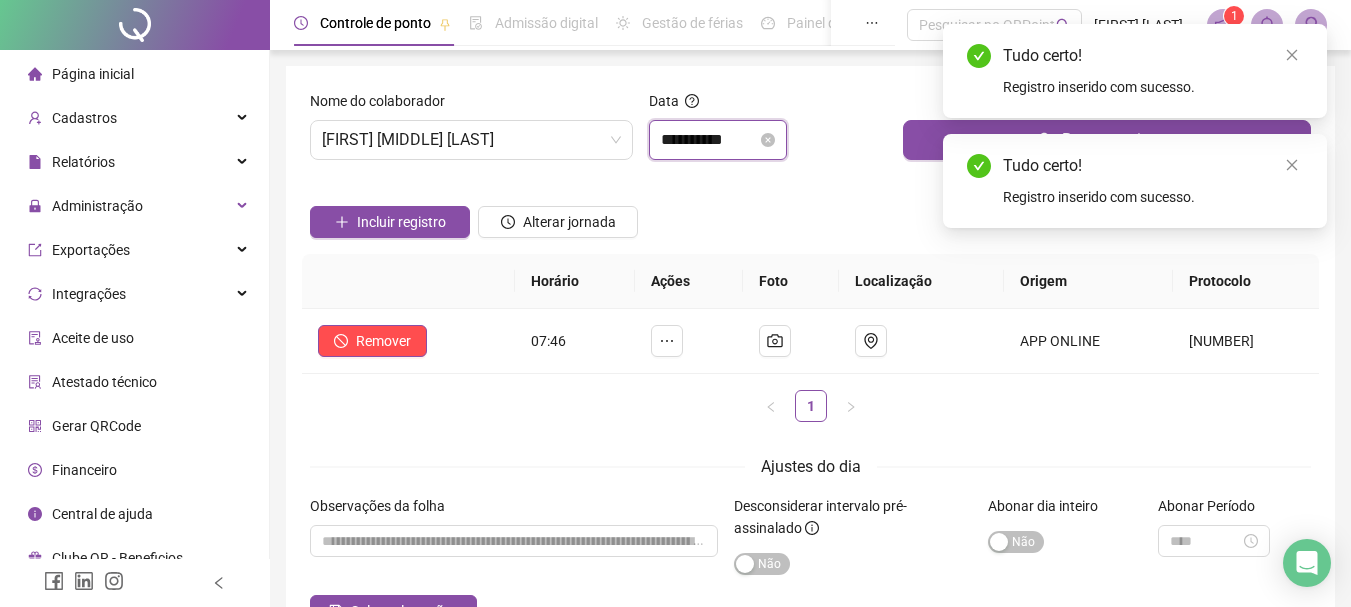 click on "**********" at bounding box center [709, 140] 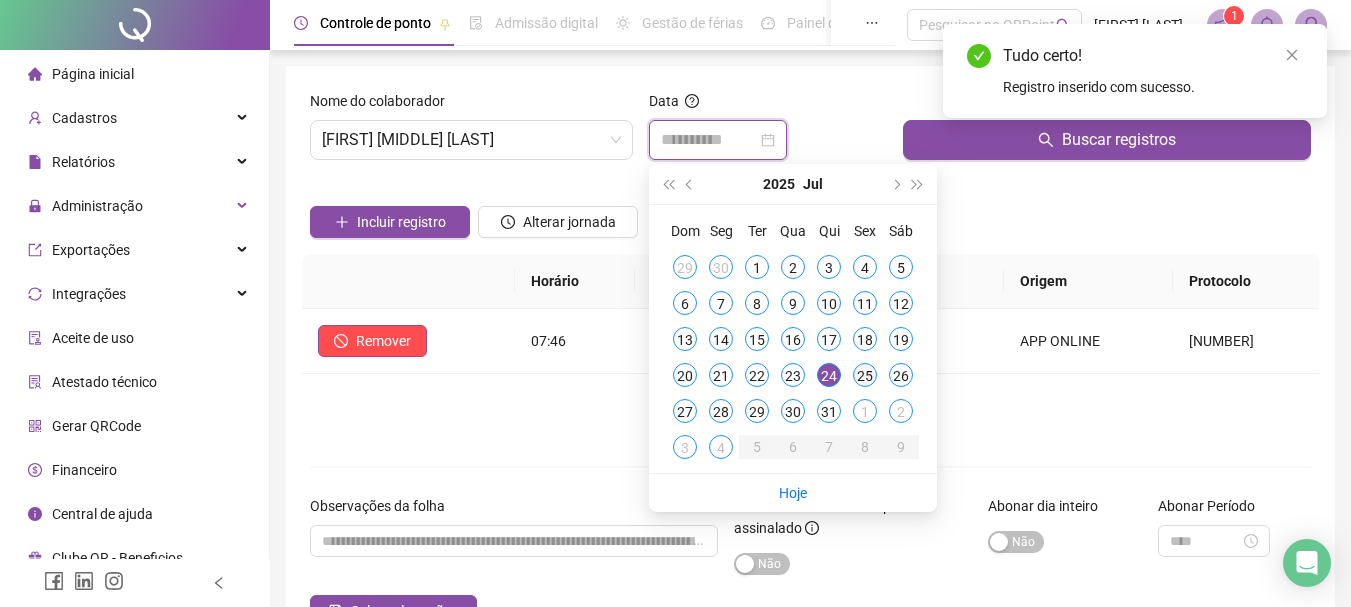 type on "**********" 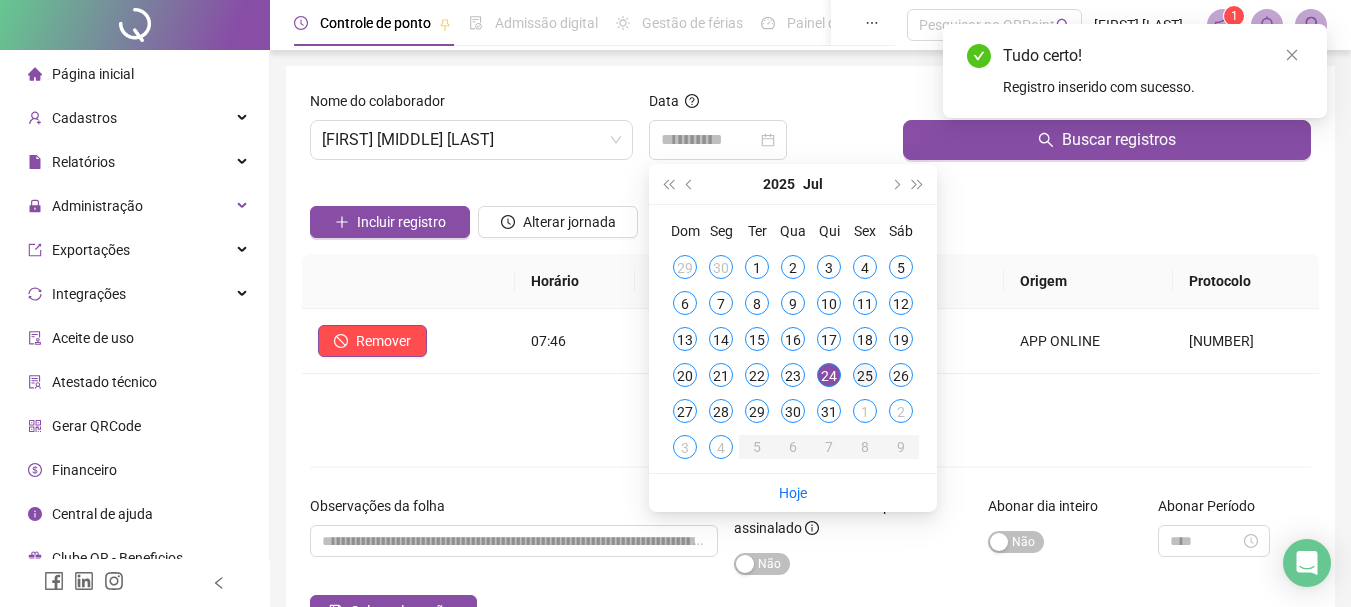 click on "25" at bounding box center (865, 375) 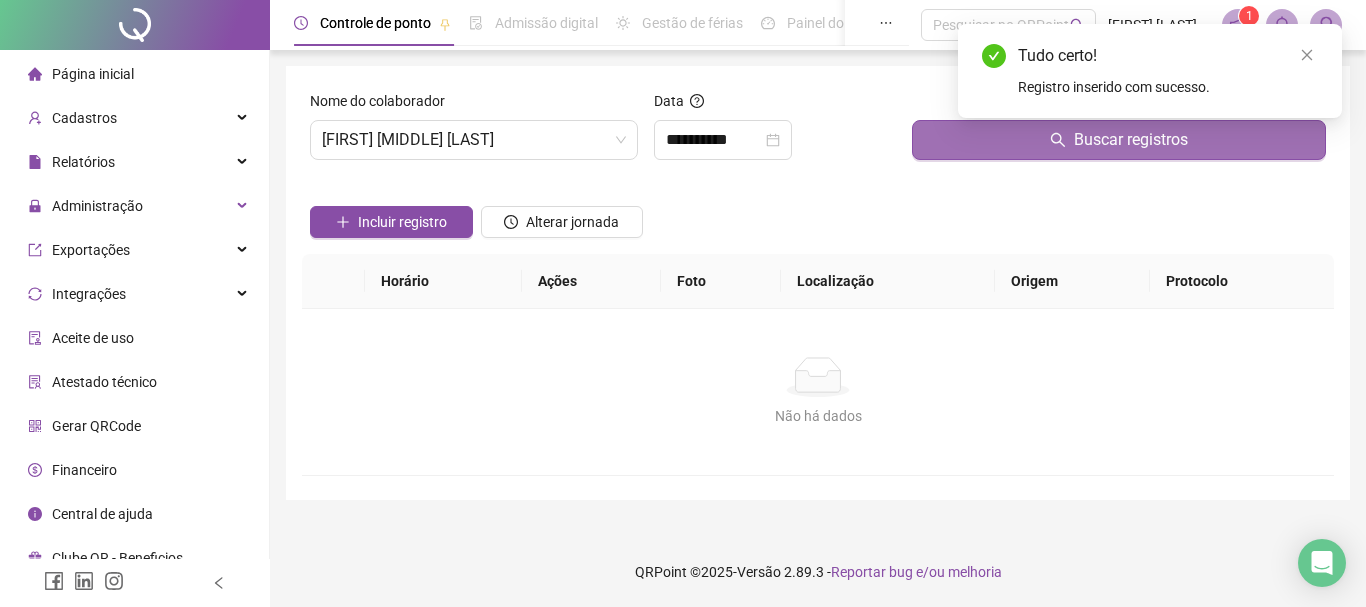 click on "Buscar registros" at bounding box center [1119, 140] 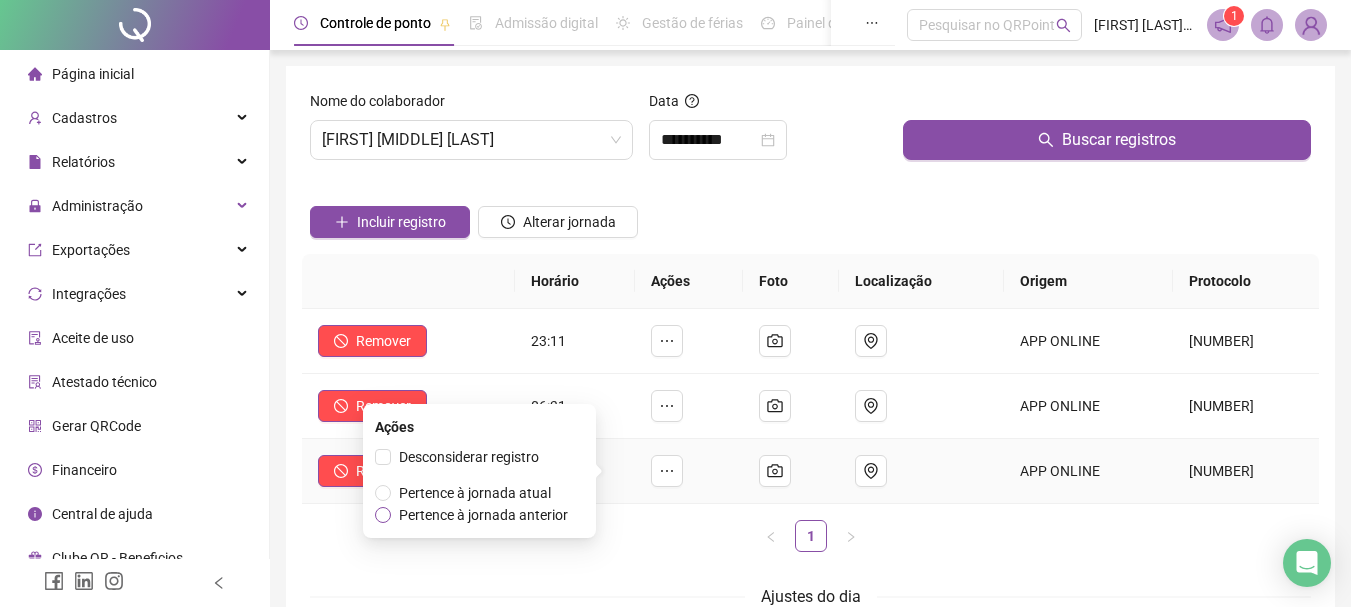 click on "Pertence à jornada anterior" at bounding box center [483, 515] 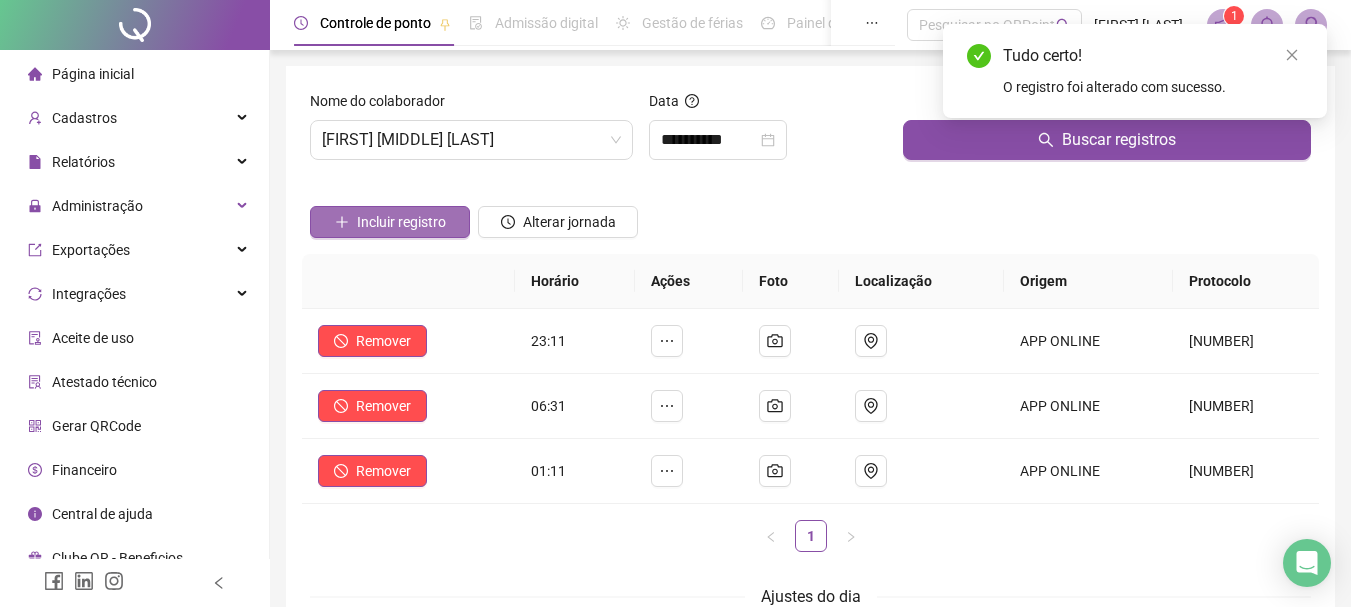 click on "Incluir registro" at bounding box center (401, 222) 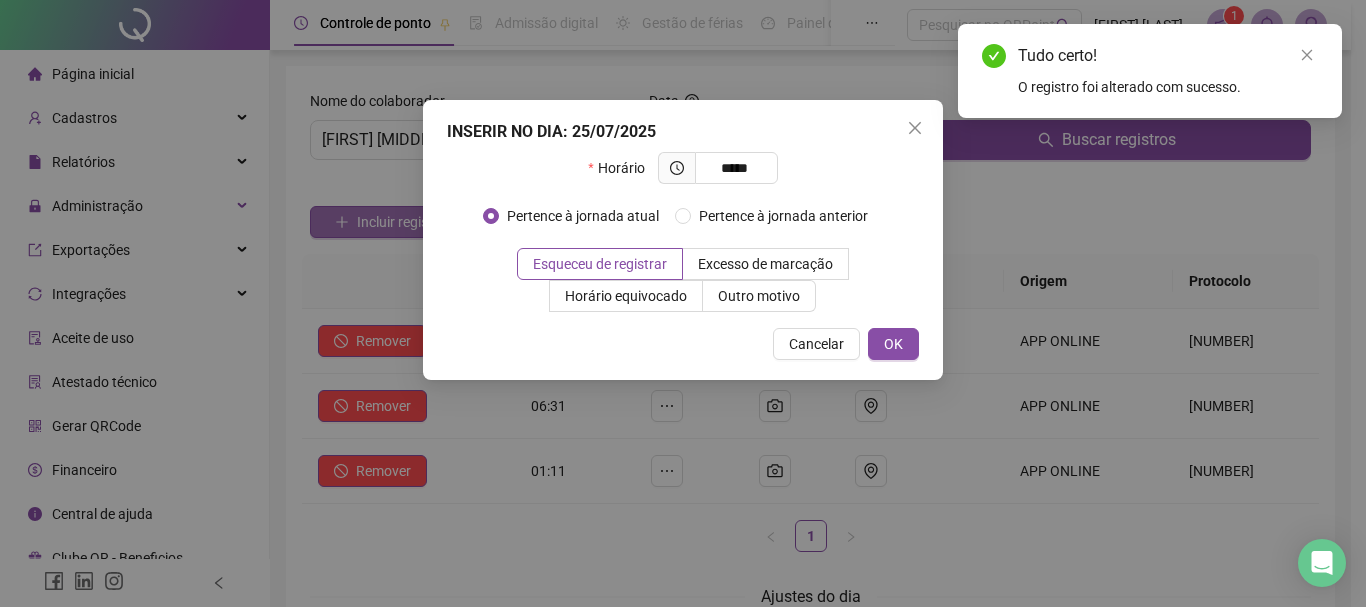 type on "*****" 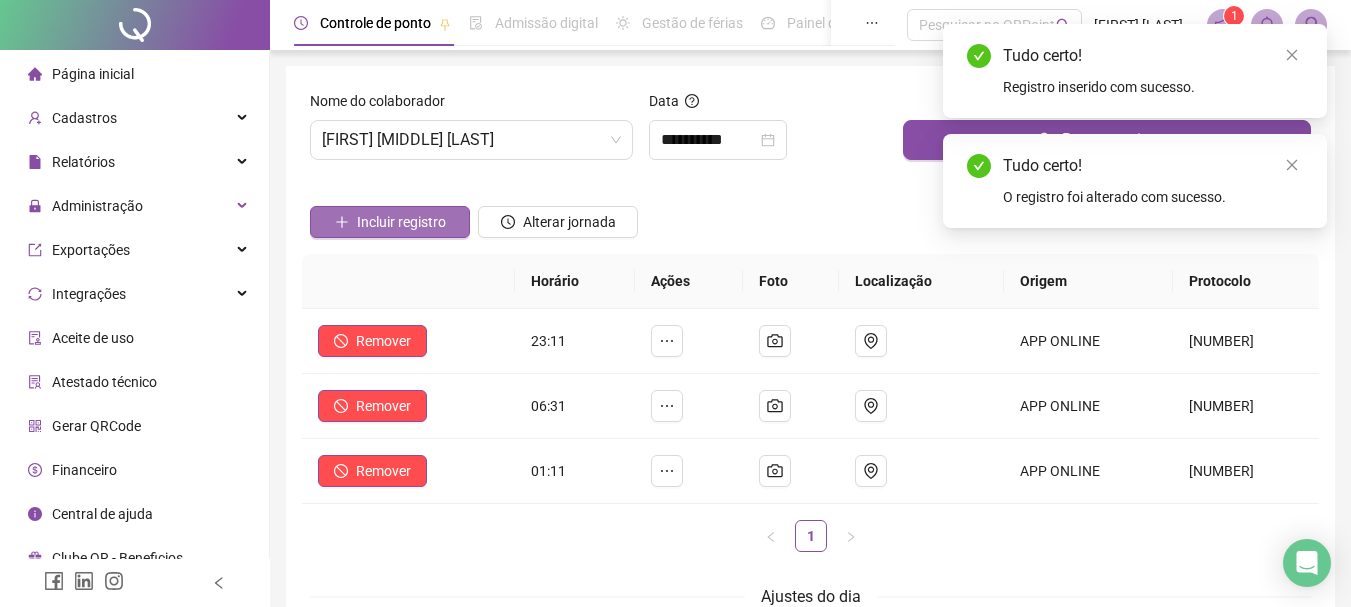 click on "Incluir registro" at bounding box center [401, 222] 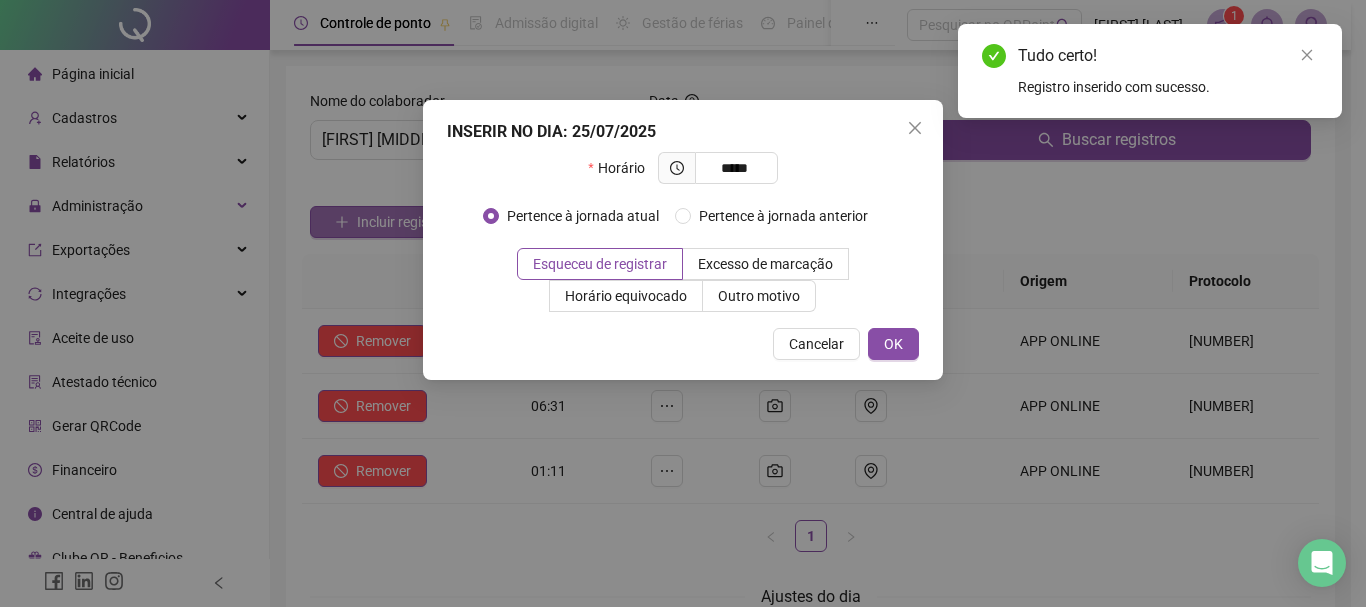 type on "*****" 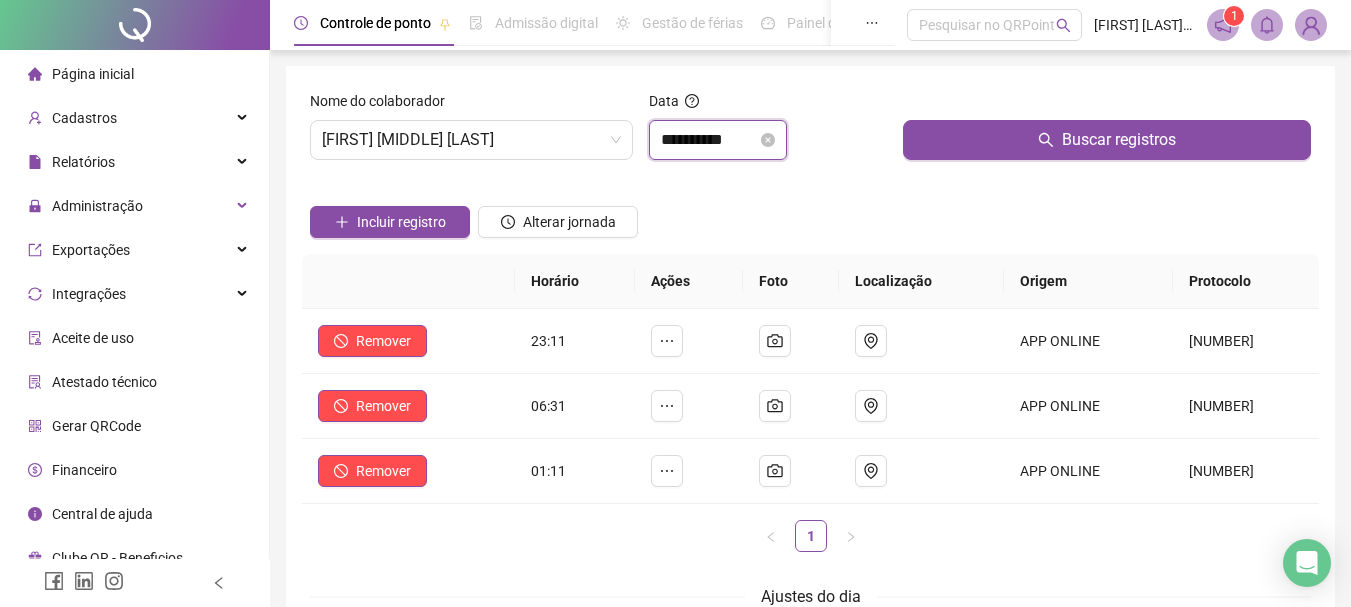 click on "**********" at bounding box center [709, 140] 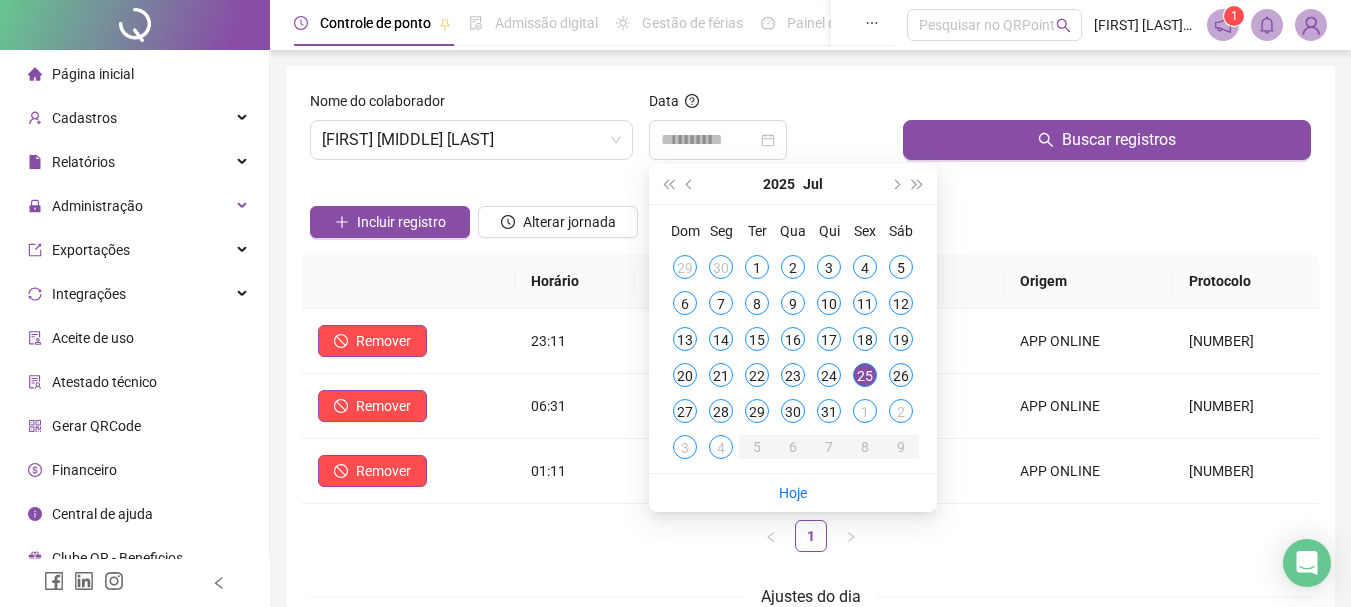 click on "26" at bounding box center [901, 375] 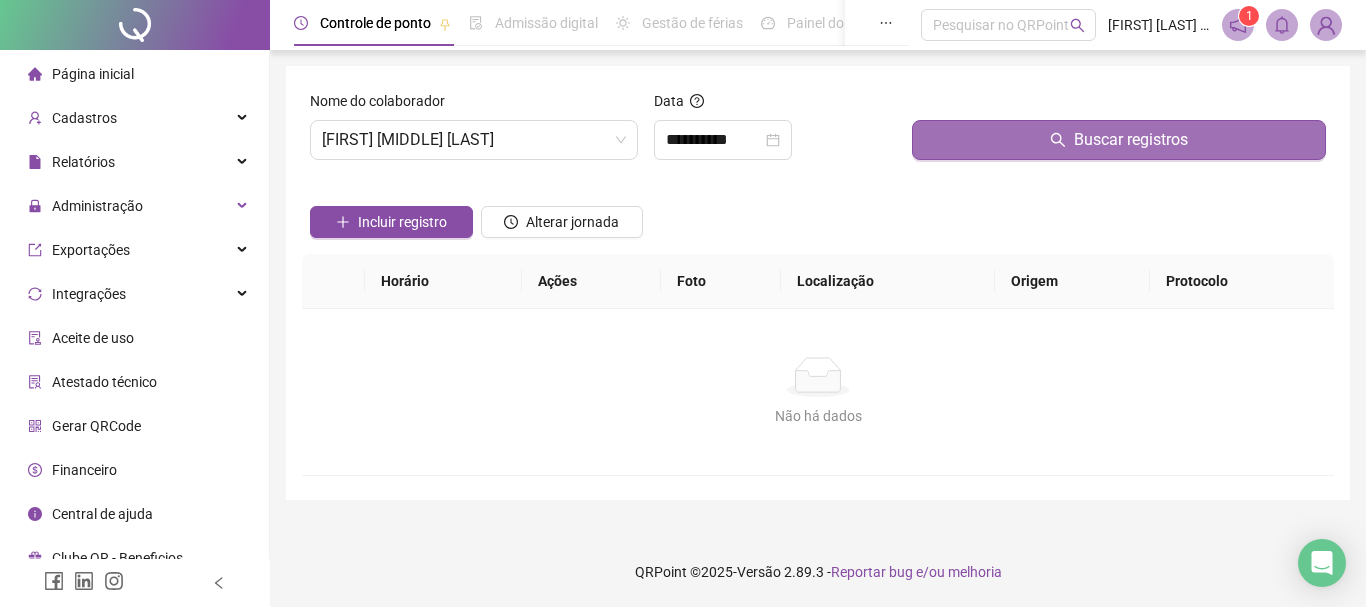 click on "Buscar registros" at bounding box center (1119, 140) 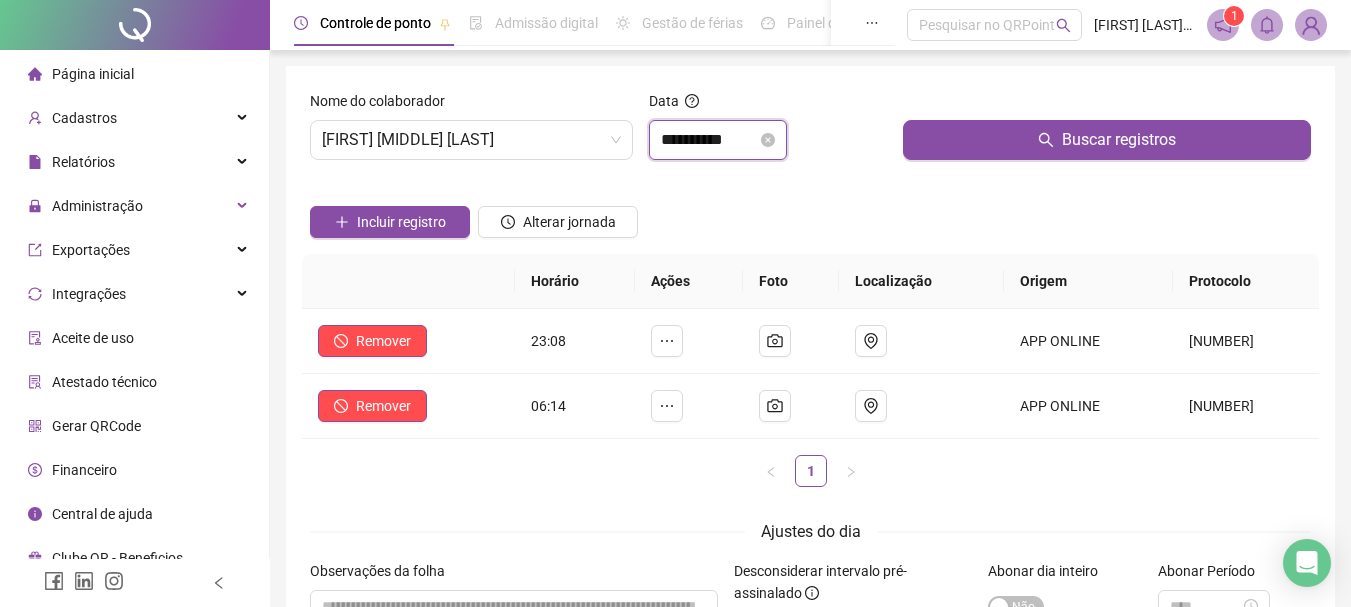 click on "**********" at bounding box center (709, 140) 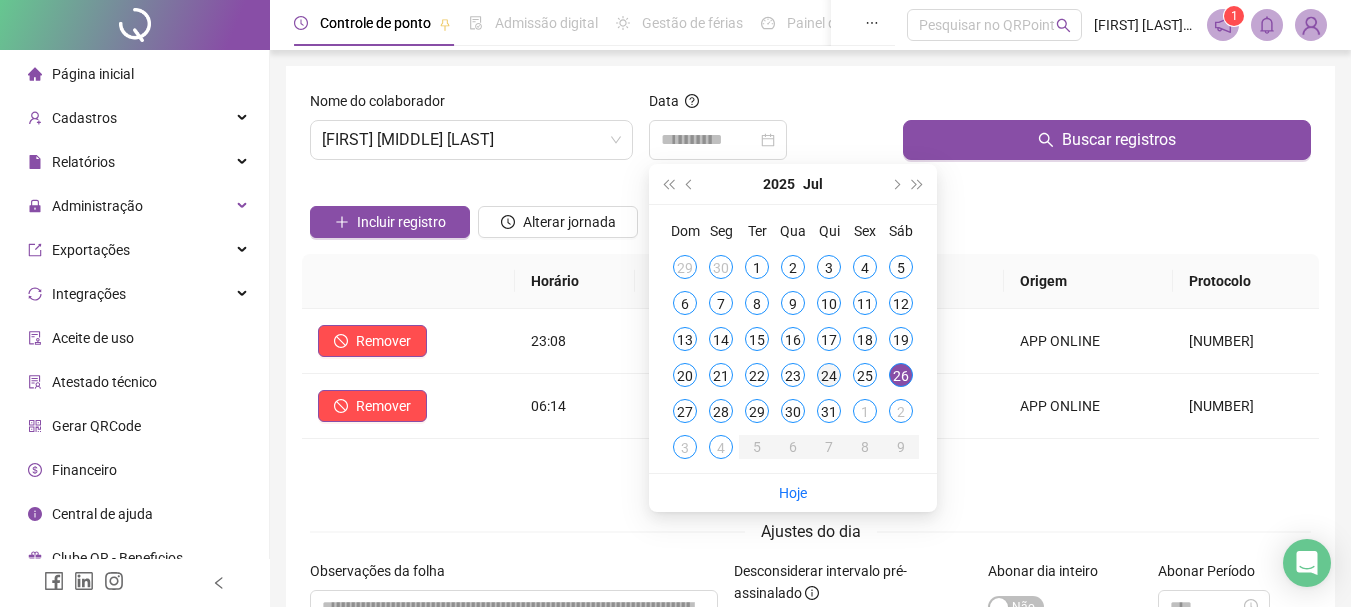 click on "24" at bounding box center (829, 375) 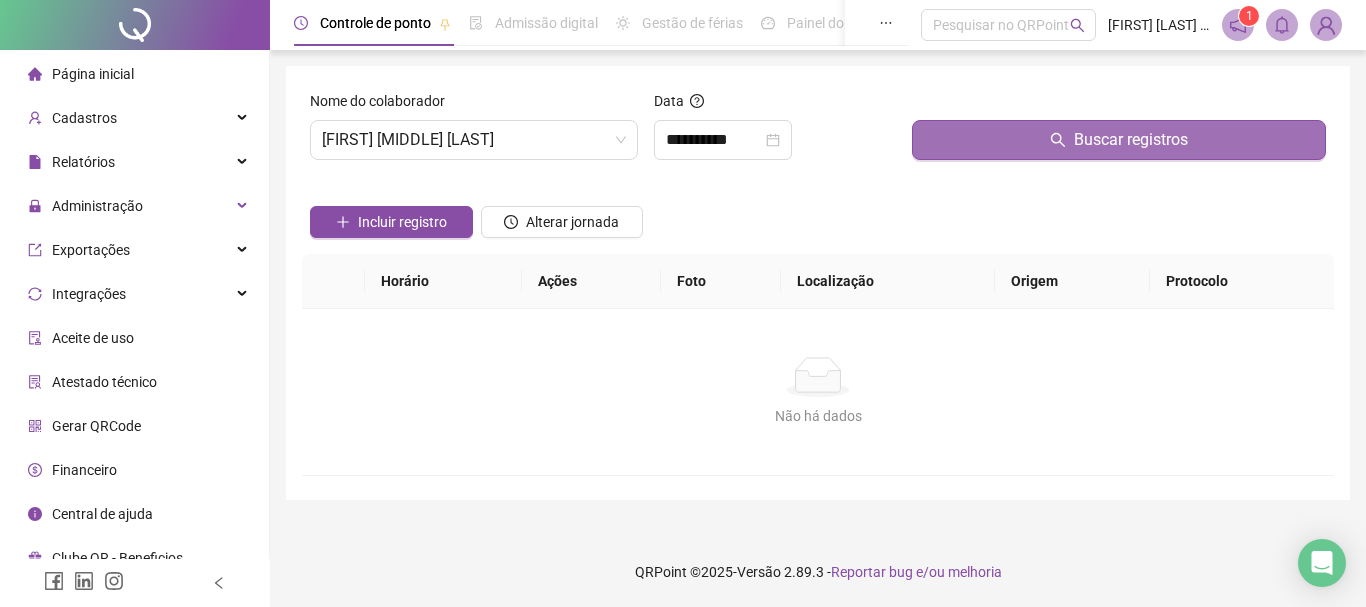 click on "Buscar registros" at bounding box center (1119, 140) 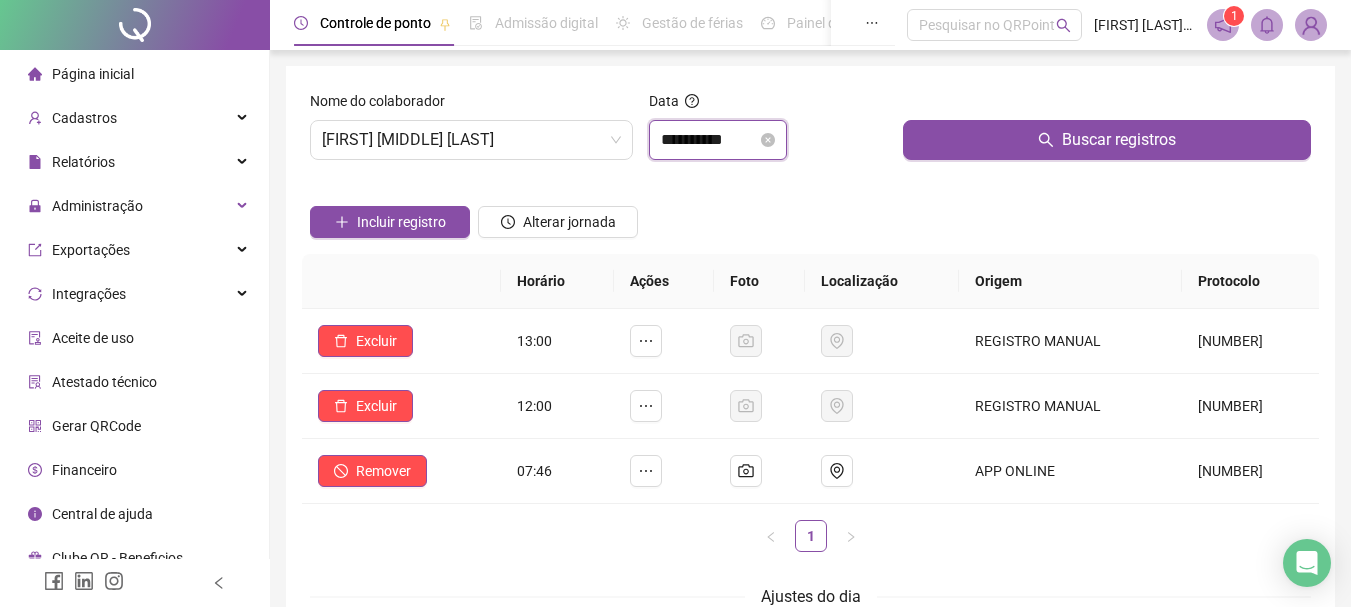 click on "**********" at bounding box center (709, 140) 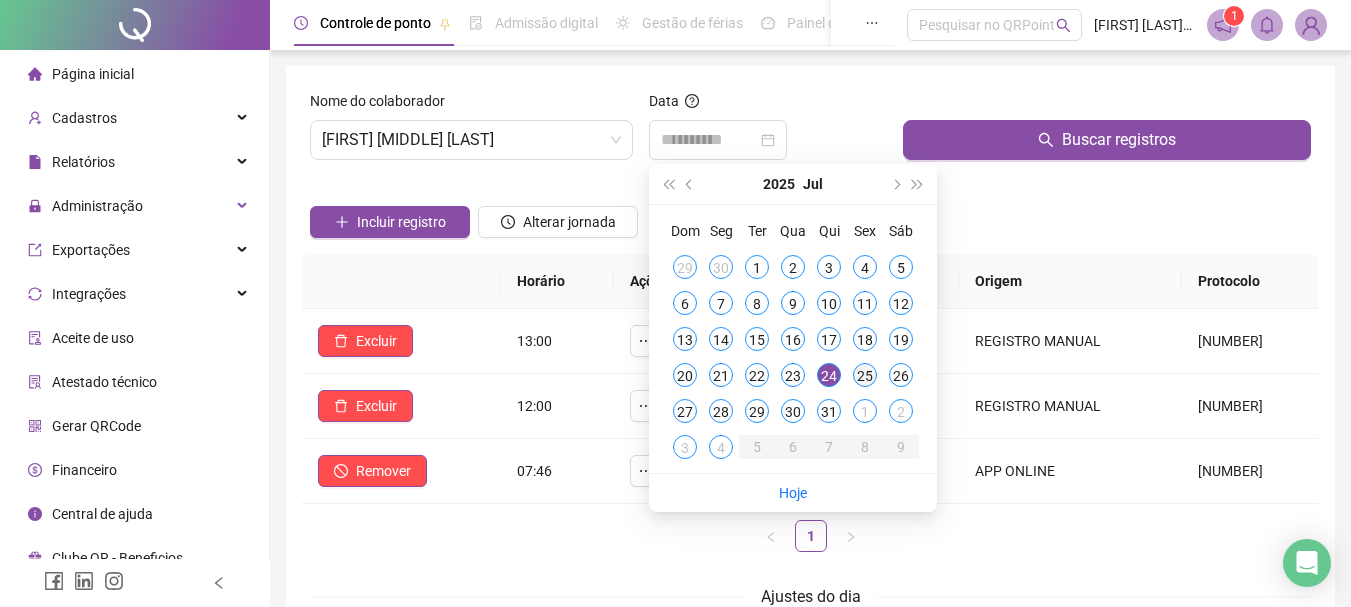 click on "25" at bounding box center [865, 375] 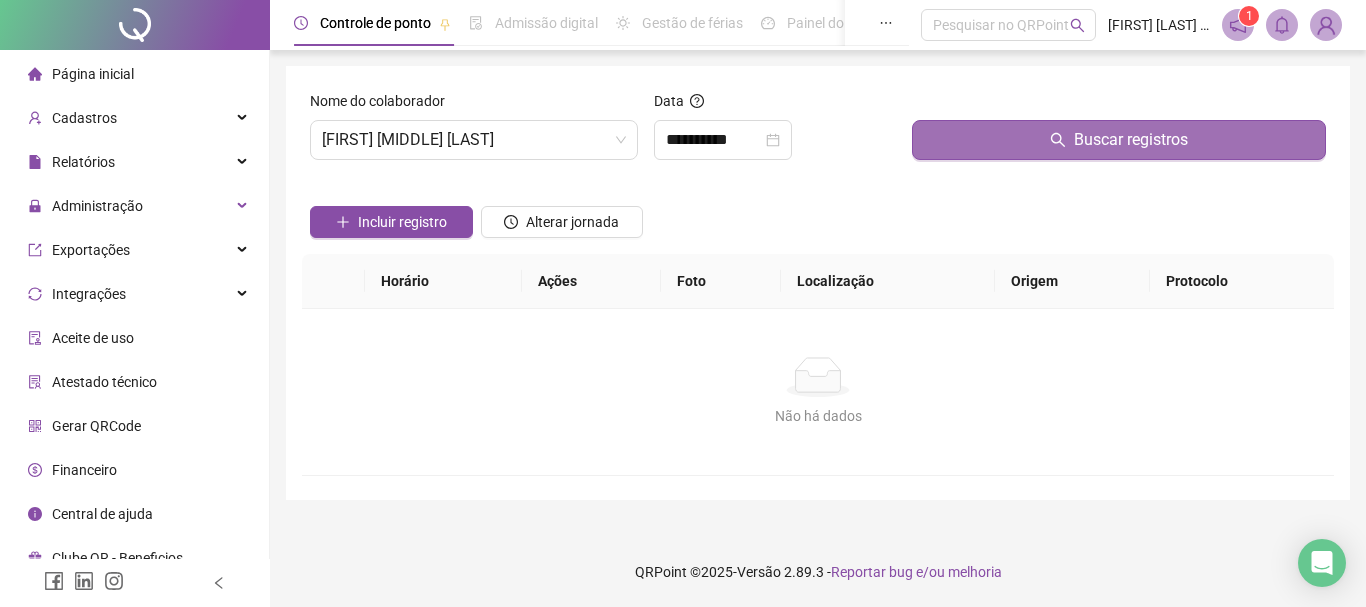 click on "Buscar registros" at bounding box center [1119, 140] 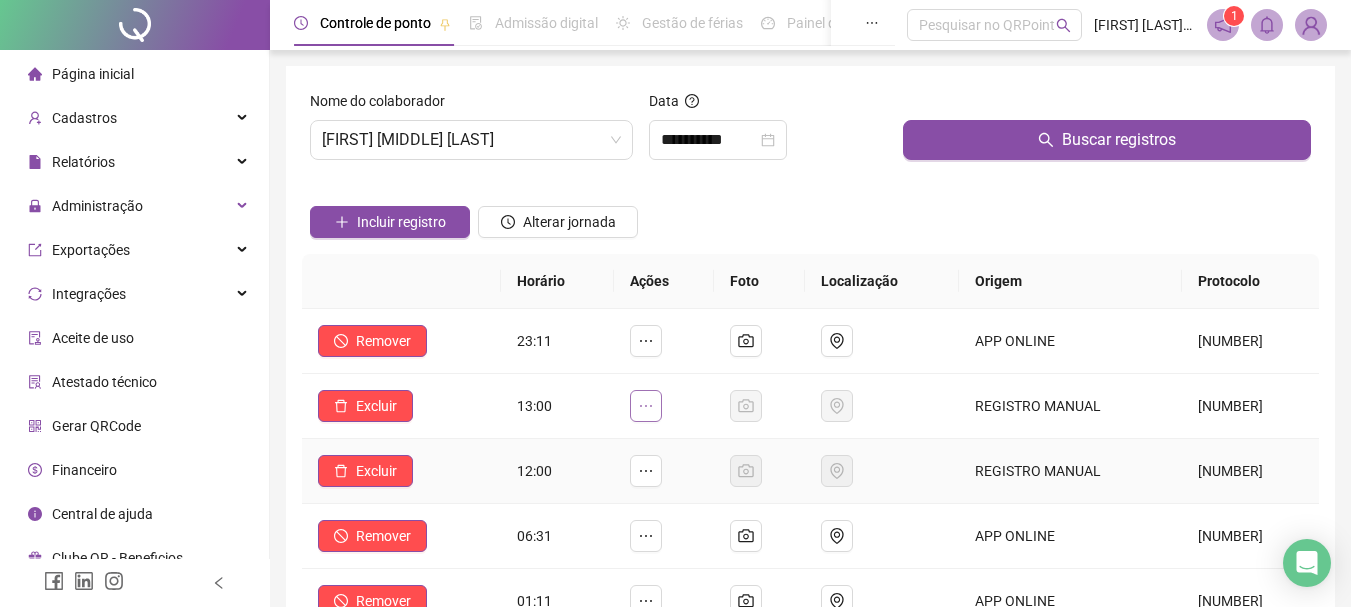 scroll, scrollTop: 100, scrollLeft: 0, axis: vertical 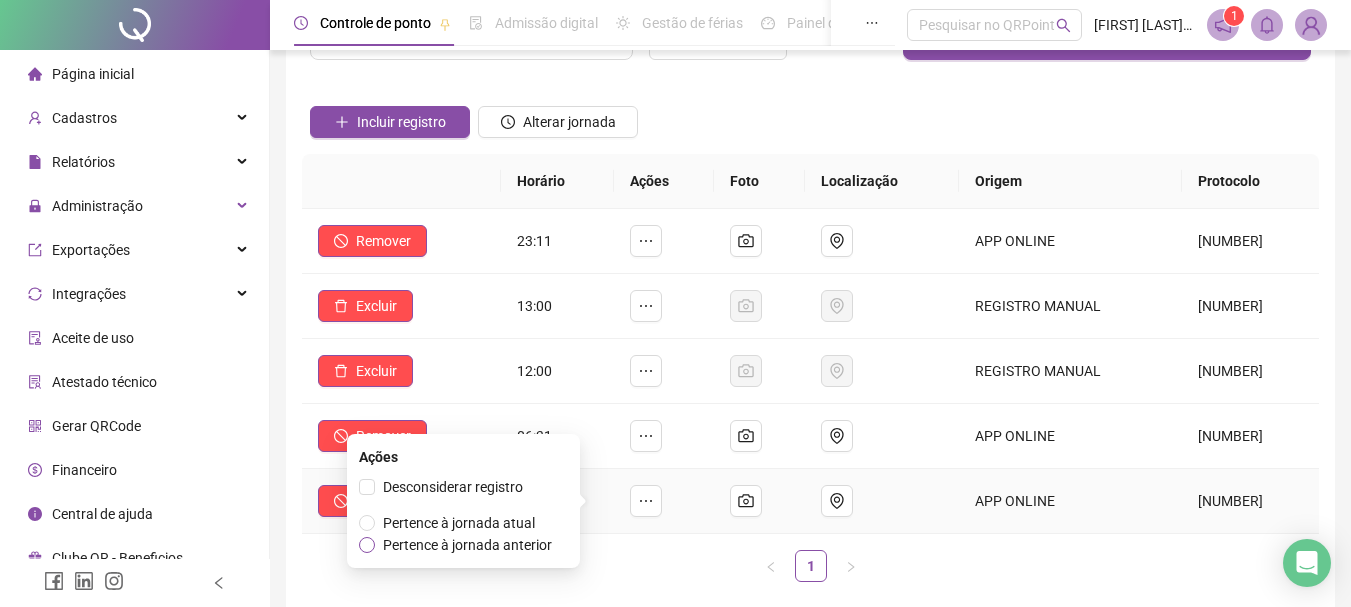click on "Pertence à jornada anterior" at bounding box center [467, 545] 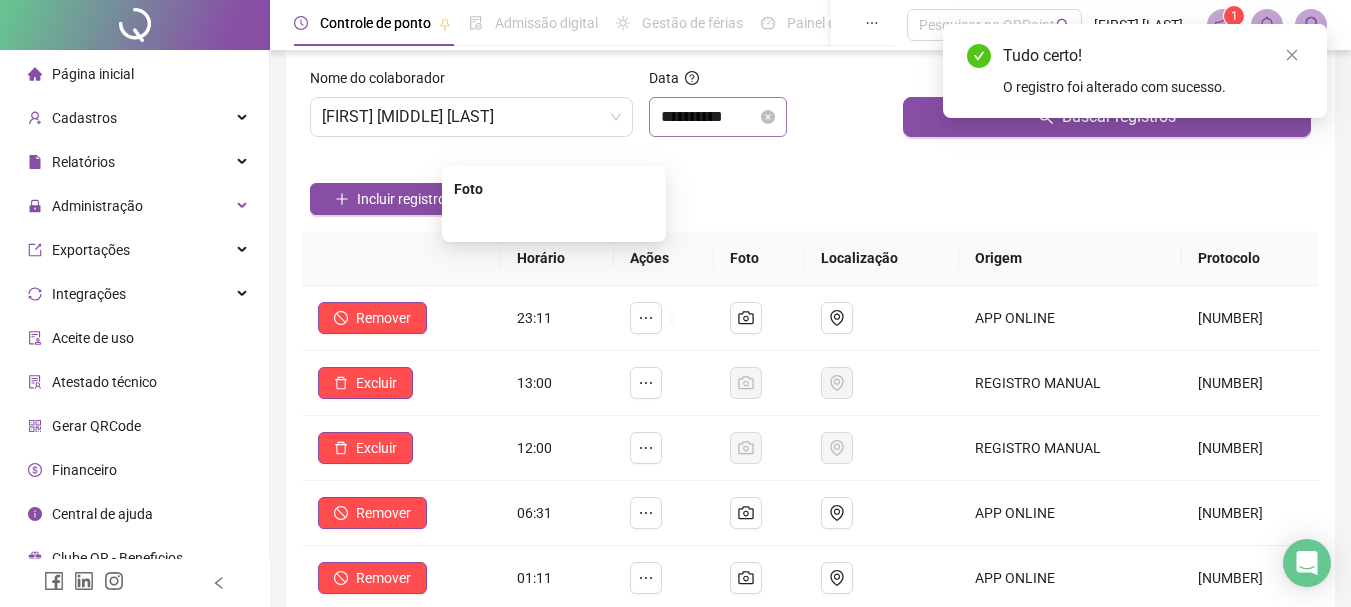 scroll, scrollTop: 0, scrollLeft: 0, axis: both 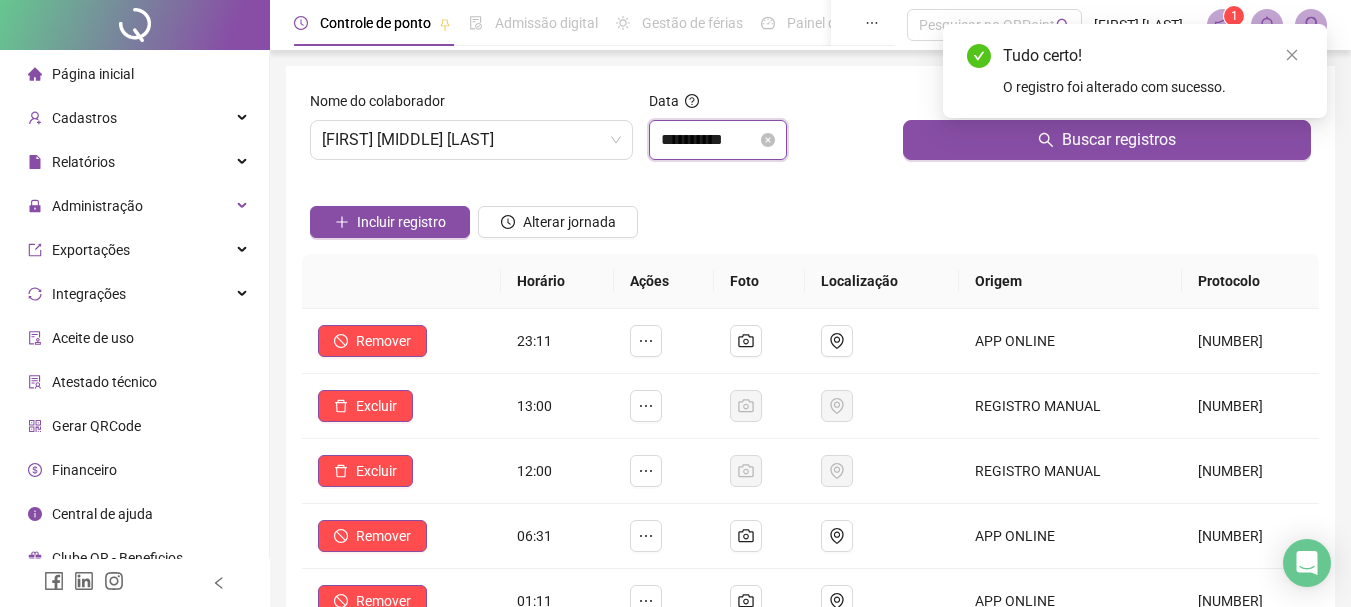 click on "**********" at bounding box center (709, 140) 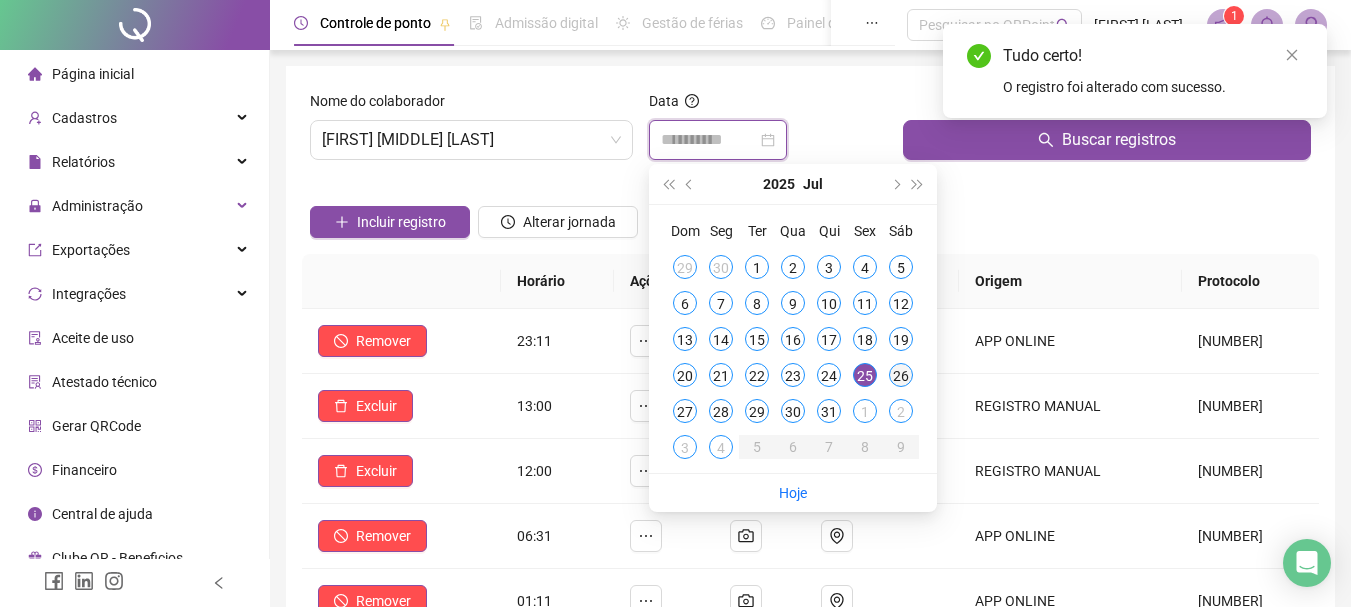 type on "**********" 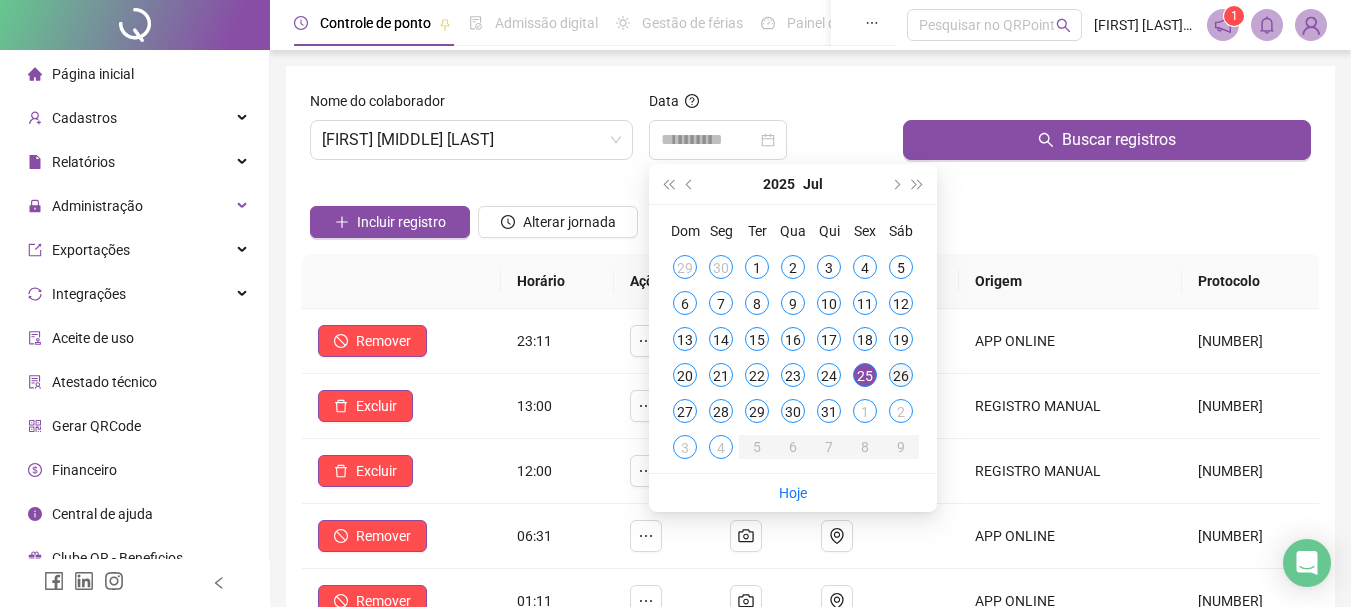click on "26" at bounding box center (901, 375) 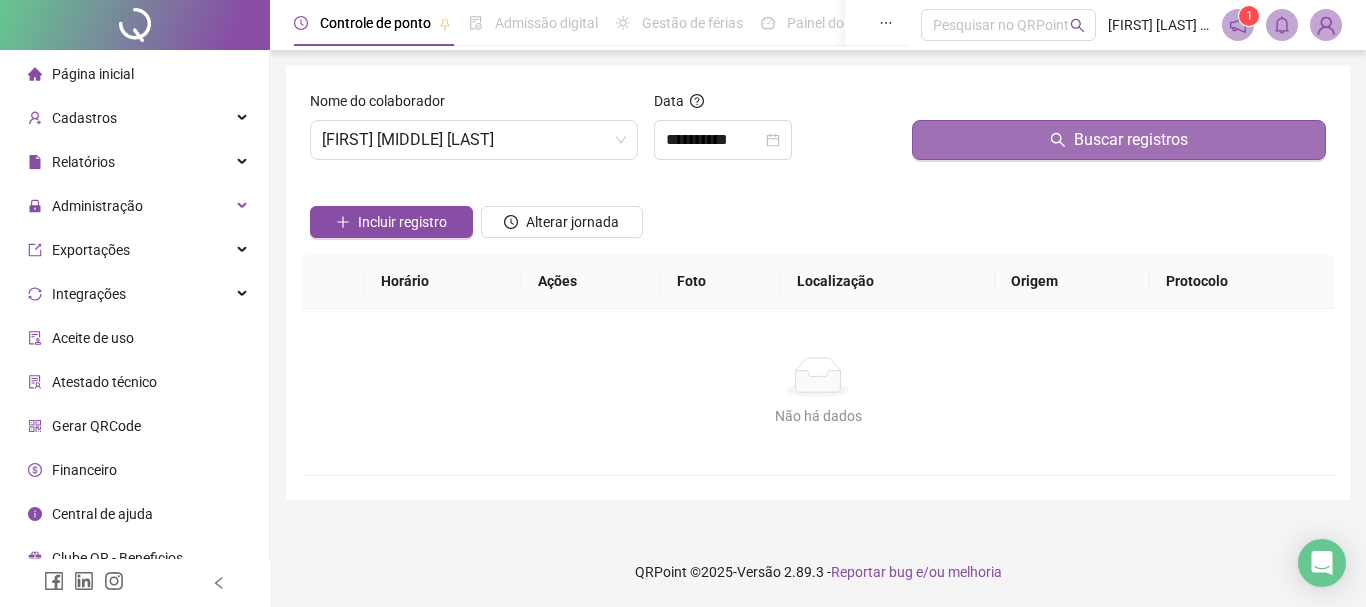 click on "Buscar registros" at bounding box center [1119, 140] 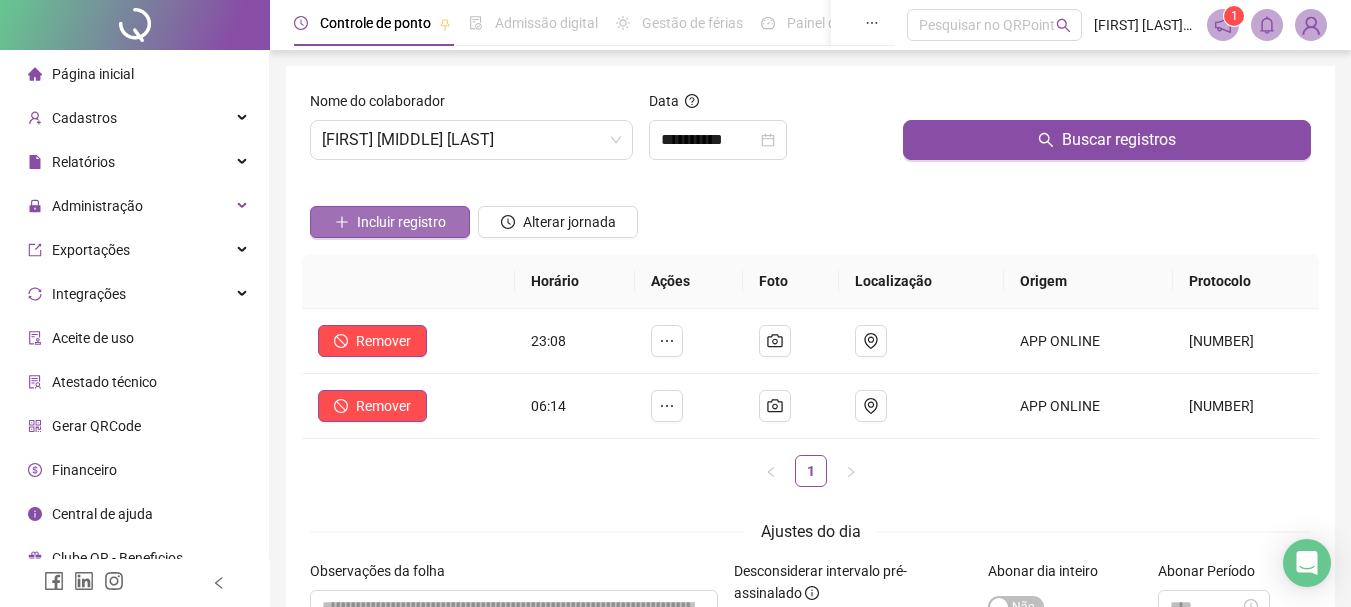 click on "Incluir registro" at bounding box center [401, 222] 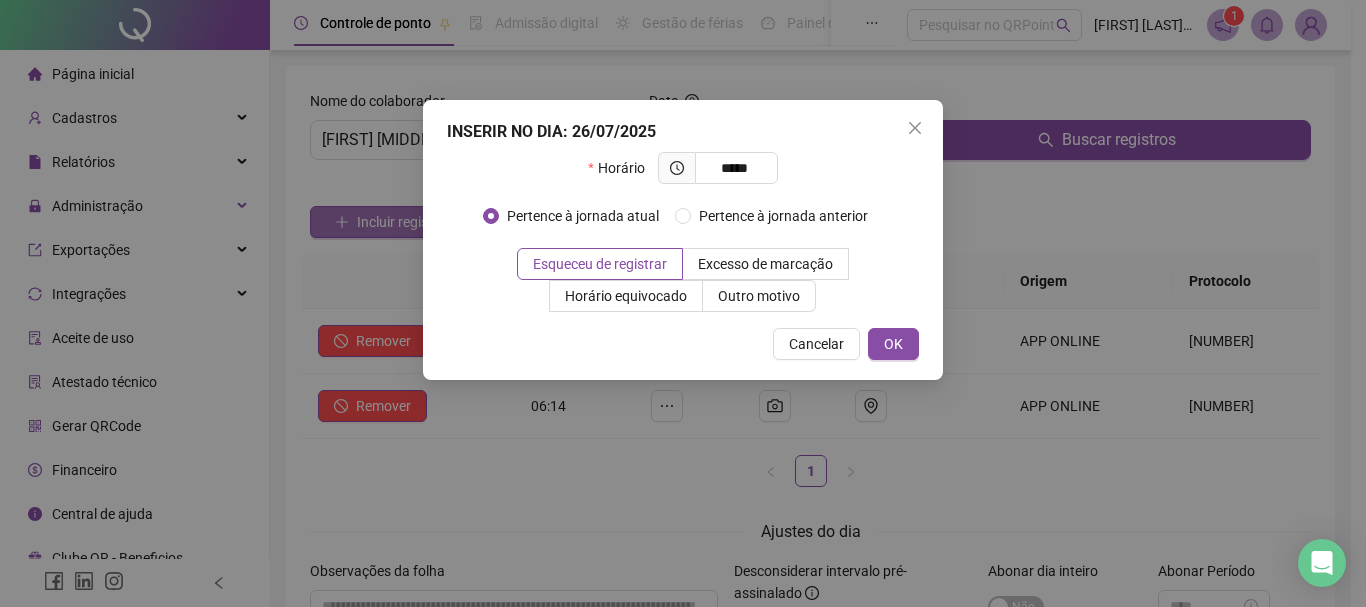 type on "*****" 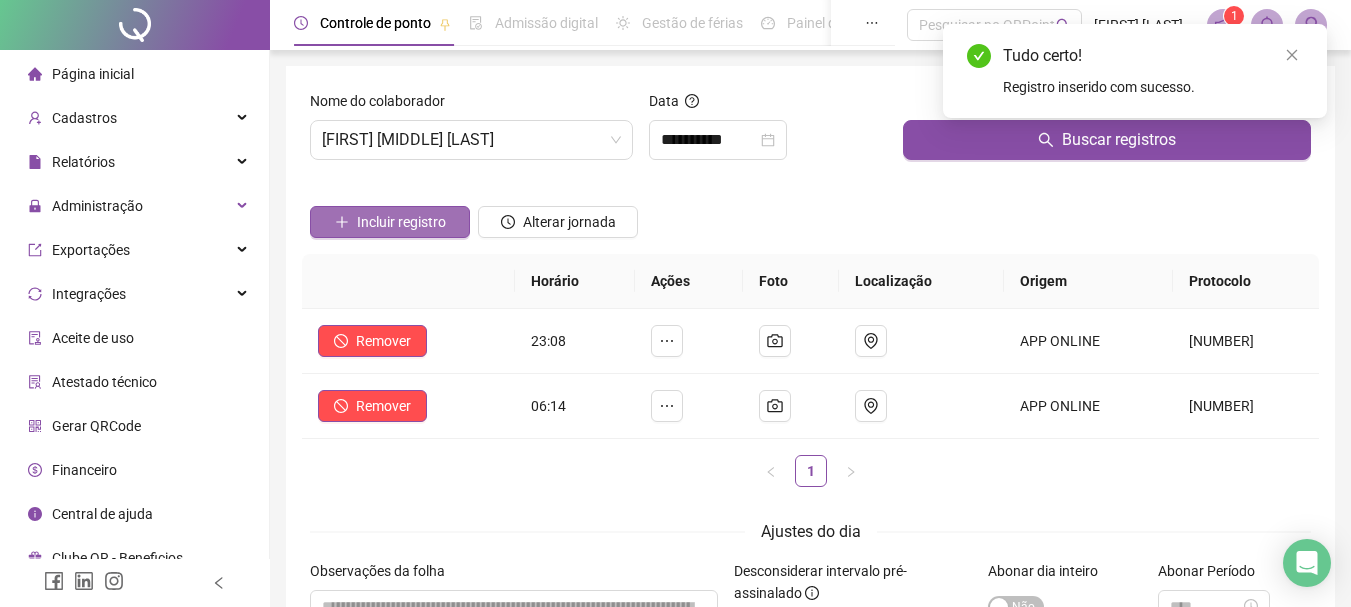 click on "Incluir registro" at bounding box center [401, 222] 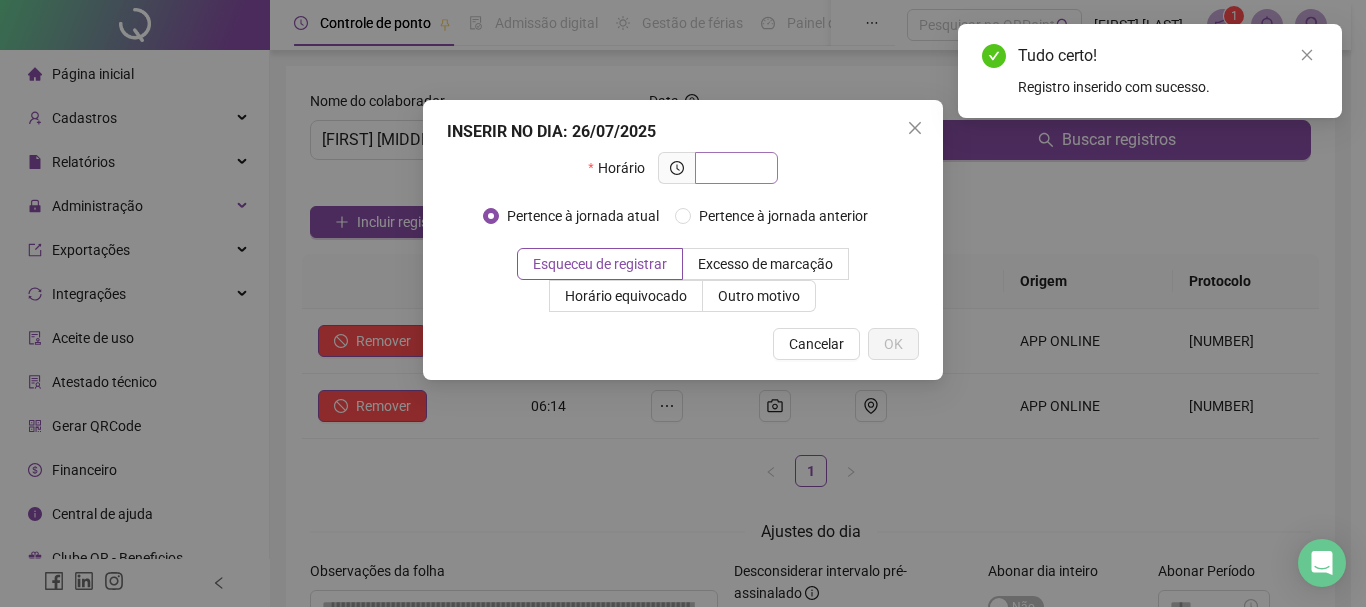 click at bounding box center (734, 168) 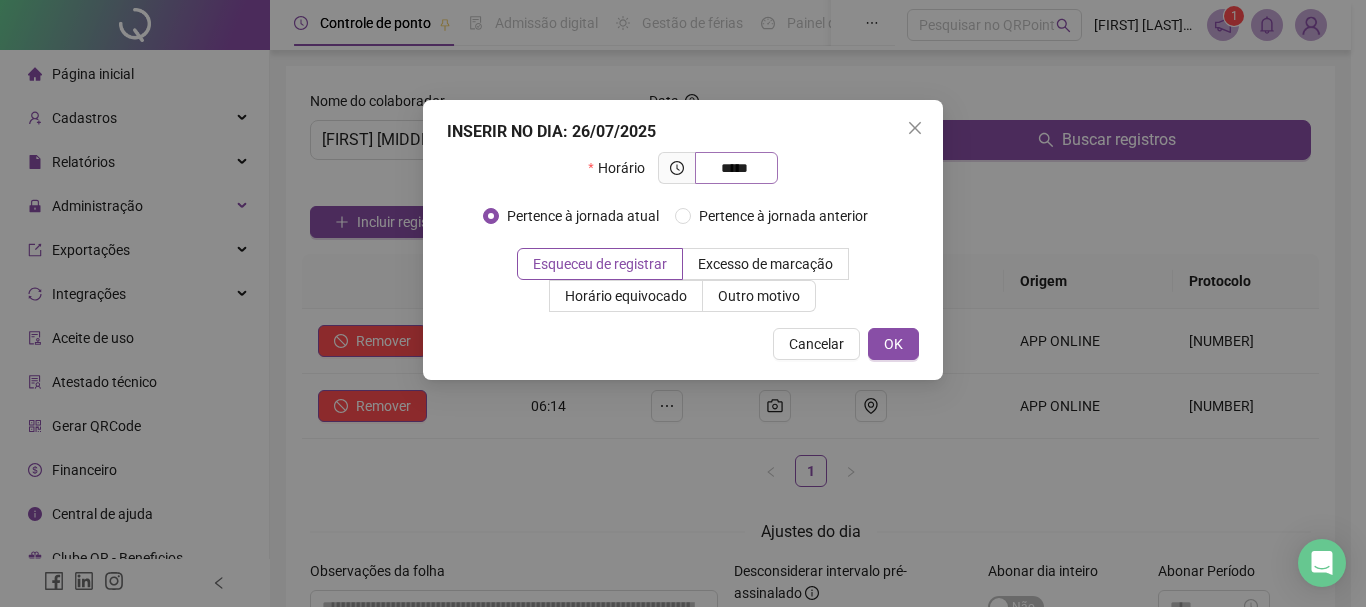 type on "*****" 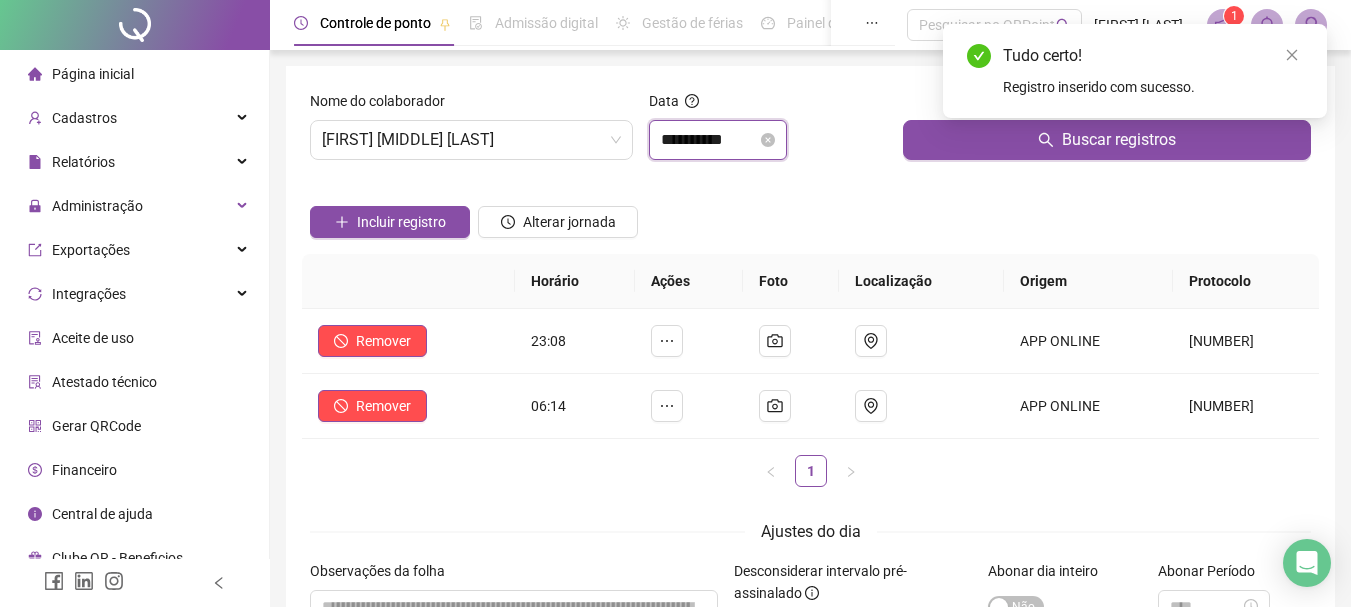 click on "**********" at bounding box center (709, 140) 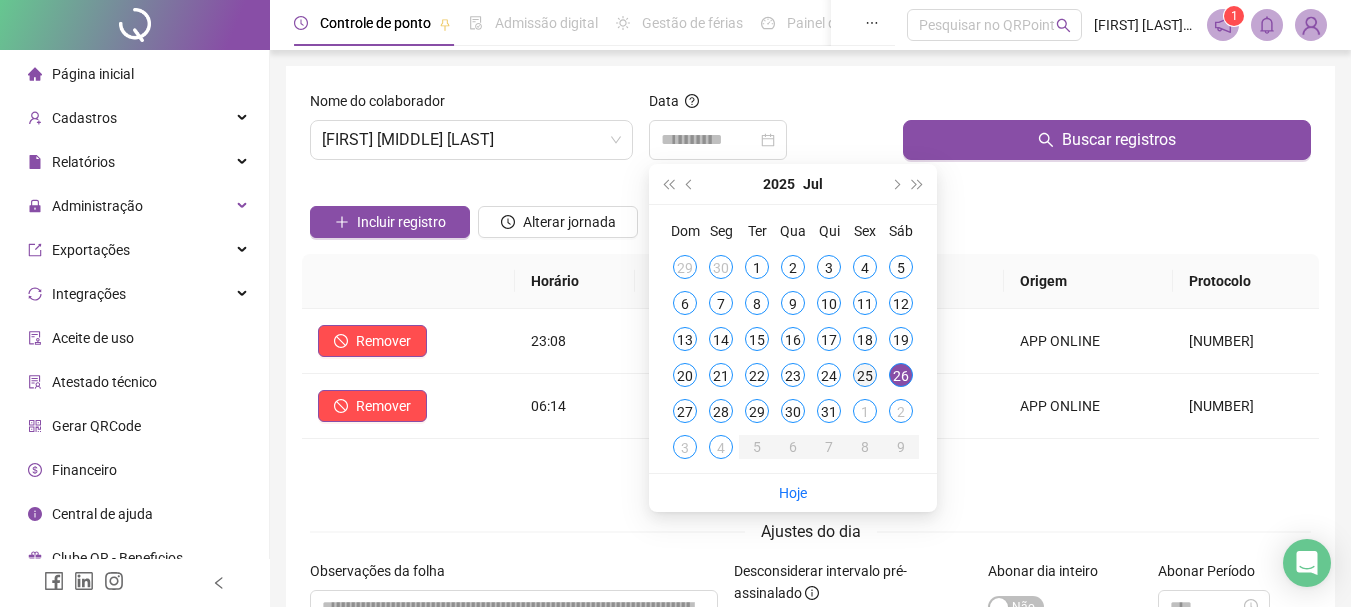 click on "25" at bounding box center (865, 375) 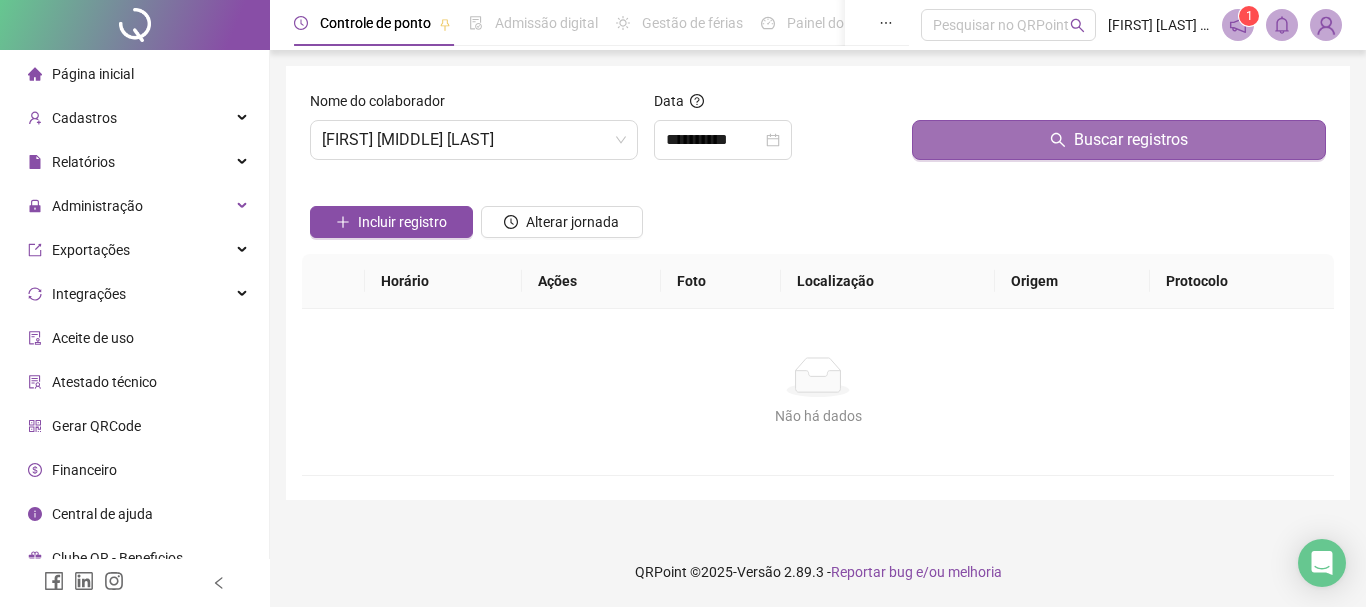 click on "Buscar registros" at bounding box center [1119, 140] 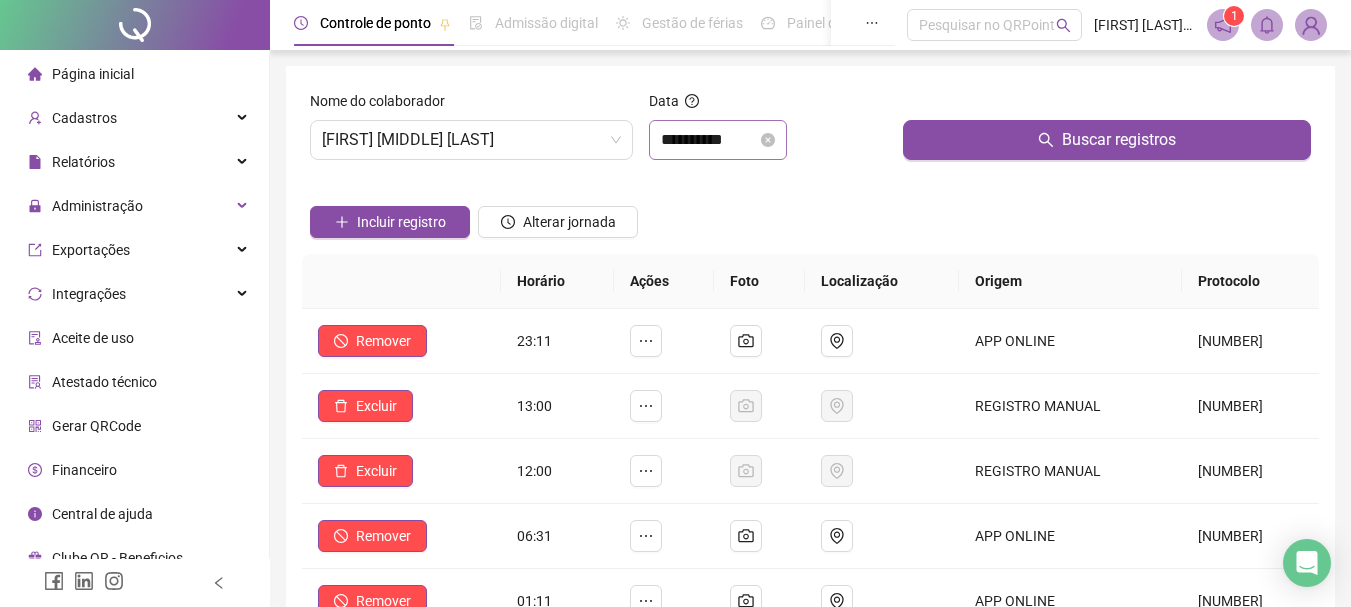 click on "**********" at bounding box center (718, 140) 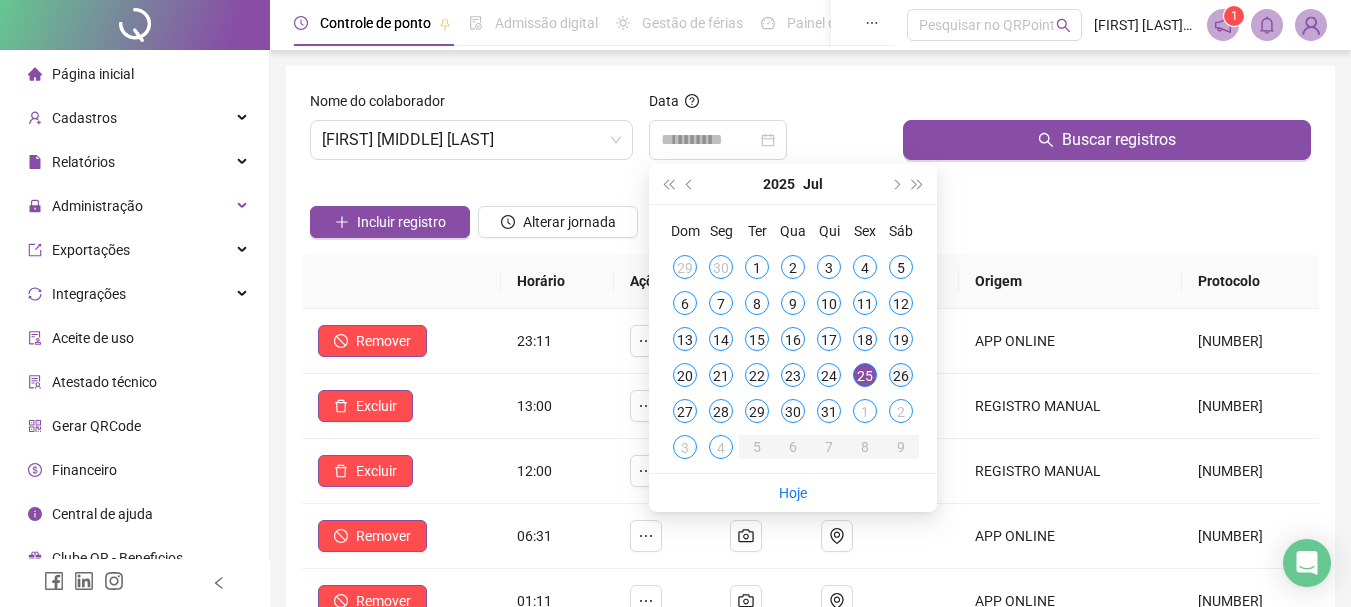 click on "26" at bounding box center (901, 375) 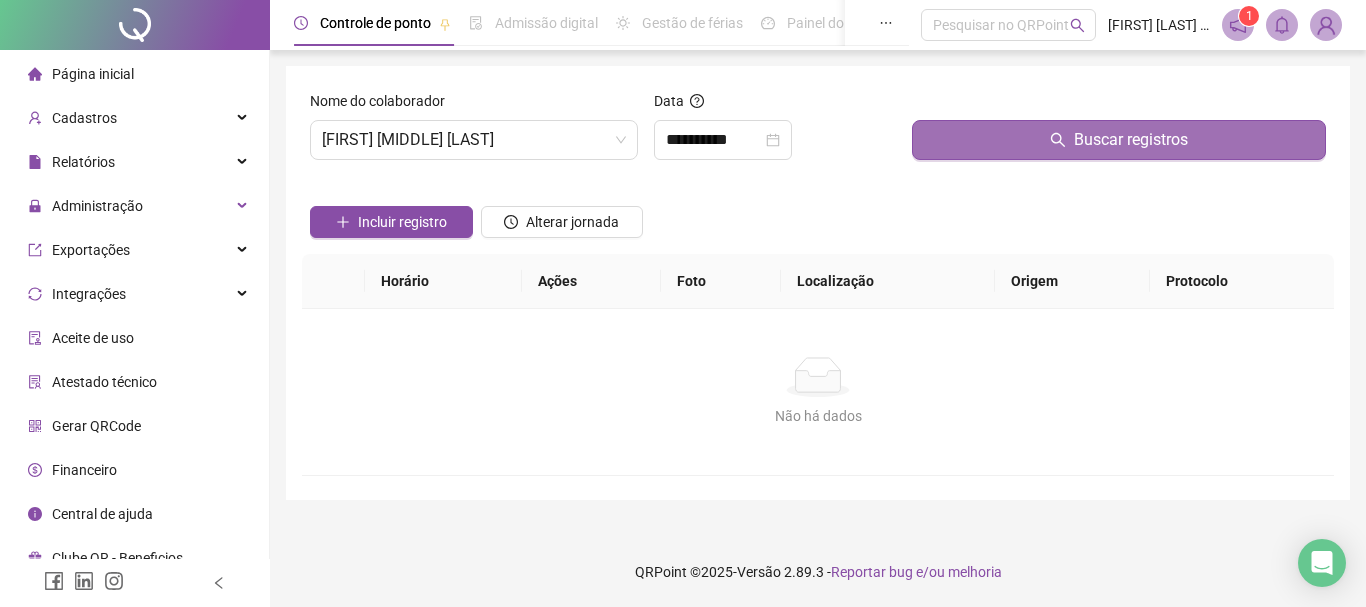 click on "Buscar registros" at bounding box center [1119, 140] 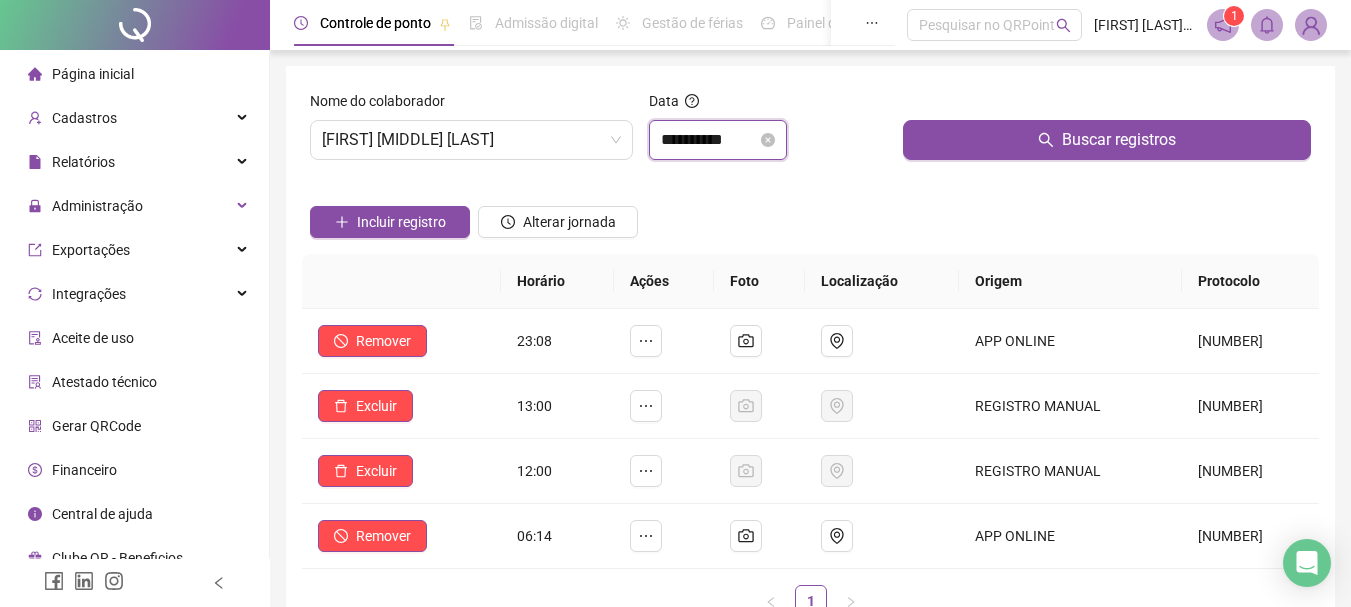 click on "**********" at bounding box center [709, 140] 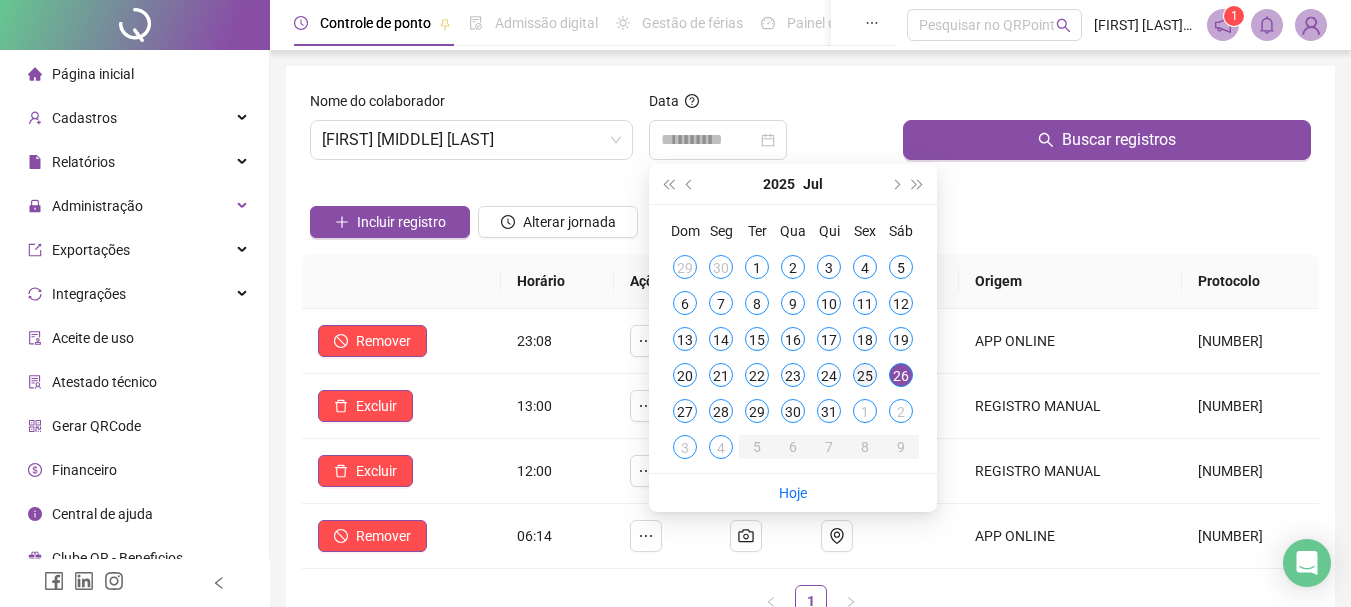 click on "25" at bounding box center [865, 375] 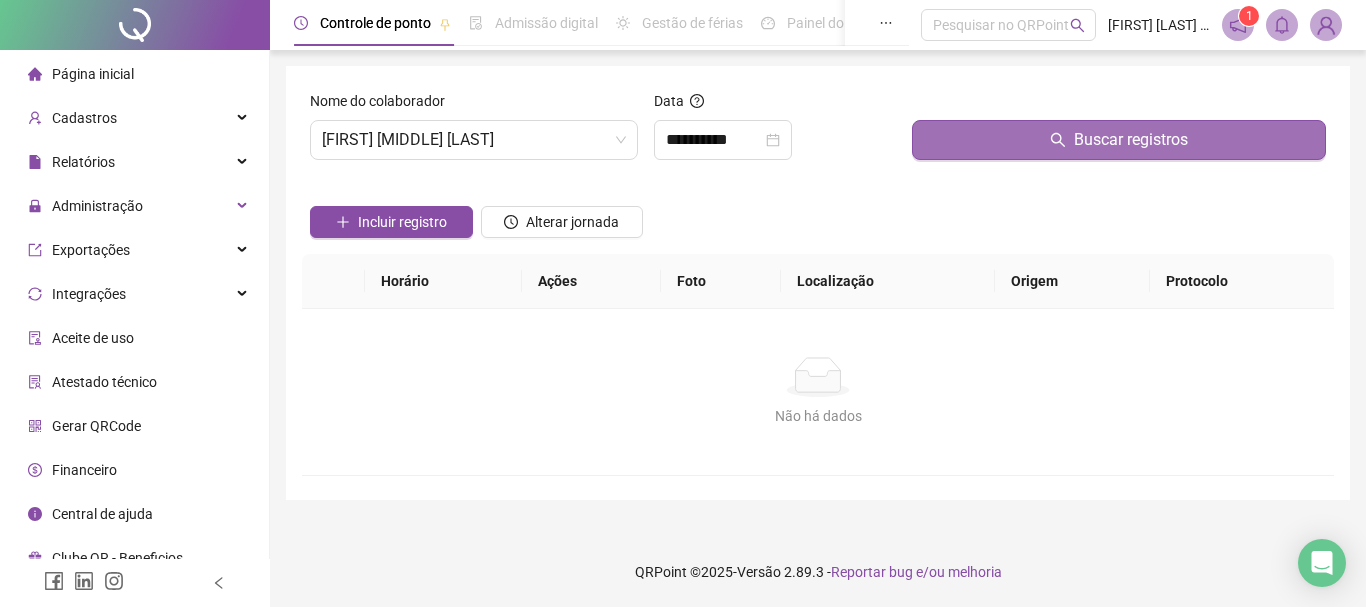 click on "Buscar registros" at bounding box center (1119, 140) 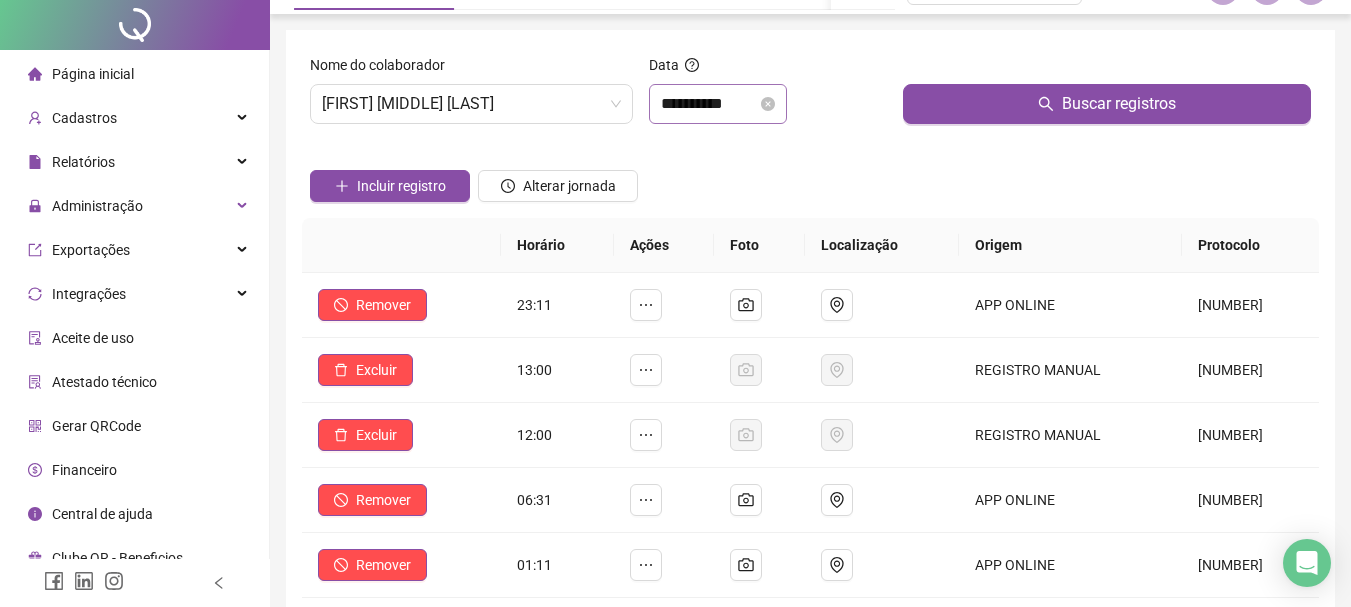 scroll, scrollTop: 0, scrollLeft: 0, axis: both 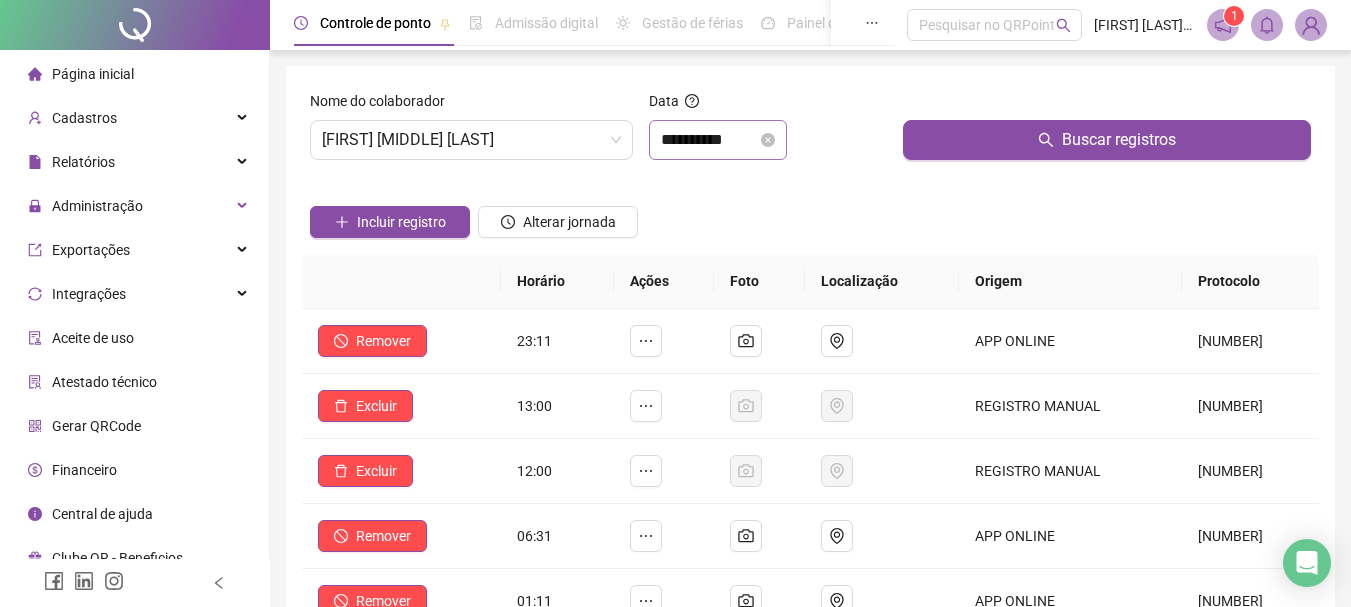 click on "**********" at bounding box center [718, 140] 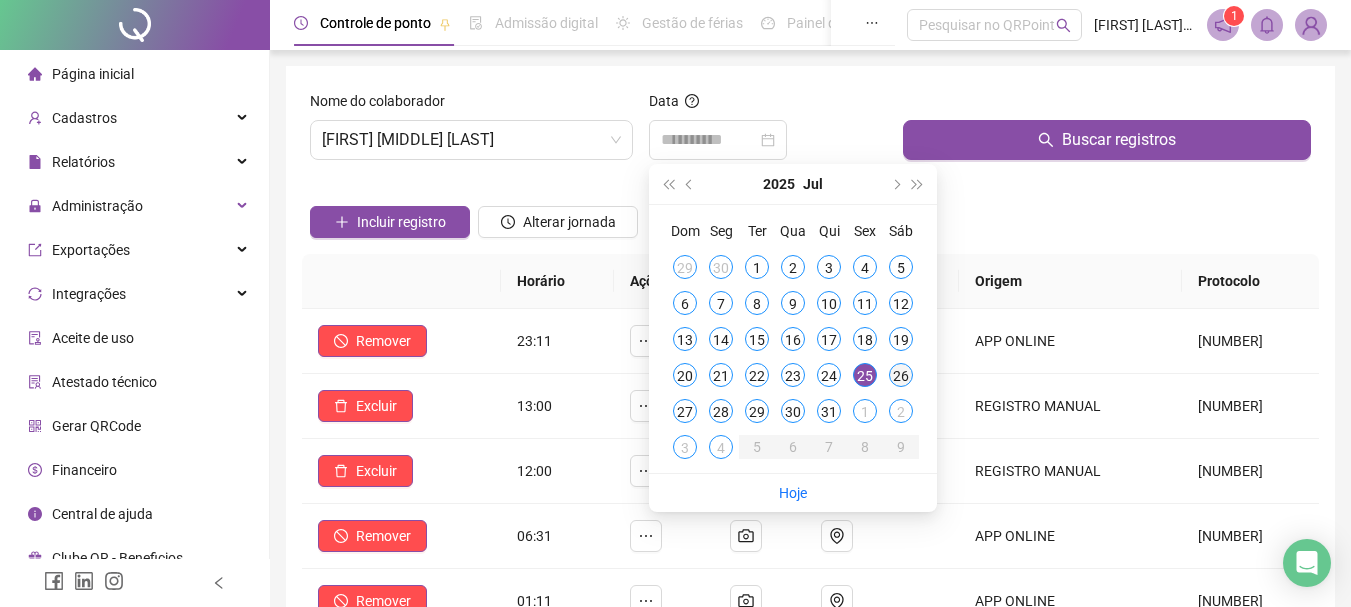 click on "26" at bounding box center (901, 375) 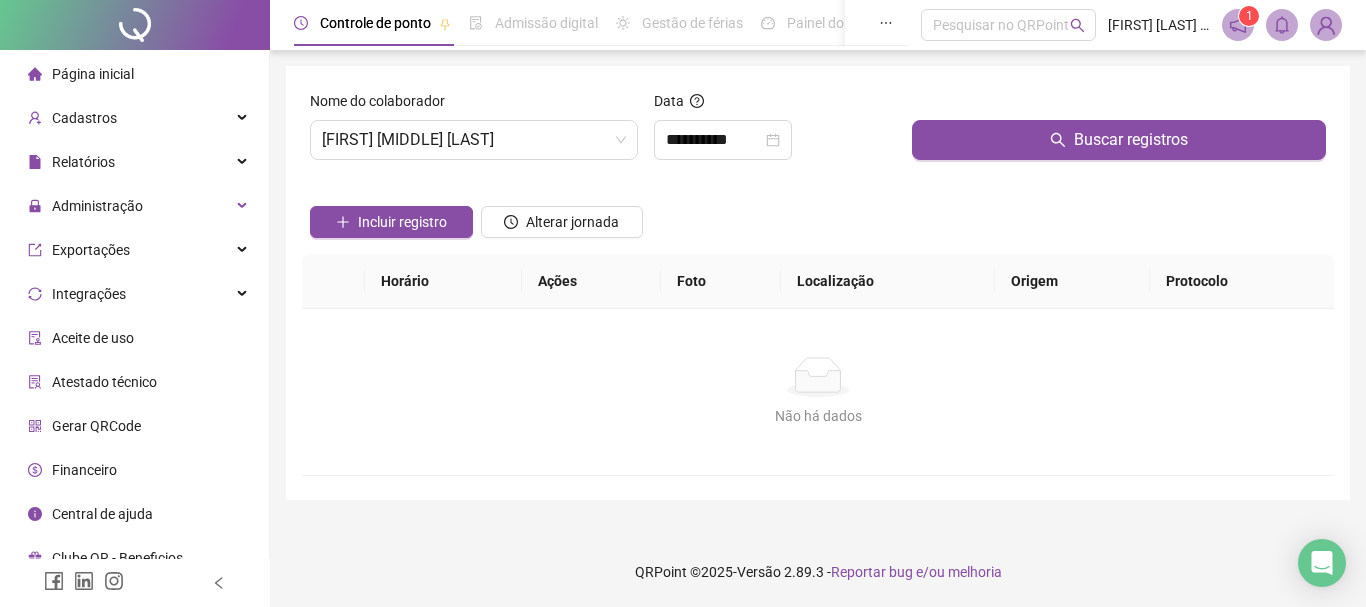 click on "Buscar registros" at bounding box center [1119, 133] 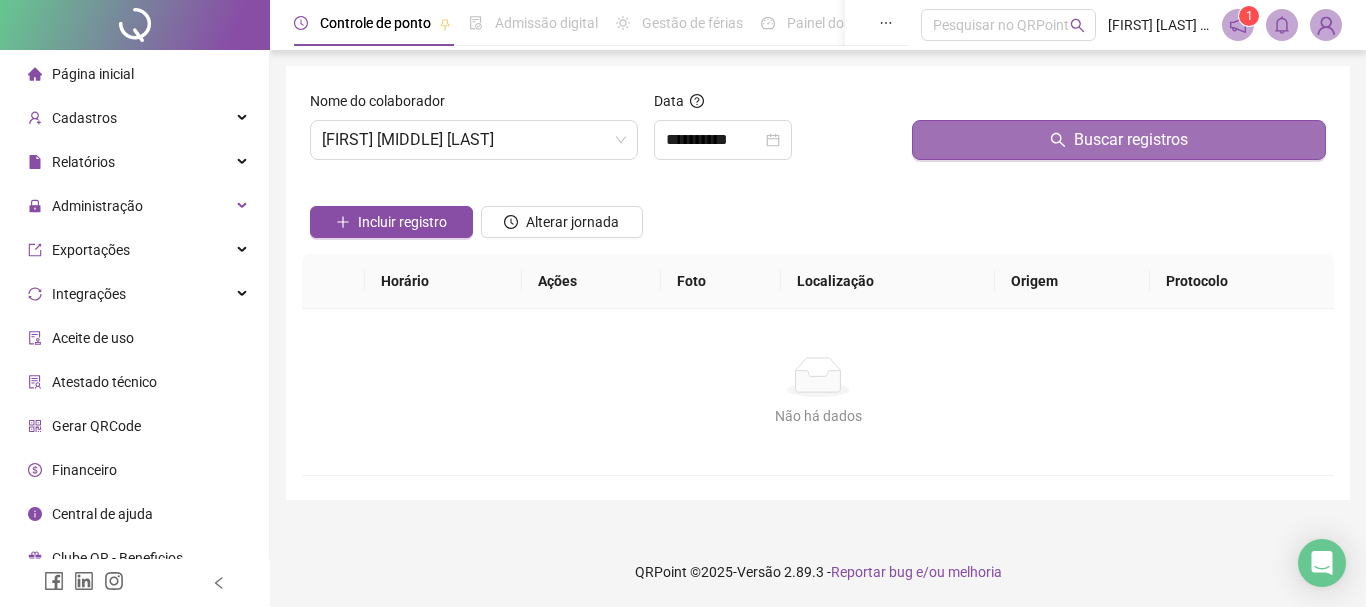 click on "Buscar registros" at bounding box center [1119, 140] 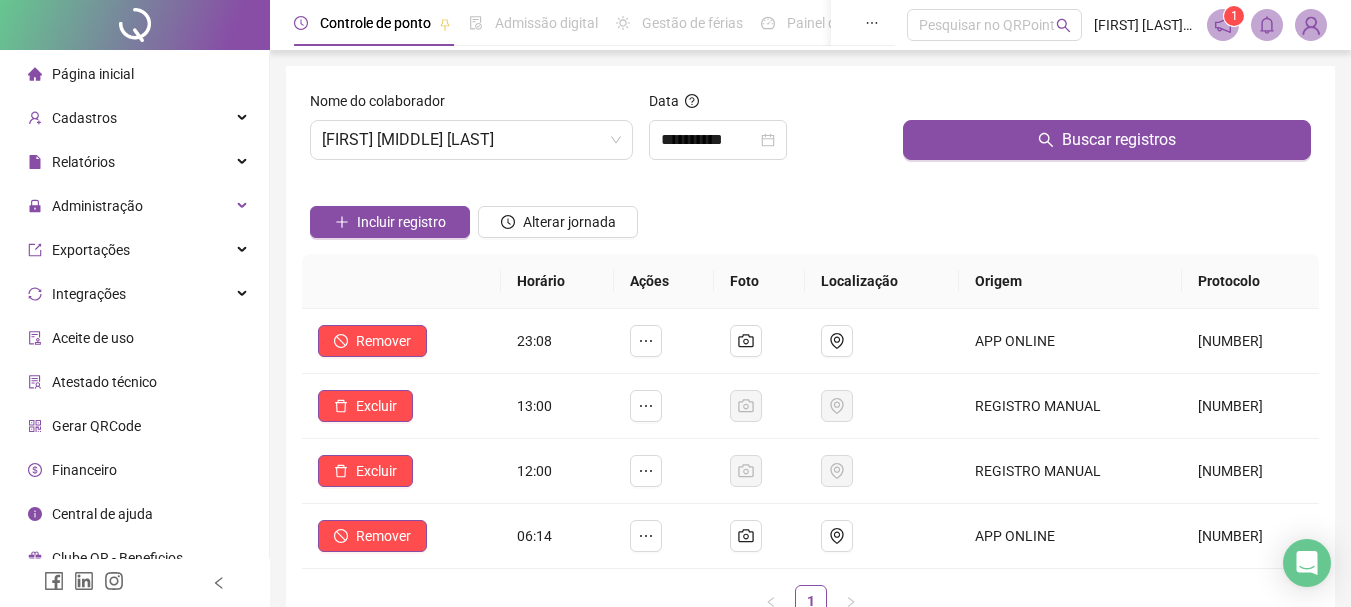 click on "Data" at bounding box center (768, 105) 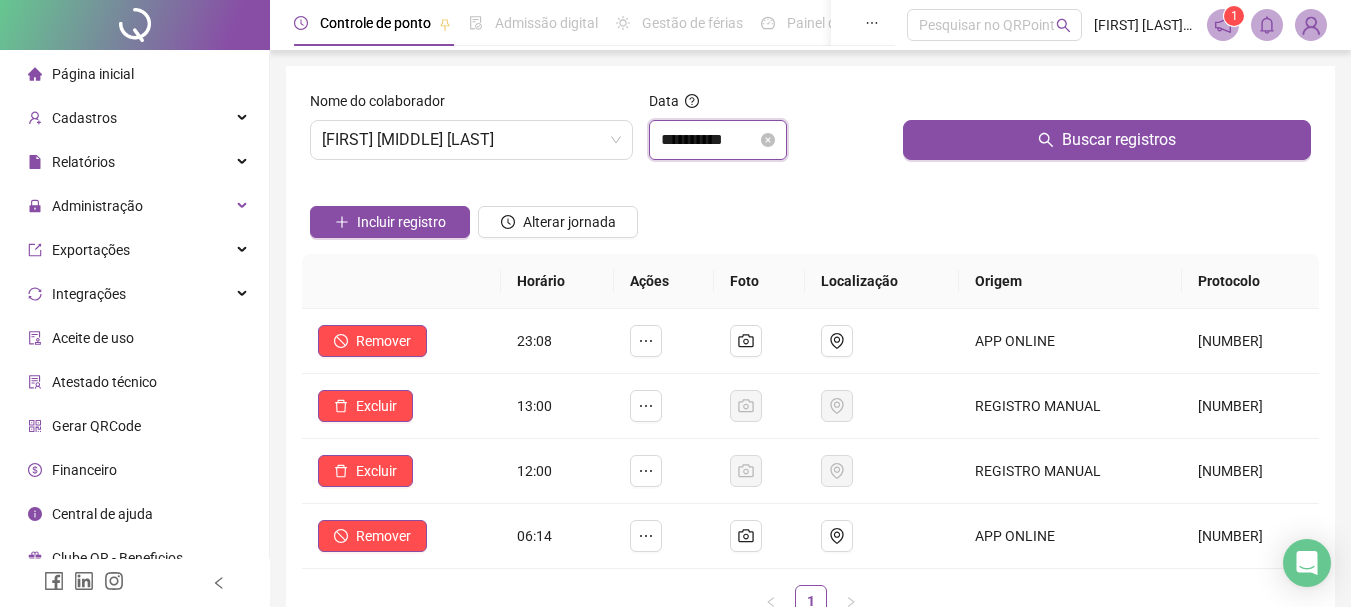 click on "**********" at bounding box center (709, 140) 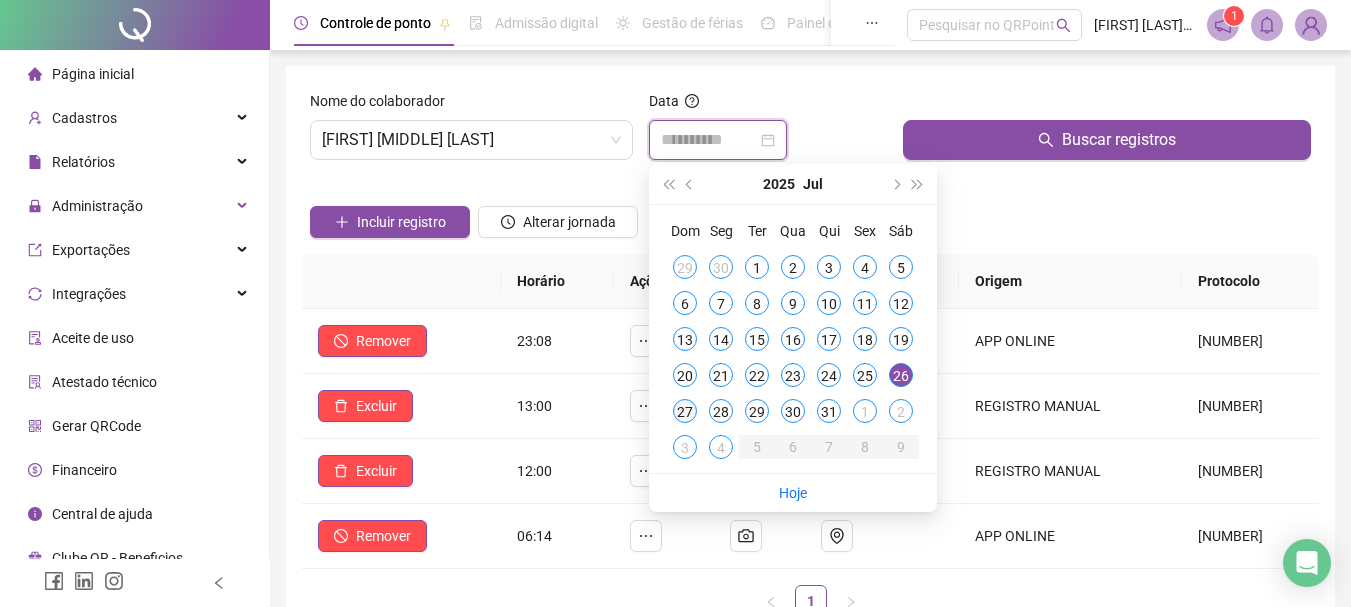 type on "**********" 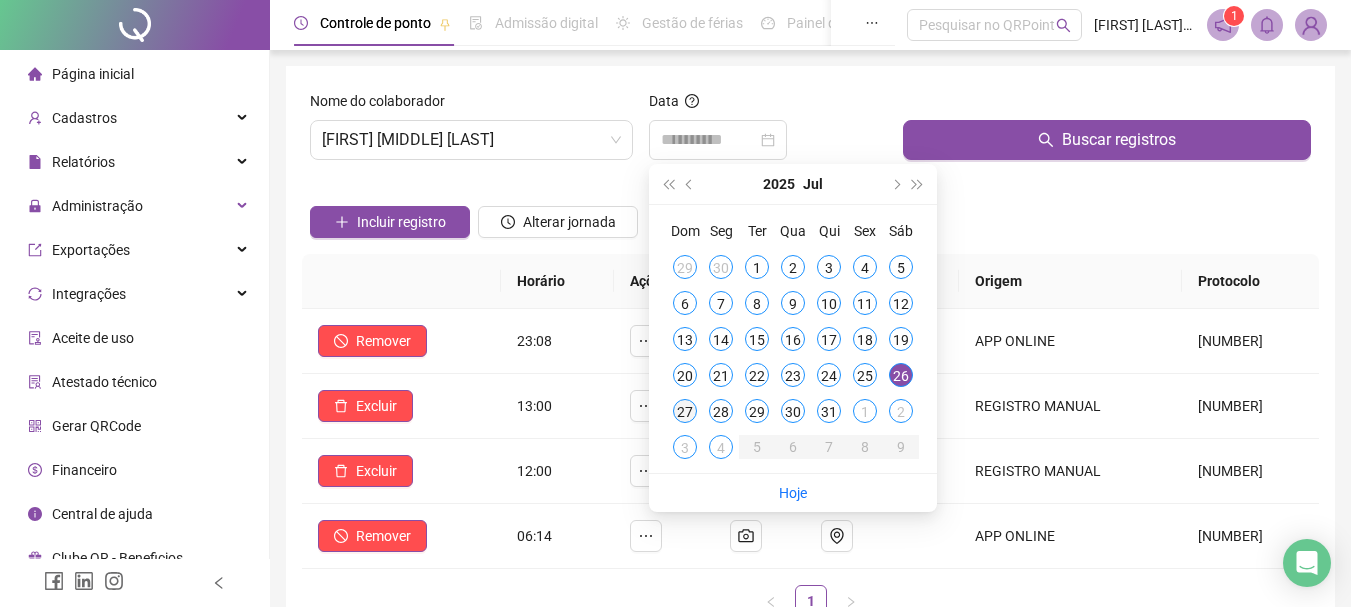 click on "27" at bounding box center [685, 411] 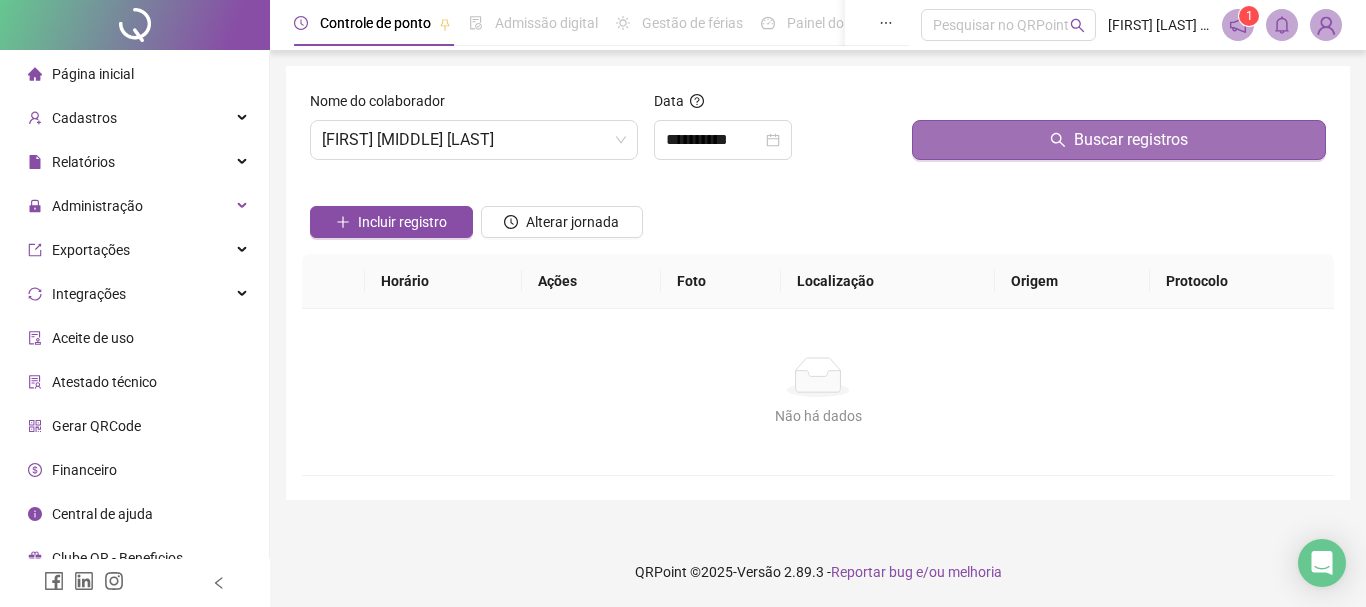 click on "Buscar registros" at bounding box center (1119, 140) 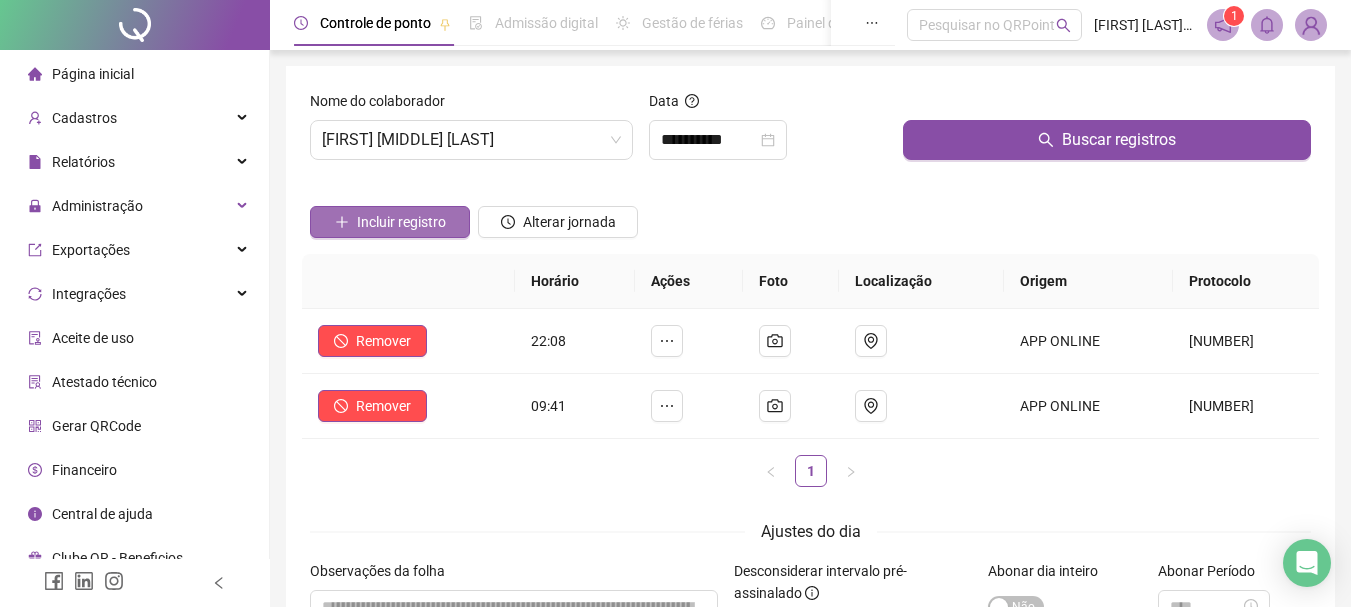 click on "Incluir registro" at bounding box center (401, 222) 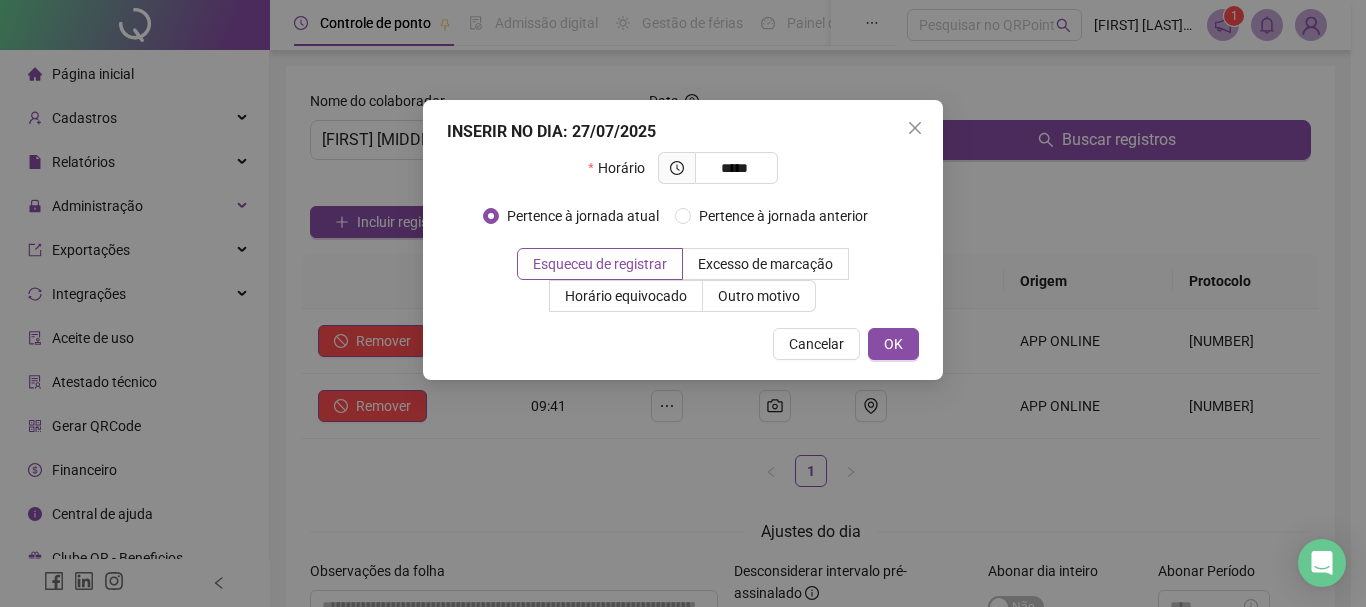 type on "*****" 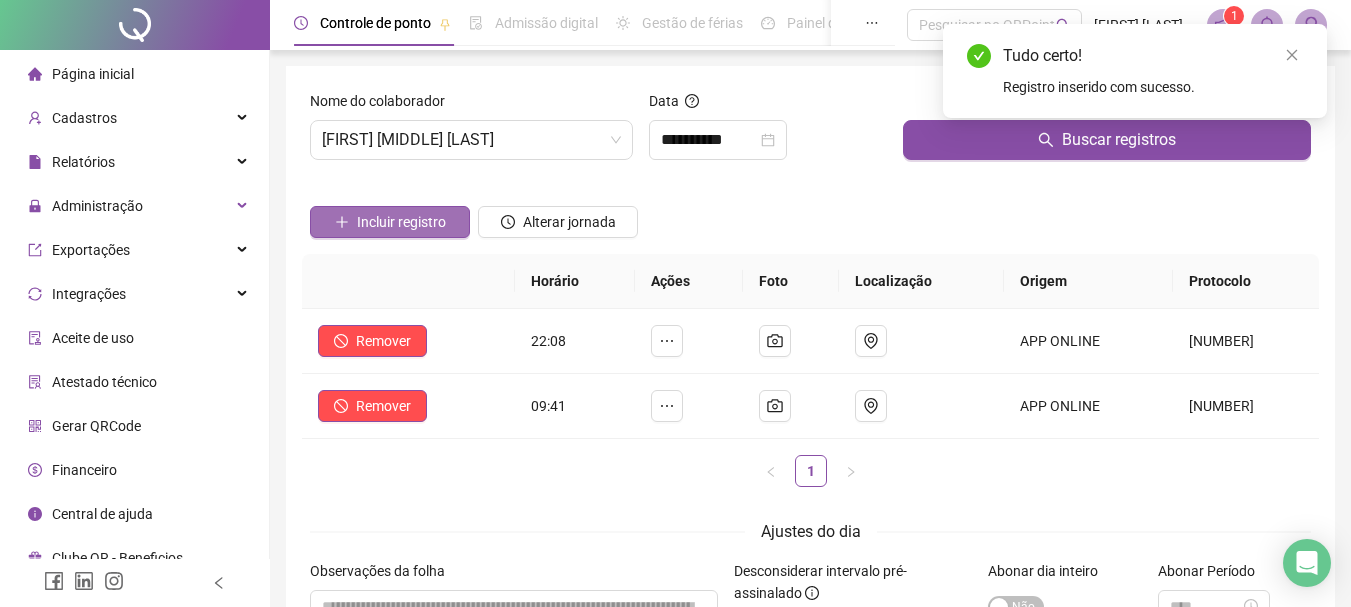 click on "Incluir registro" at bounding box center (401, 222) 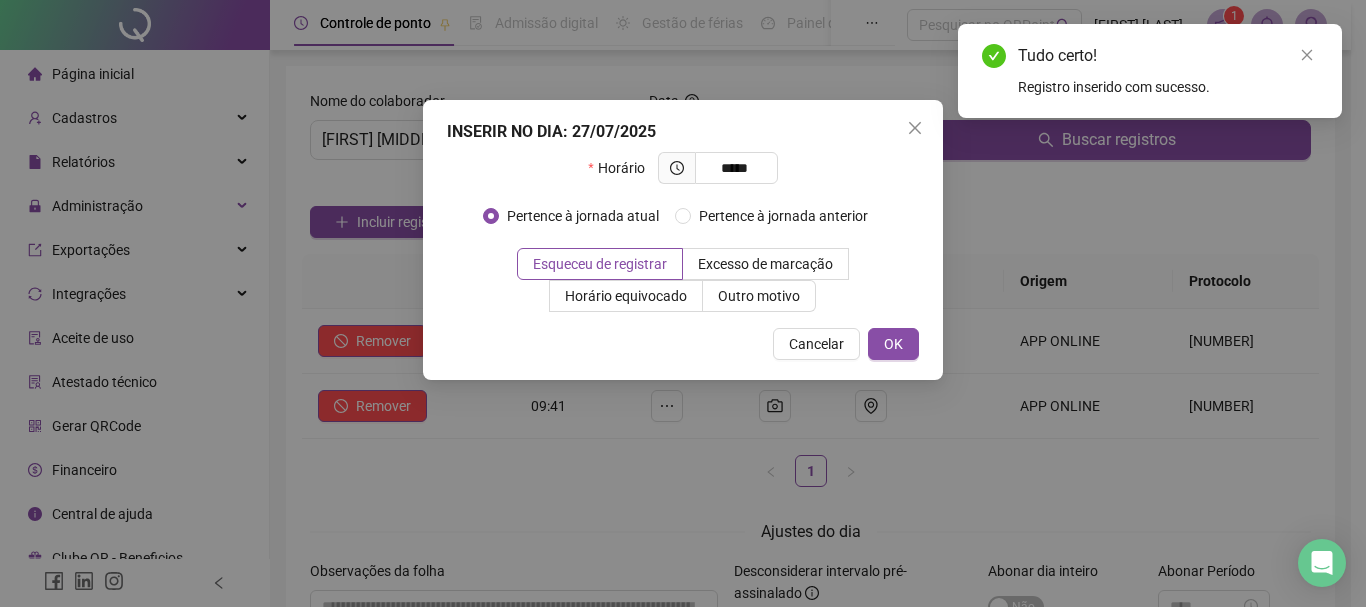 type on "*****" 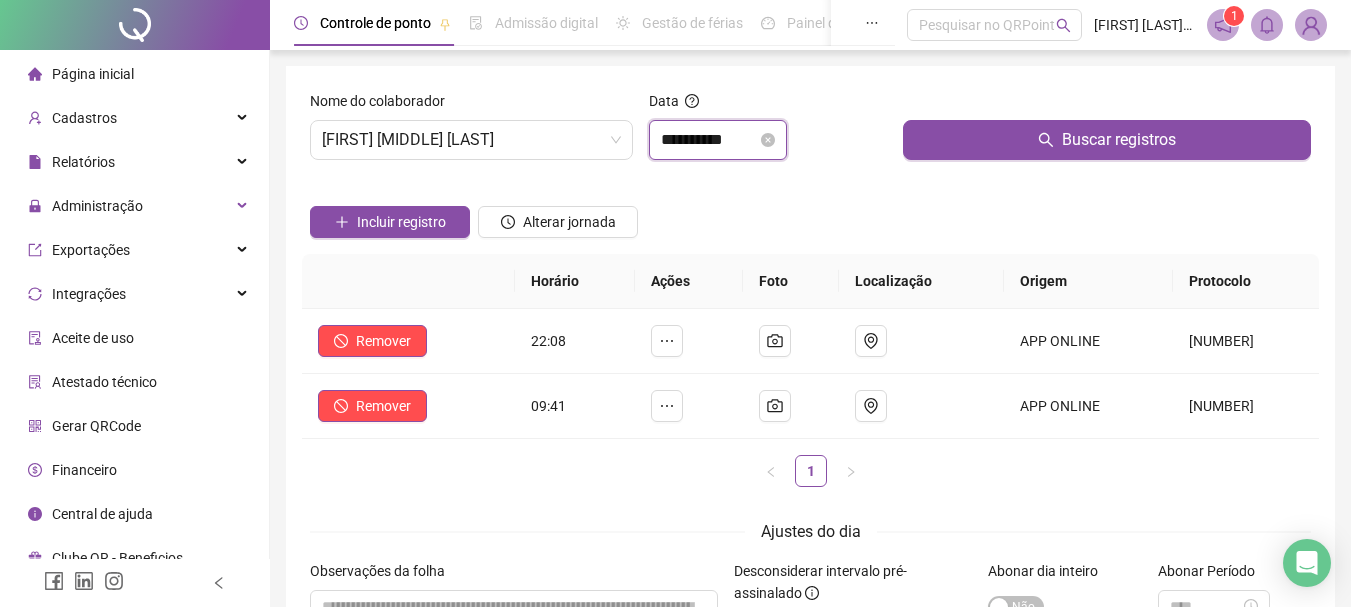 click on "**********" at bounding box center (709, 140) 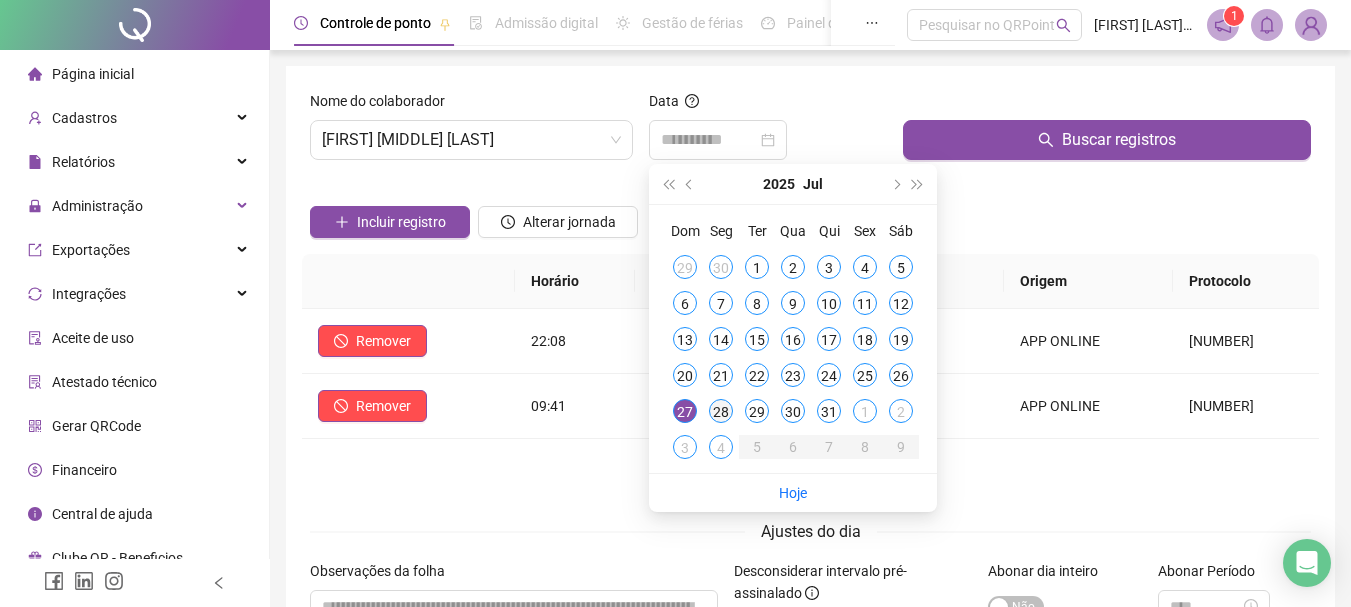 click on "28" at bounding box center [721, 411] 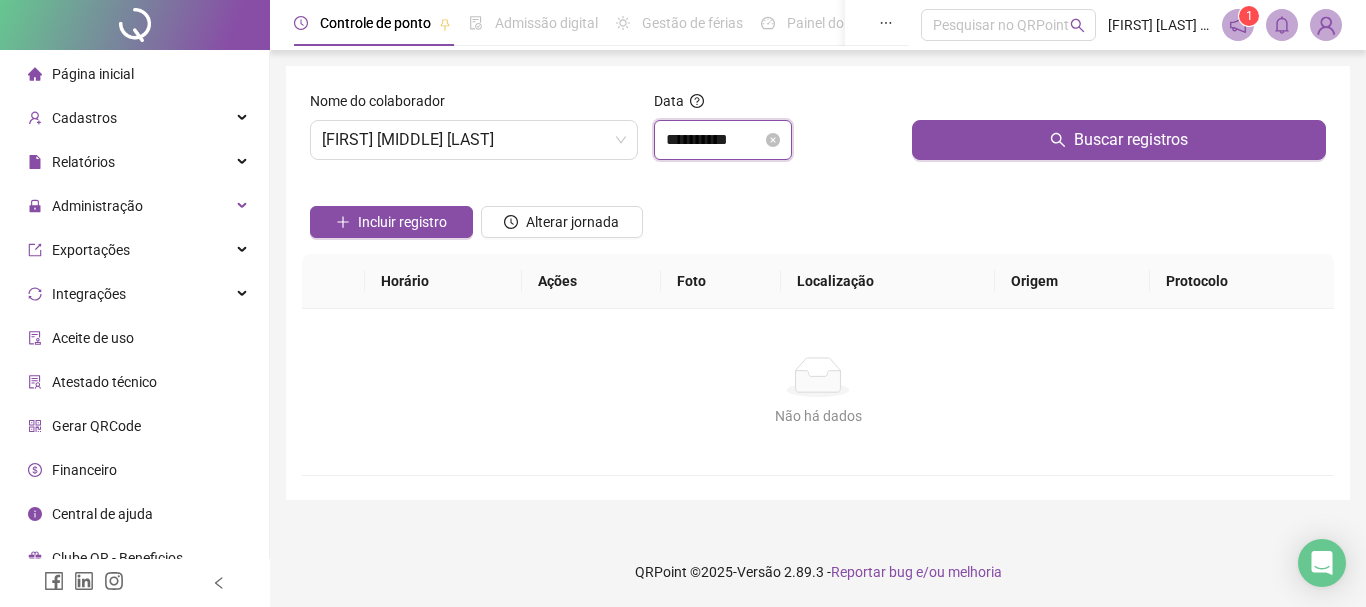 click on "**********" at bounding box center [714, 140] 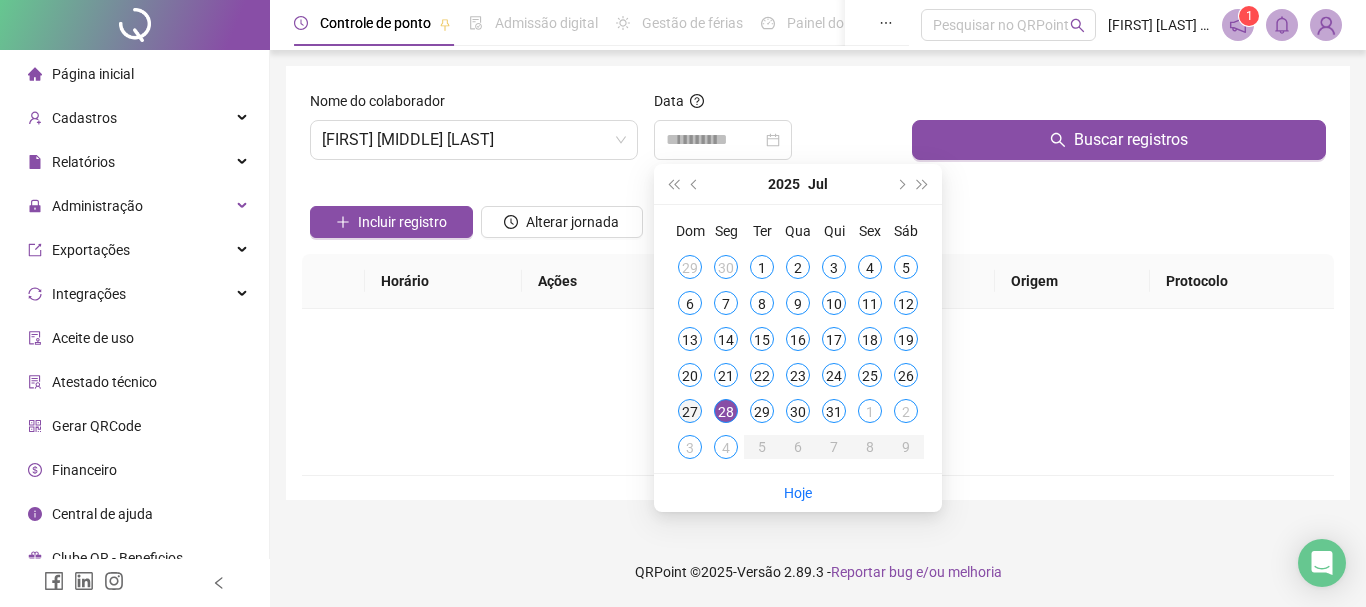 click on "27" at bounding box center (690, 411) 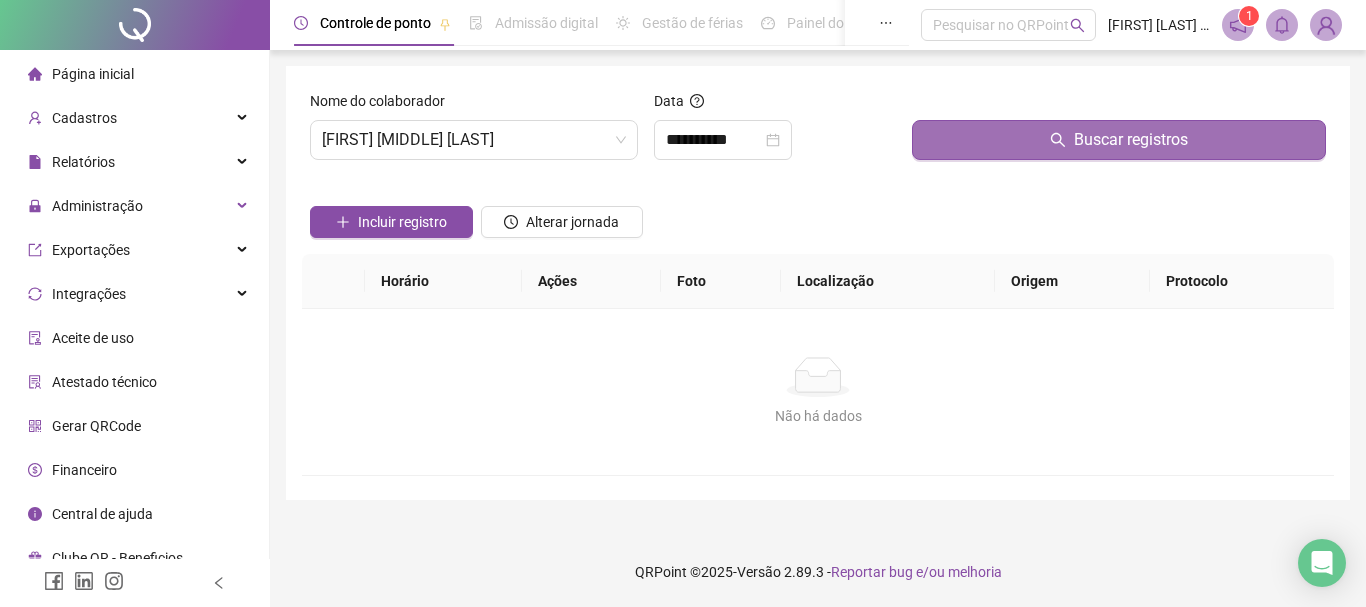 click on "Buscar registros" at bounding box center [1119, 140] 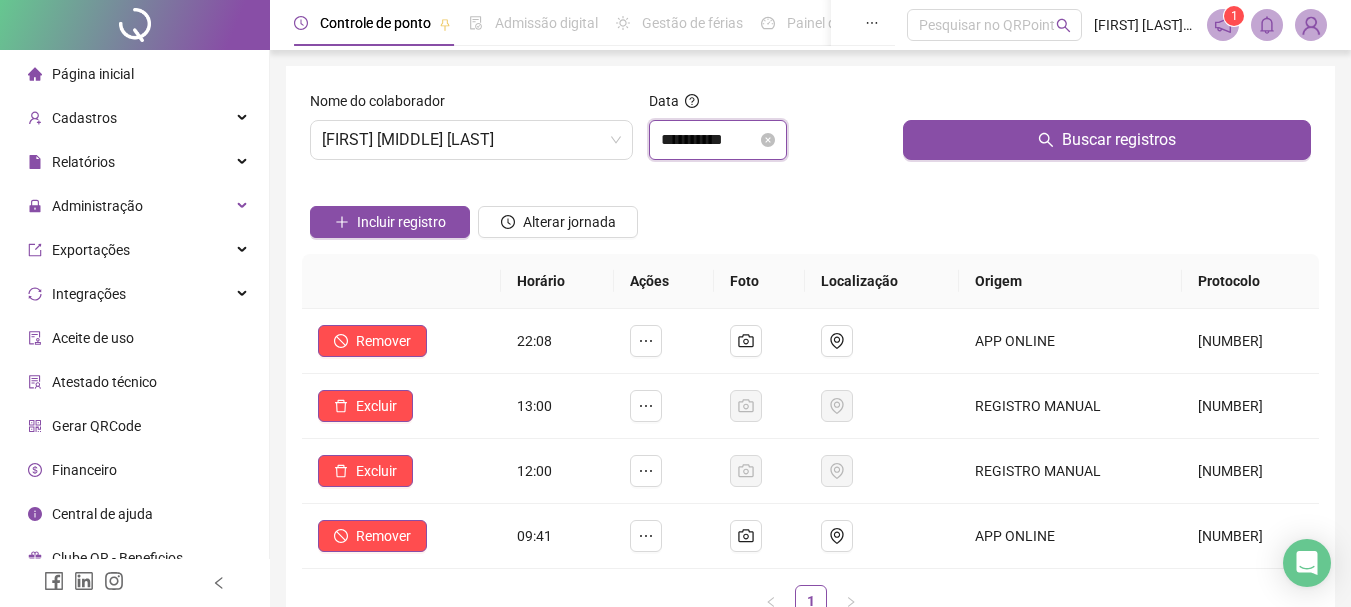 click on "**********" at bounding box center [709, 140] 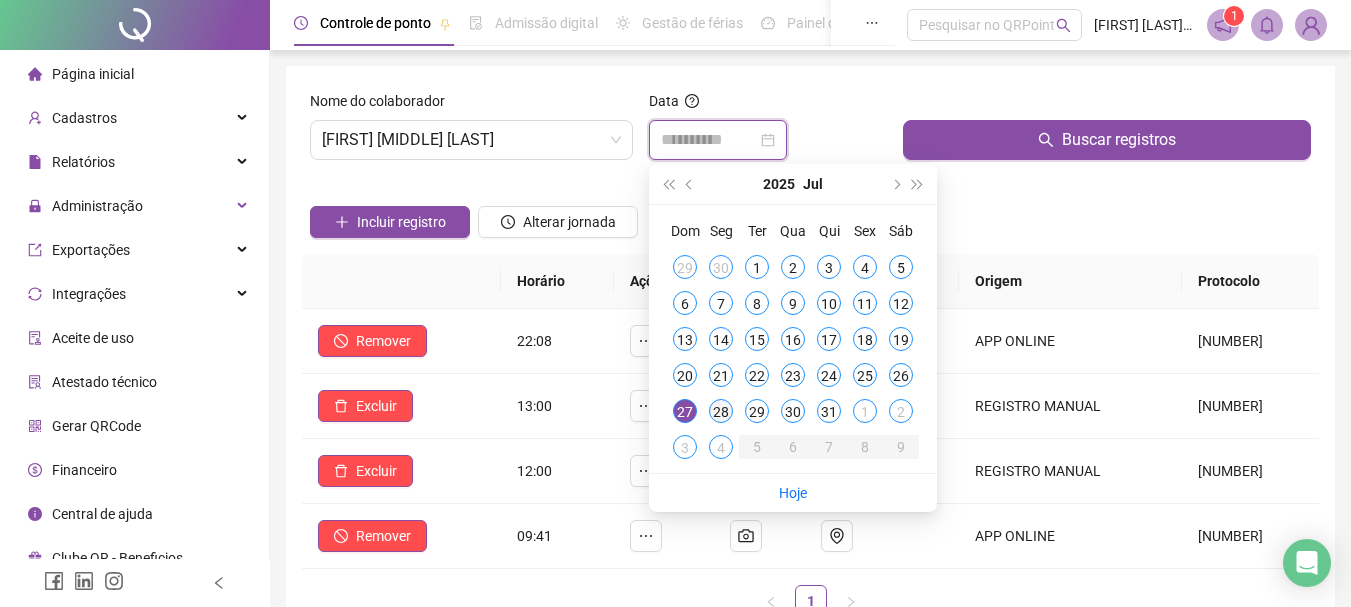 type on "**********" 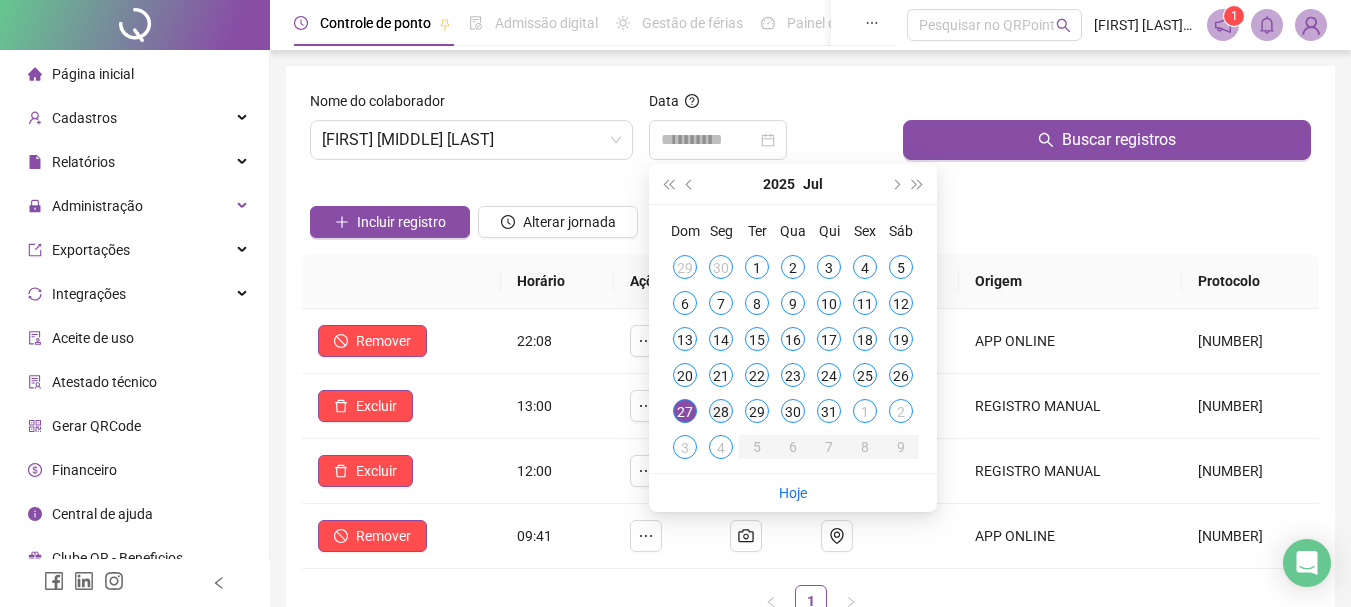 click on "28" at bounding box center (721, 411) 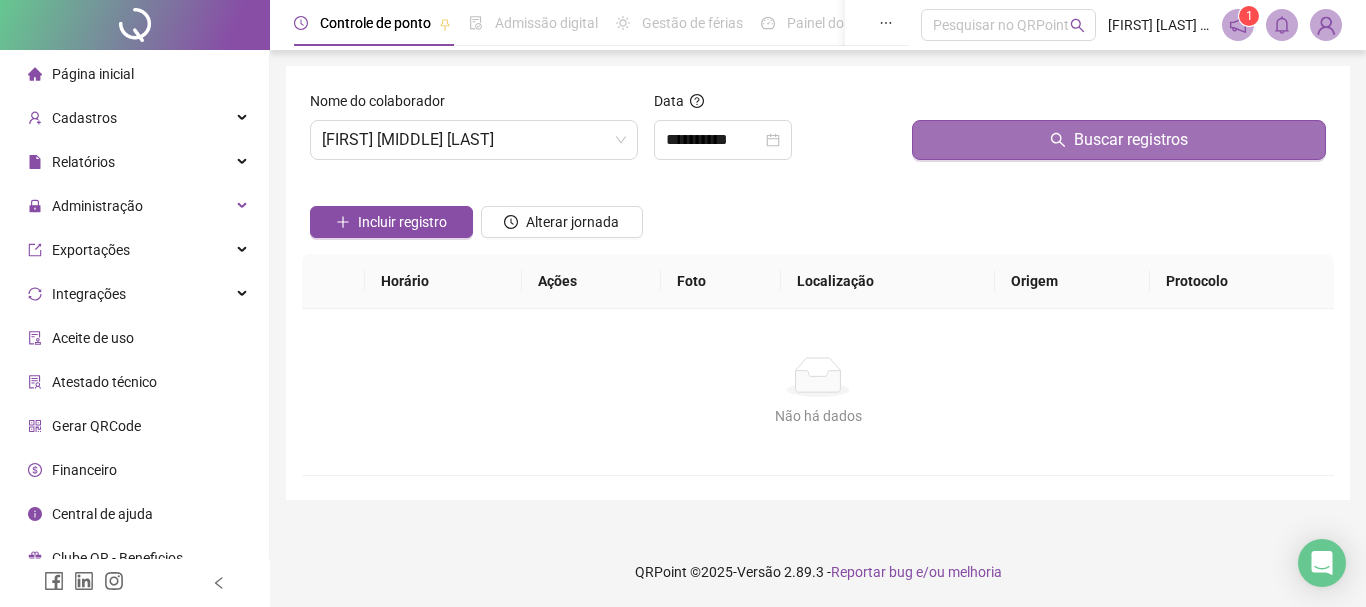 click on "Buscar registros" at bounding box center [1119, 140] 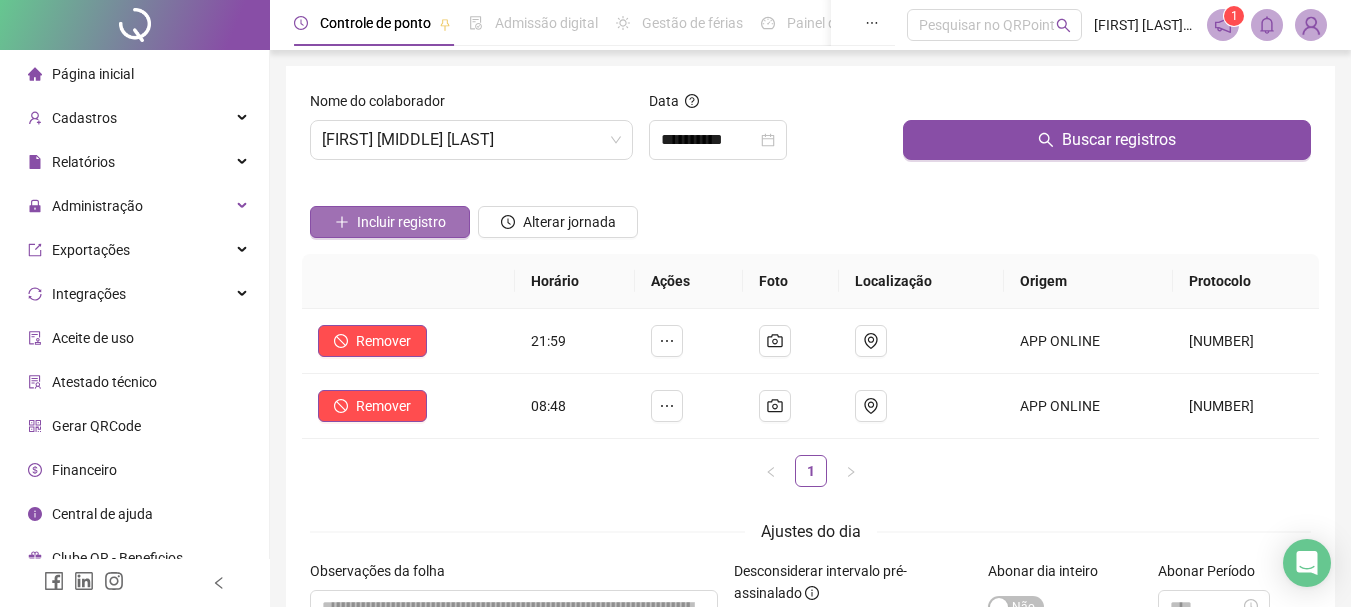 click on "Incluir registro" at bounding box center [401, 222] 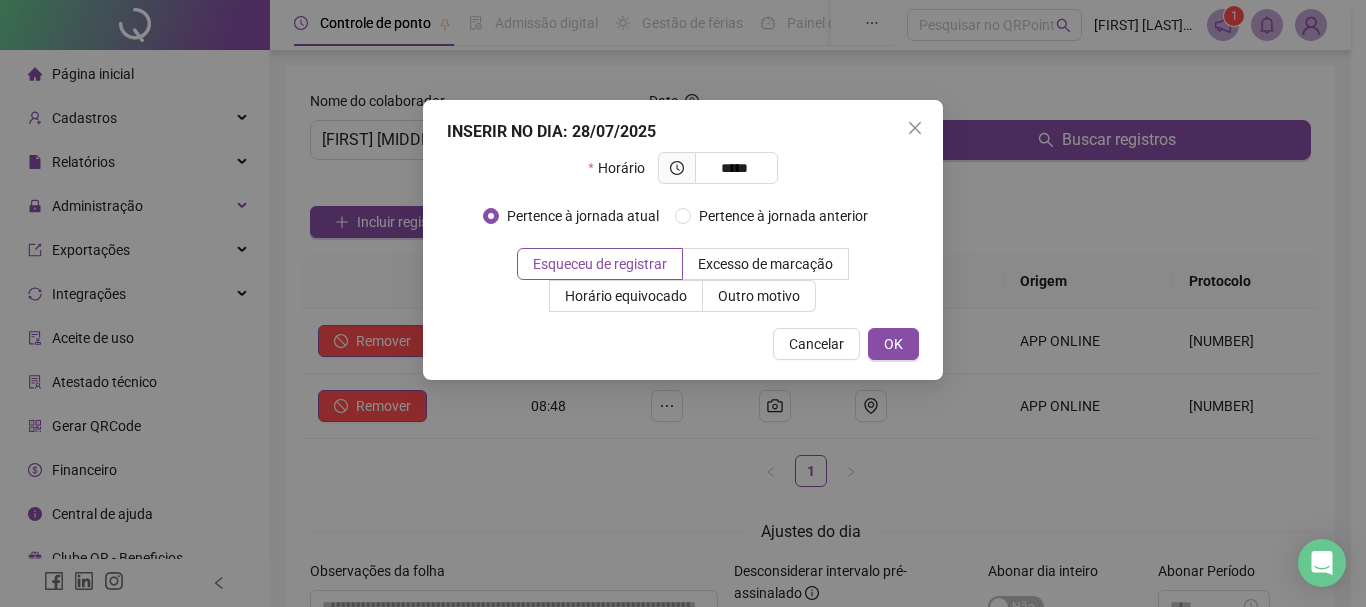 type on "*****" 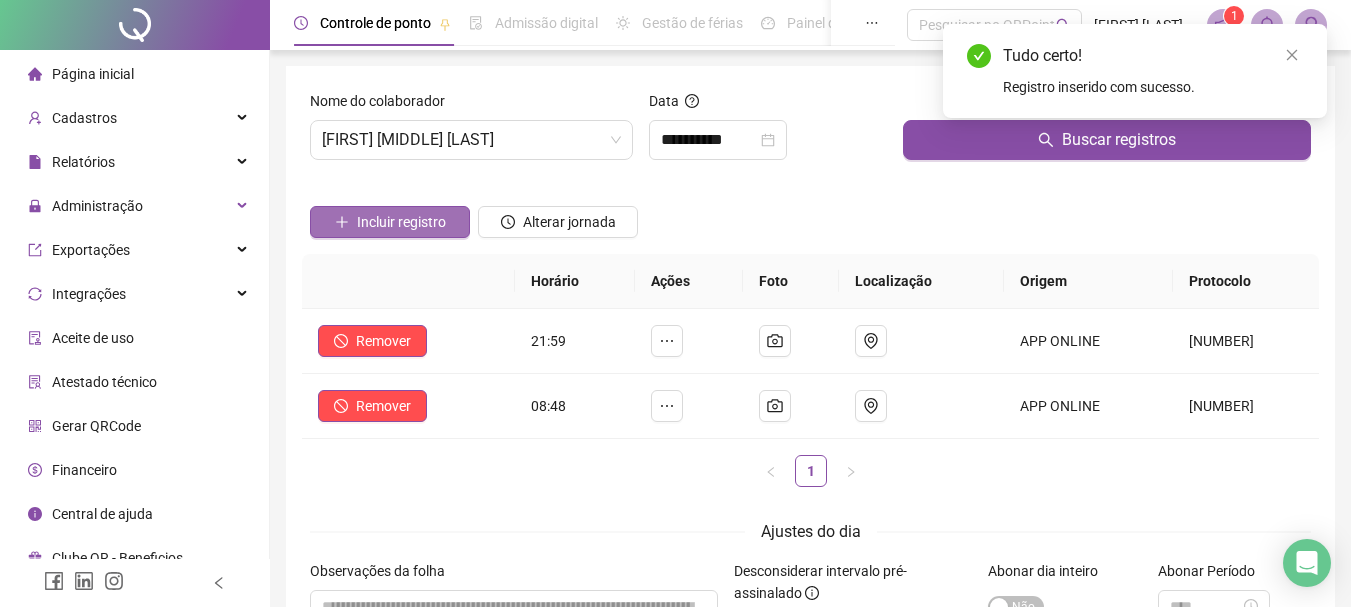 click on "Incluir registro" at bounding box center (401, 222) 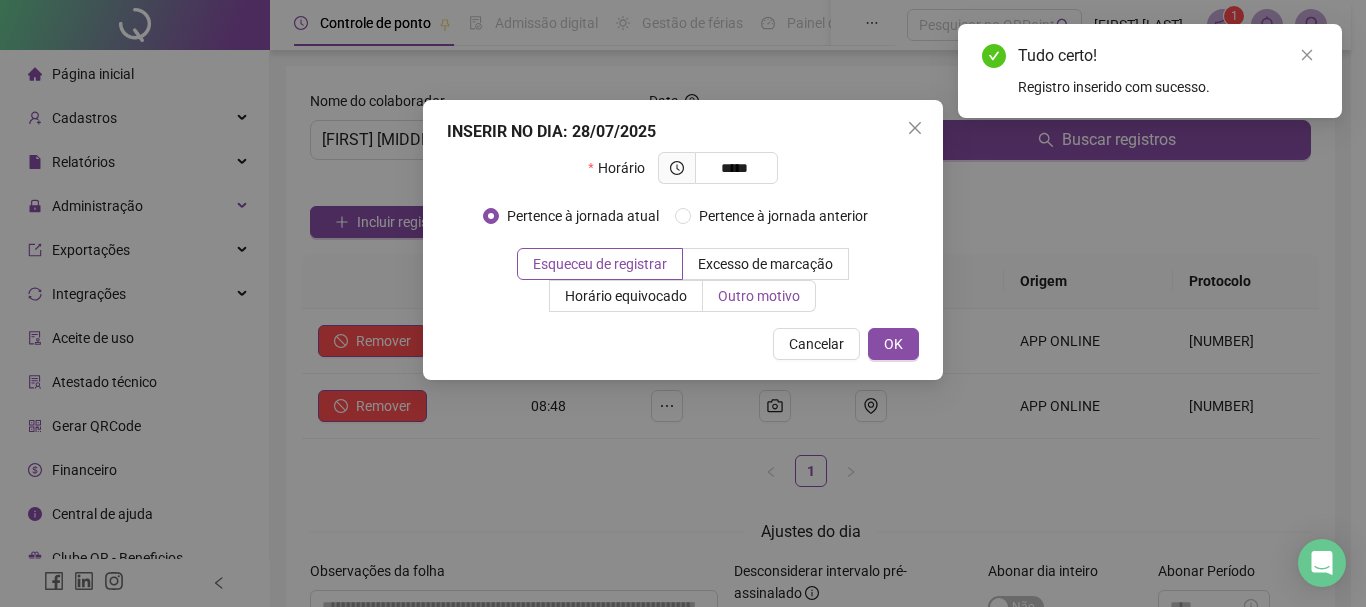type on "*****" 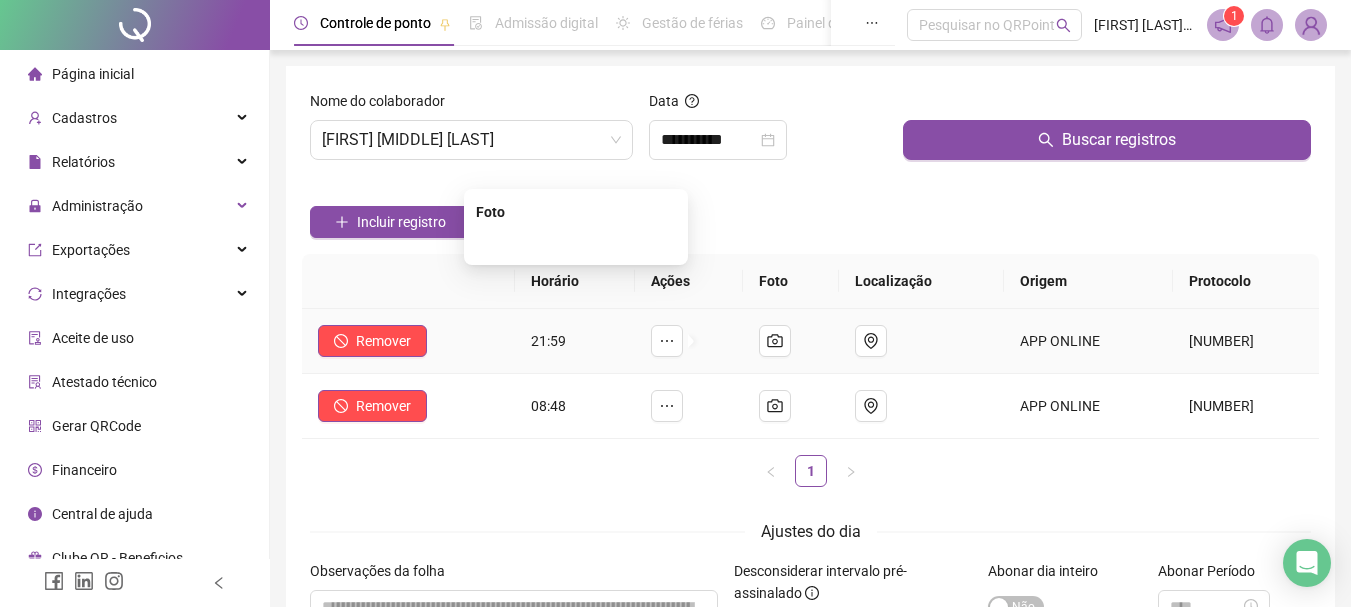 click at bounding box center [576, 243] 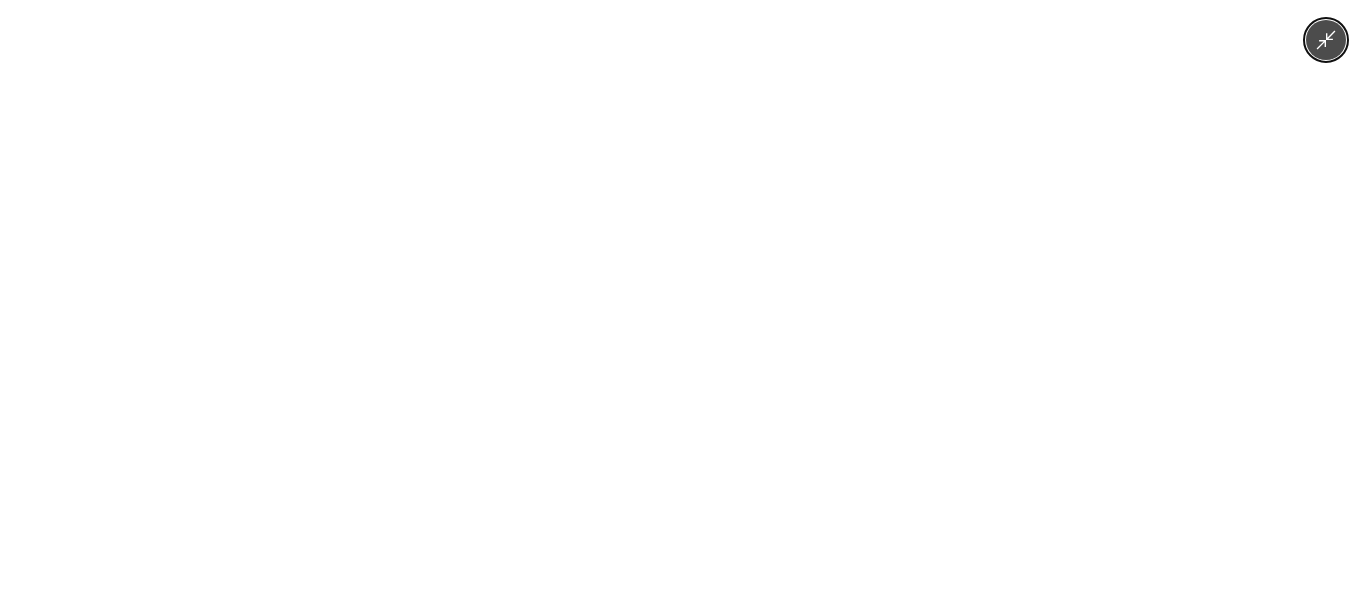 click at bounding box center (683, 303) 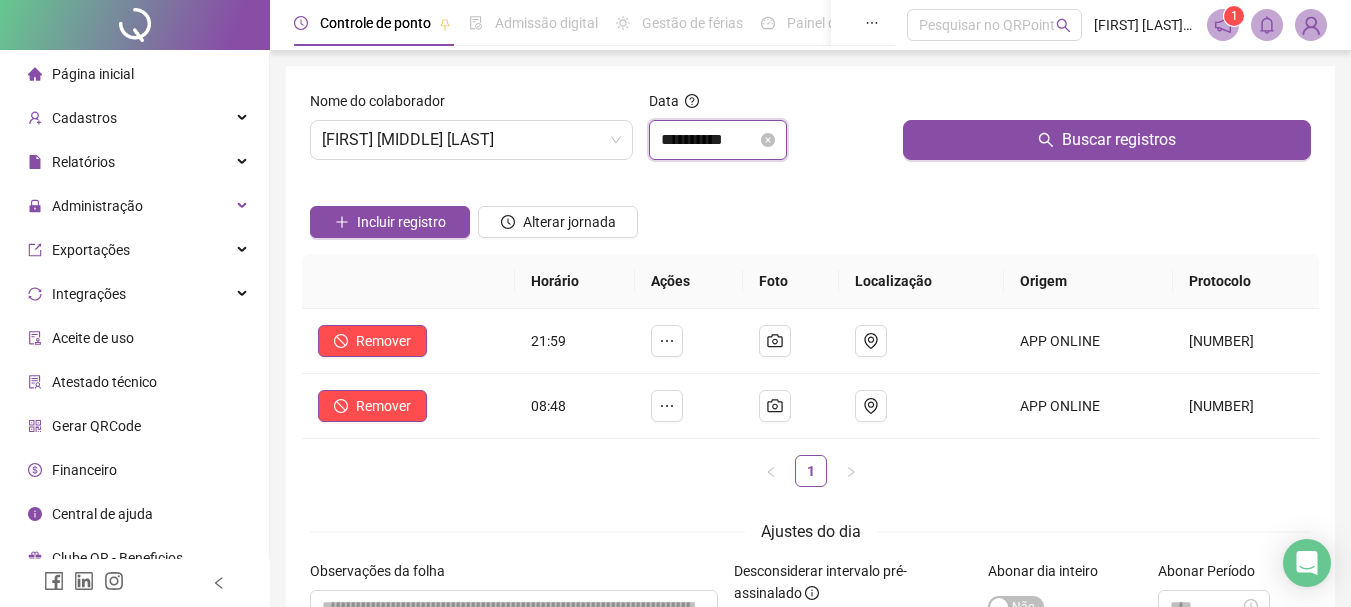 click on "**********" at bounding box center [709, 140] 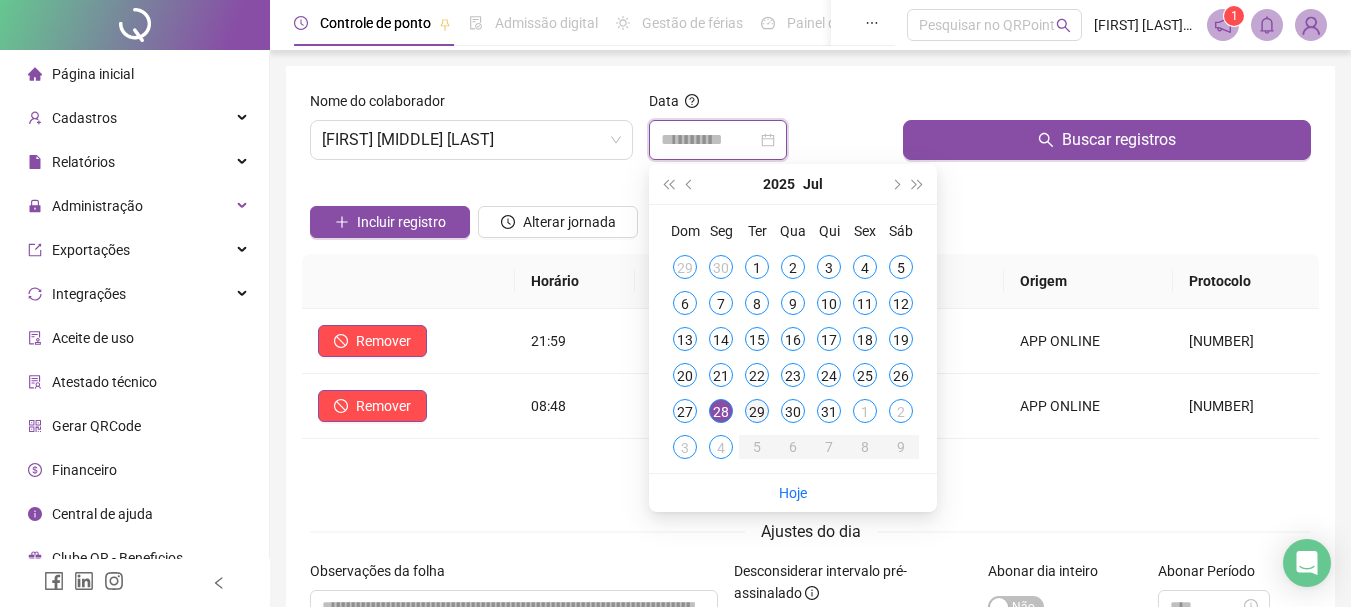 type on "**********" 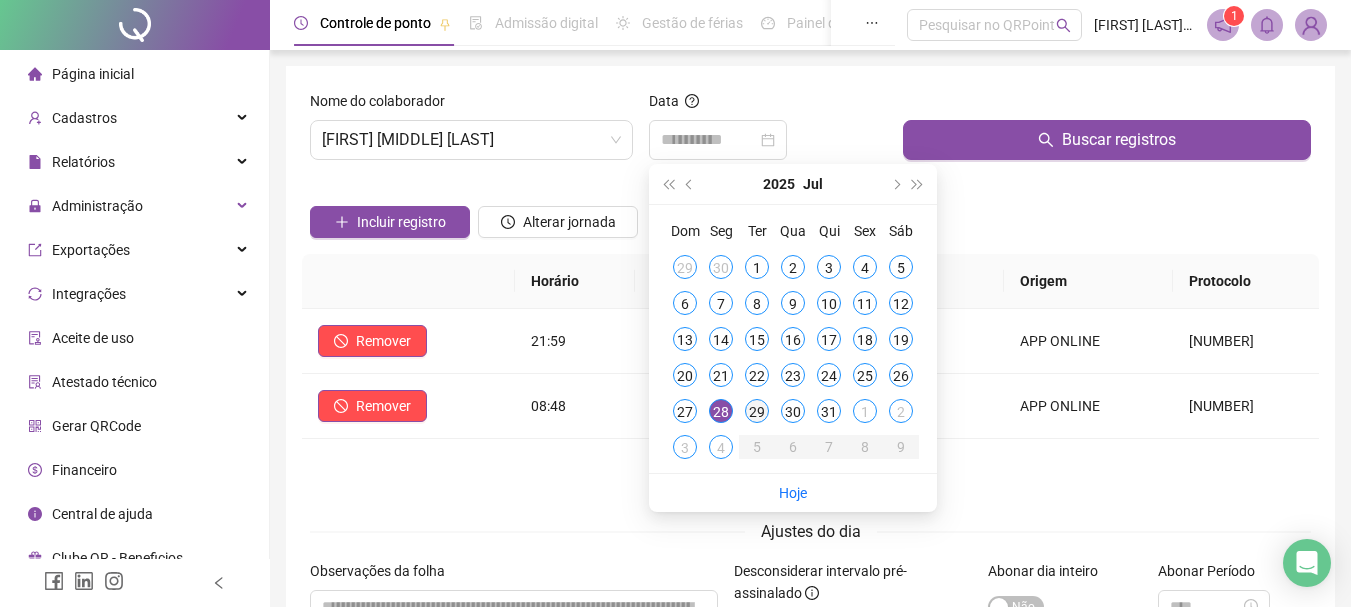 click on "29" at bounding box center [757, 411] 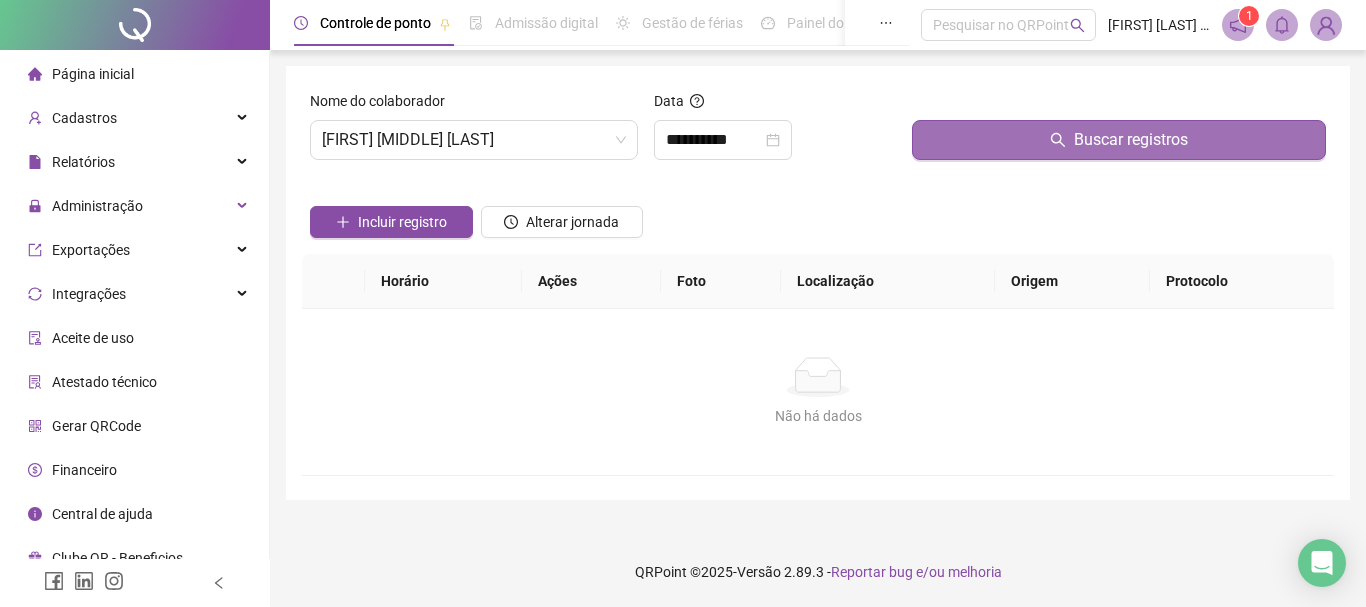 click on "Buscar registros" at bounding box center (1119, 140) 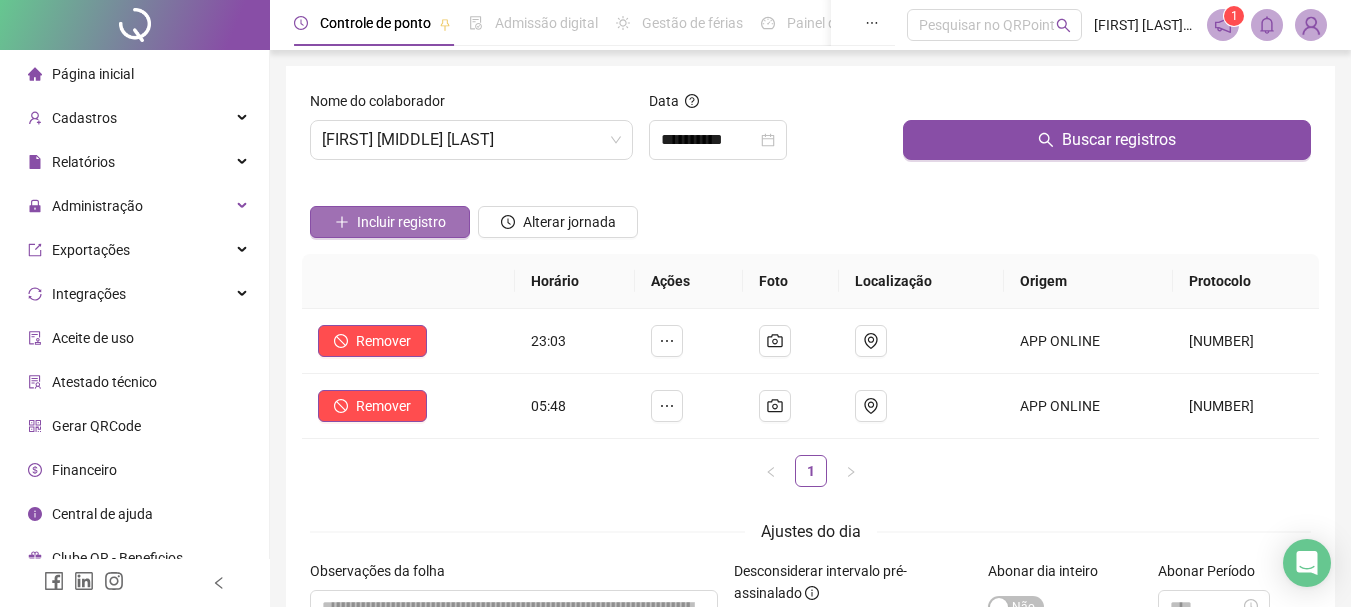click on "Incluir registro" at bounding box center [401, 222] 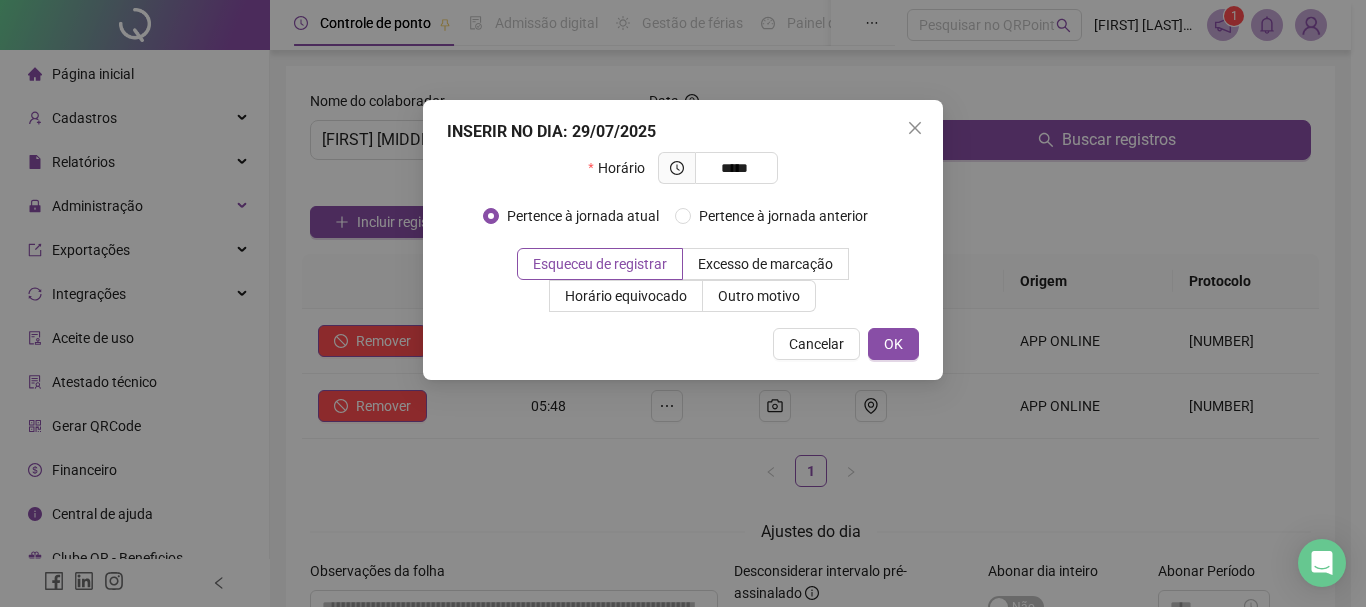 type on "*****" 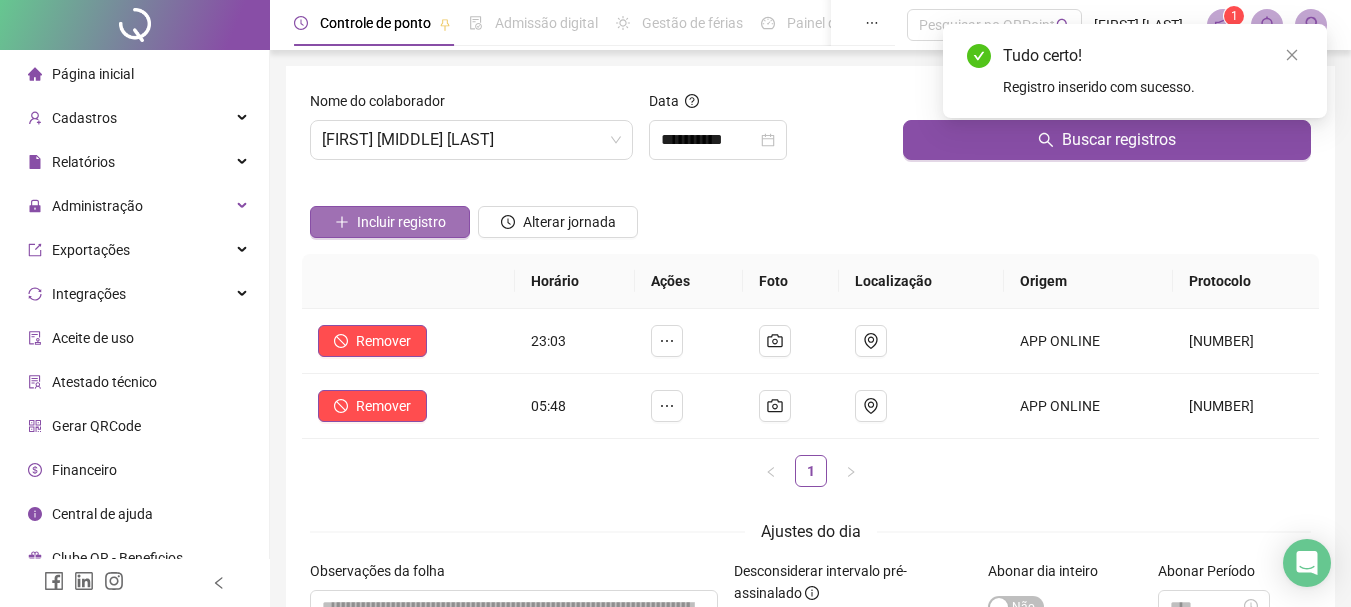 click on "Incluir registro" at bounding box center (390, 222) 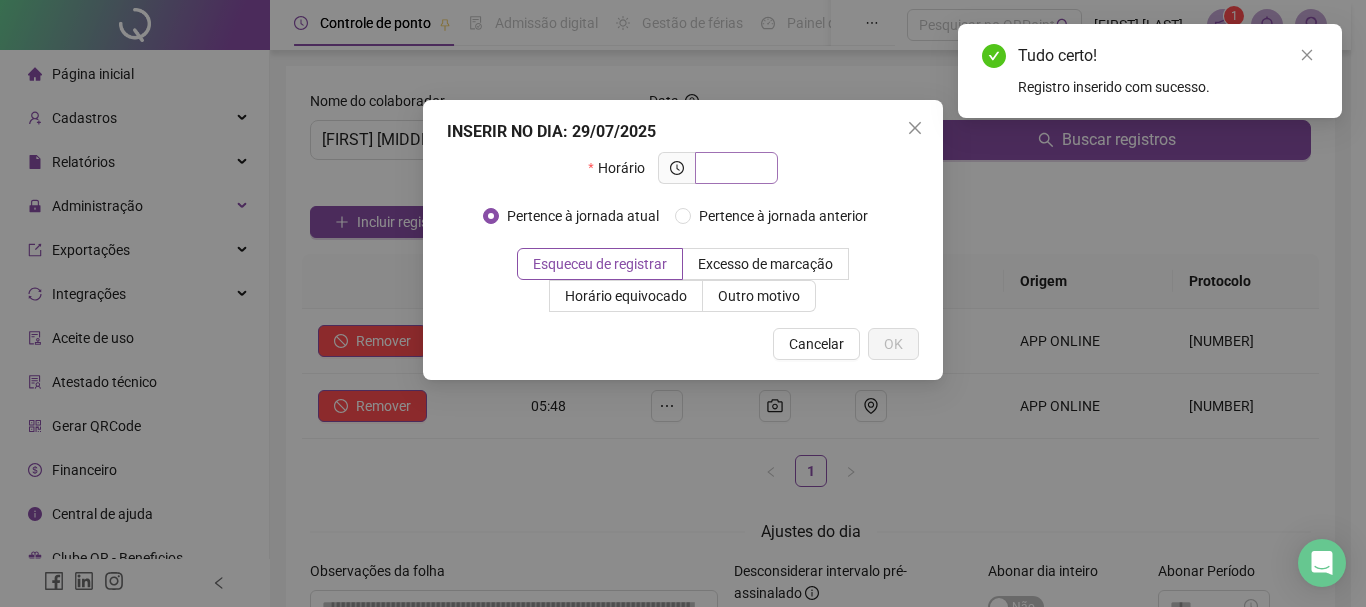 click at bounding box center [734, 168] 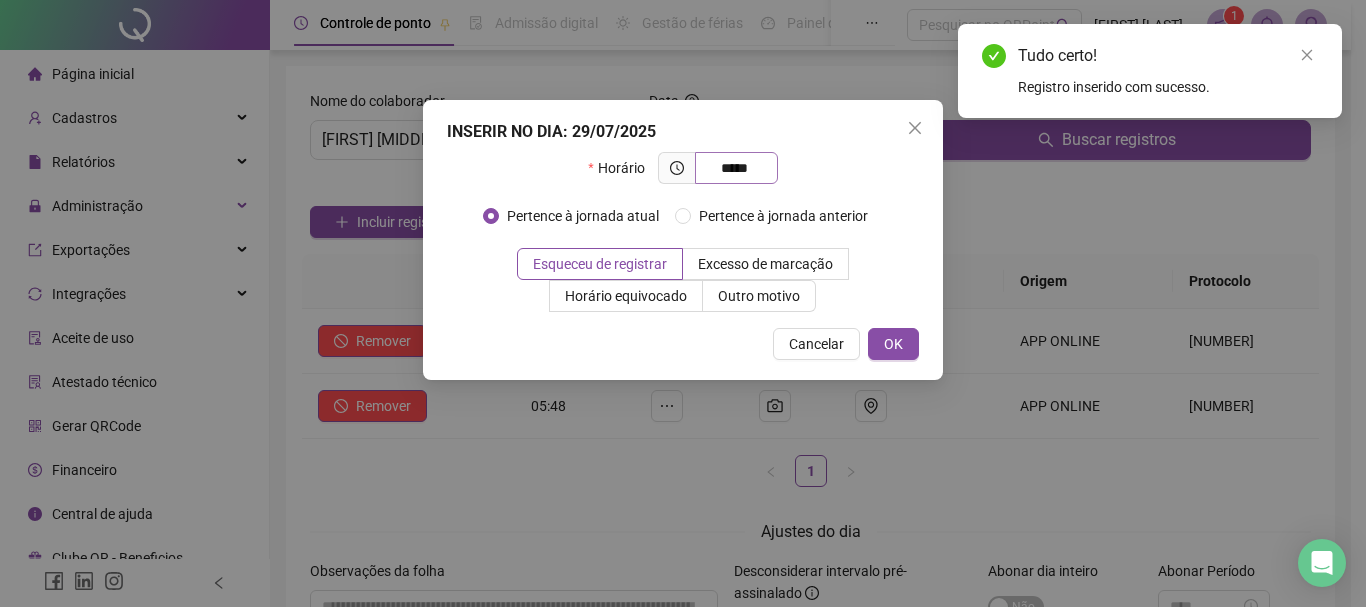 type on "*****" 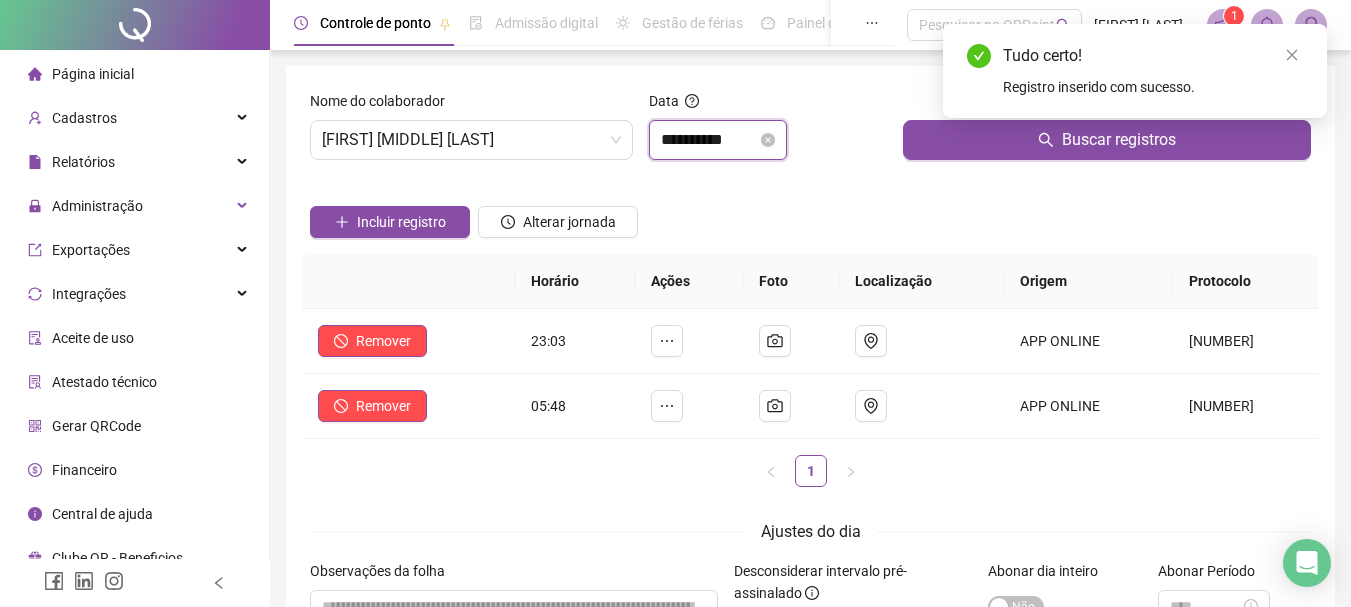 click on "**********" at bounding box center [709, 140] 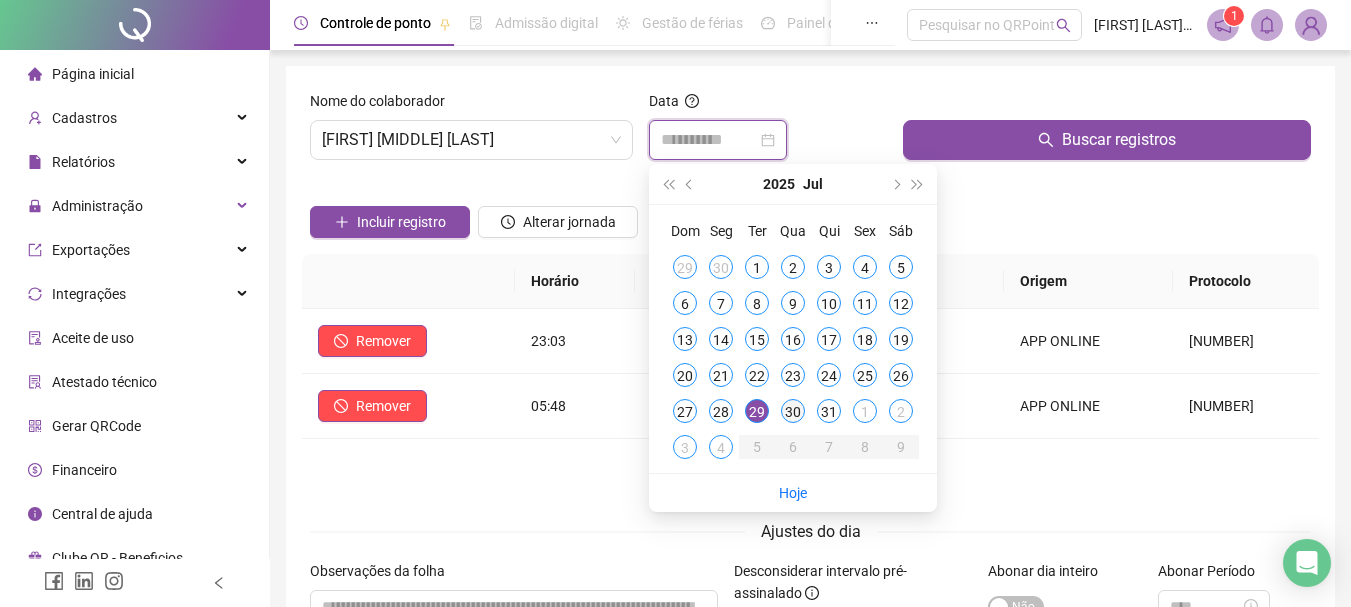 type on "**********" 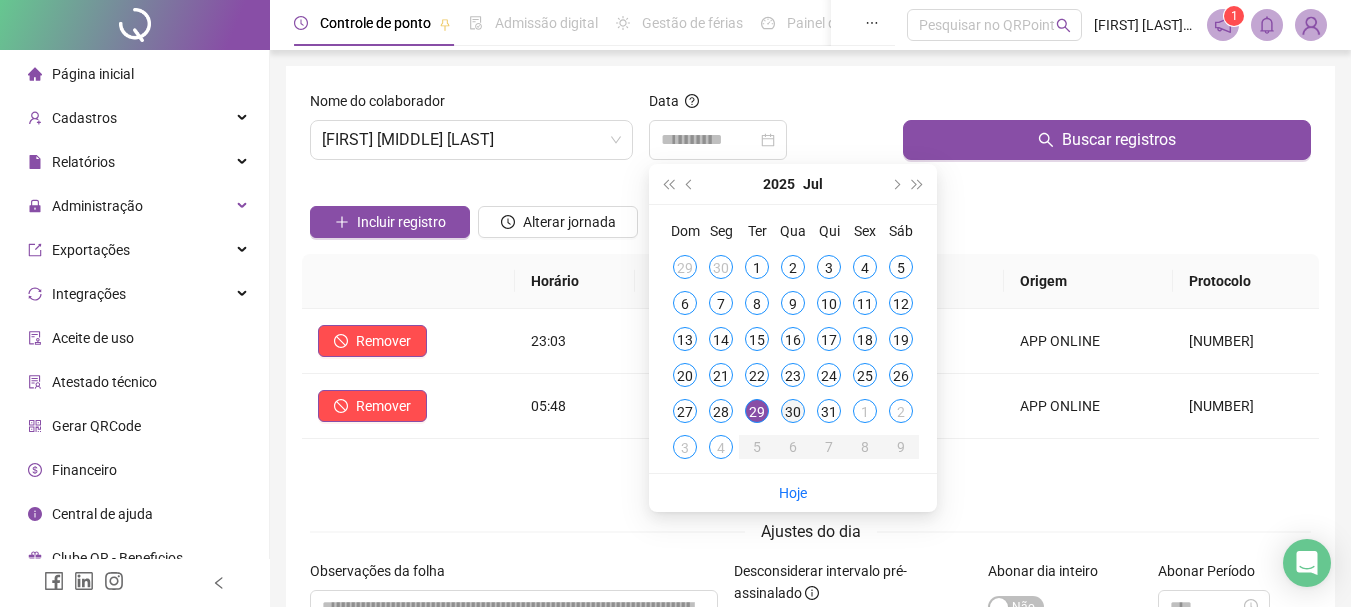 click on "30" at bounding box center (793, 411) 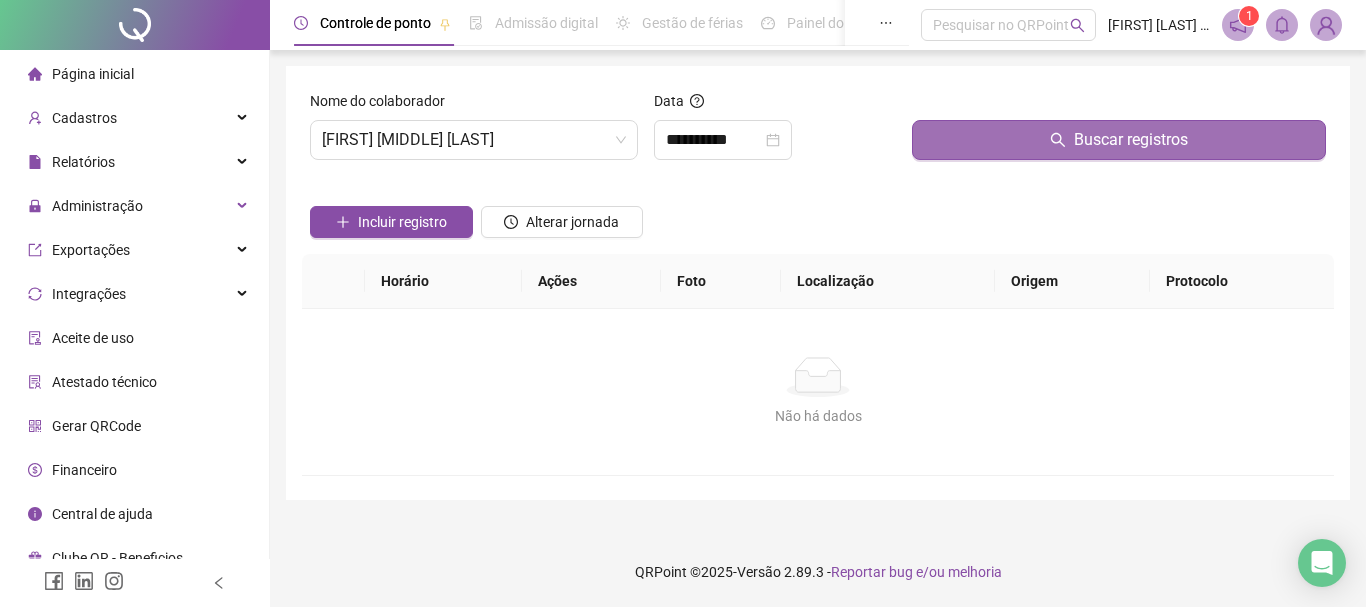 click on "Buscar registros" at bounding box center (1119, 140) 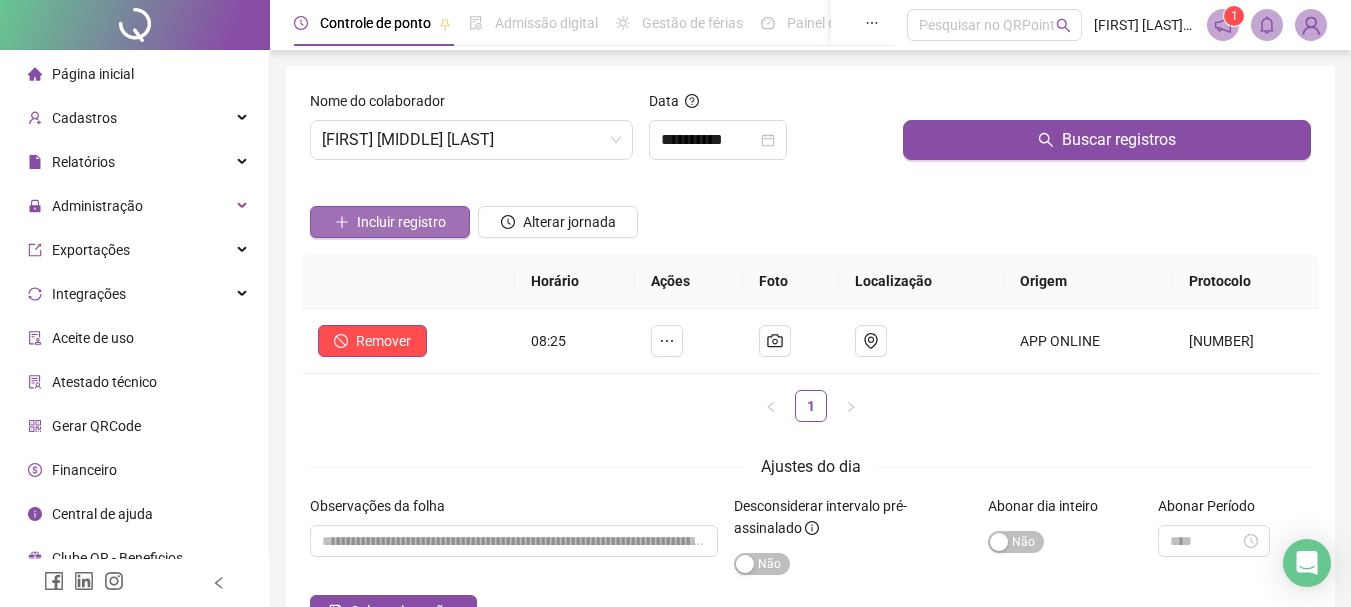 click on "Incluir registro" at bounding box center (390, 222) 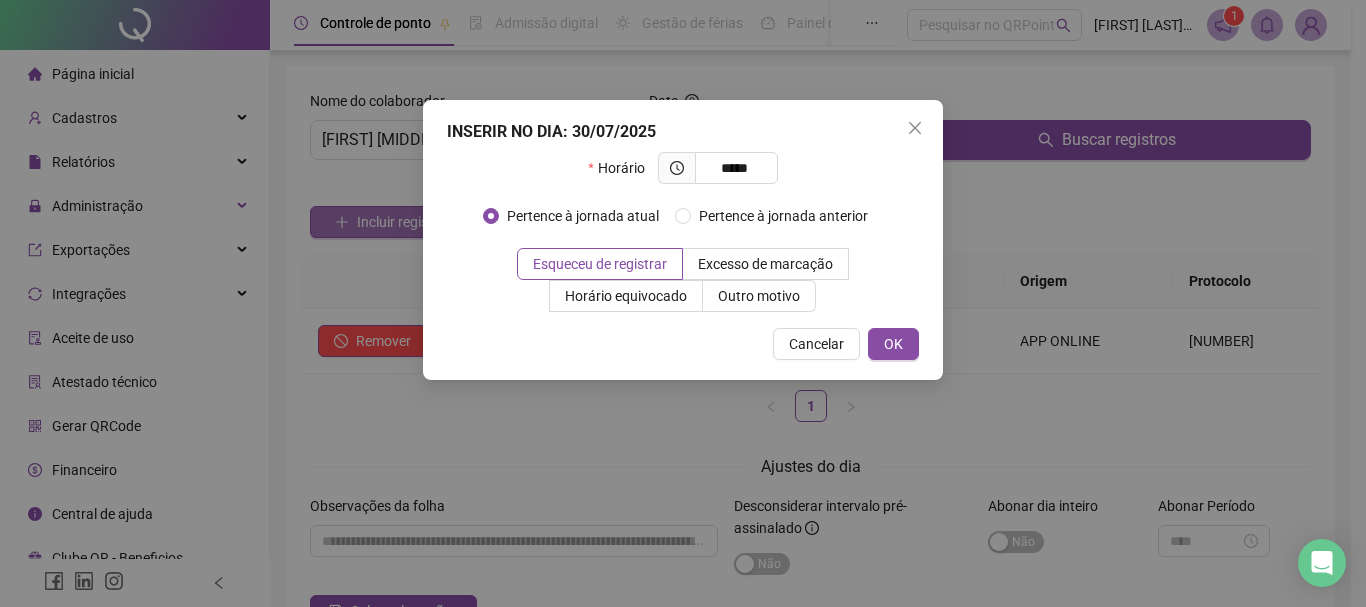 type on "*****" 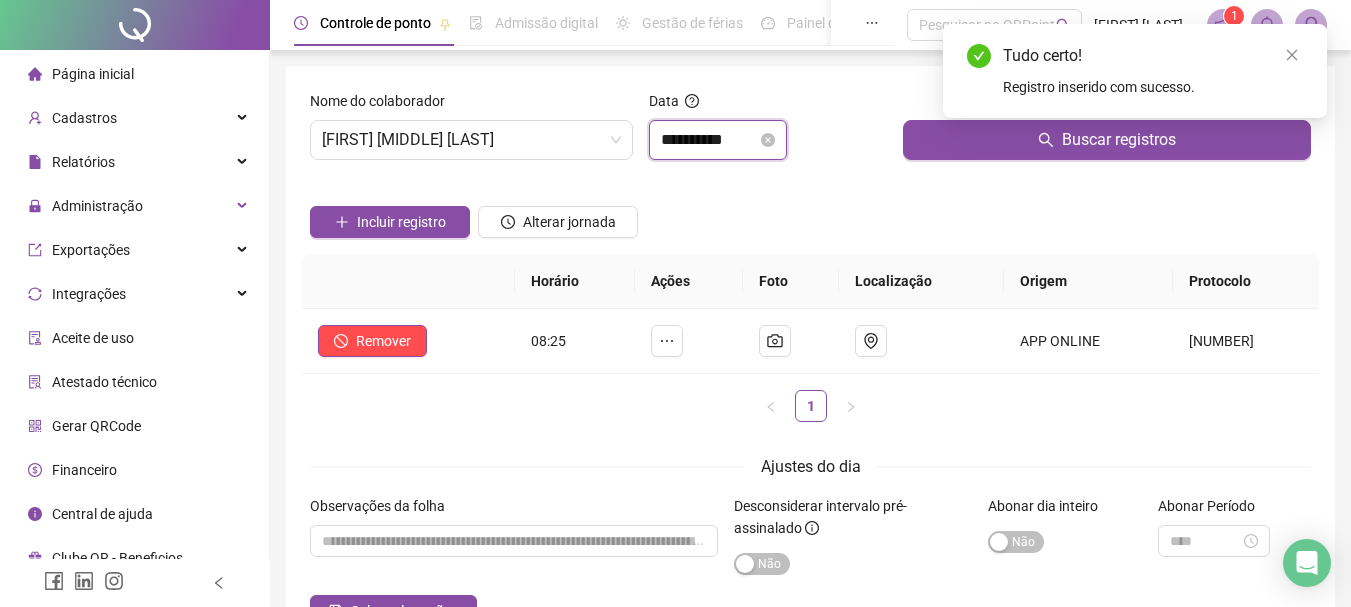 click on "**********" at bounding box center (709, 140) 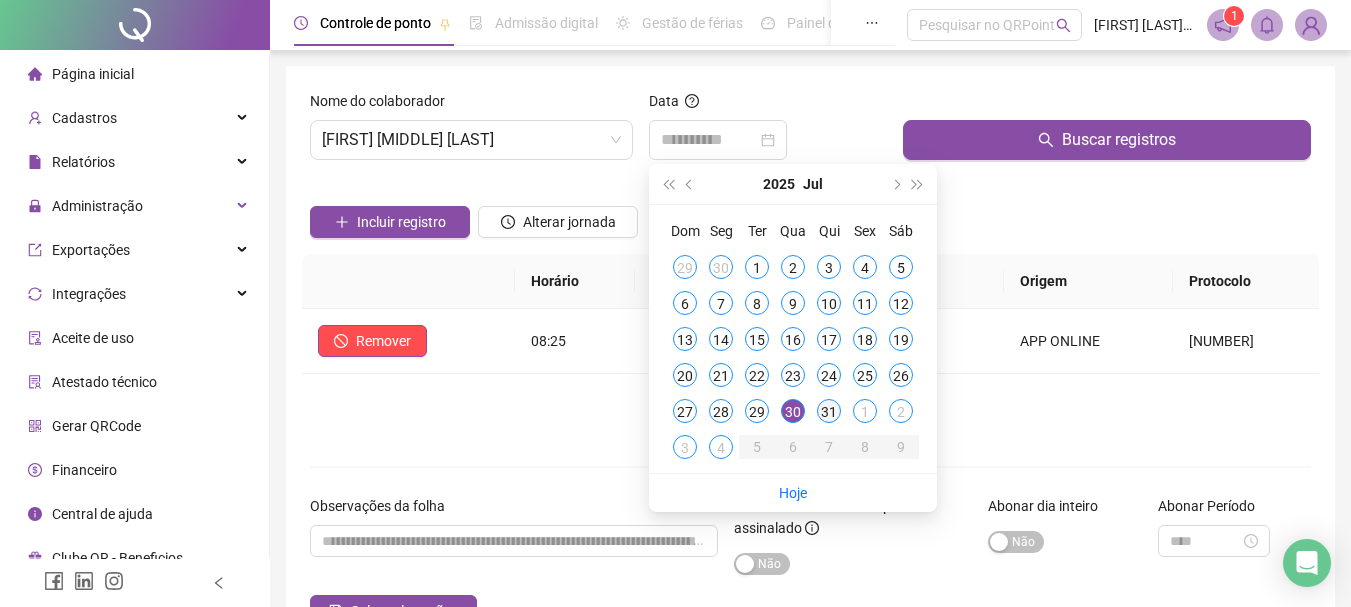 click on "31" at bounding box center (829, 411) 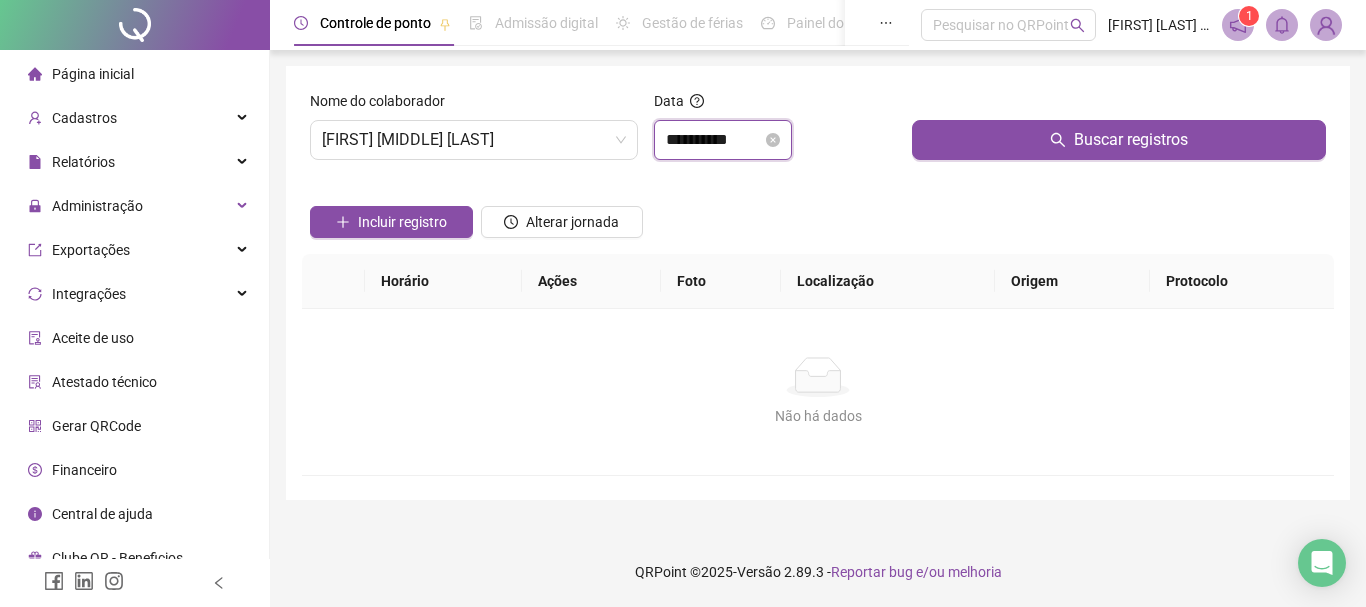 click on "**********" at bounding box center (714, 140) 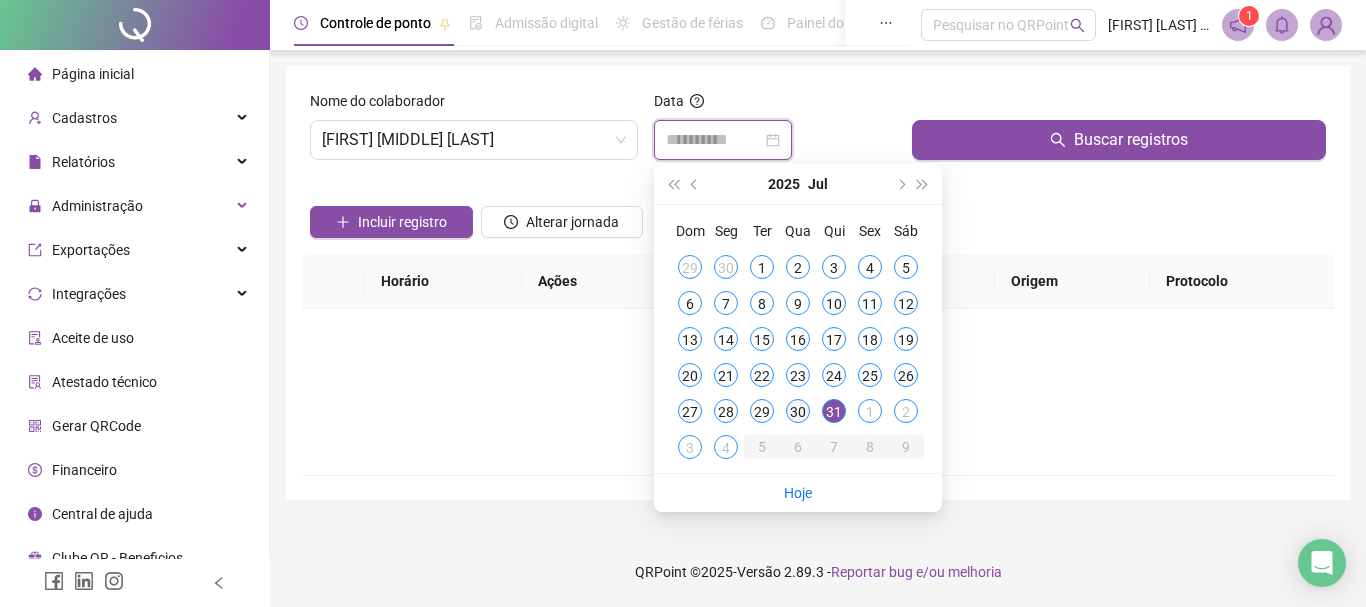 type on "**********" 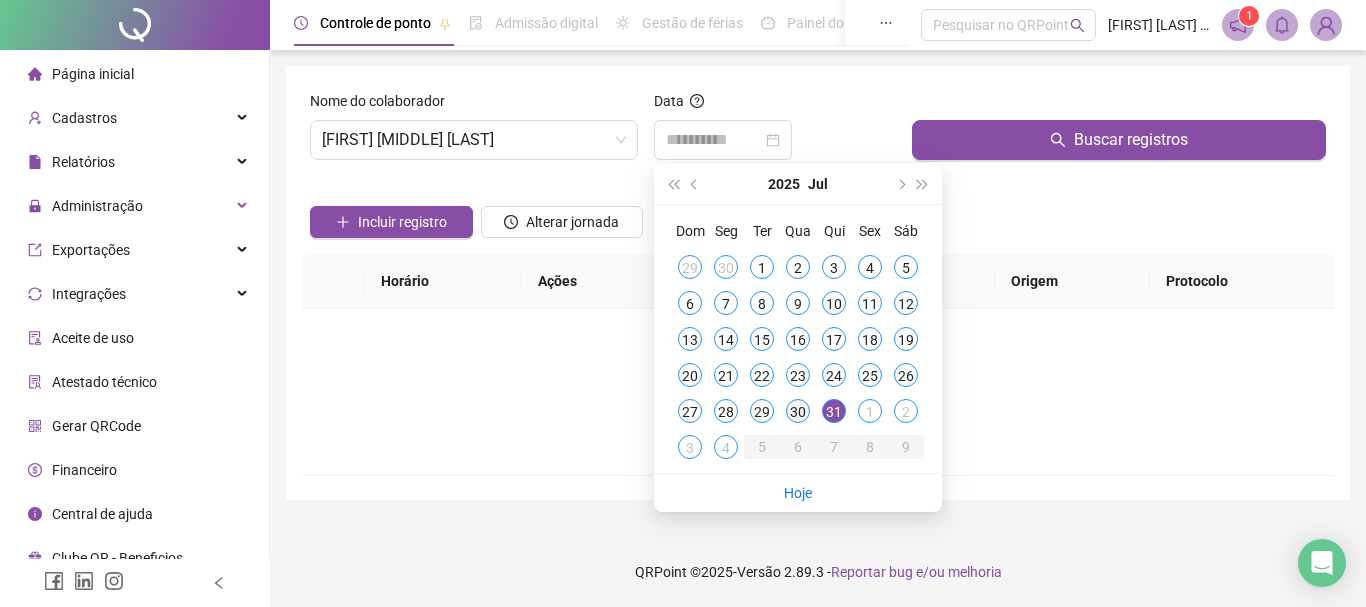 click on "30" at bounding box center (798, 411) 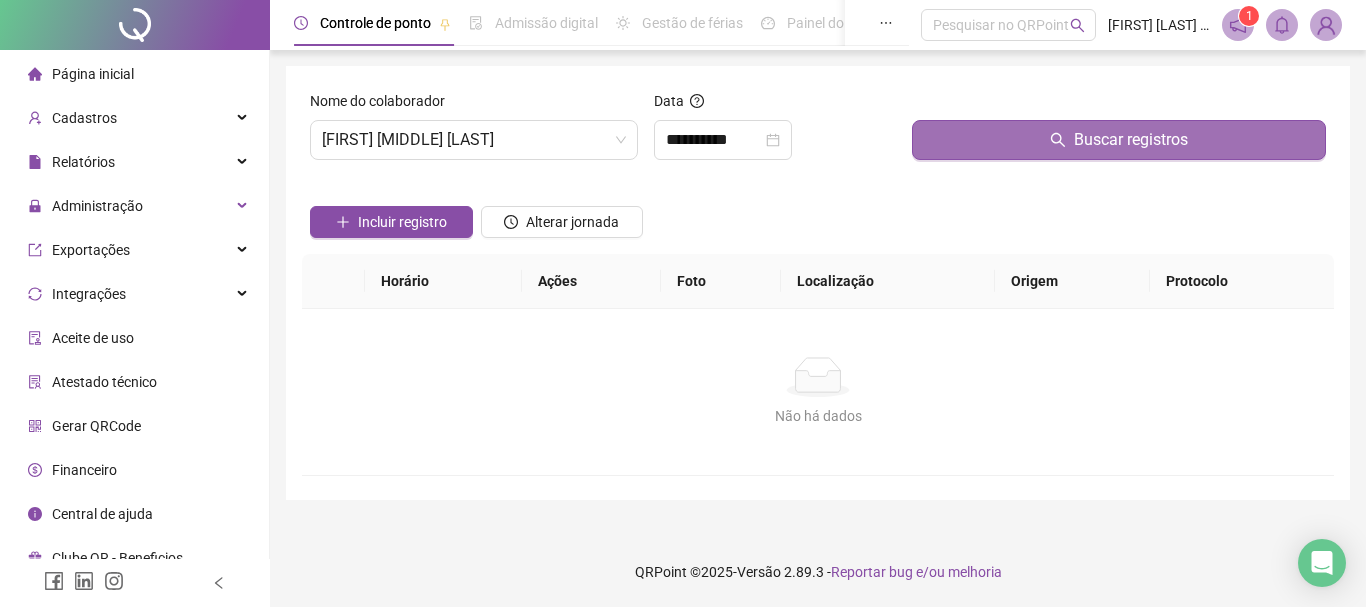 click on "Buscar registros" at bounding box center [1119, 140] 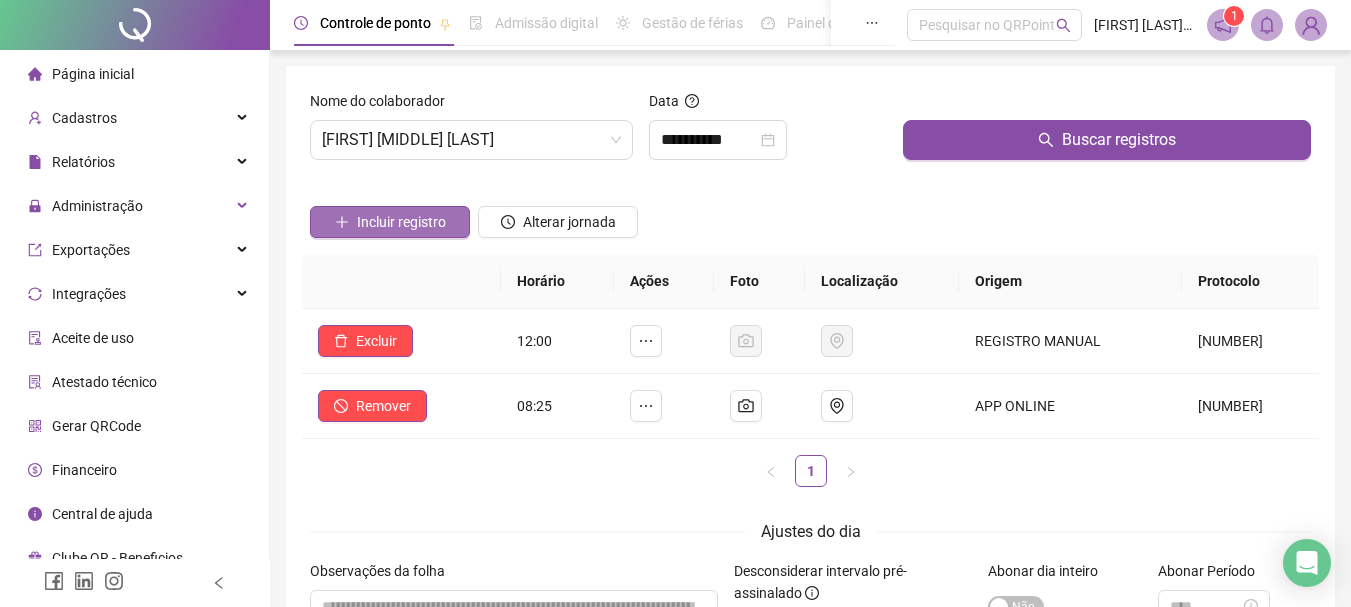 click on "Incluir registro" at bounding box center [401, 222] 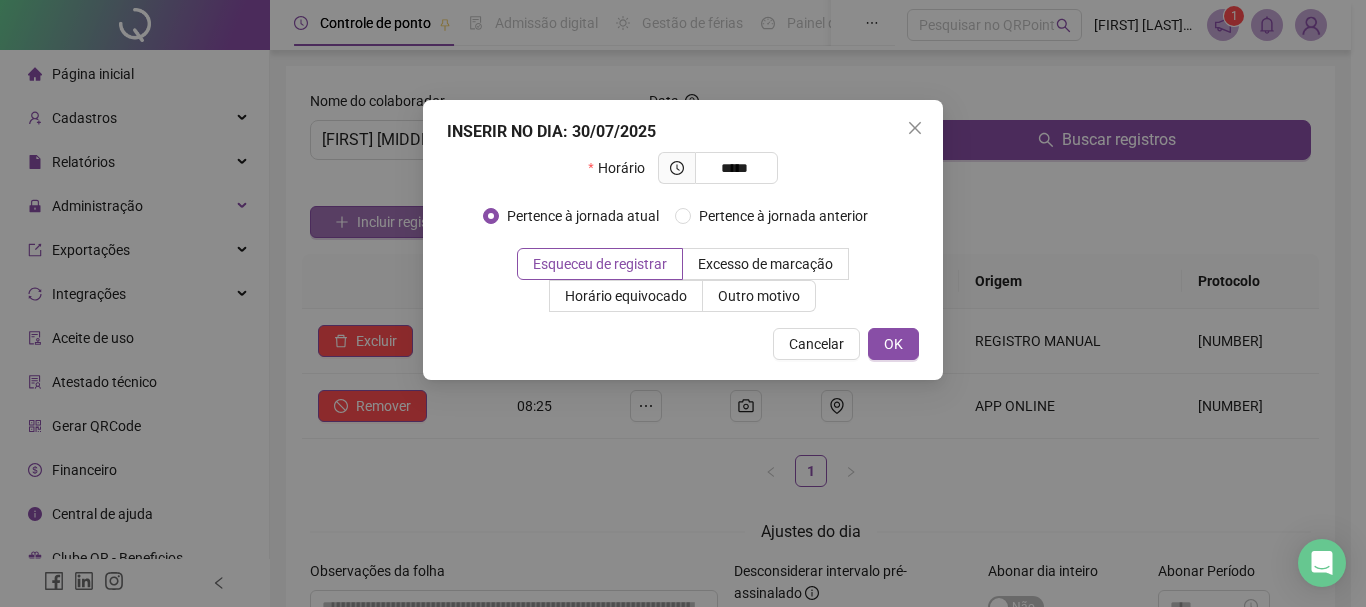 type on "*****" 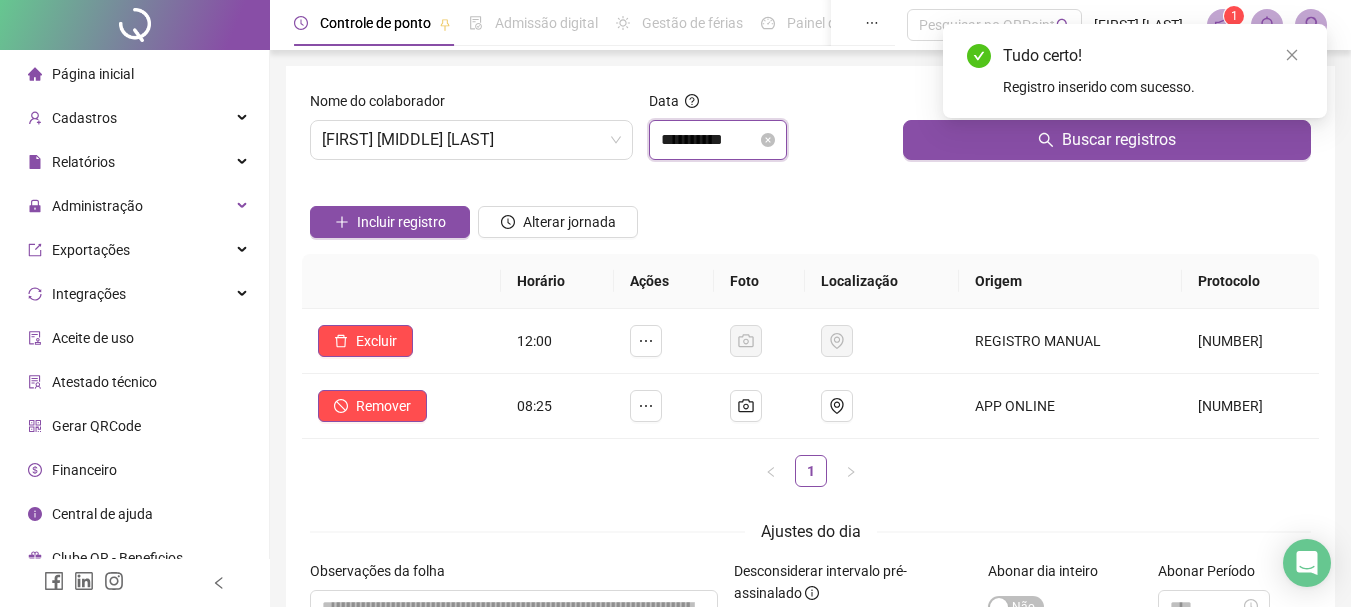 click on "**********" at bounding box center [709, 140] 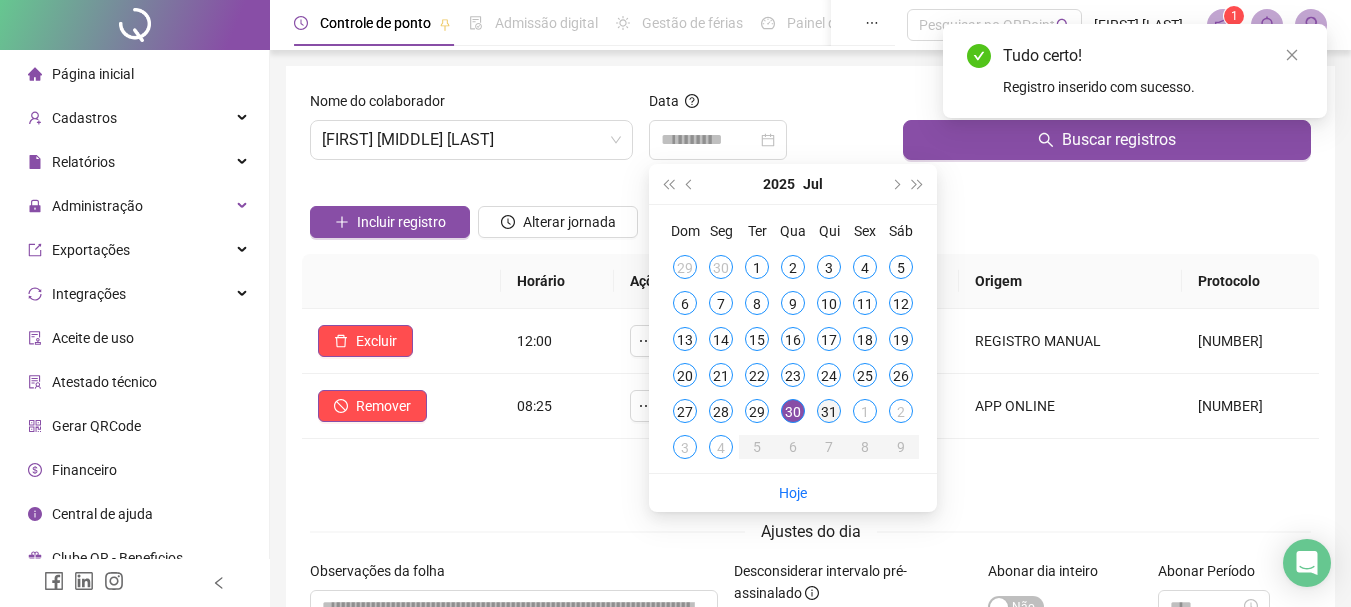 click on "31" at bounding box center (829, 411) 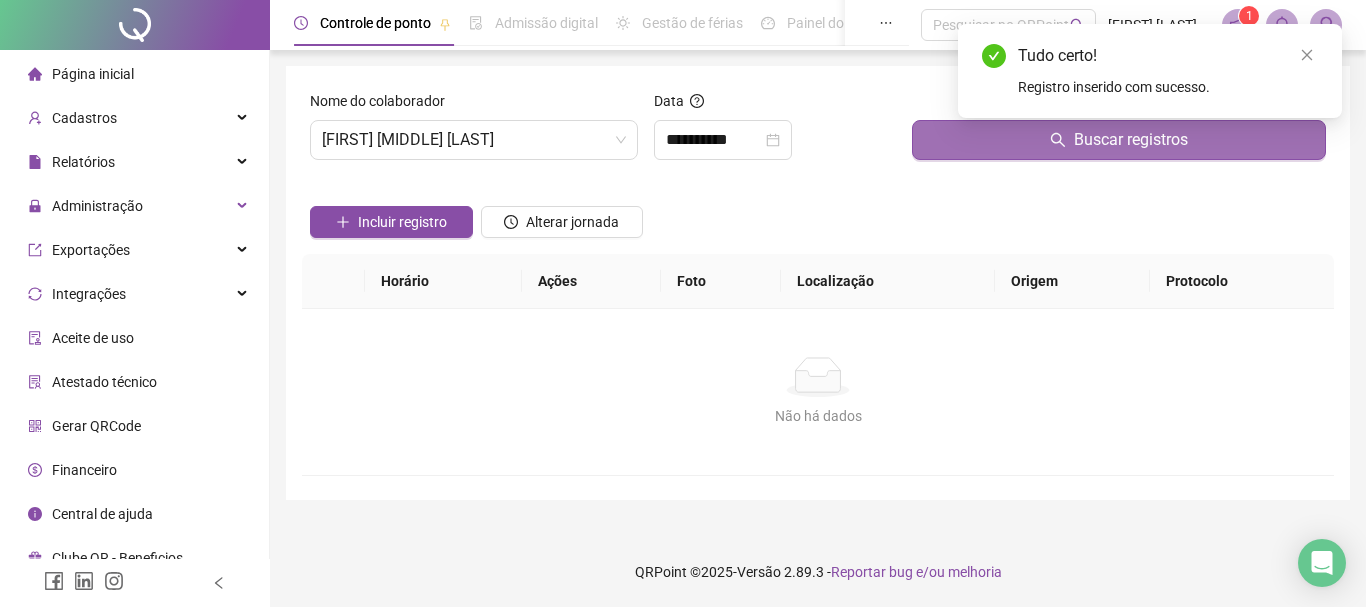 click on "Buscar registros" at bounding box center (1119, 140) 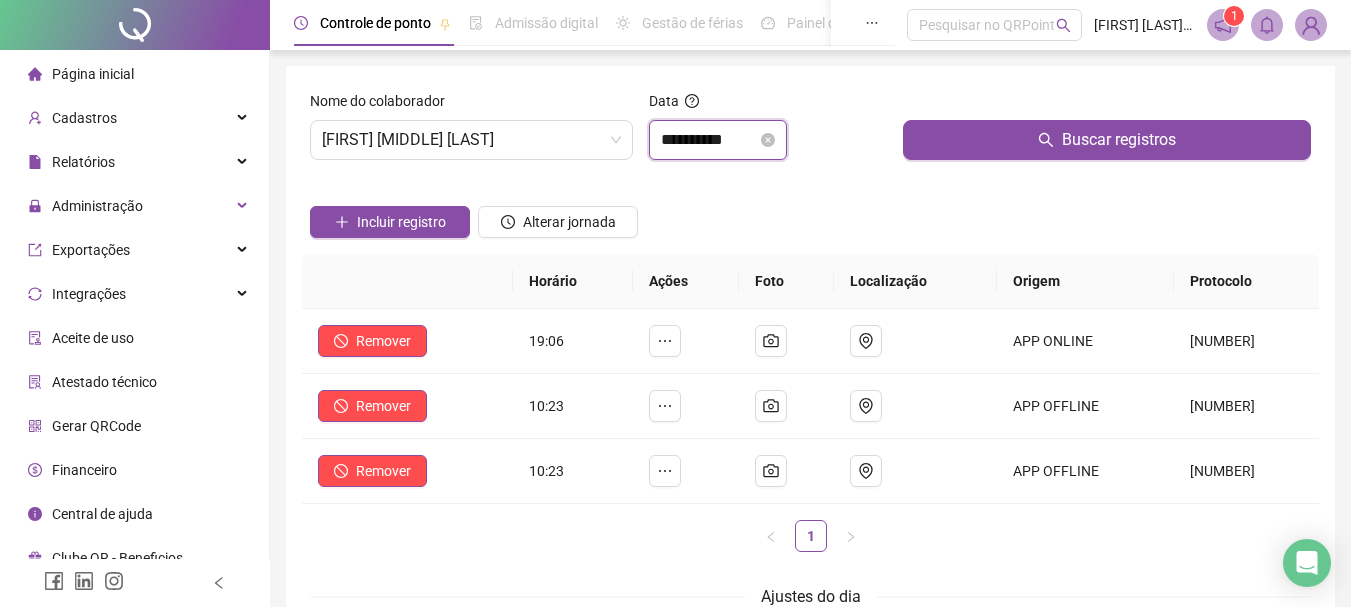 click on "**********" at bounding box center [709, 140] 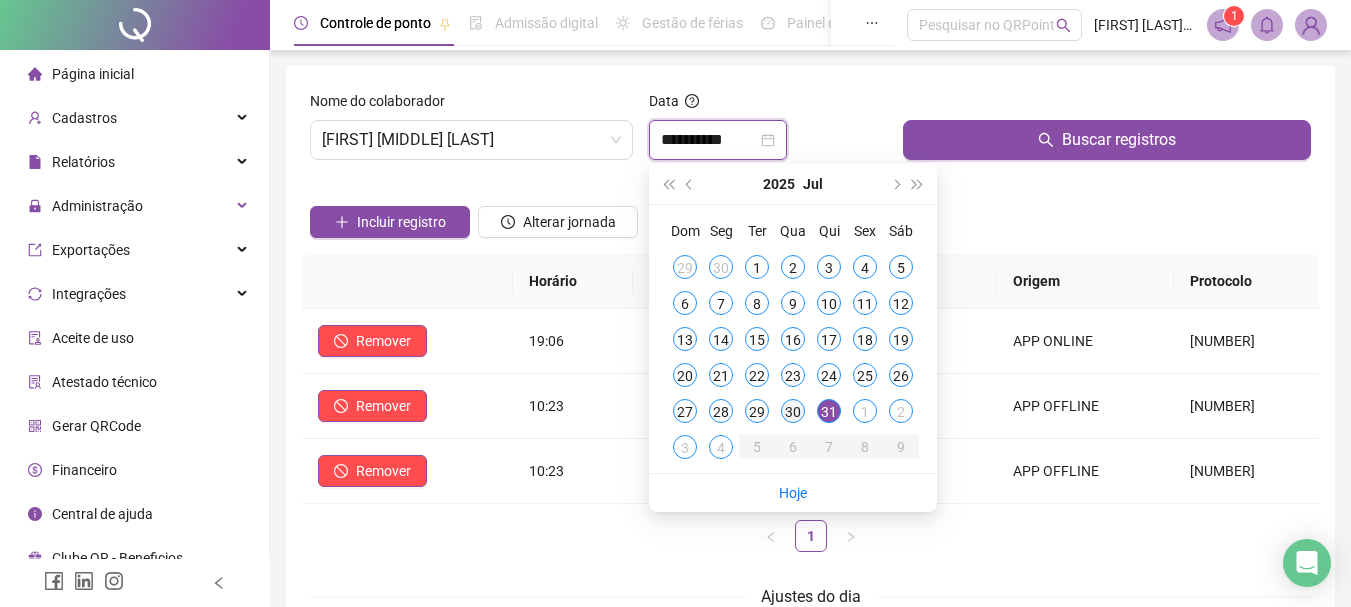 type on "**********" 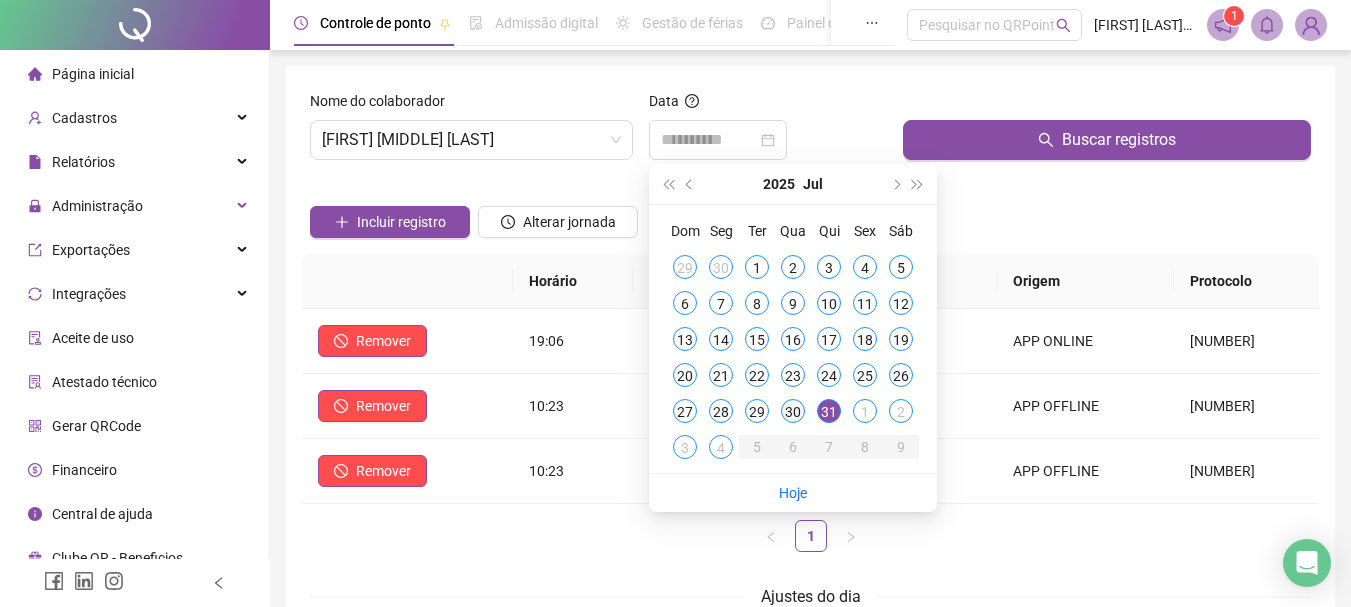 click on "30" at bounding box center [793, 411] 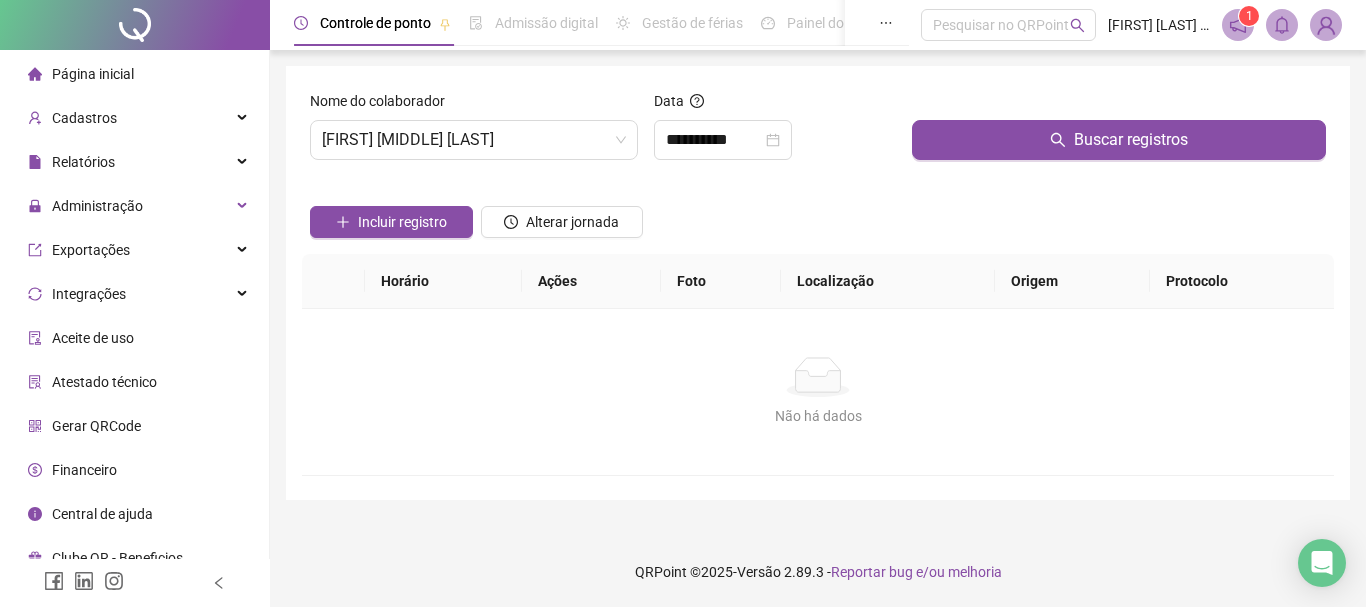 click on "Buscar registros" at bounding box center [1119, 133] 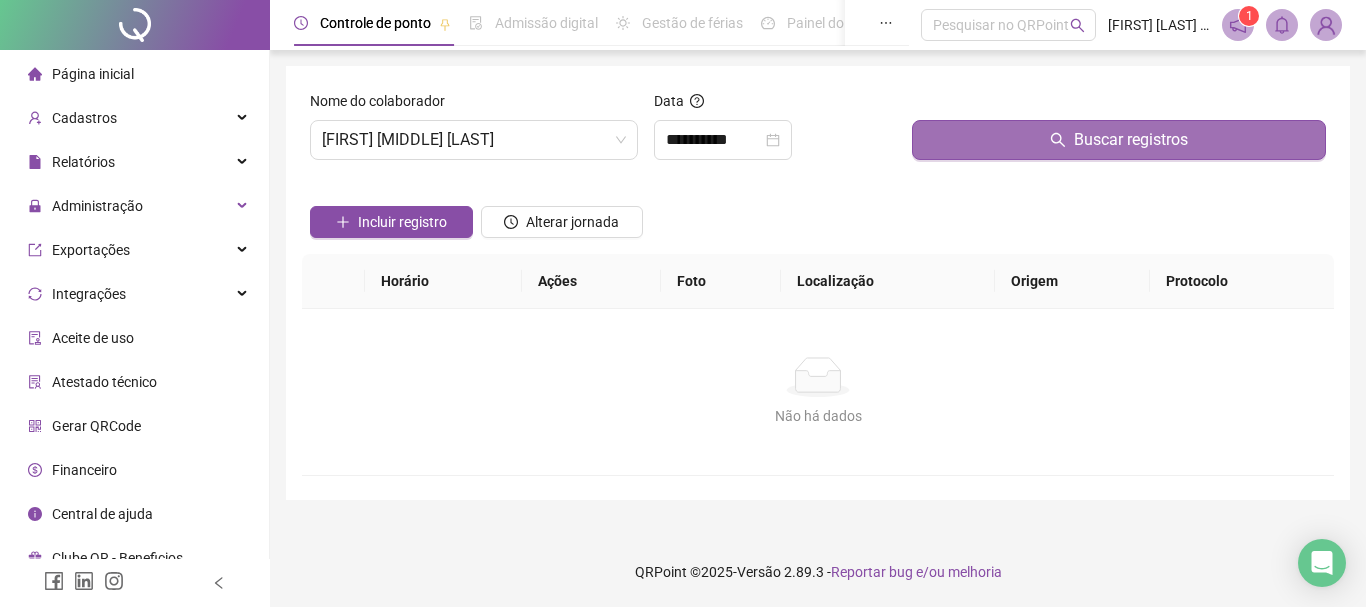 click on "Buscar registros" at bounding box center (1119, 140) 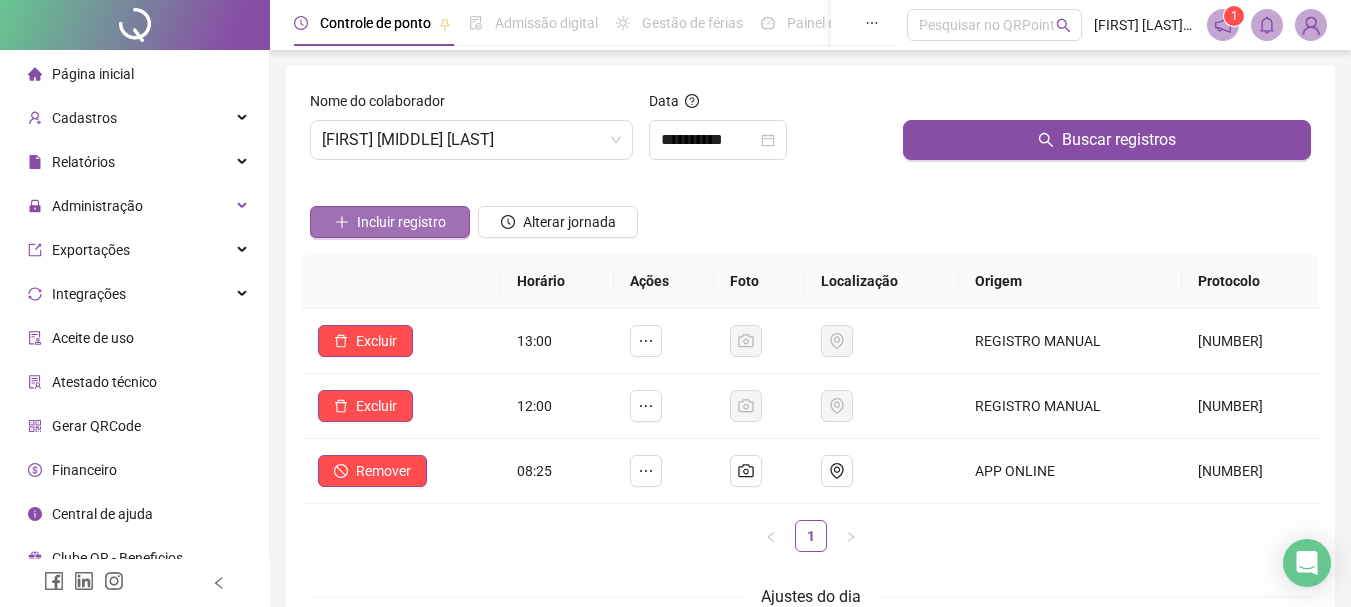 click on "Incluir registro" at bounding box center (401, 222) 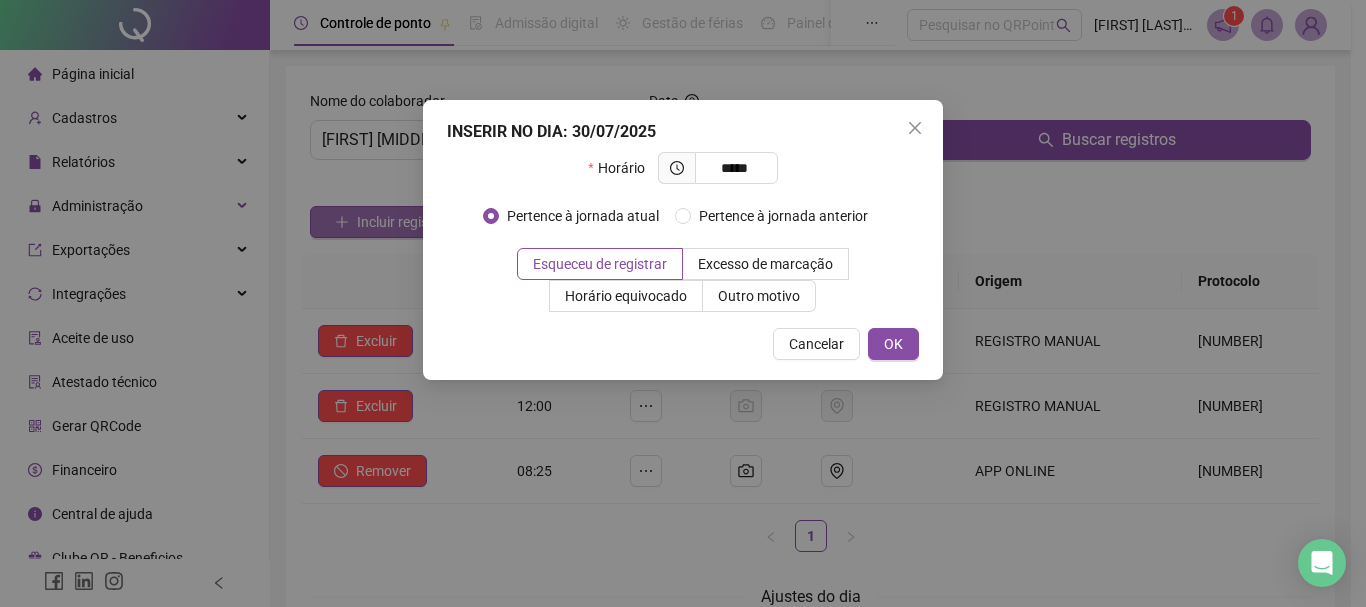 type on "*****" 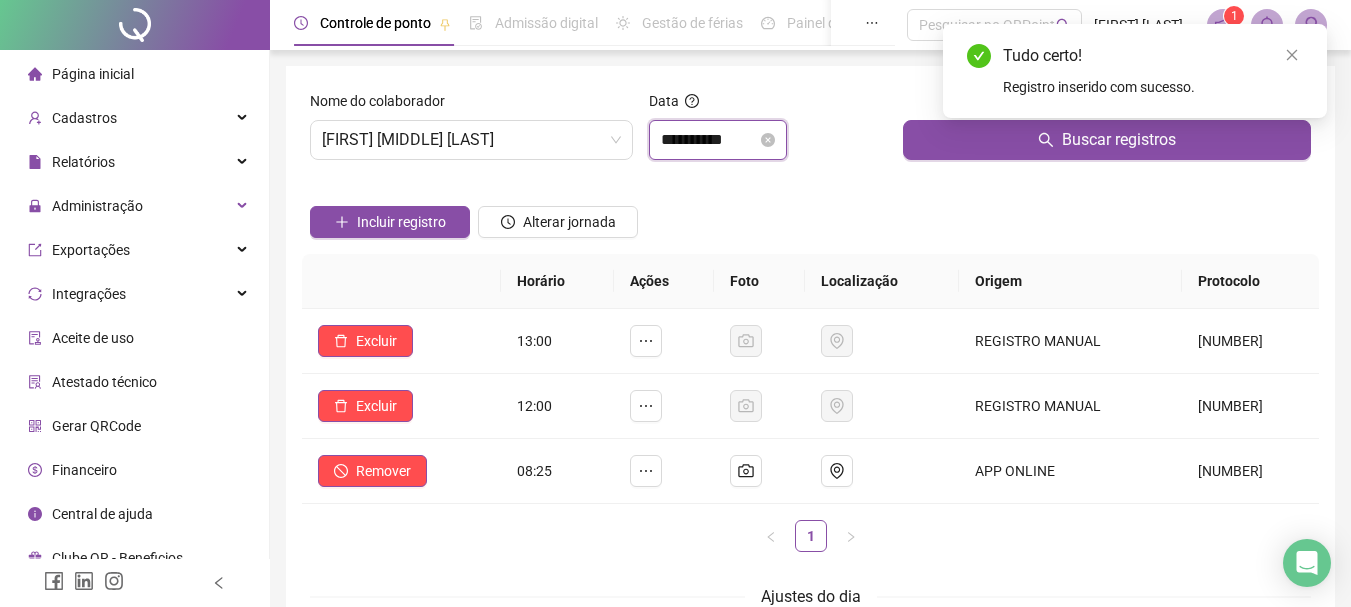 click on "**********" at bounding box center [709, 140] 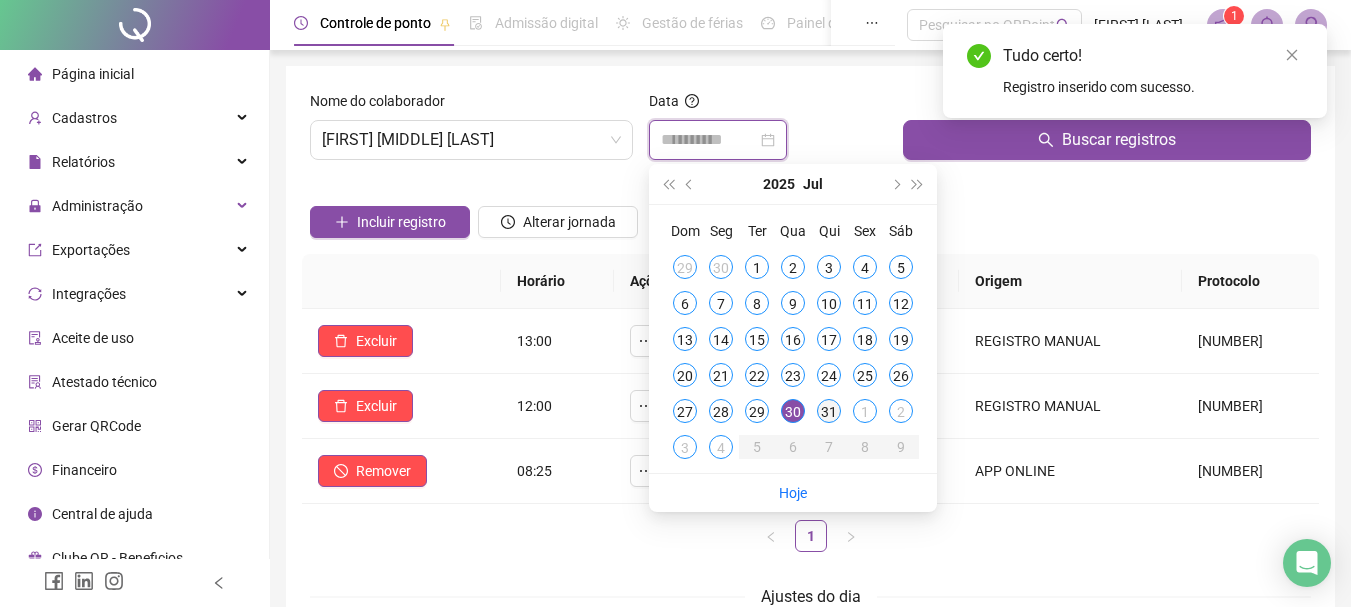 type on "**********" 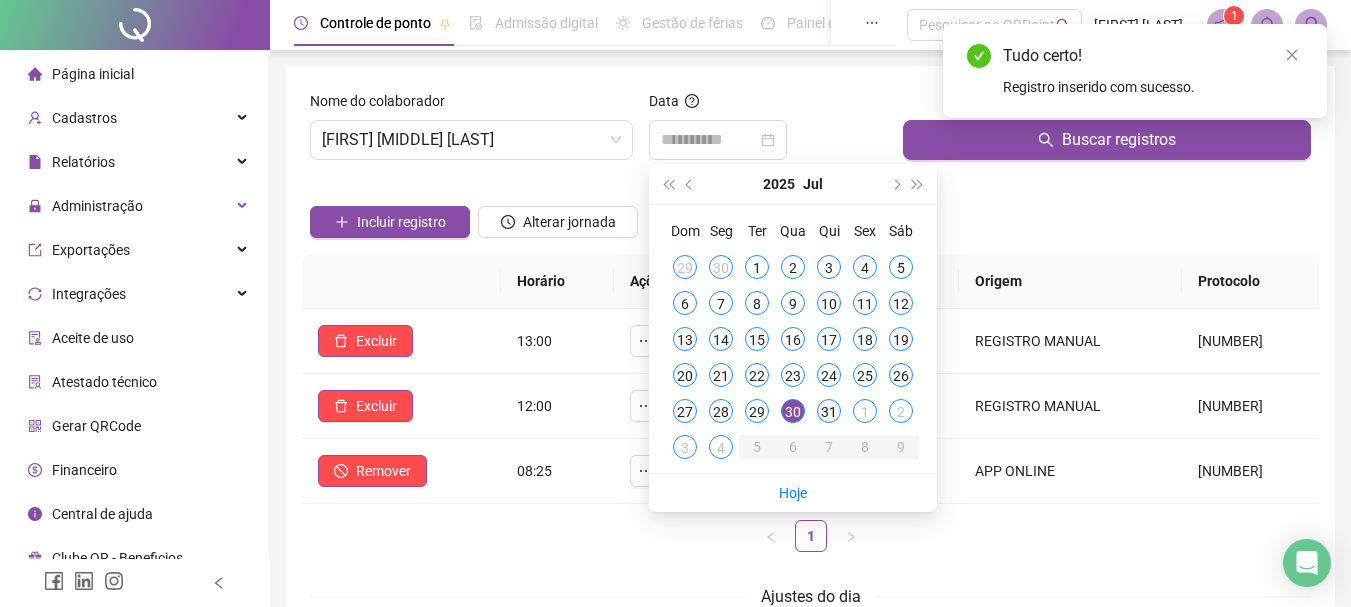 click on "31" at bounding box center (829, 411) 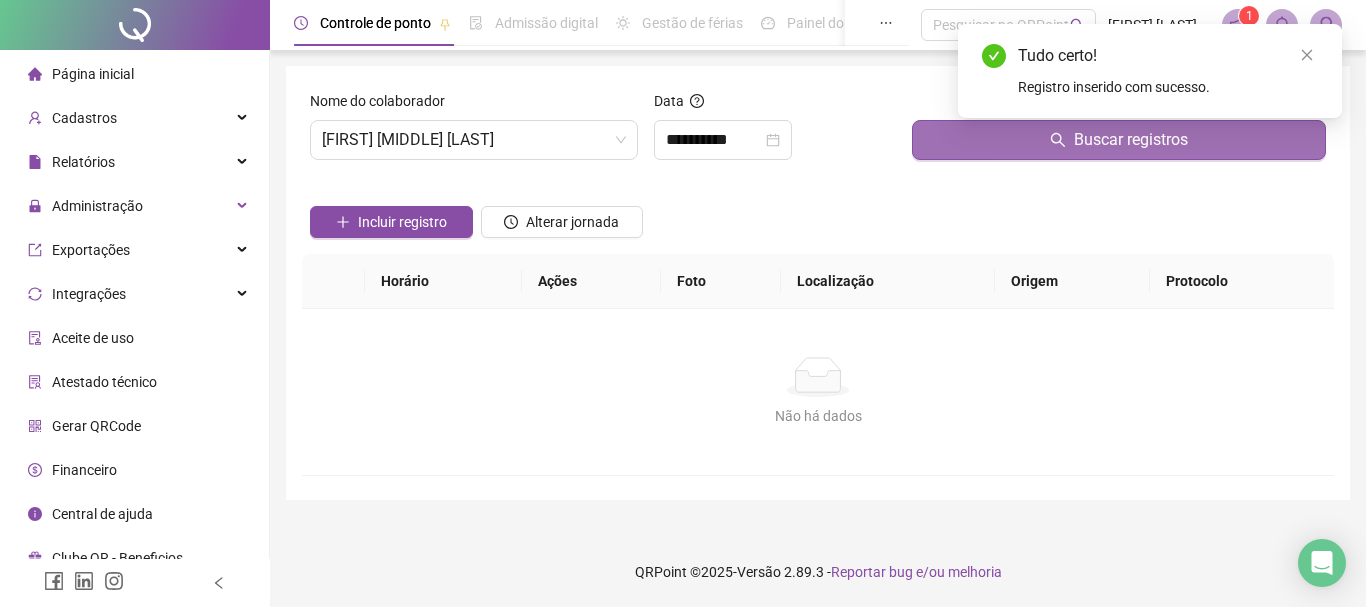 click on "Buscar registros" at bounding box center (1119, 140) 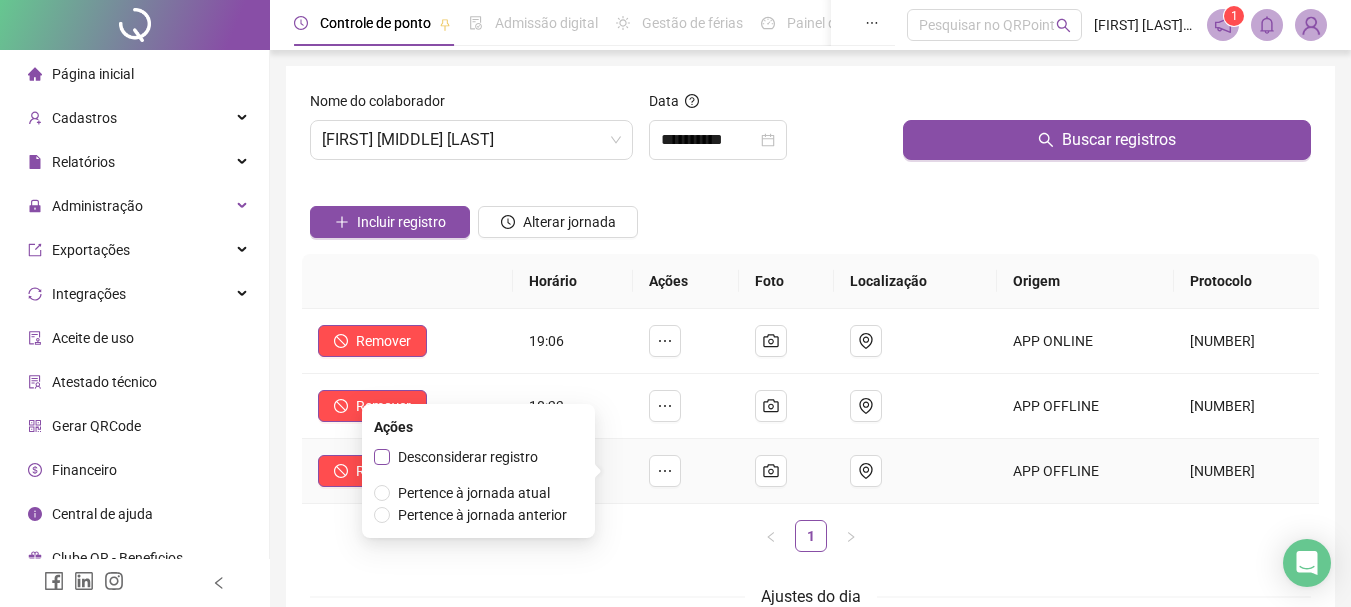 click on "Desconsiderar registro" at bounding box center (468, 457) 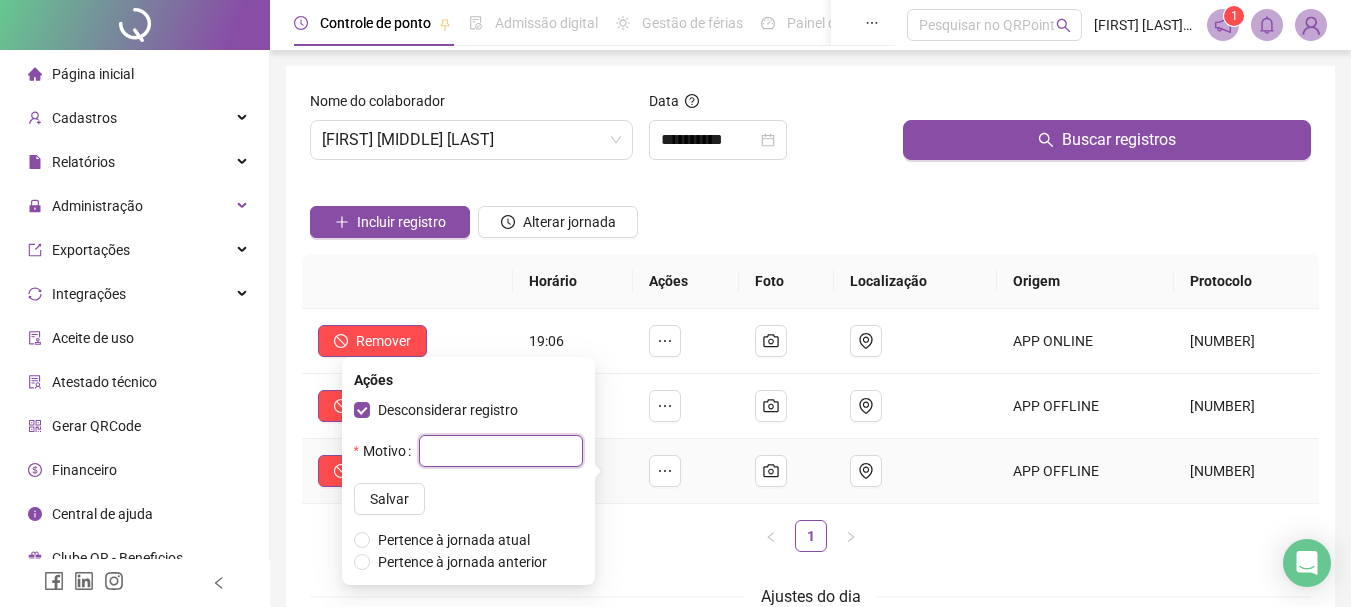 click at bounding box center (501, 451) 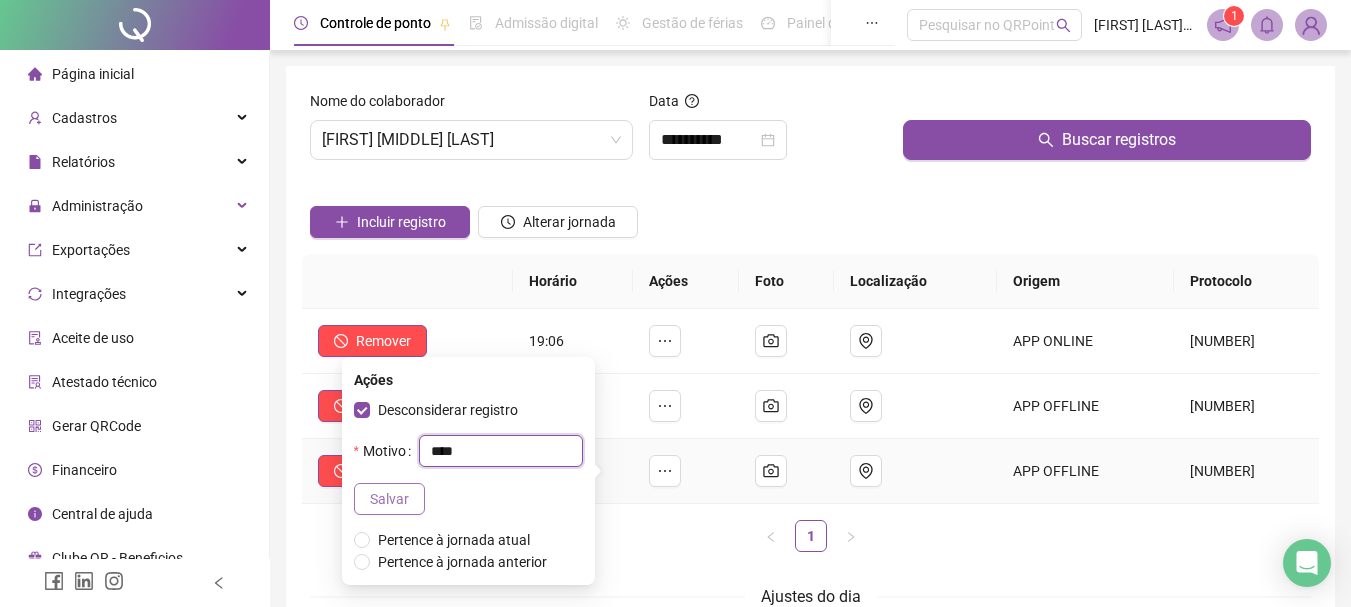 type on "****" 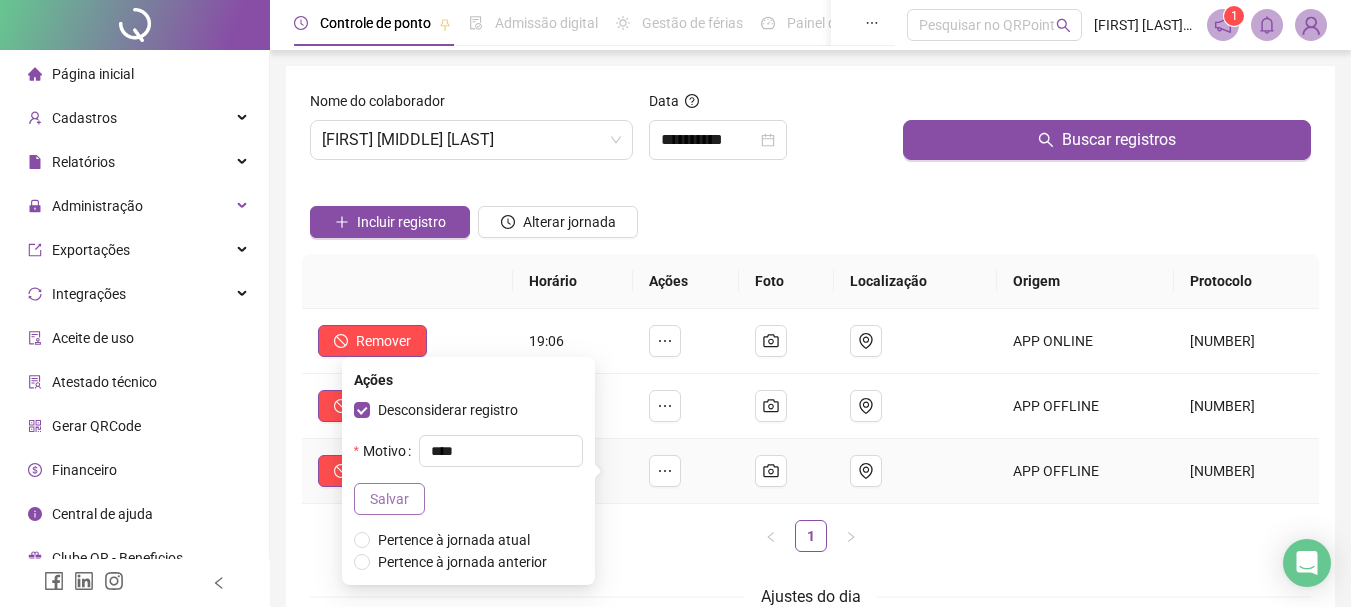 click on "Salvar" at bounding box center [389, 499] 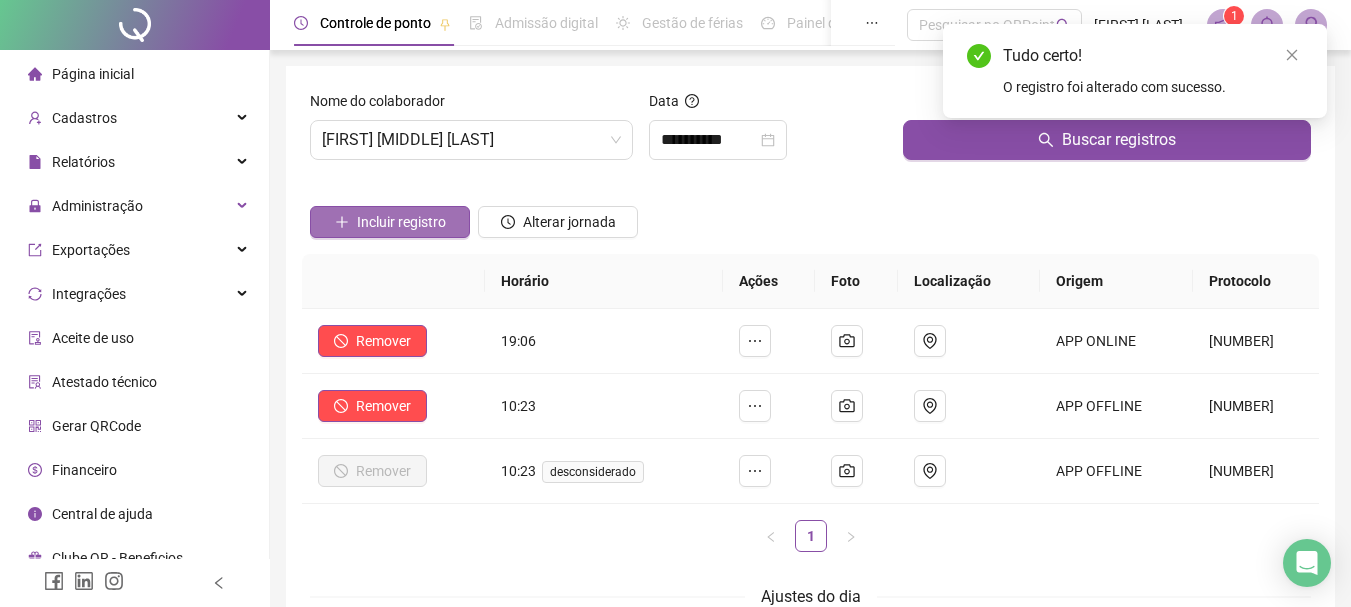 click on "Incluir registro" at bounding box center [390, 222] 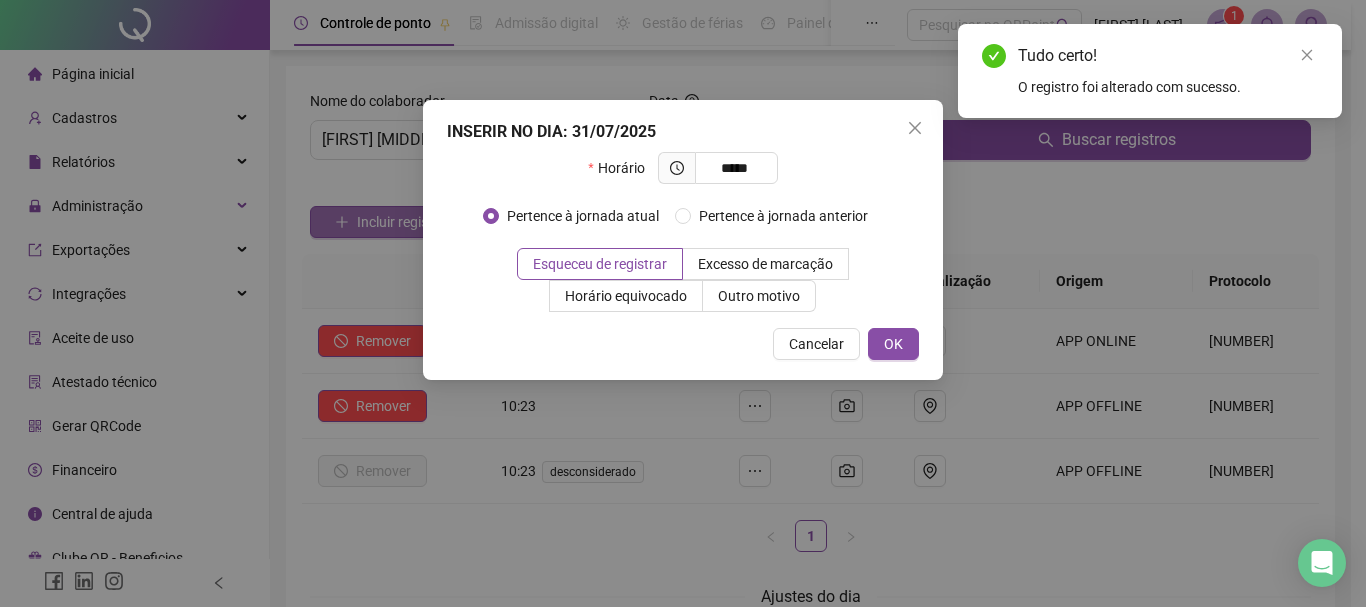 type on "*****" 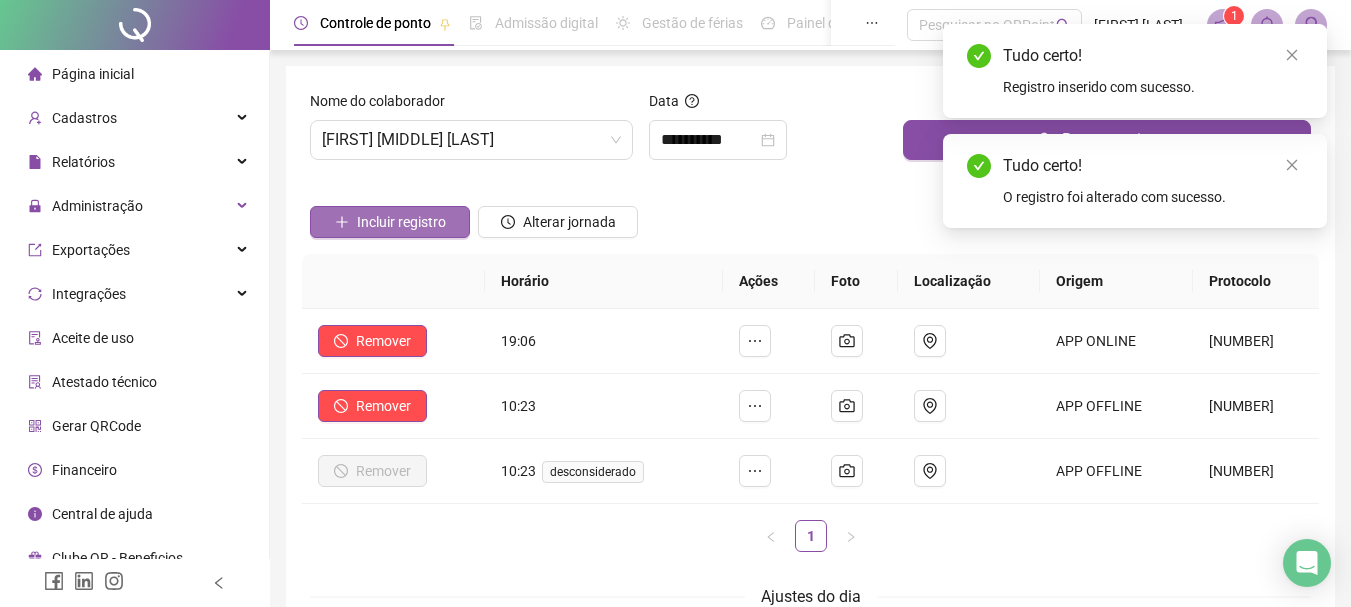 click on "Incluir registro" at bounding box center (401, 222) 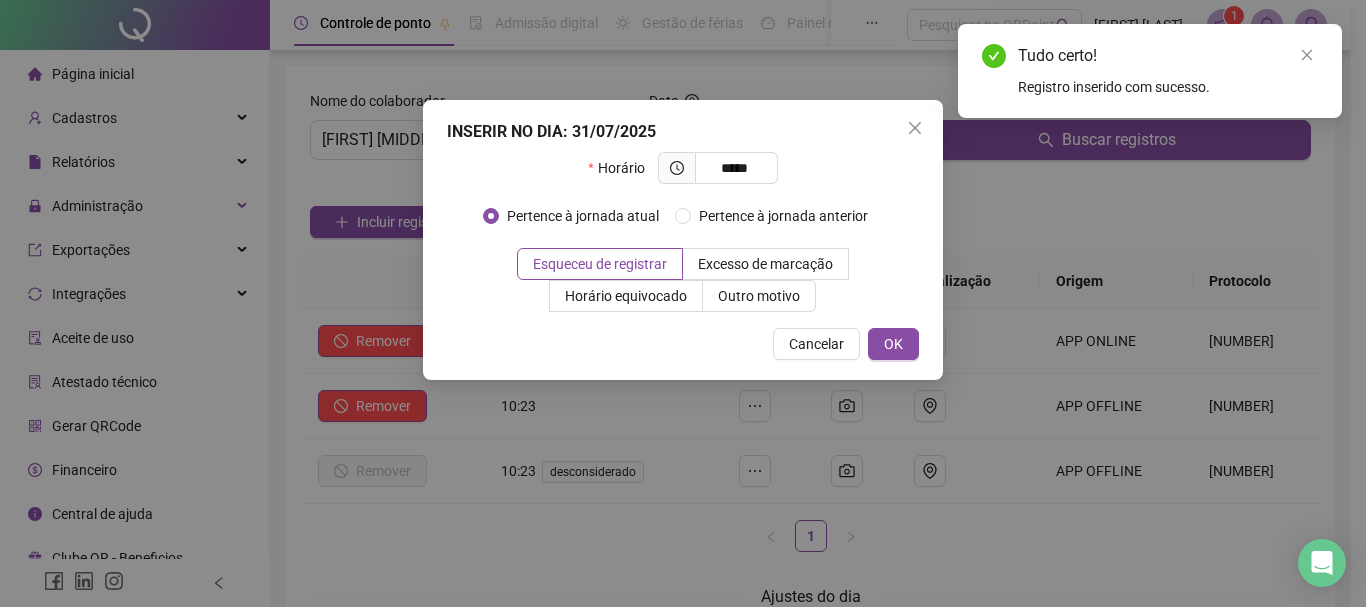 type on "*****" 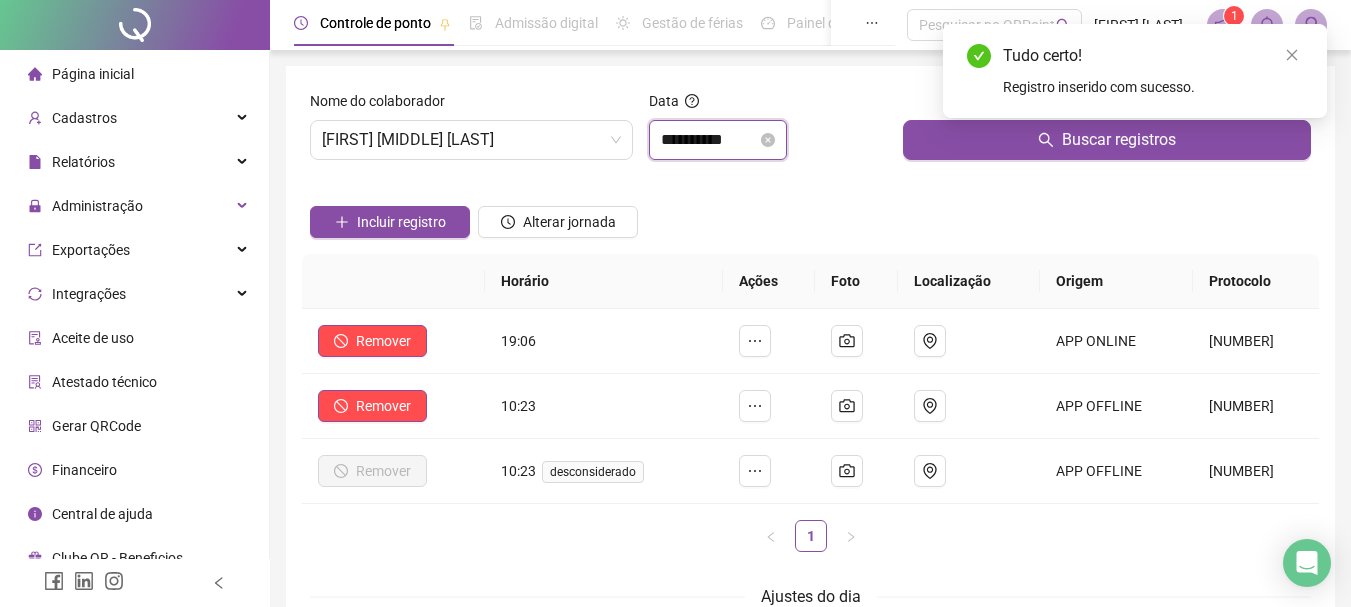 click on "**********" at bounding box center (709, 140) 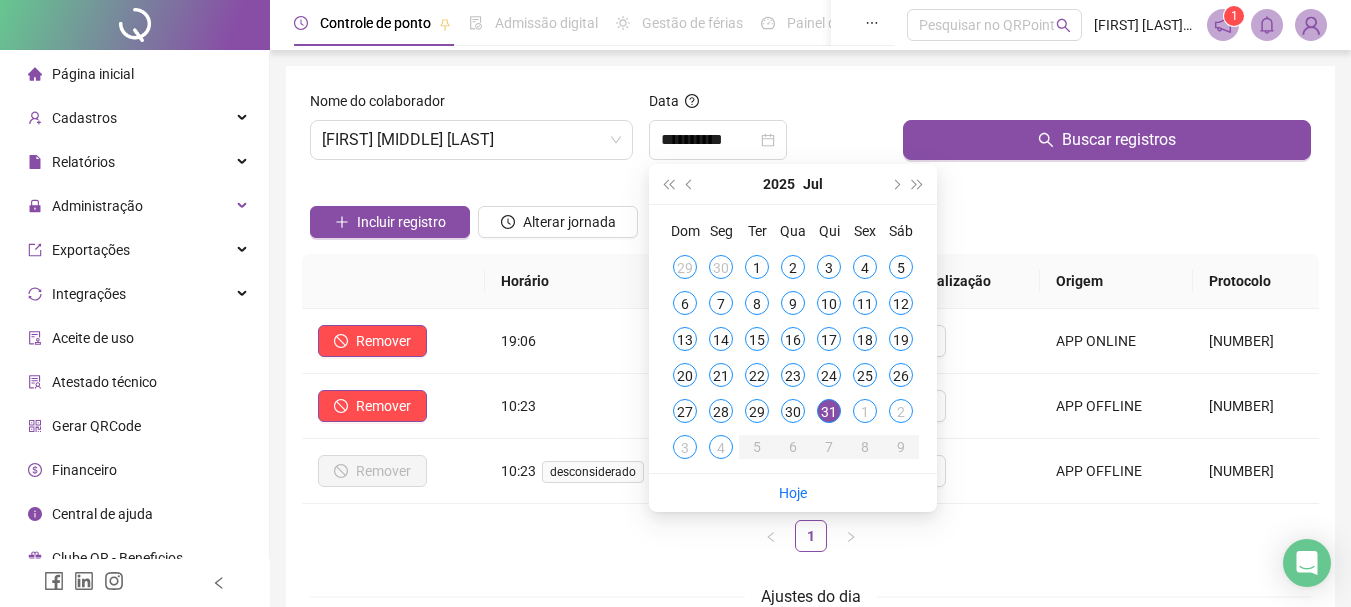 click at bounding box center [558, 191] 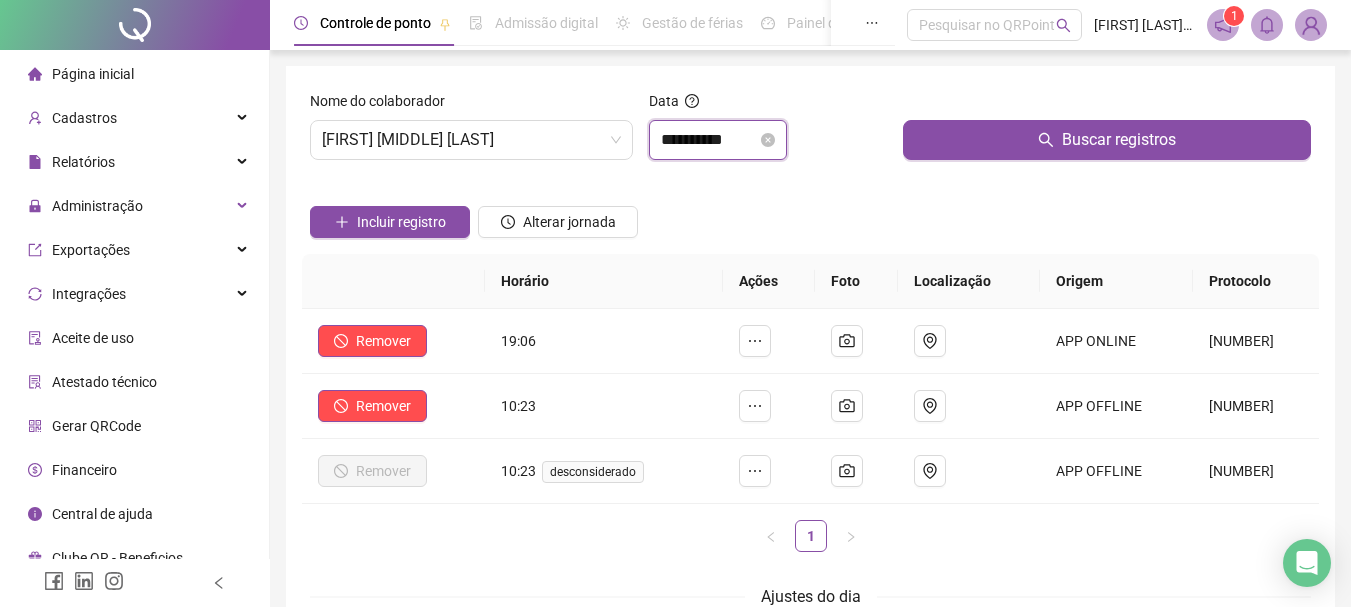 click on "**********" at bounding box center (709, 140) 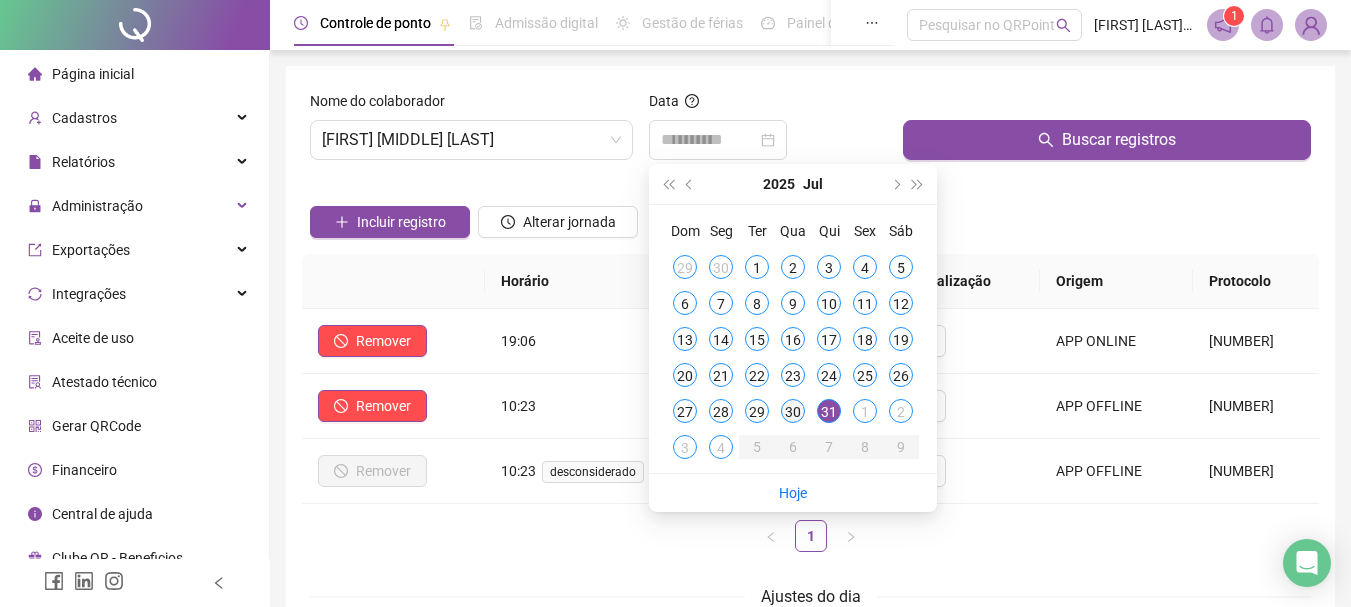 click on "30" at bounding box center (793, 411) 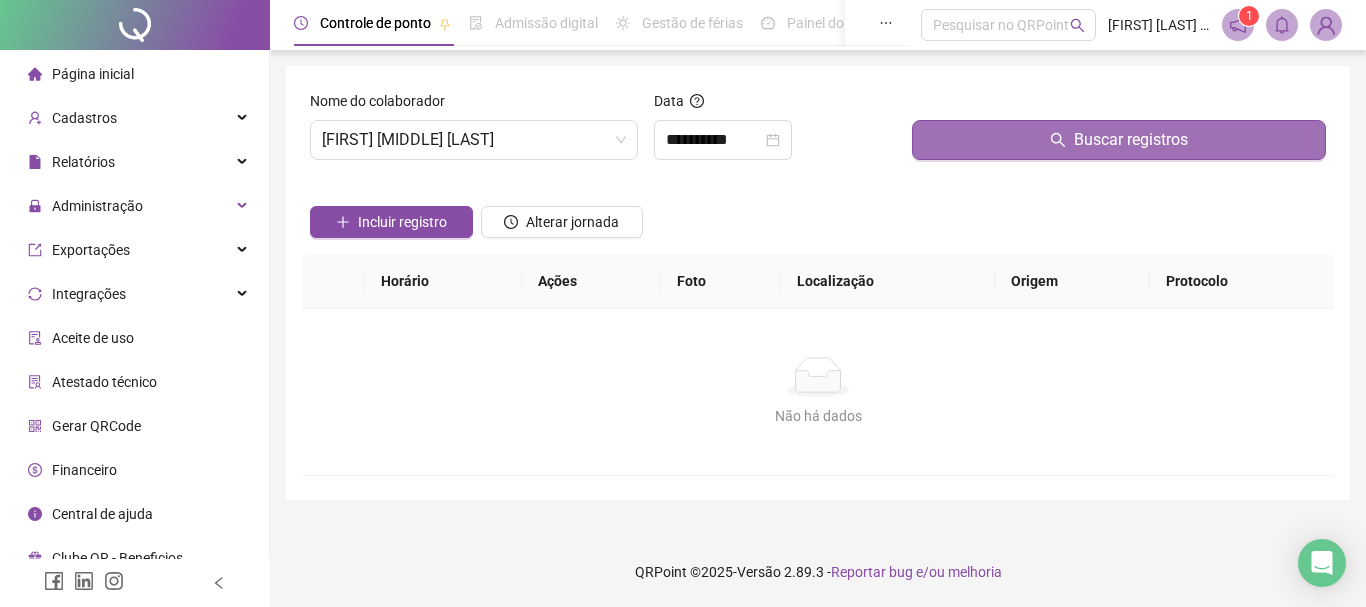 click on "Buscar registros" at bounding box center (1119, 140) 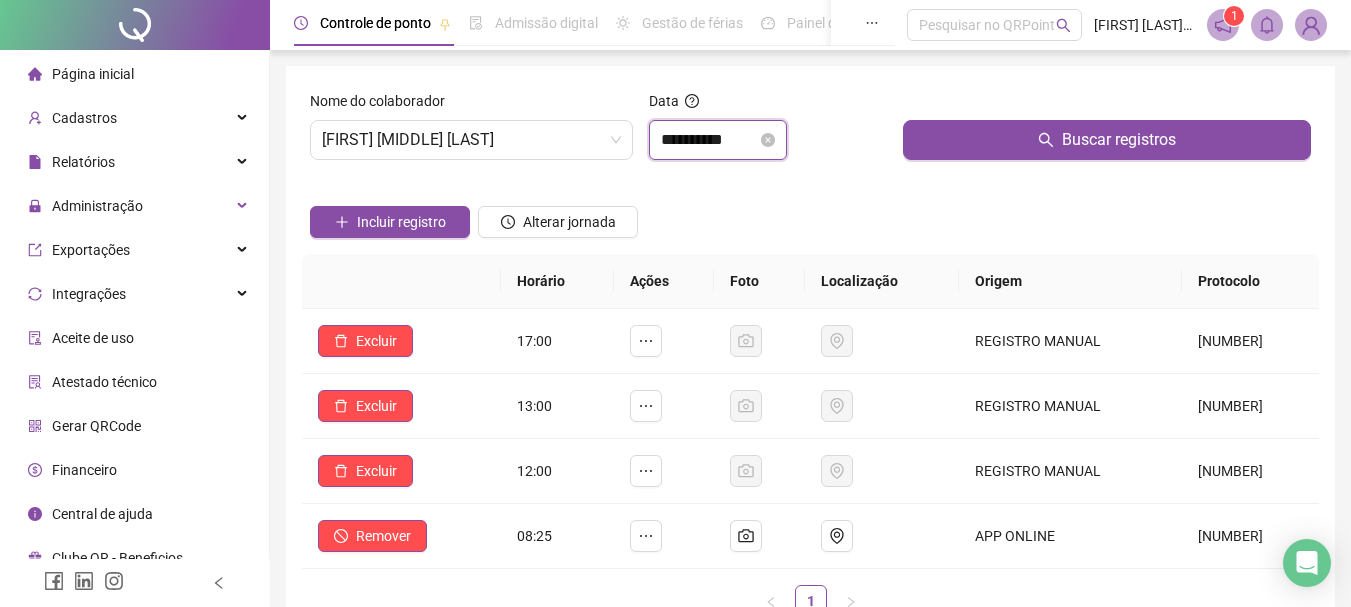 click on "**********" at bounding box center [709, 140] 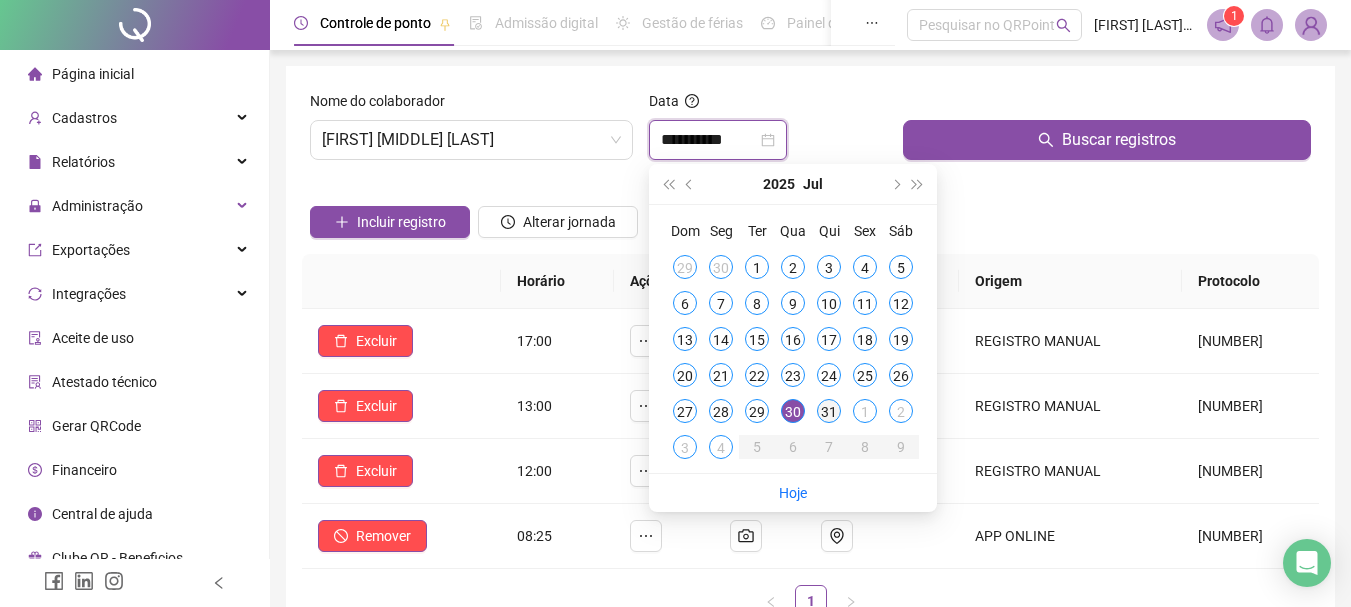 type on "**********" 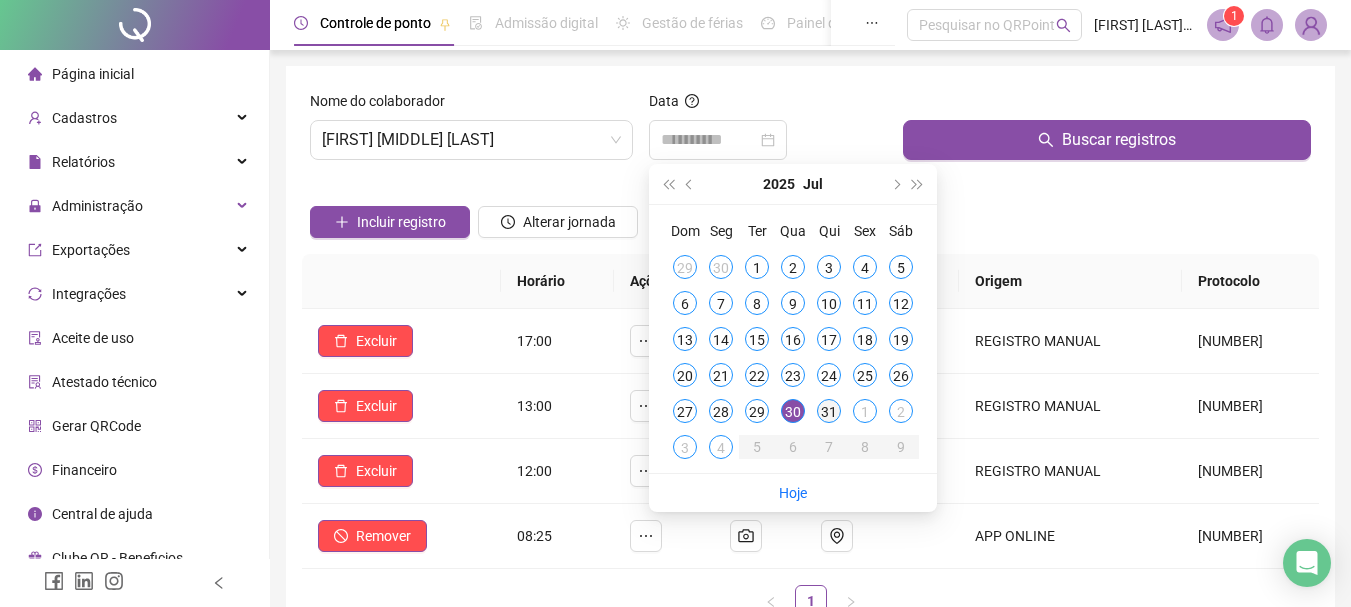 click on "31" at bounding box center [829, 411] 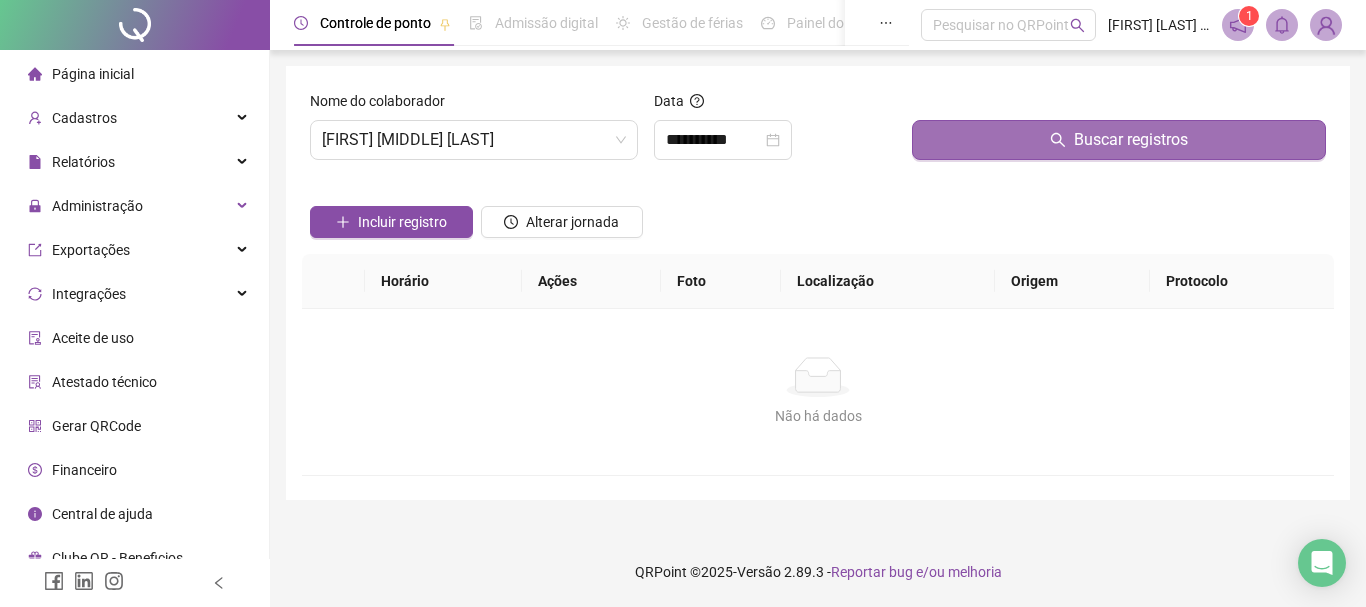 click on "Buscar registros" at bounding box center (1119, 140) 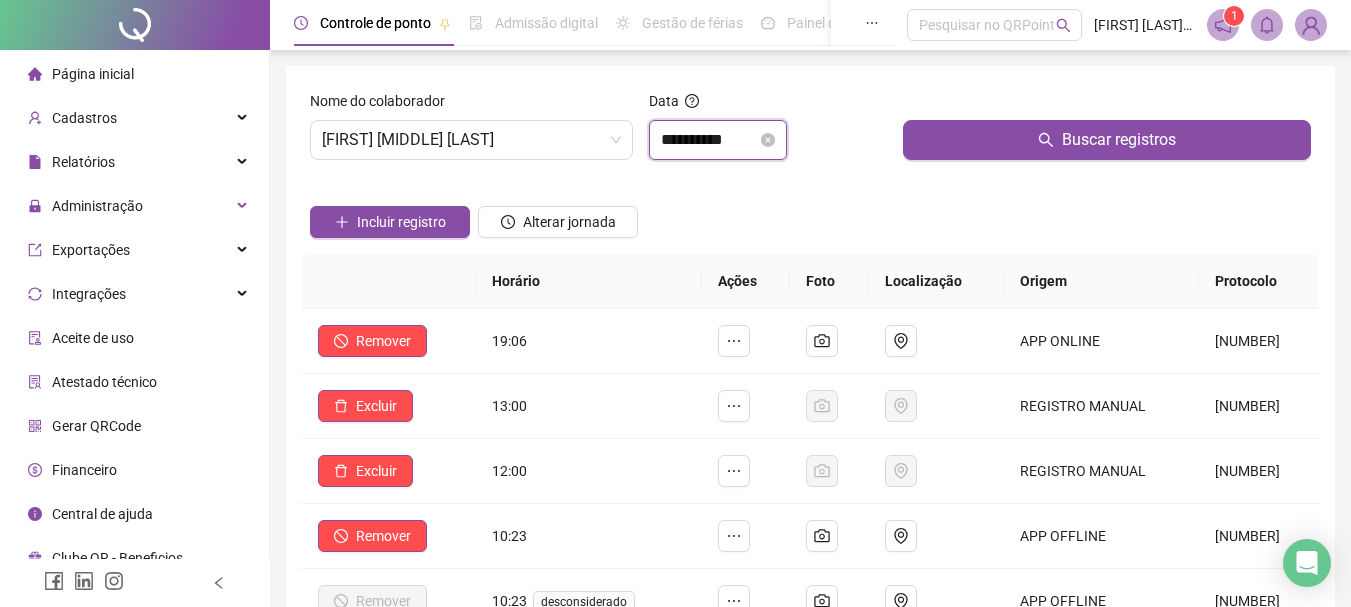 click on "**********" at bounding box center (709, 140) 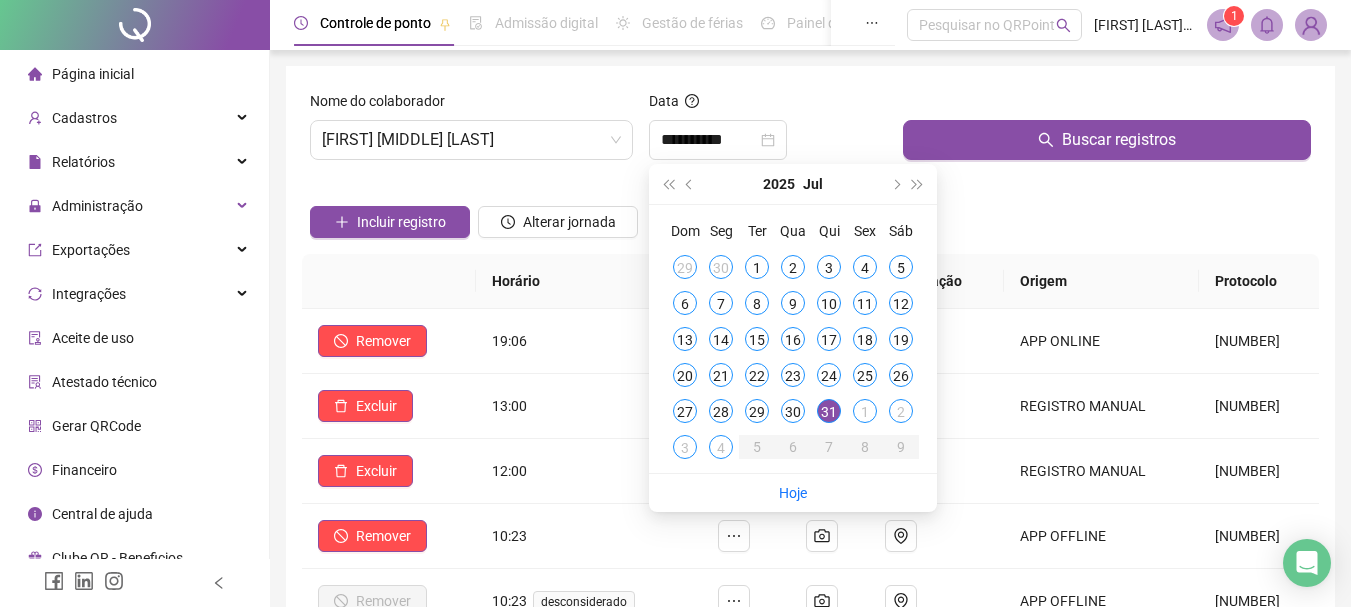 click on "**********" at bounding box center (768, 140) 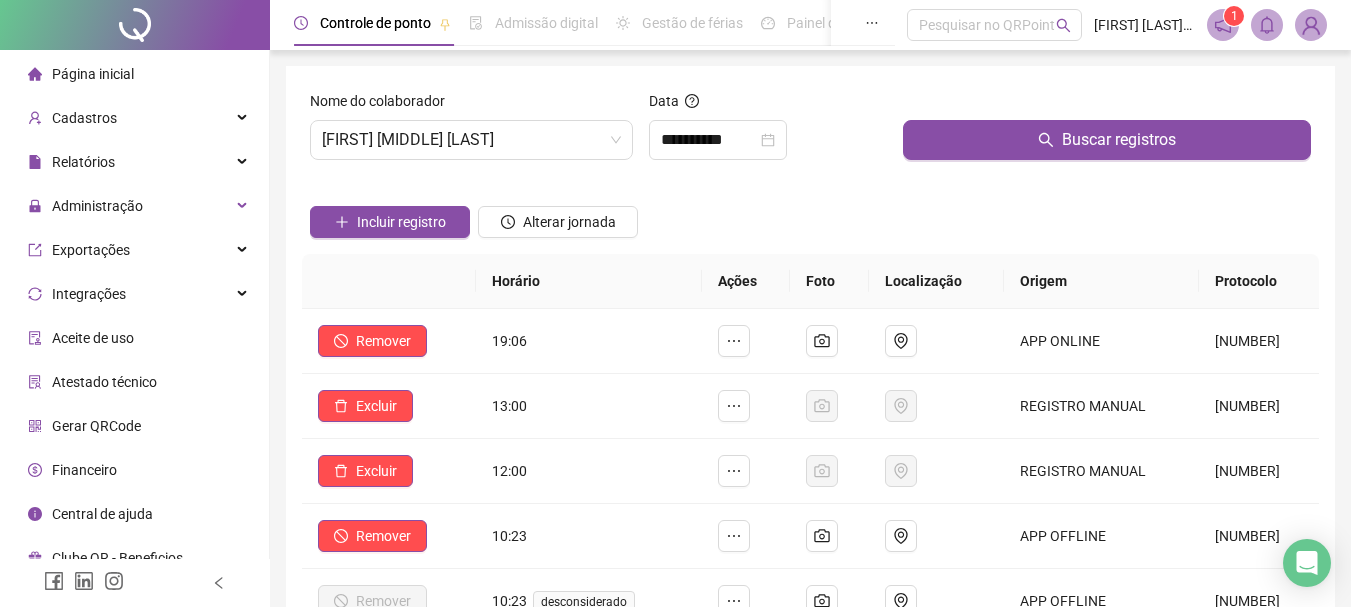 click on "Página inicial" at bounding box center (93, 74) 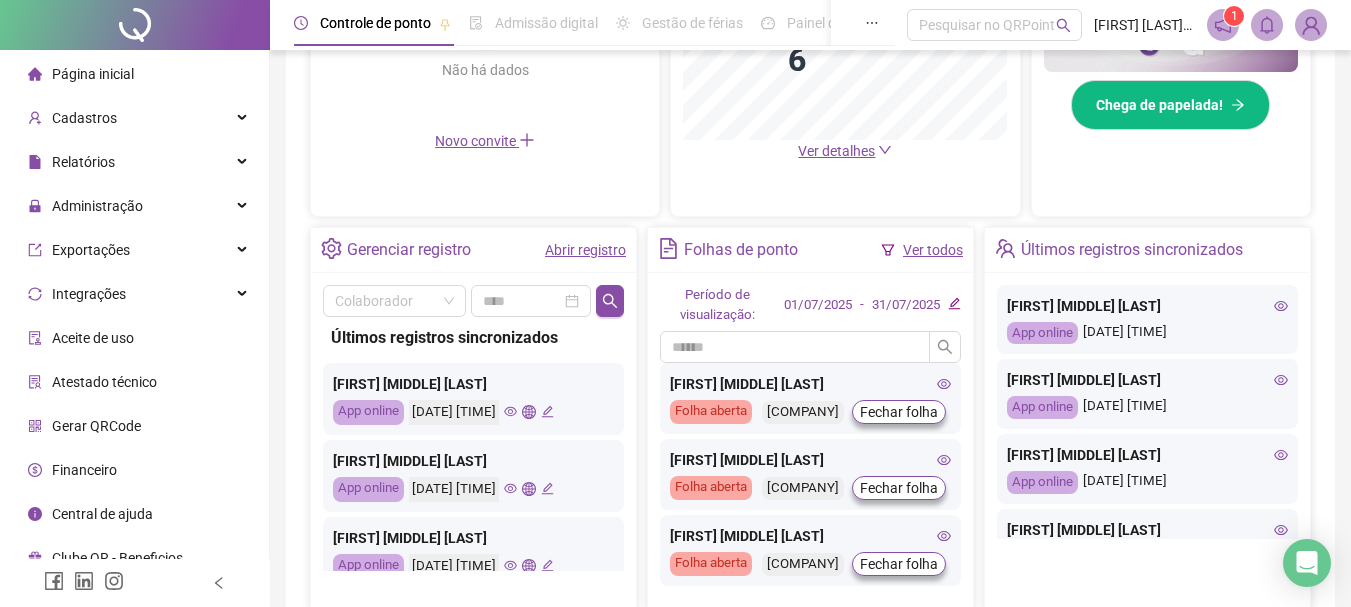 scroll, scrollTop: 600, scrollLeft: 0, axis: vertical 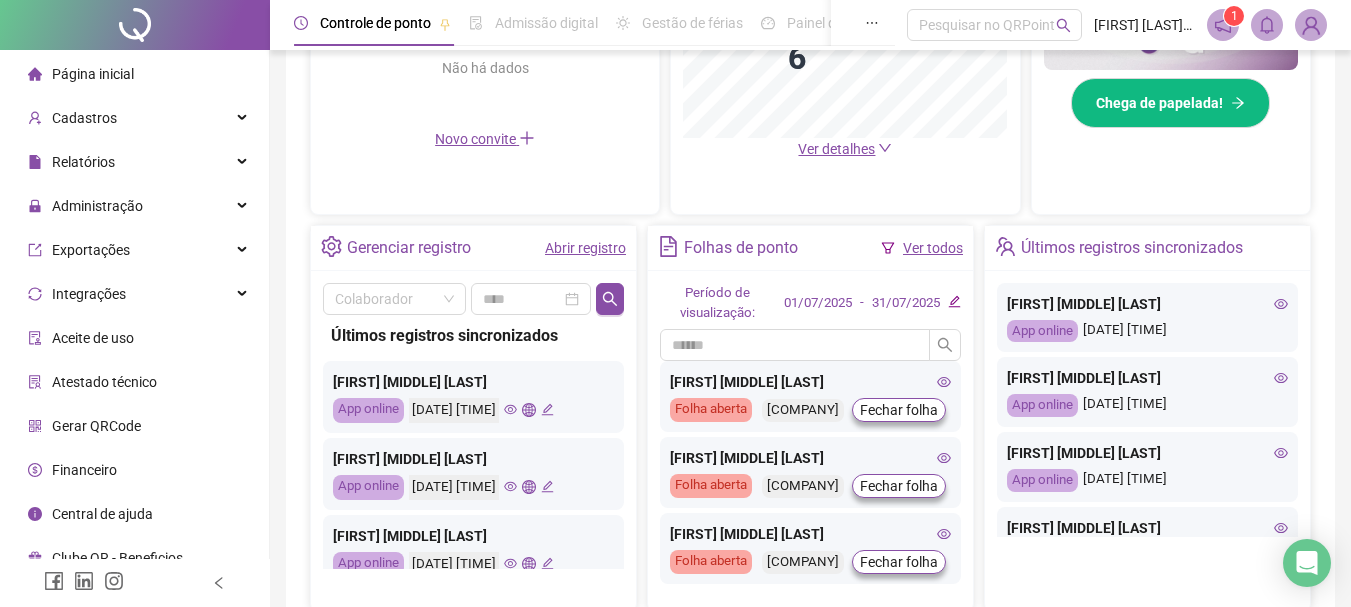 click on "Ver todos" at bounding box center (933, 248) 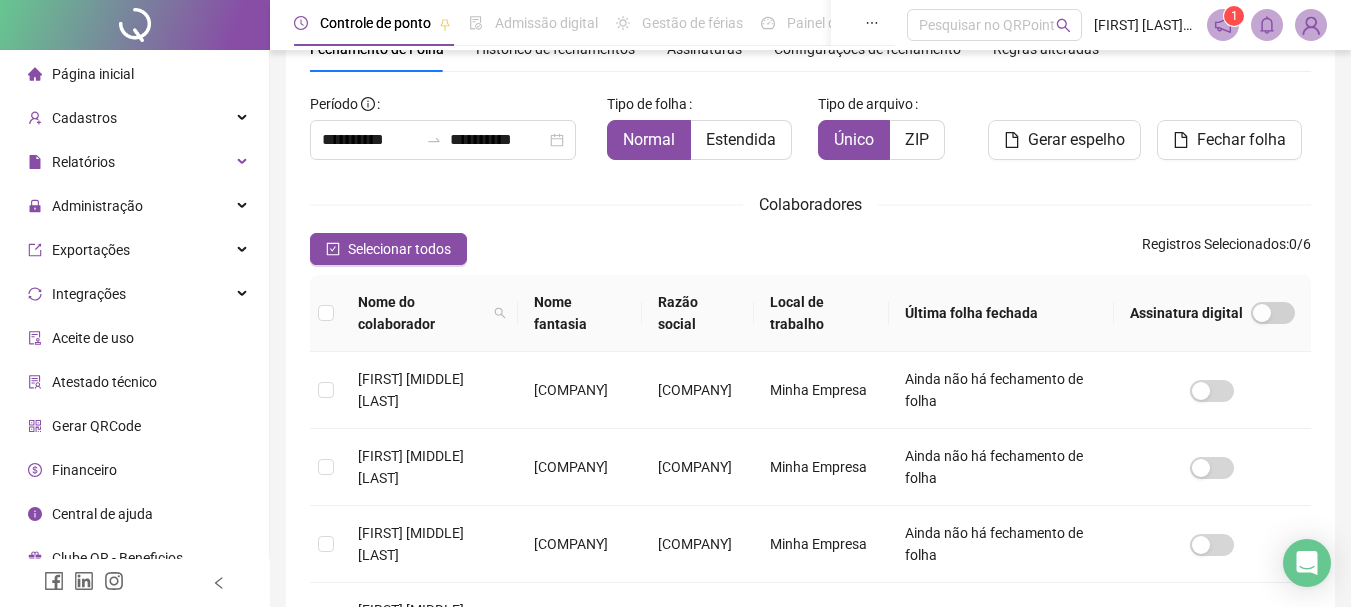 scroll, scrollTop: 106, scrollLeft: 0, axis: vertical 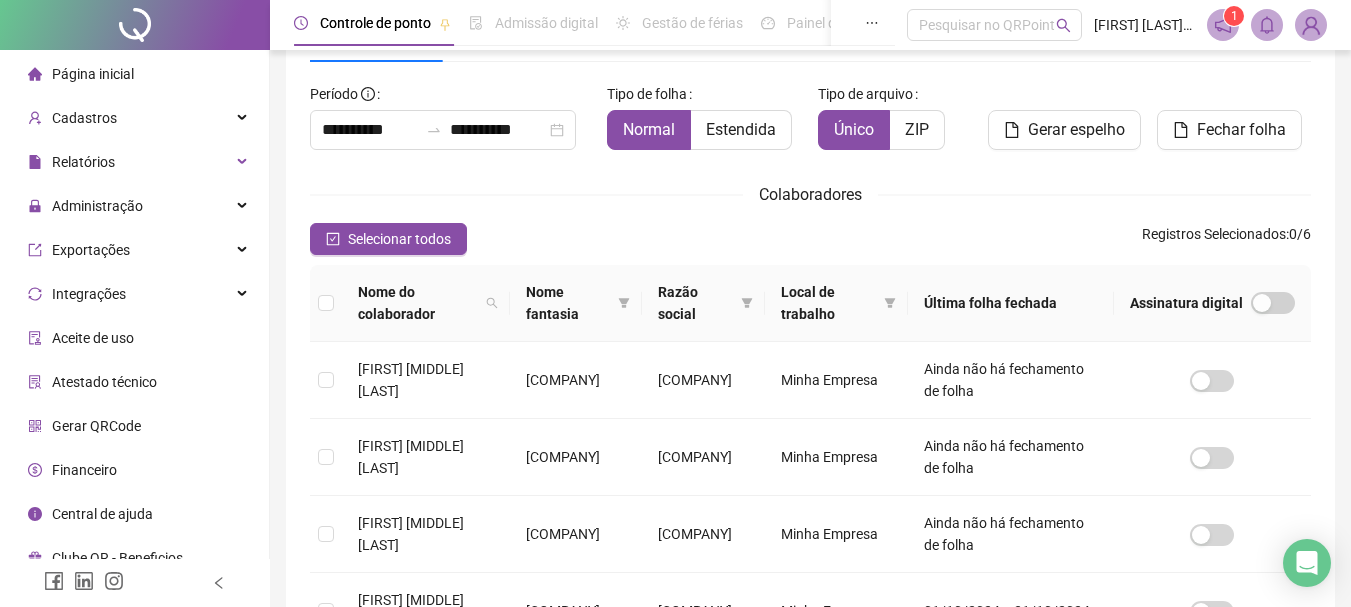 drag, startPoint x: 715, startPoint y: 222, endPoint x: 671, endPoint y: 220, distance: 44.04543 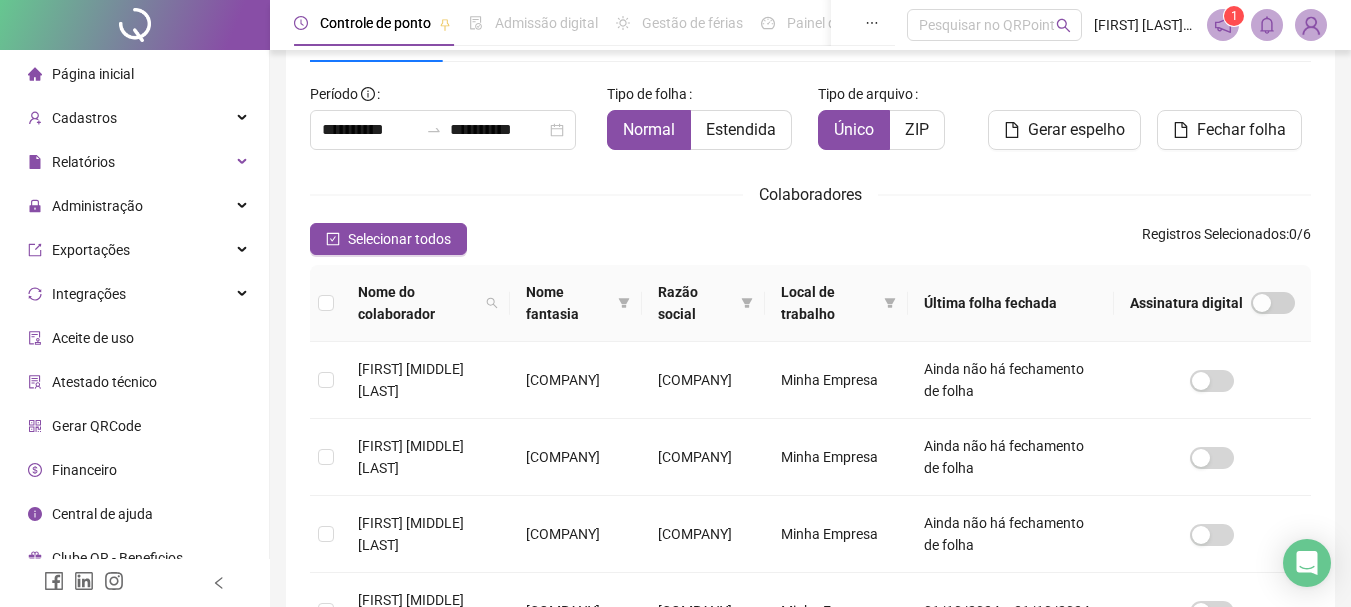 click on "Página inicial" at bounding box center [134, 74] 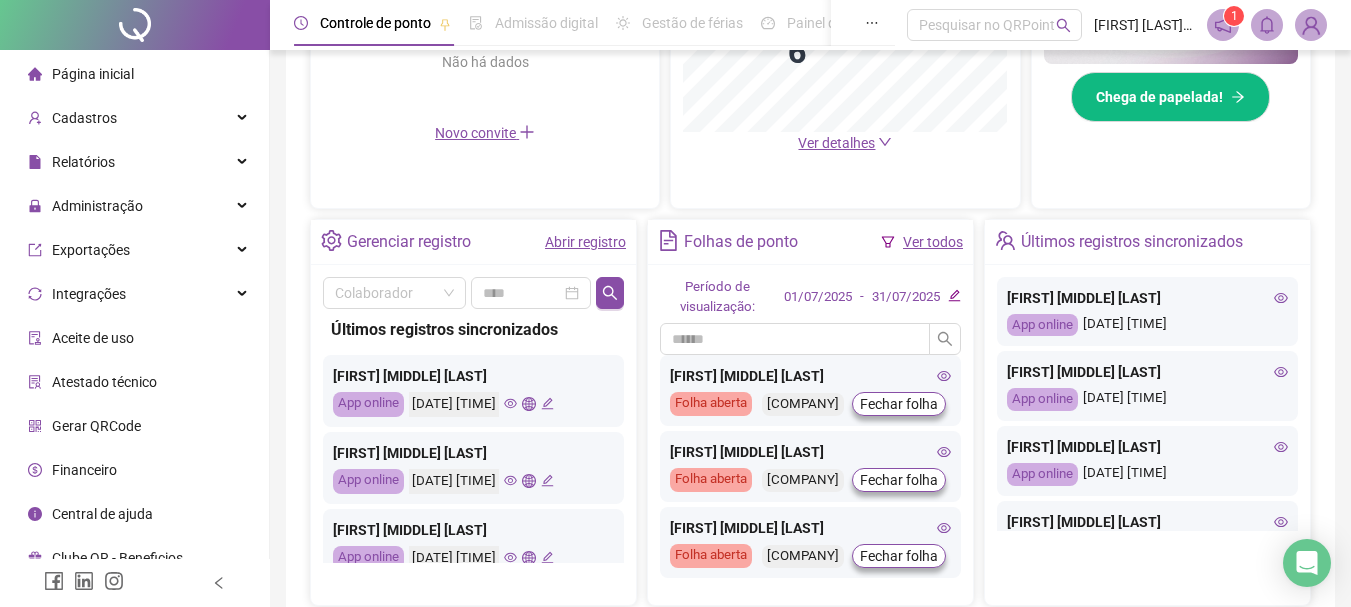 scroll, scrollTop: 706, scrollLeft: 0, axis: vertical 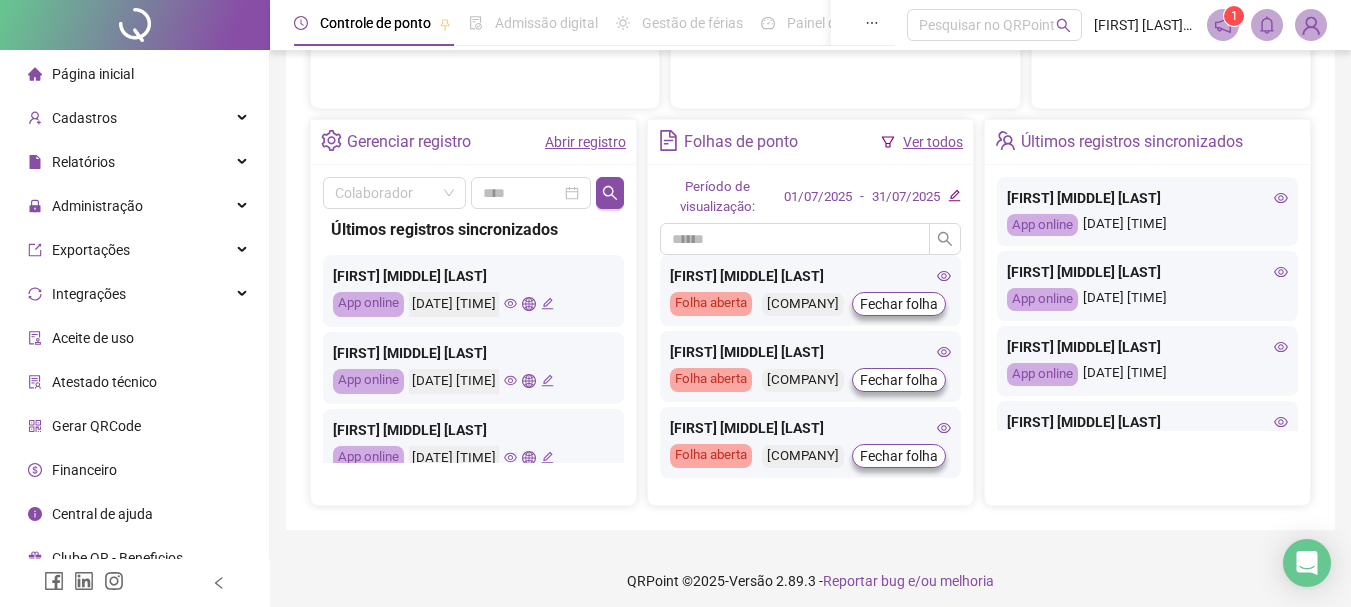 click on "Ver todos" at bounding box center (933, 142) 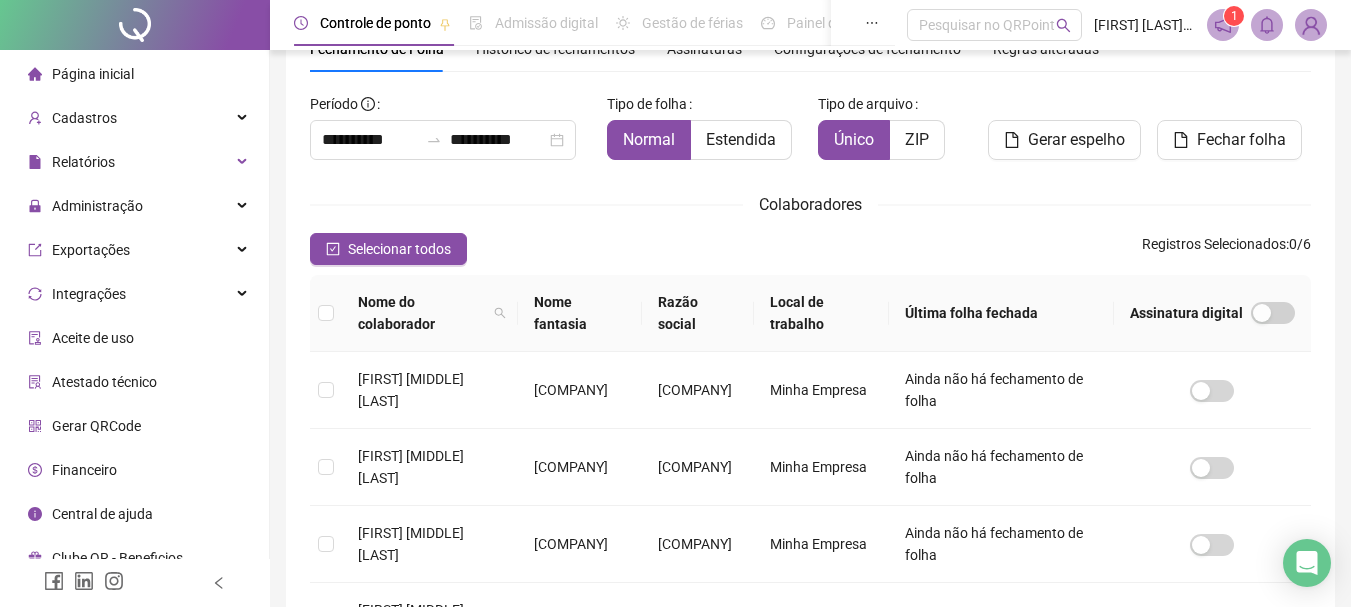 scroll, scrollTop: 106, scrollLeft: 0, axis: vertical 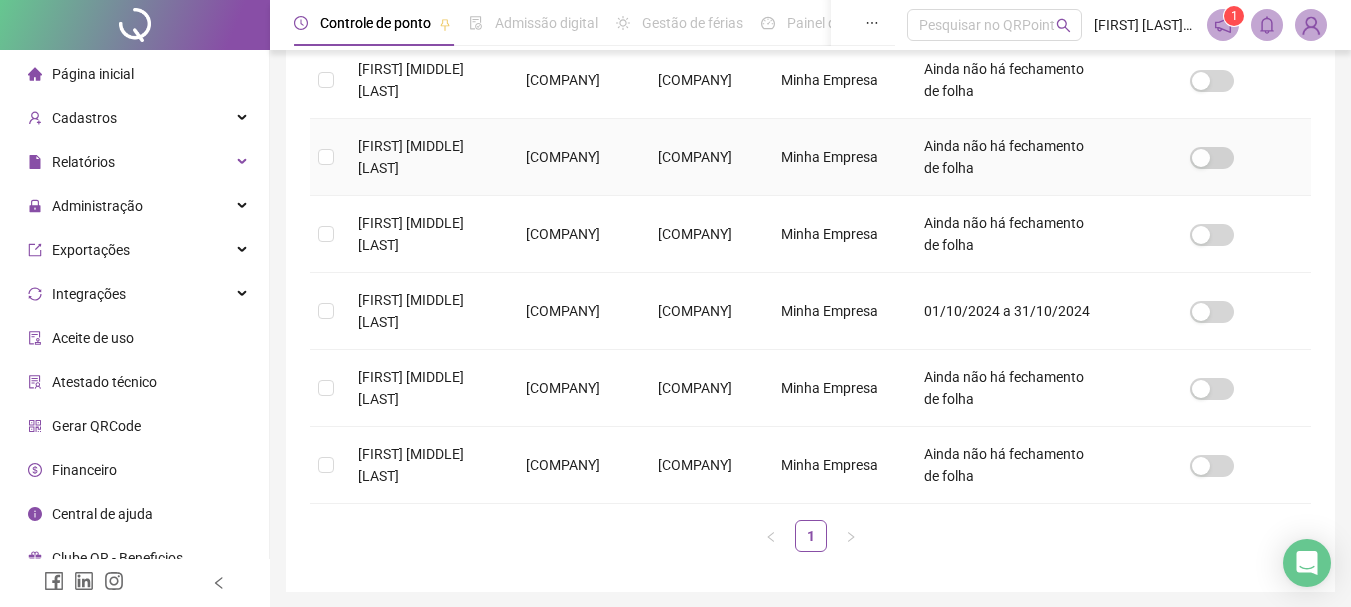 click on "[FIRST] [MIDDLE] [LAST]" at bounding box center (411, 157) 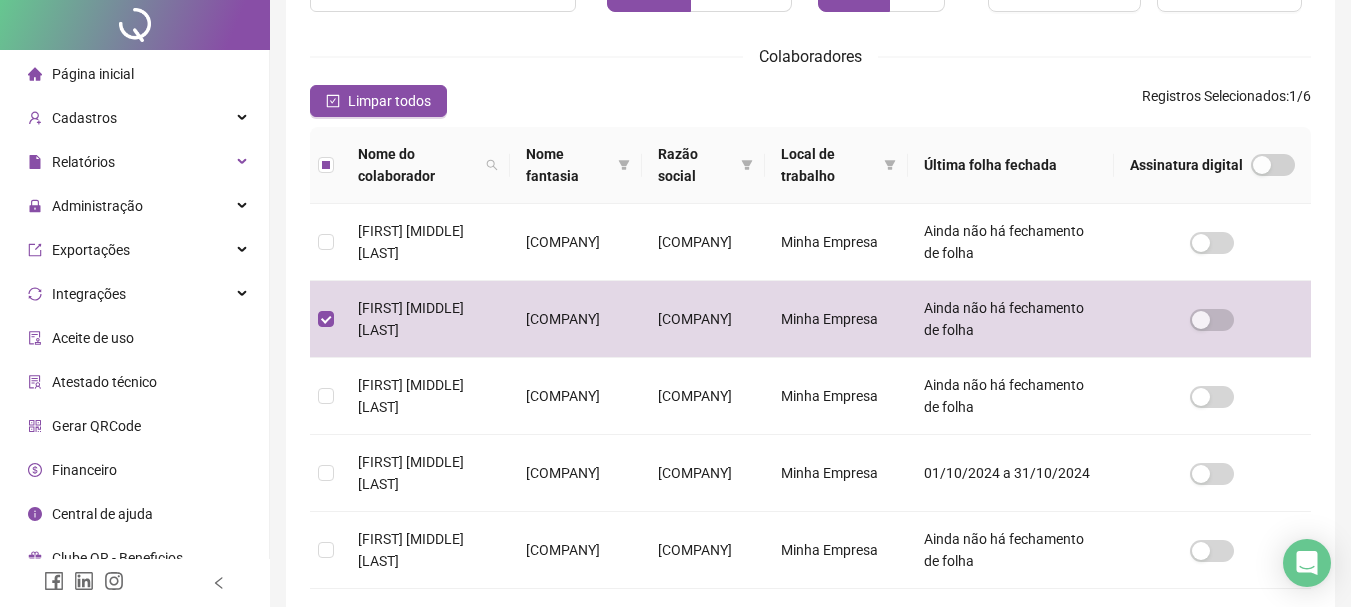 scroll, scrollTop: 0, scrollLeft: 0, axis: both 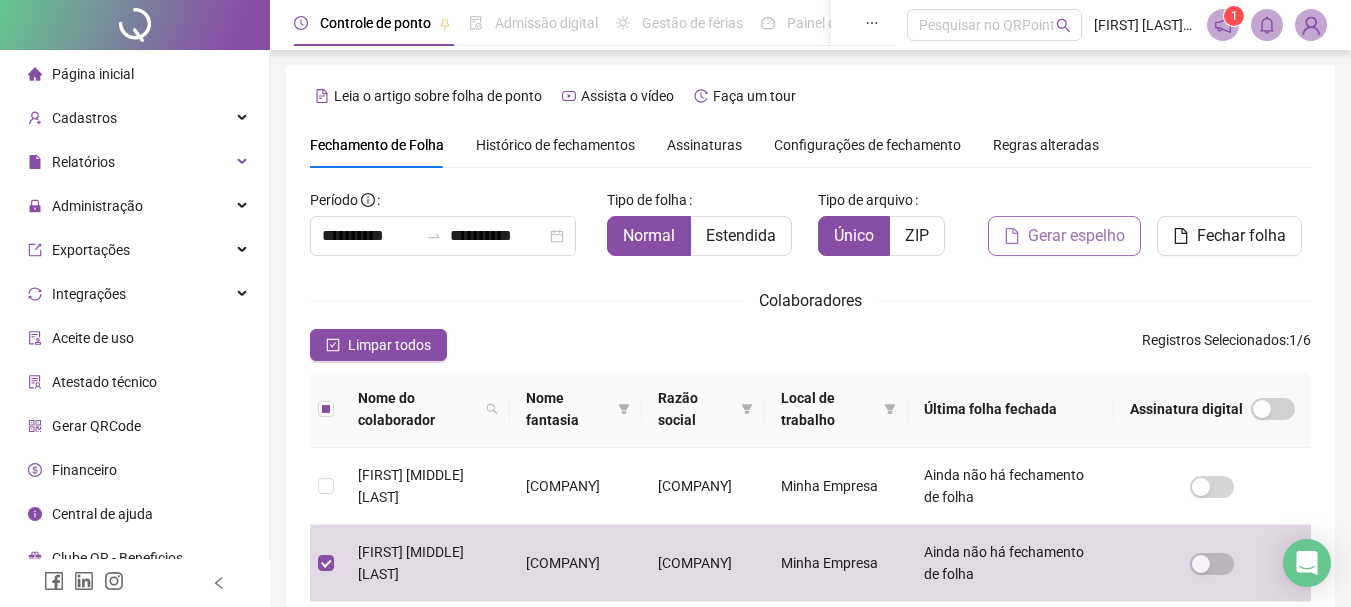 click on "Gerar espelho" at bounding box center [1076, 236] 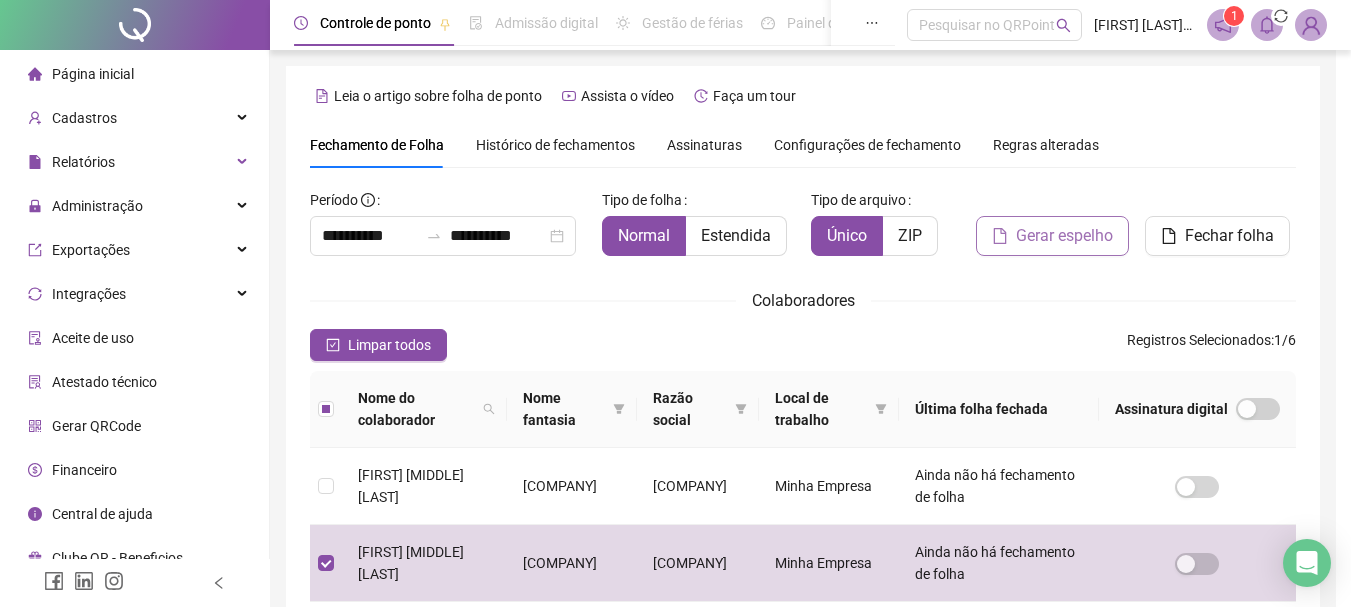 scroll, scrollTop: 106, scrollLeft: 0, axis: vertical 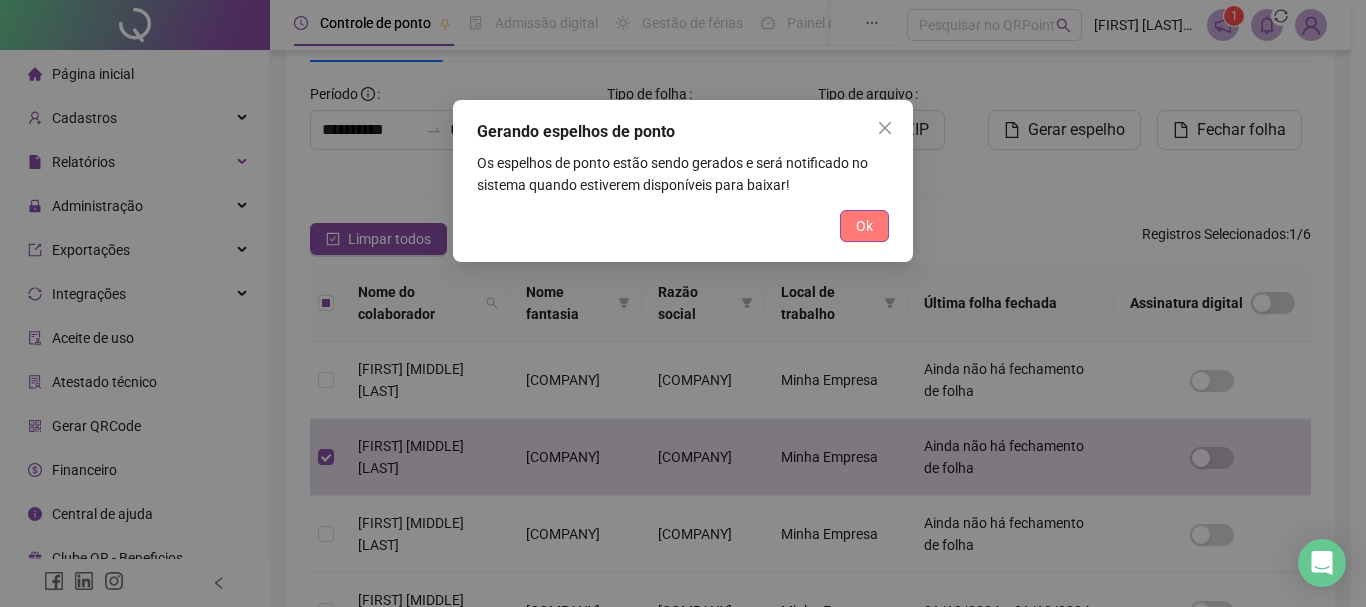 click on "Ok" at bounding box center (864, 226) 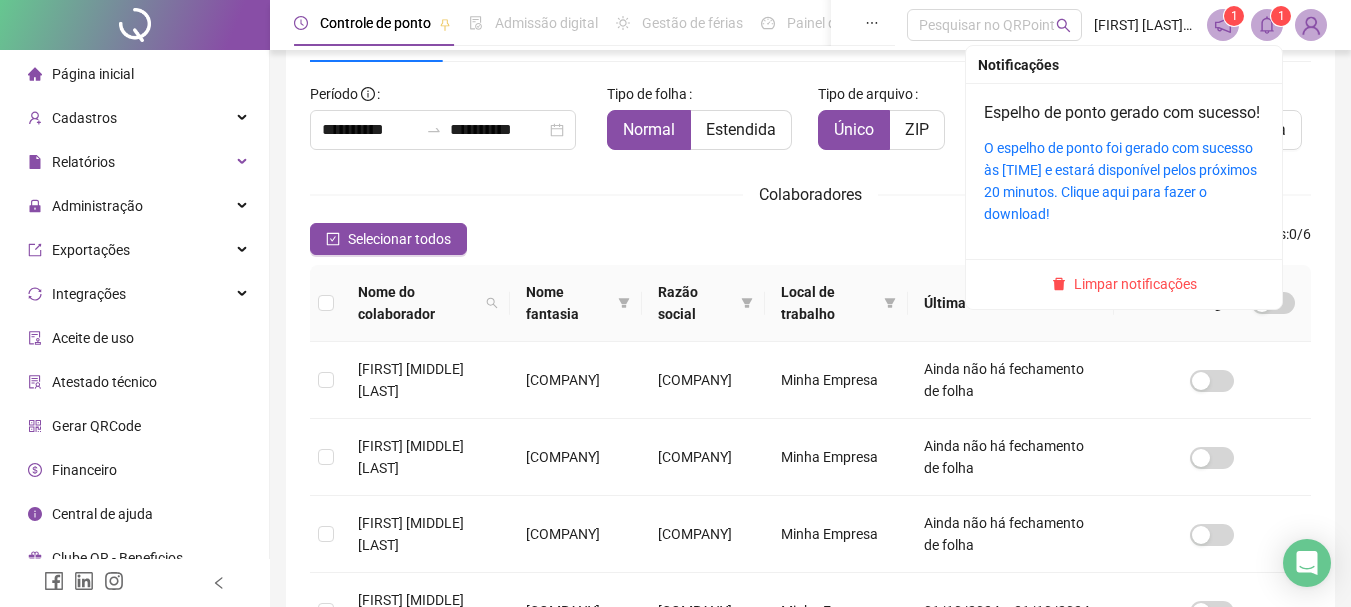 click 